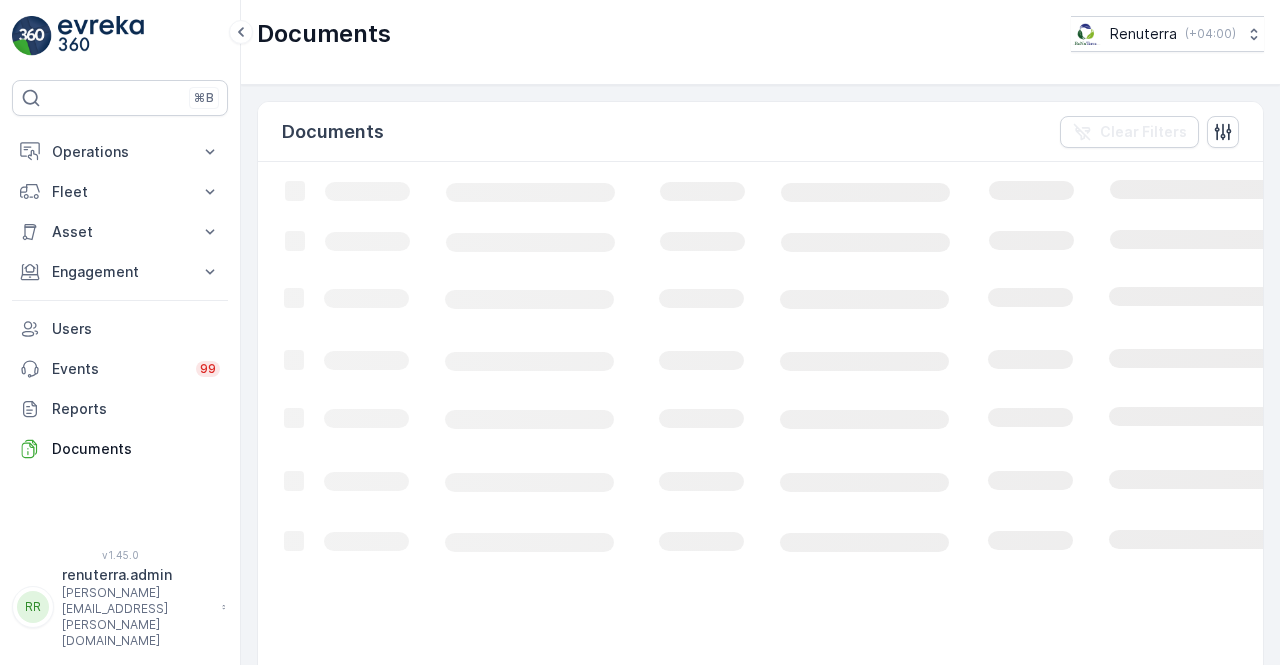 scroll, scrollTop: 0, scrollLeft: 0, axis: both 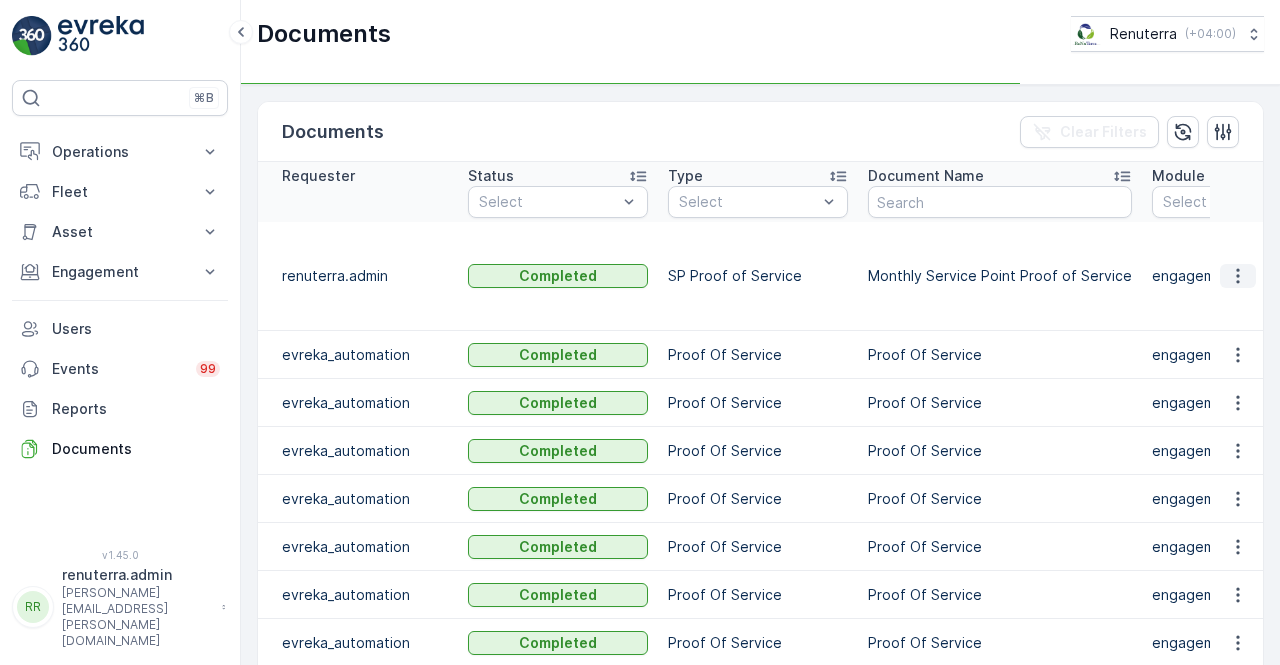 click 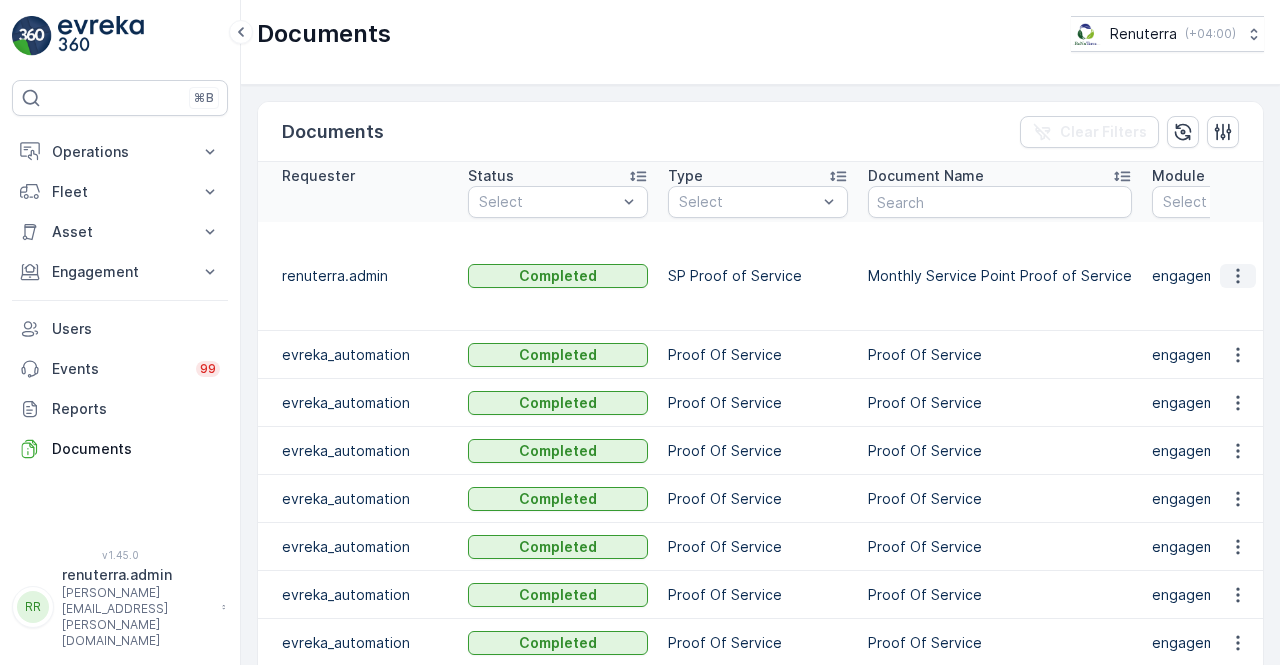 click 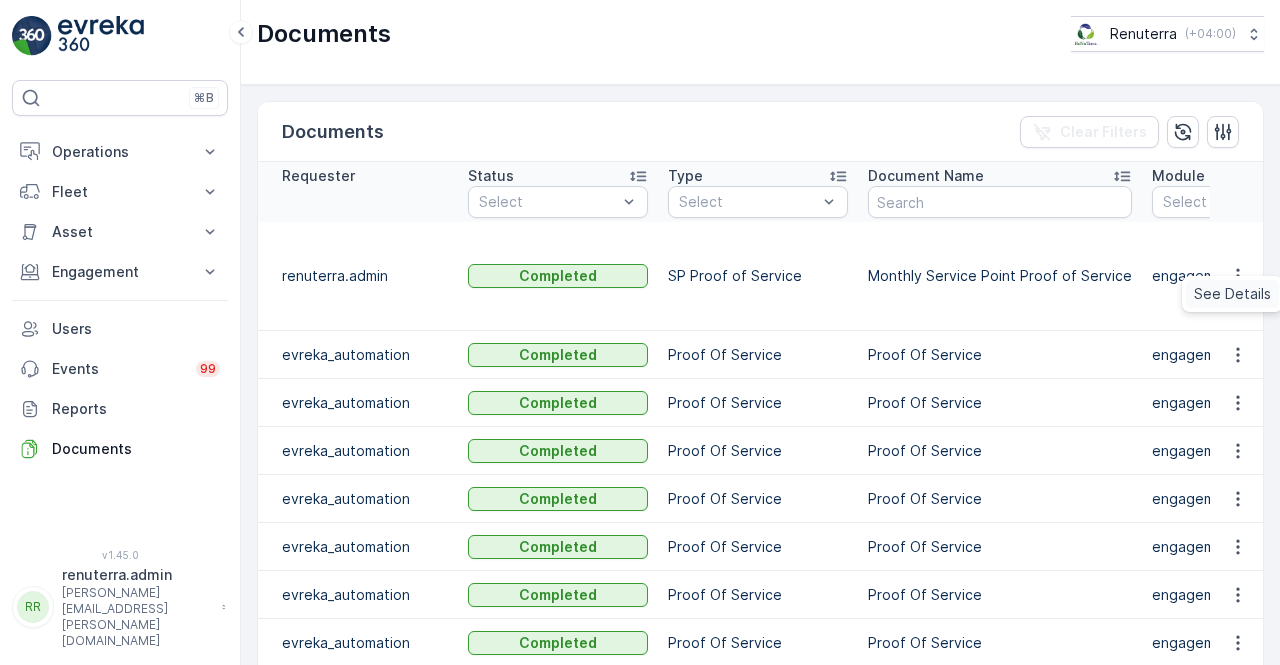 click on "See Details" at bounding box center [1232, 294] 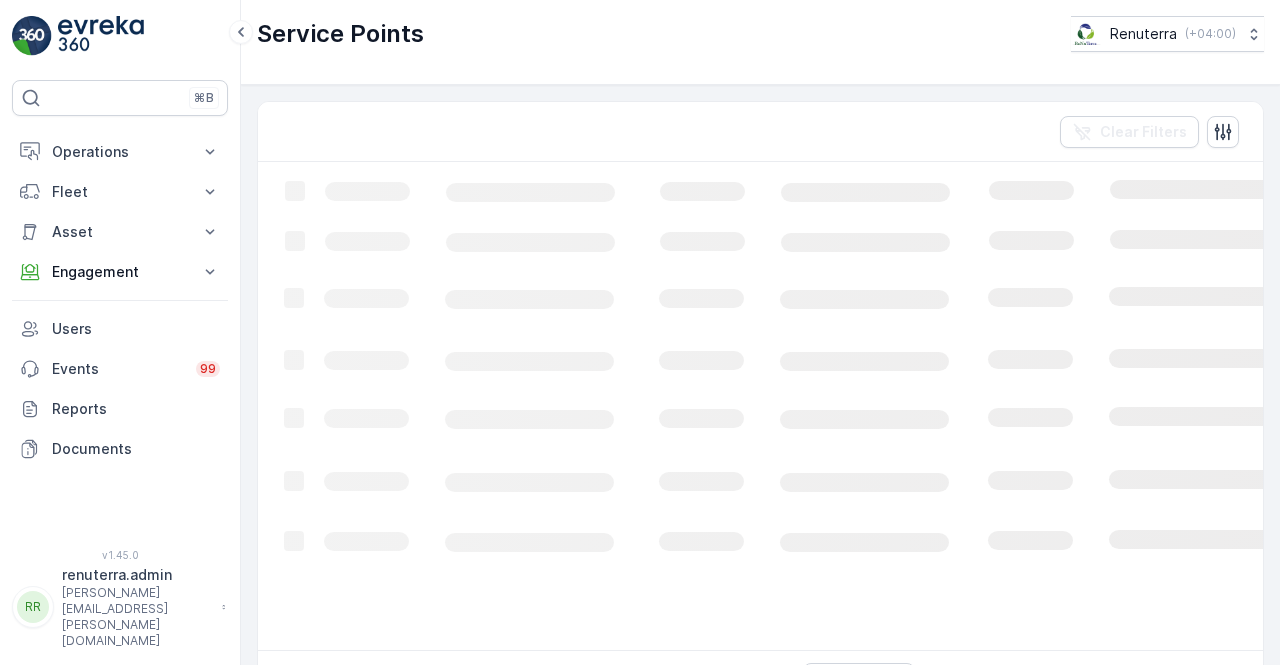 scroll, scrollTop: 0, scrollLeft: 0, axis: both 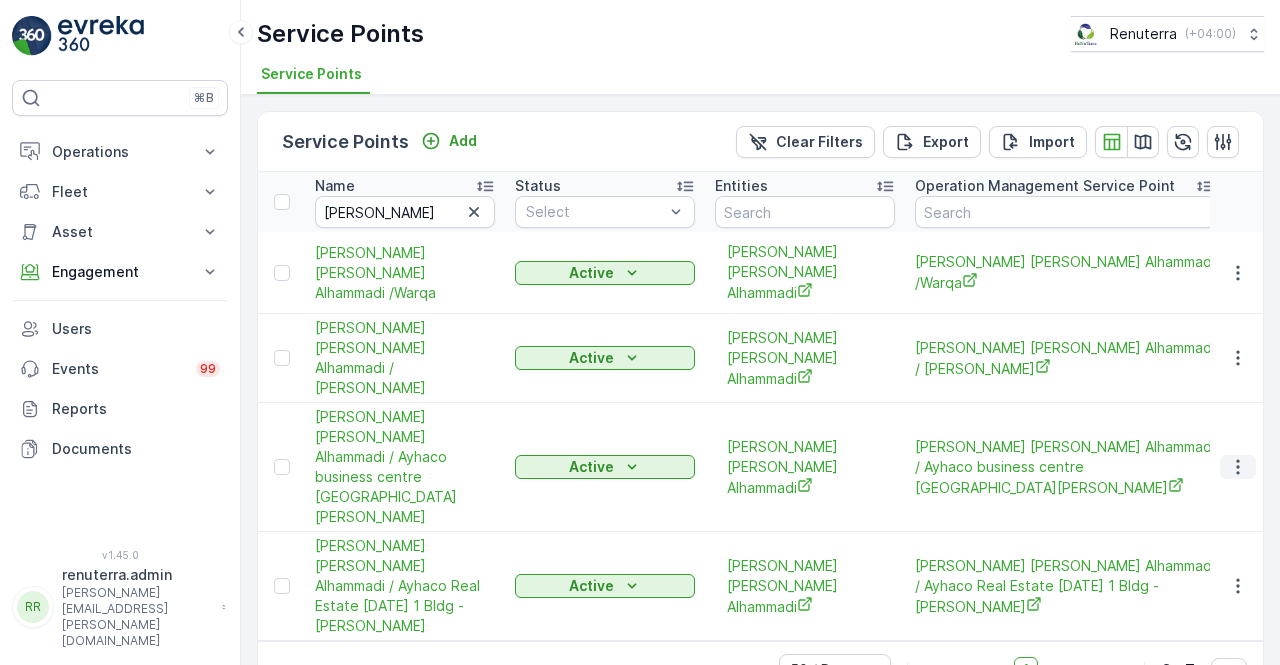 click 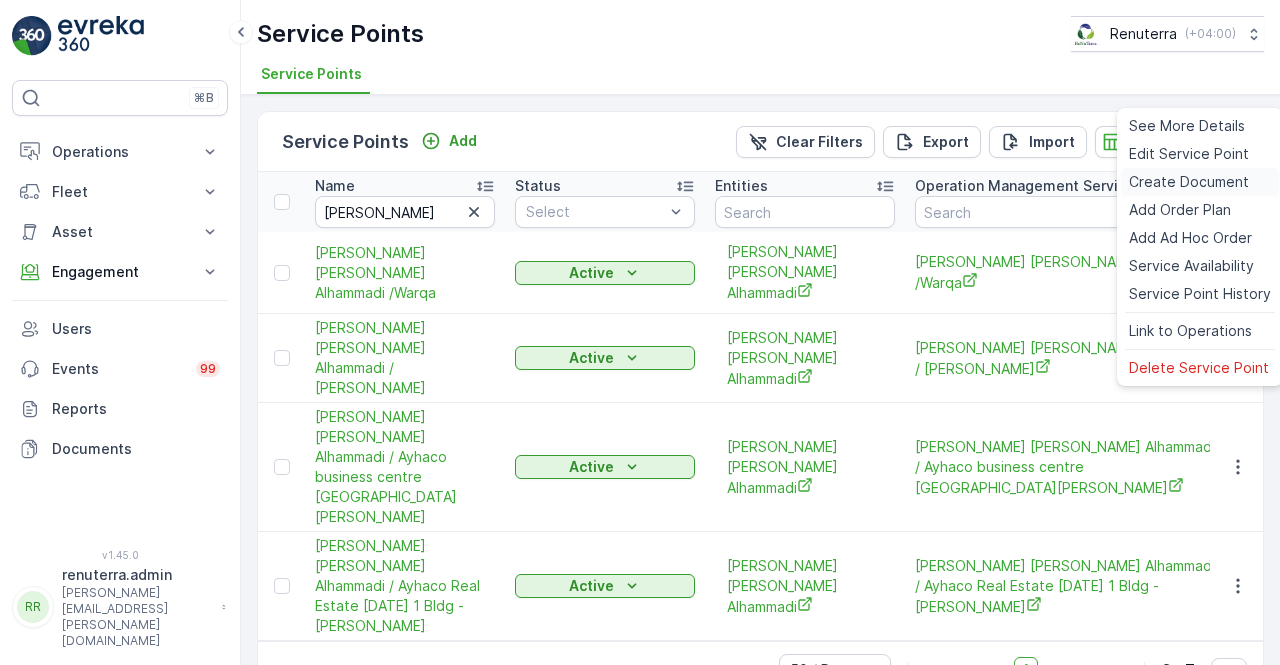 click on "Create Document" at bounding box center (1189, 182) 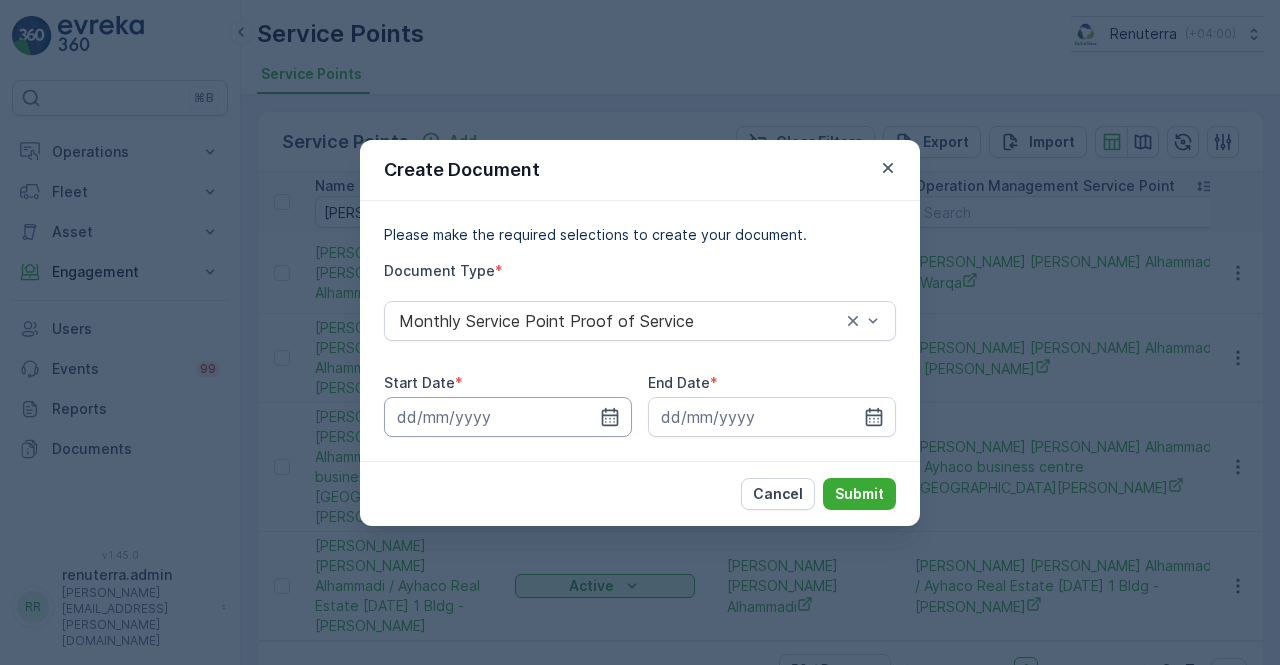 click at bounding box center [508, 417] 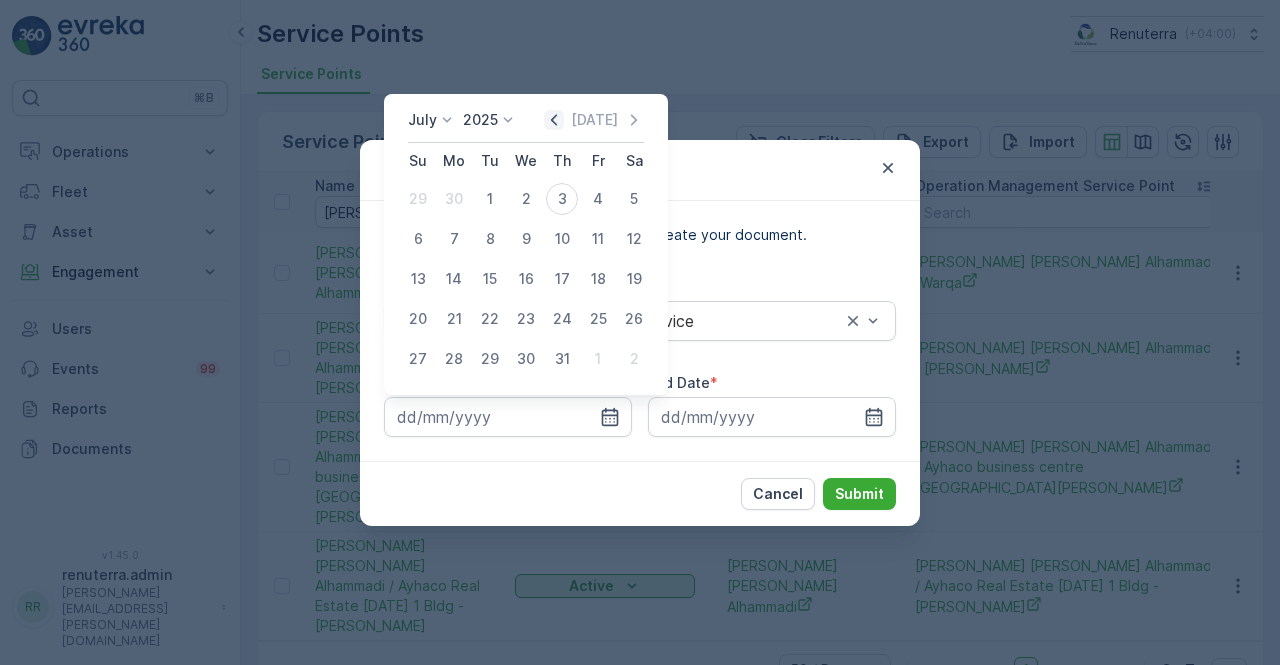 click 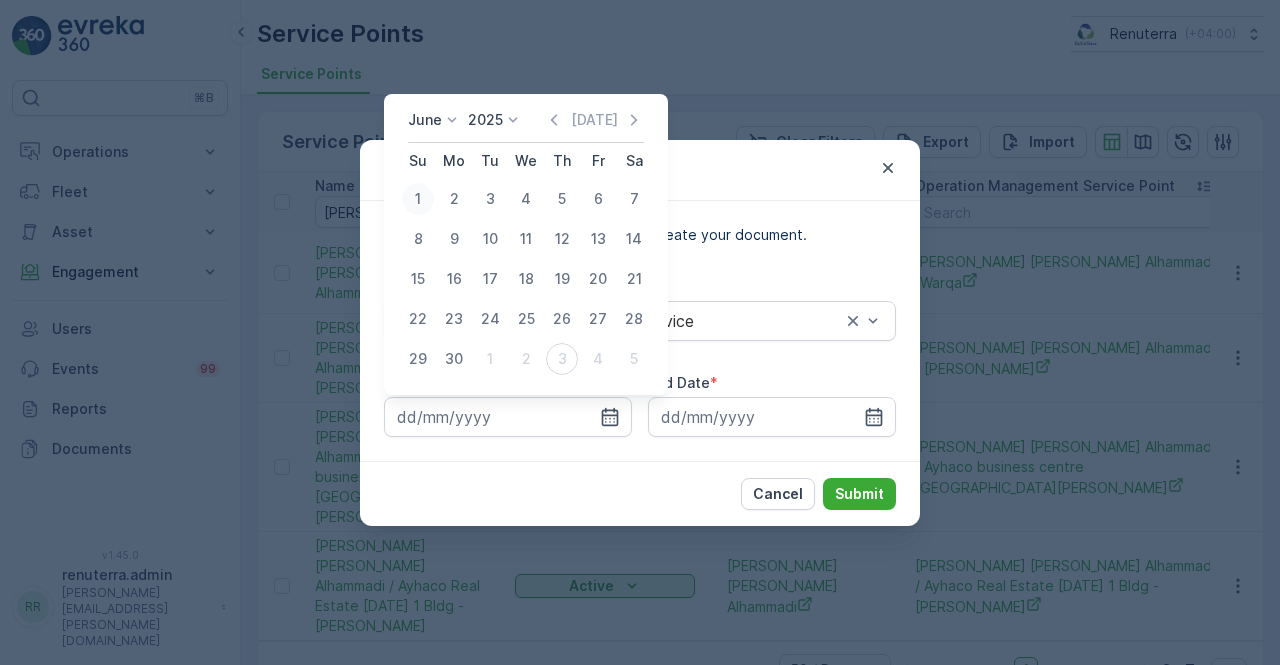 click on "1" at bounding box center (418, 199) 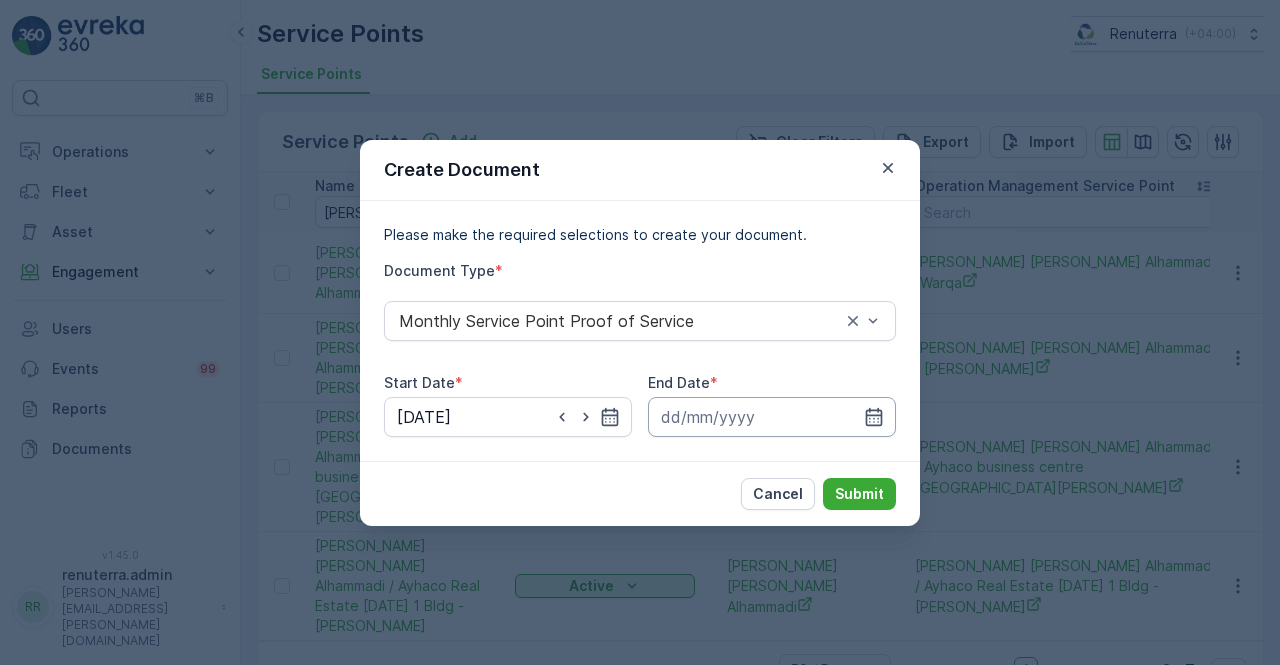 drag, startPoint x: 878, startPoint y: 421, endPoint x: 870, endPoint y: 403, distance: 19.697716 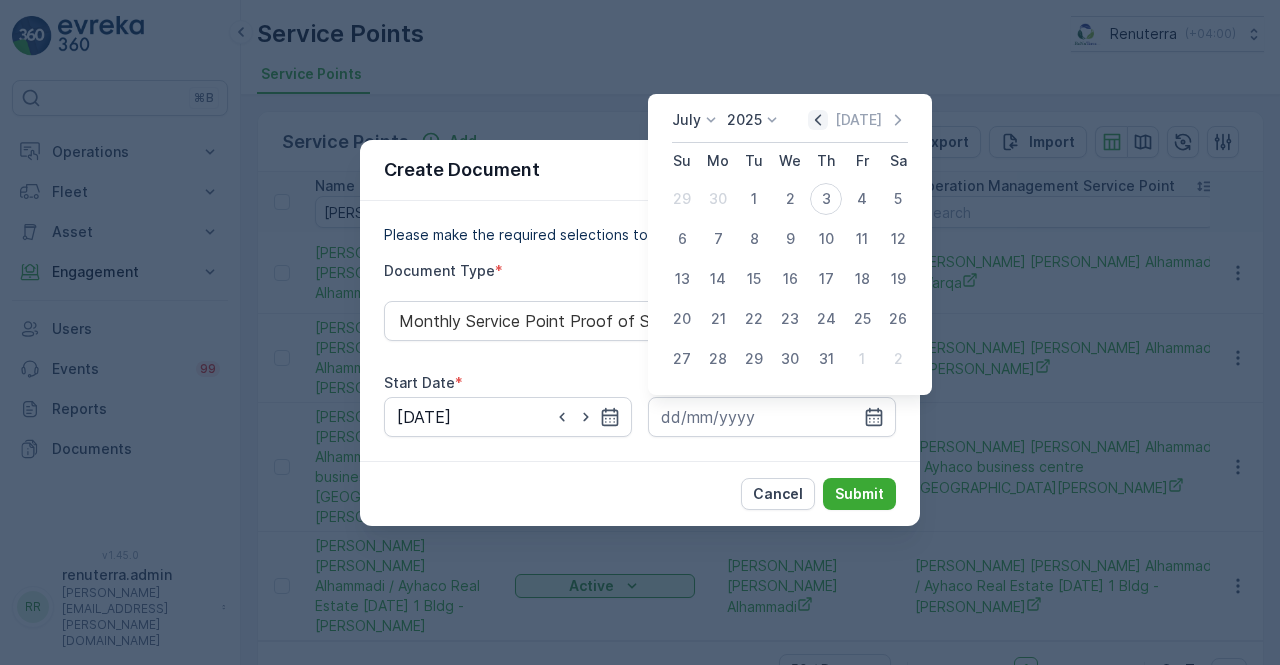 click 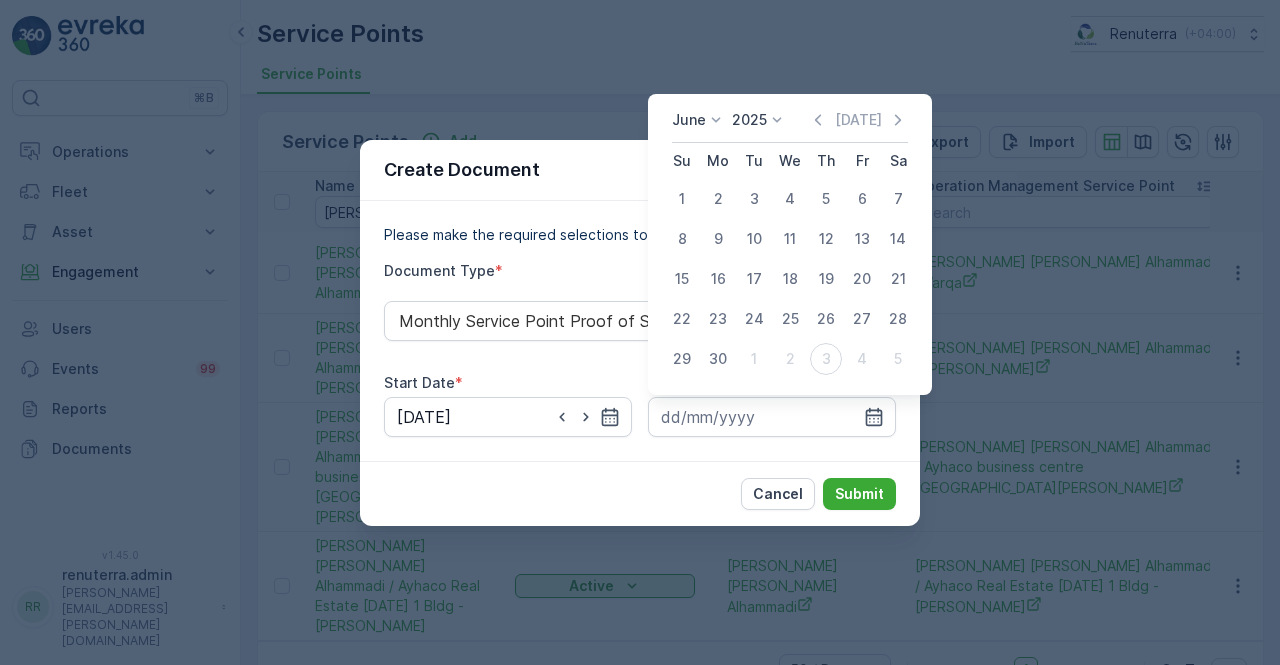 click on "30" at bounding box center (718, 359) 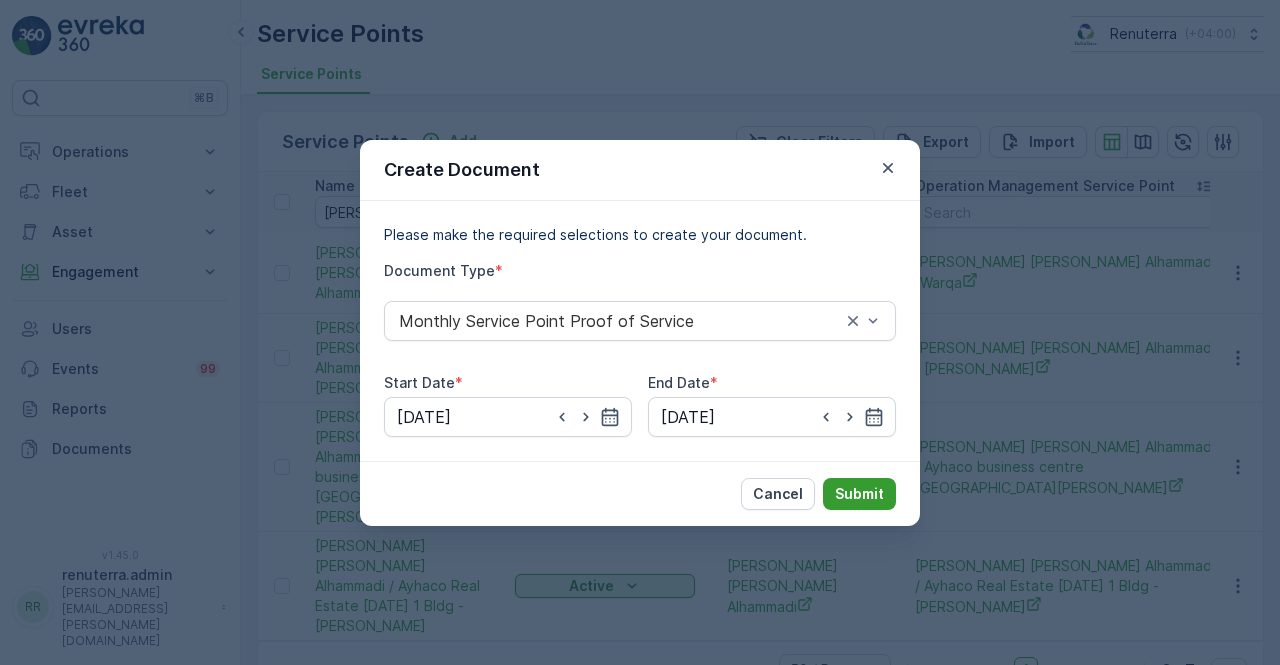 click on "Submit" at bounding box center [859, 494] 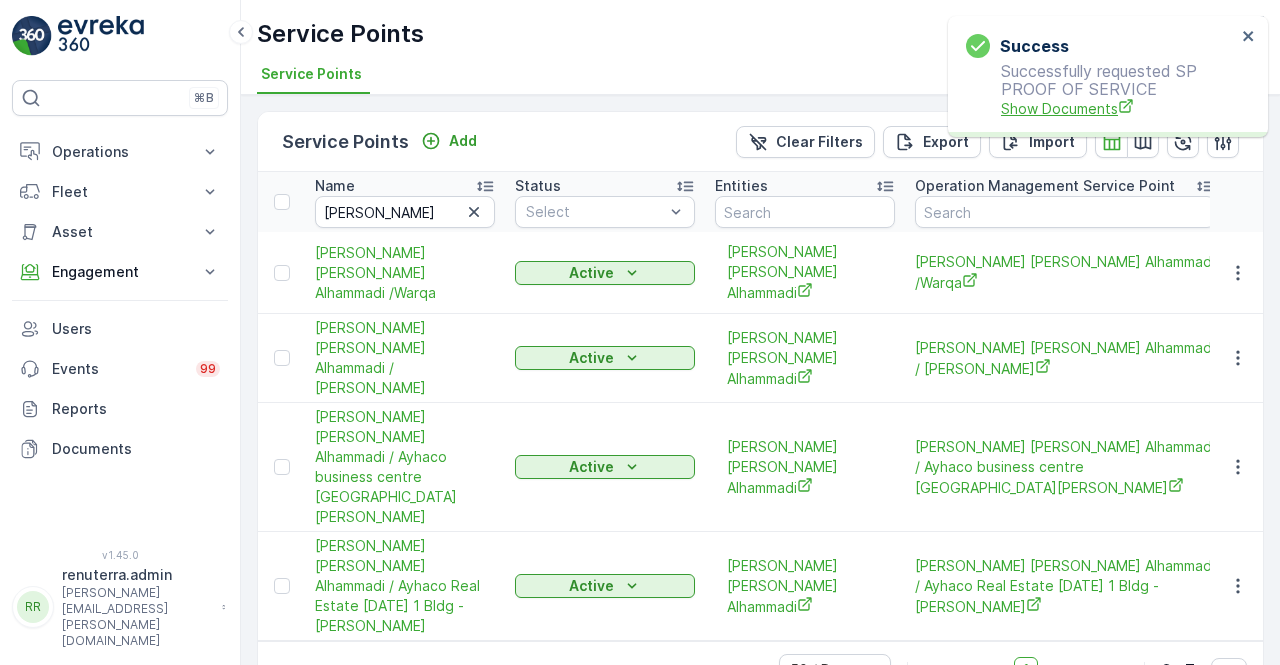 click on "Successfully requested SP PROOF OF SERVICE   Show Documents" at bounding box center [1101, 90] 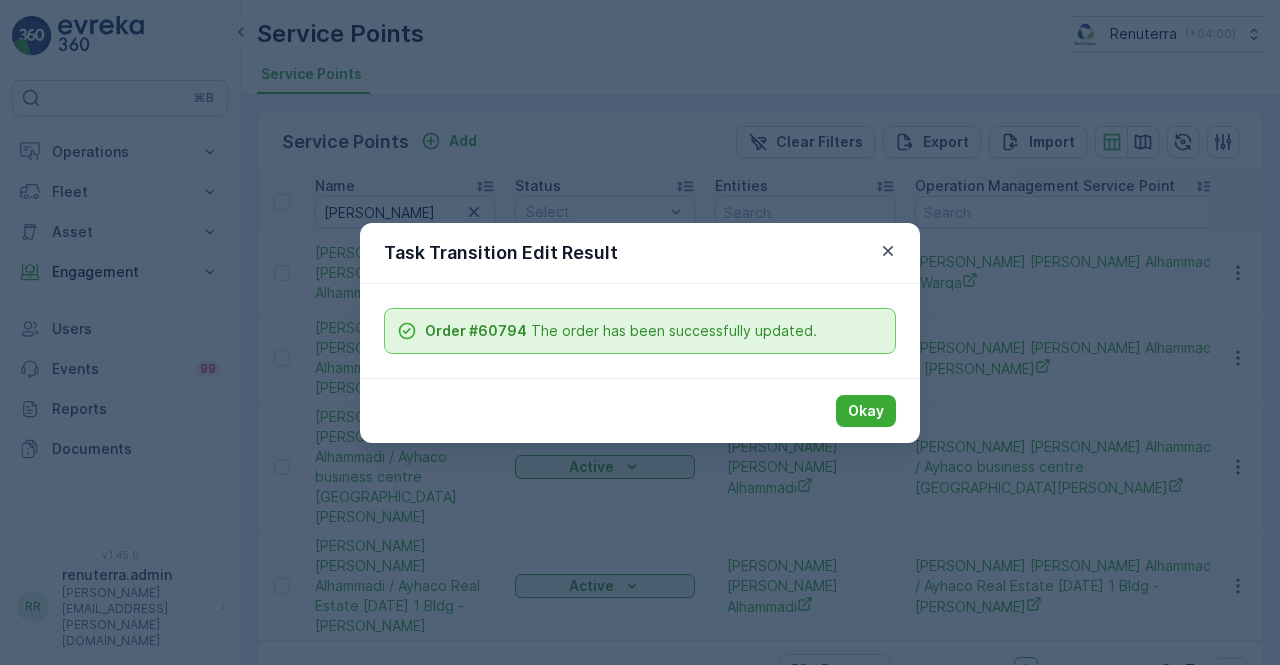drag, startPoint x: 892, startPoint y: 245, endPoint x: 878, endPoint y: 247, distance: 14.142136 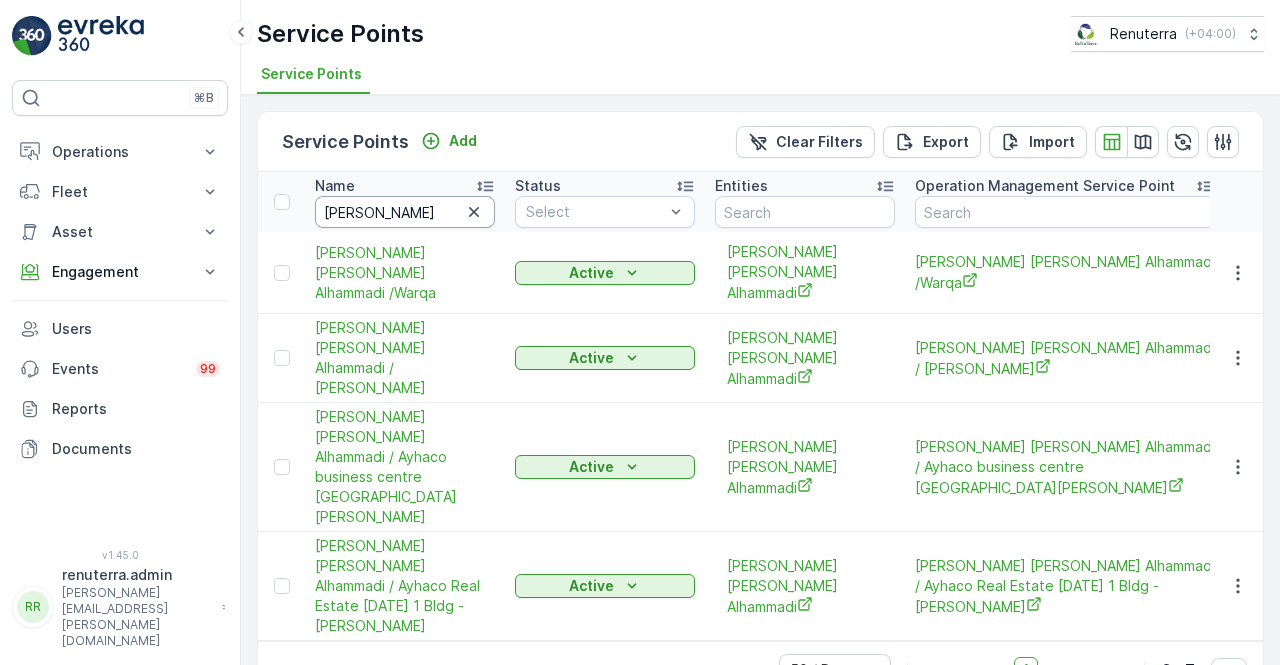 click on "hassan abd" at bounding box center (405, 212) 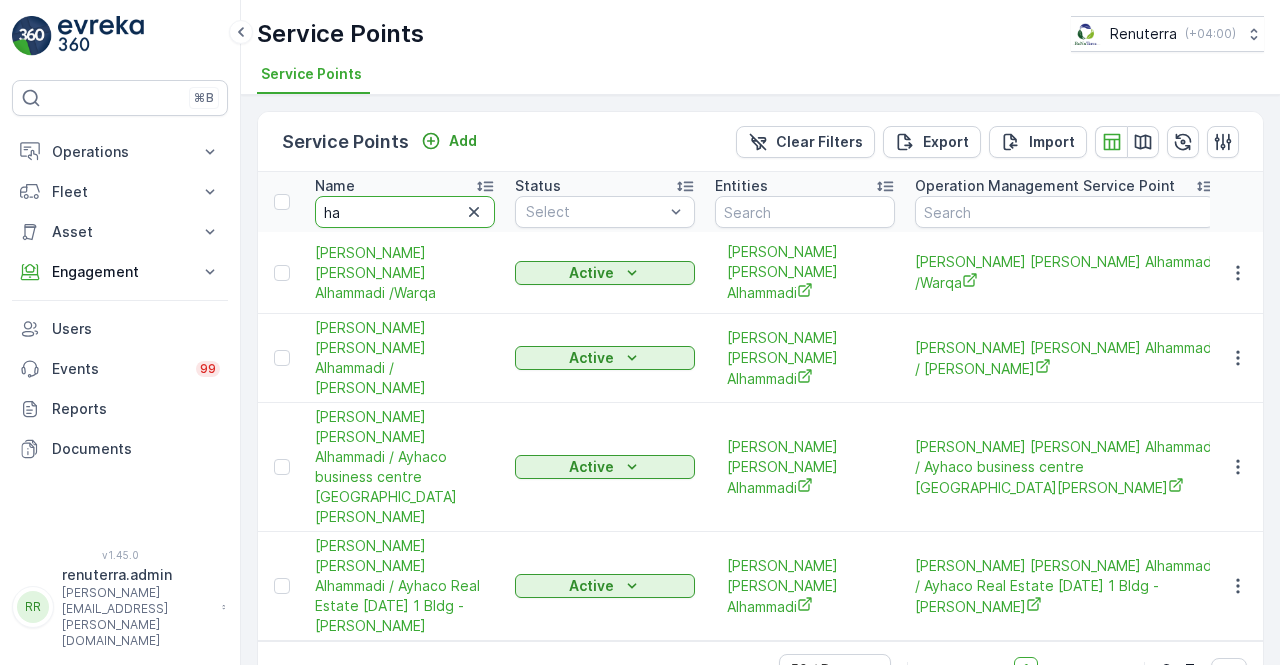 type on "h" 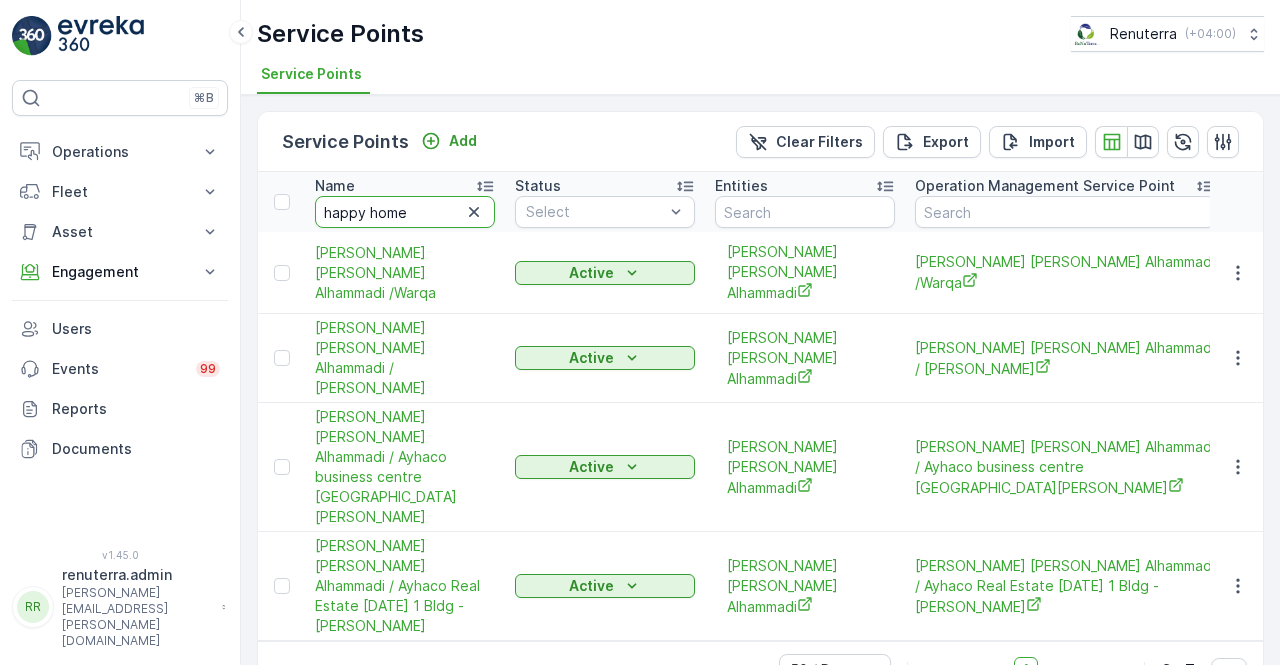 type on "happy home" 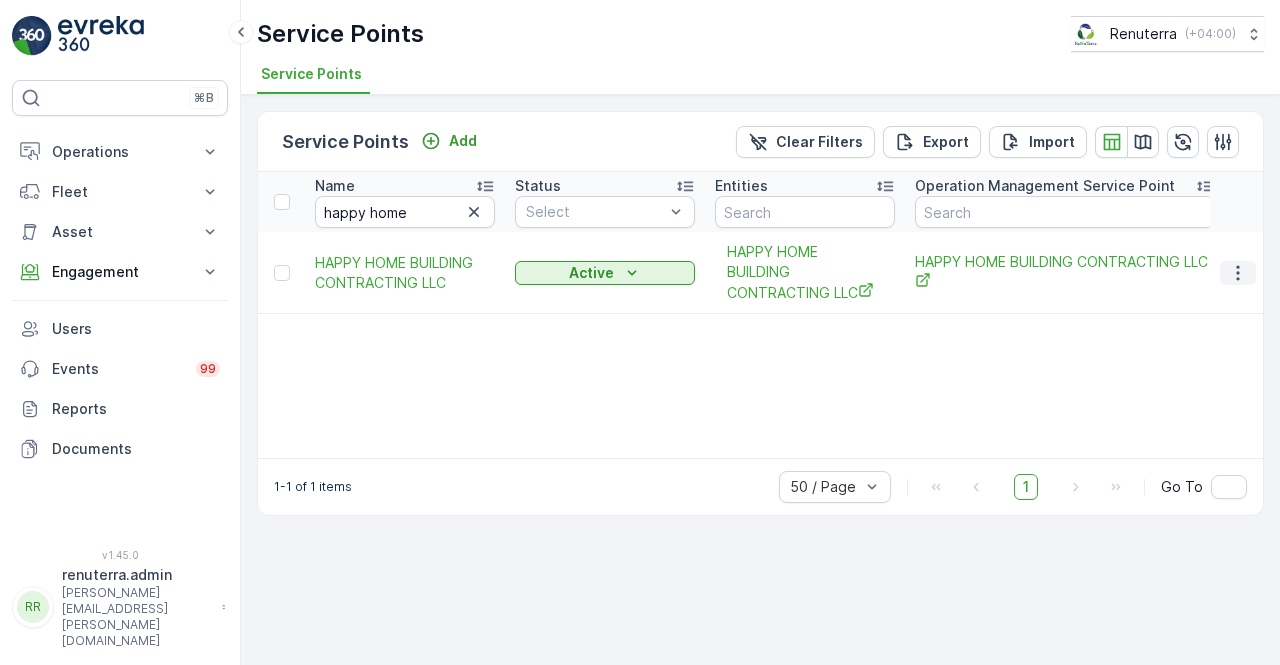 click 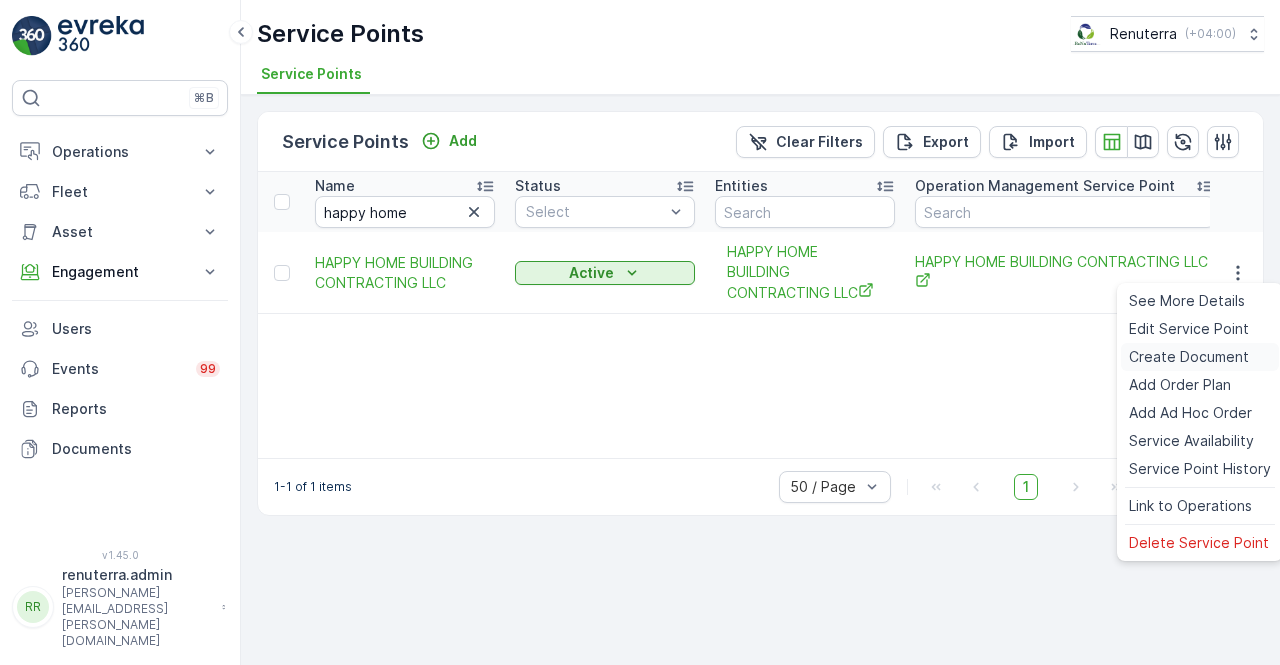 click on "Create Document" at bounding box center [1189, 357] 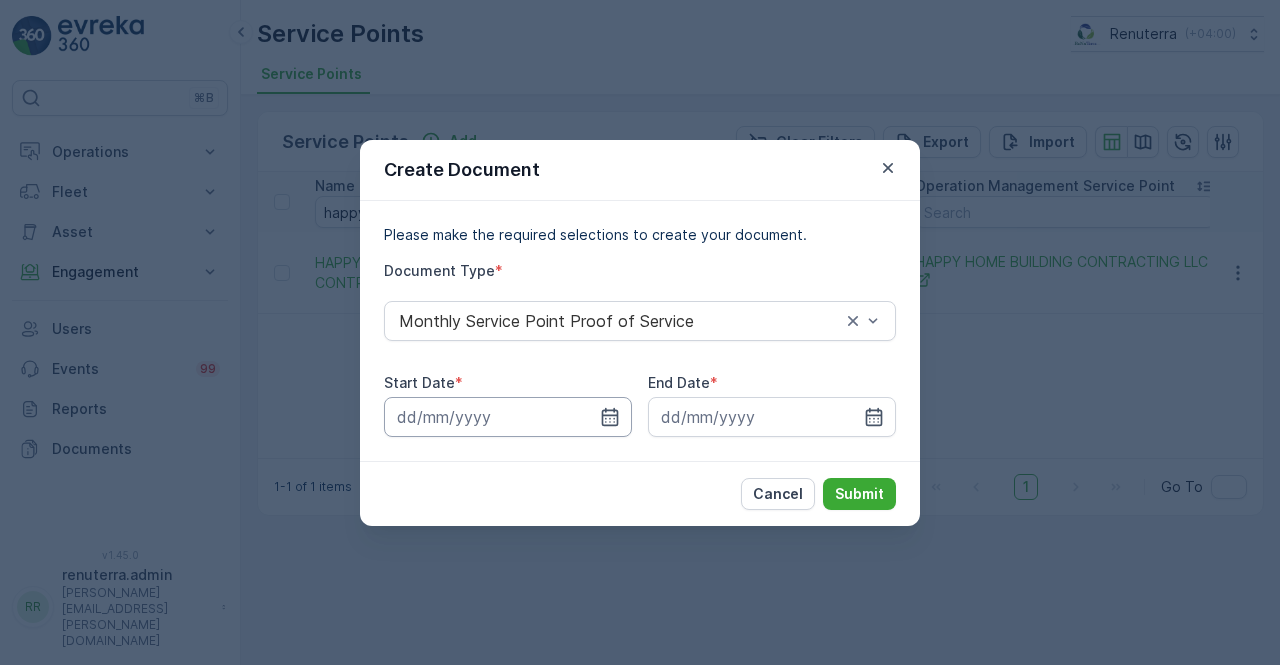drag, startPoint x: 604, startPoint y: 416, endPoint x: 601, endPoint y: 397, distance: 19.235384 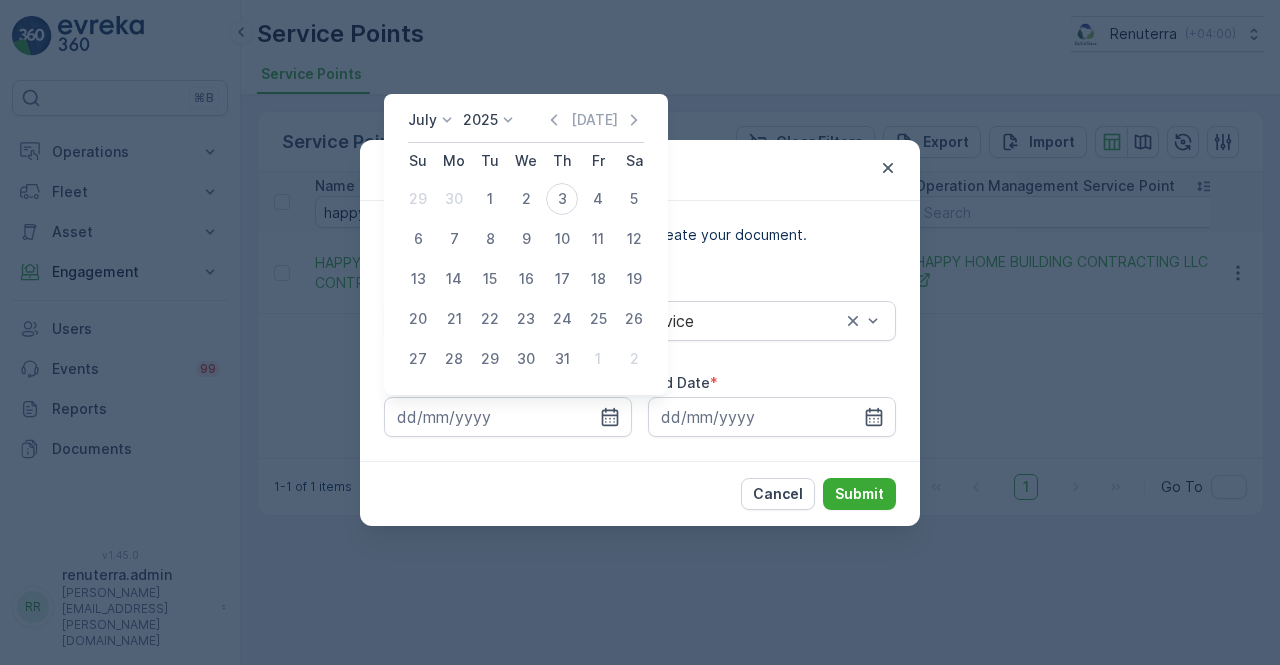 drag, startPoint x: 554, startPoint y: 117, endPoint x: 531, endPoint y: 147, distance: 37.802116 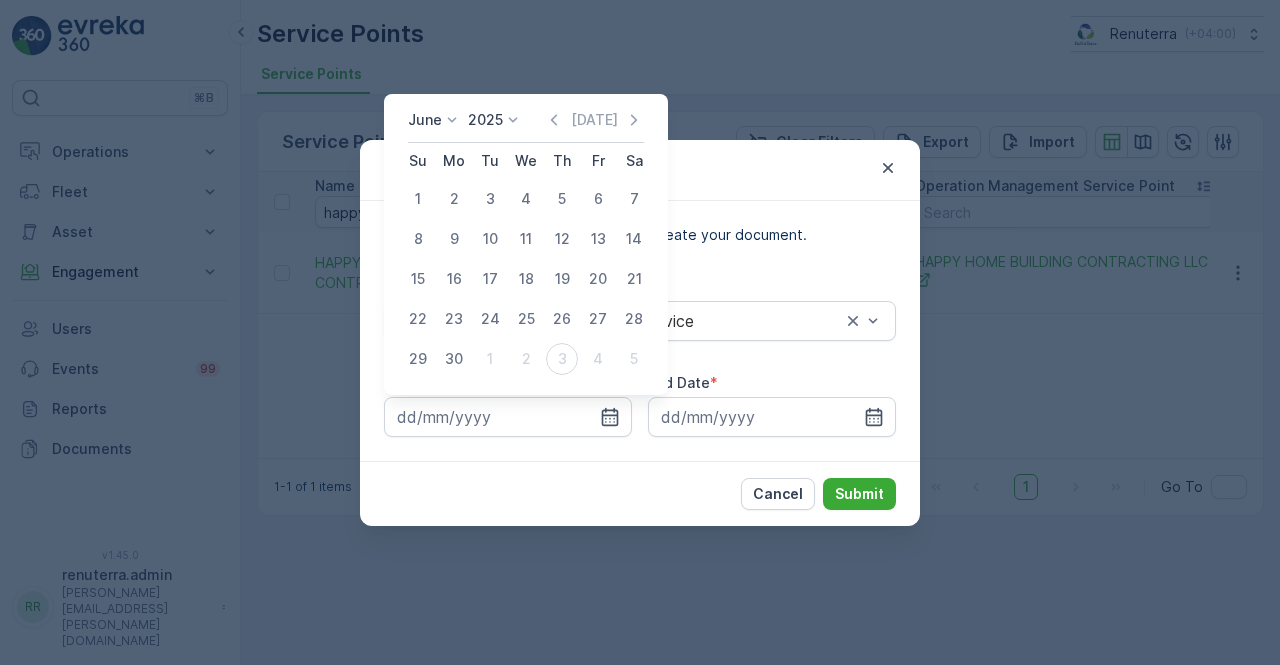 click on "1" at bounding box center [418, 199] 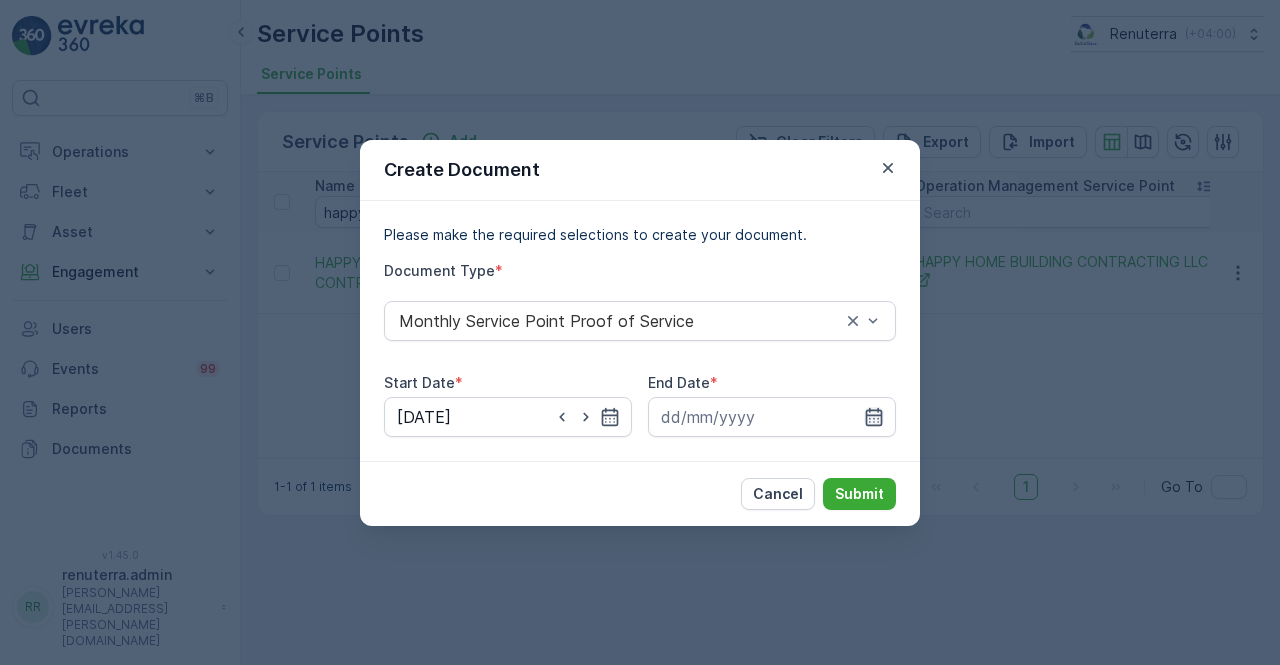 click 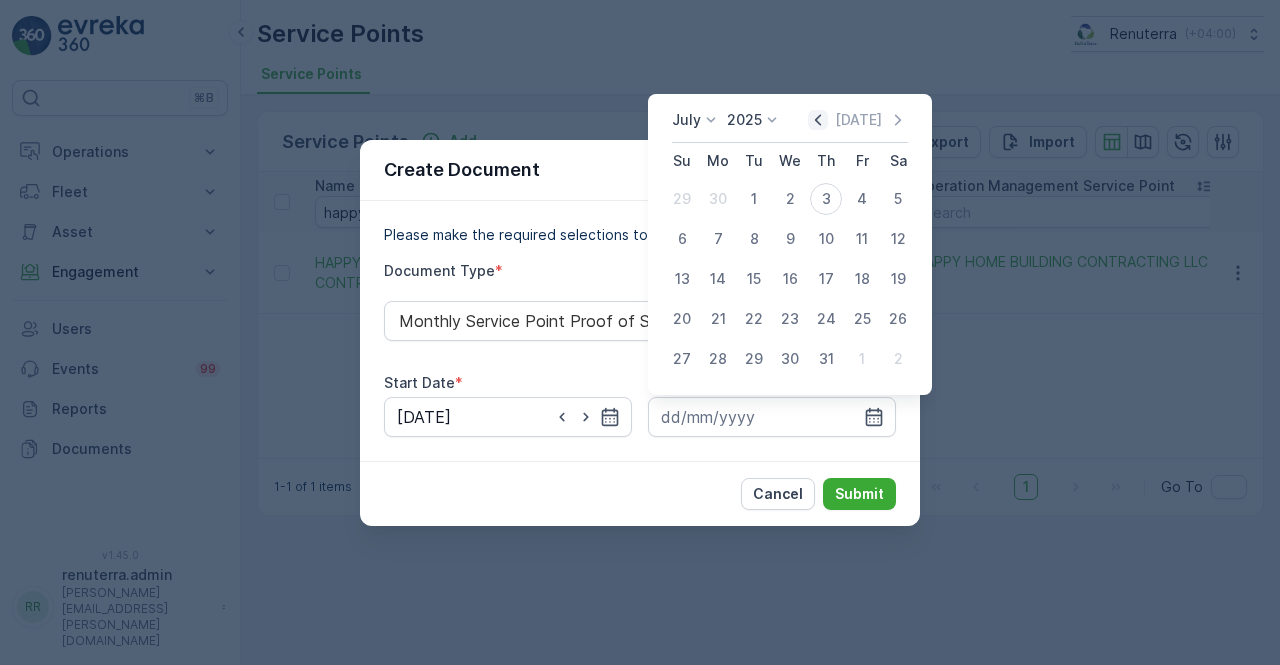click 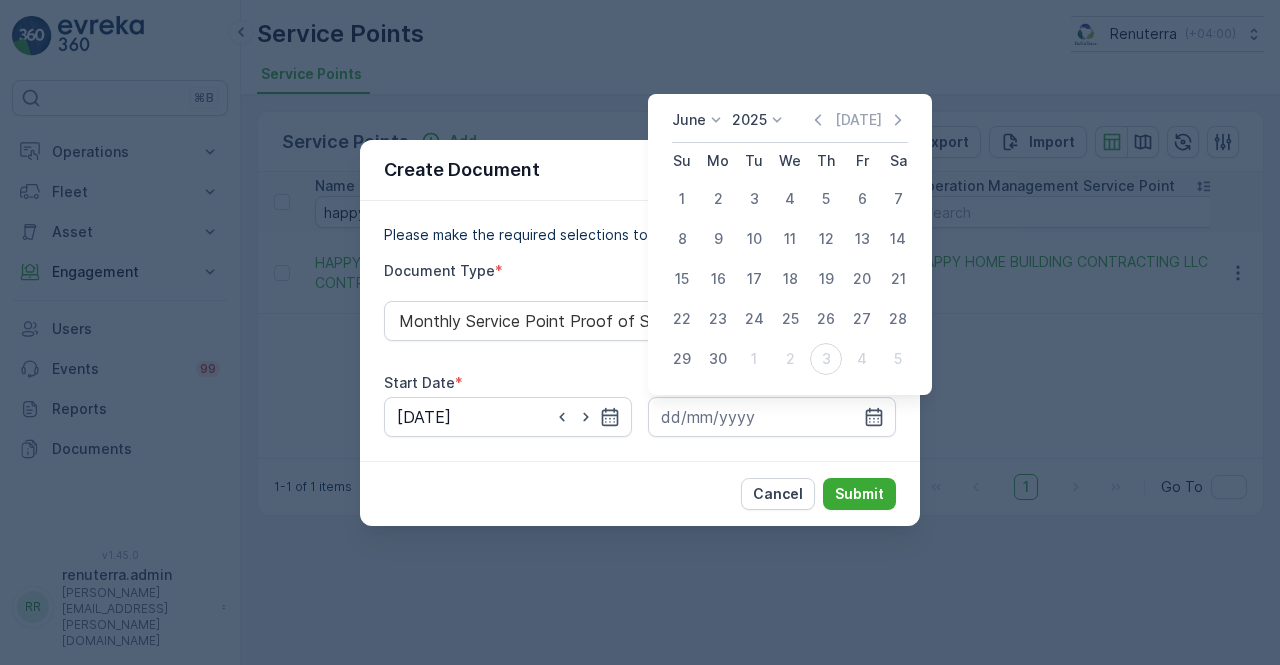 drag, startPoint x: 727, startPoint y: 359, endPoint x: 766, endPoint y: 391, distance: 50.447994 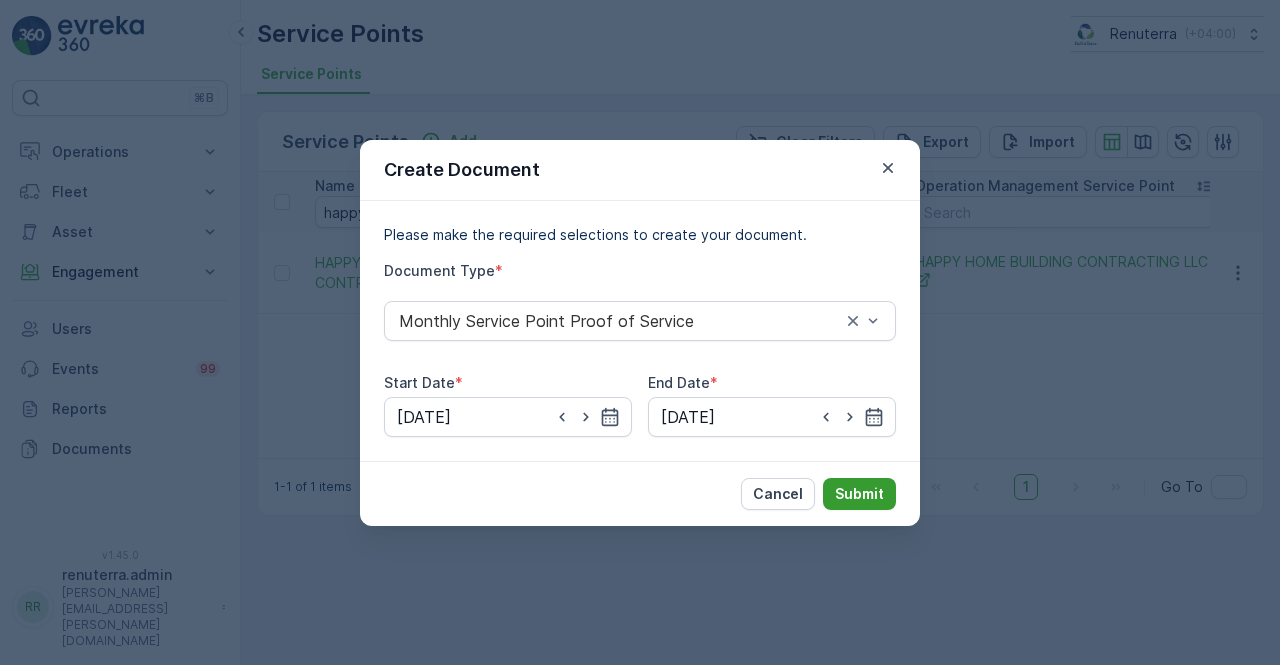 click on "Submit" at bounding box center [859, 494] 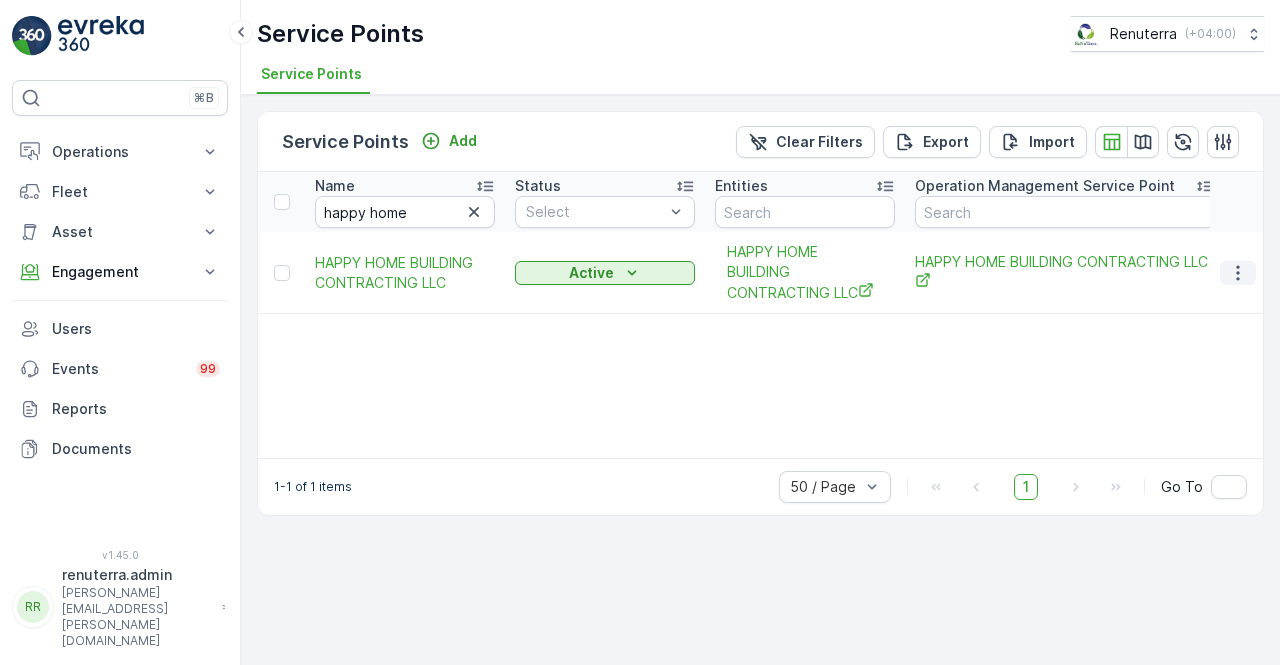 drag, startPoint x: 1238, startPoint y: 252, endPoint x: 1233, endPoint y: 263, distance: 12.083046 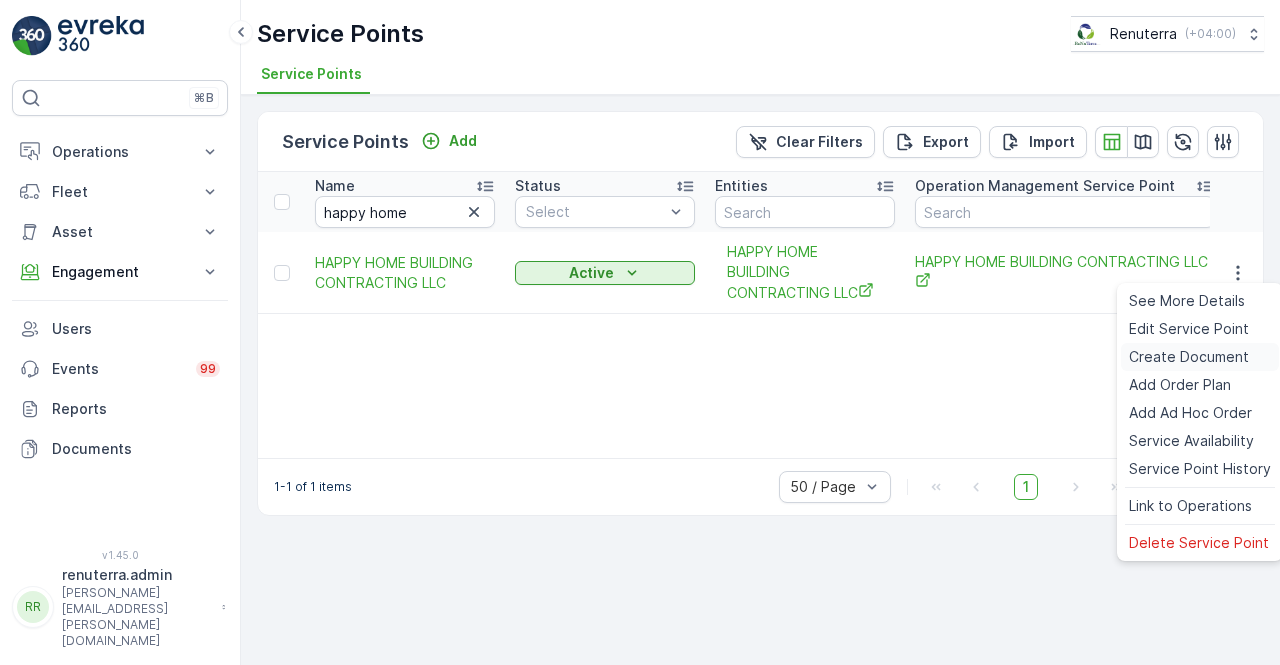 click on "Create Document" at bounding box center (1189, 357) 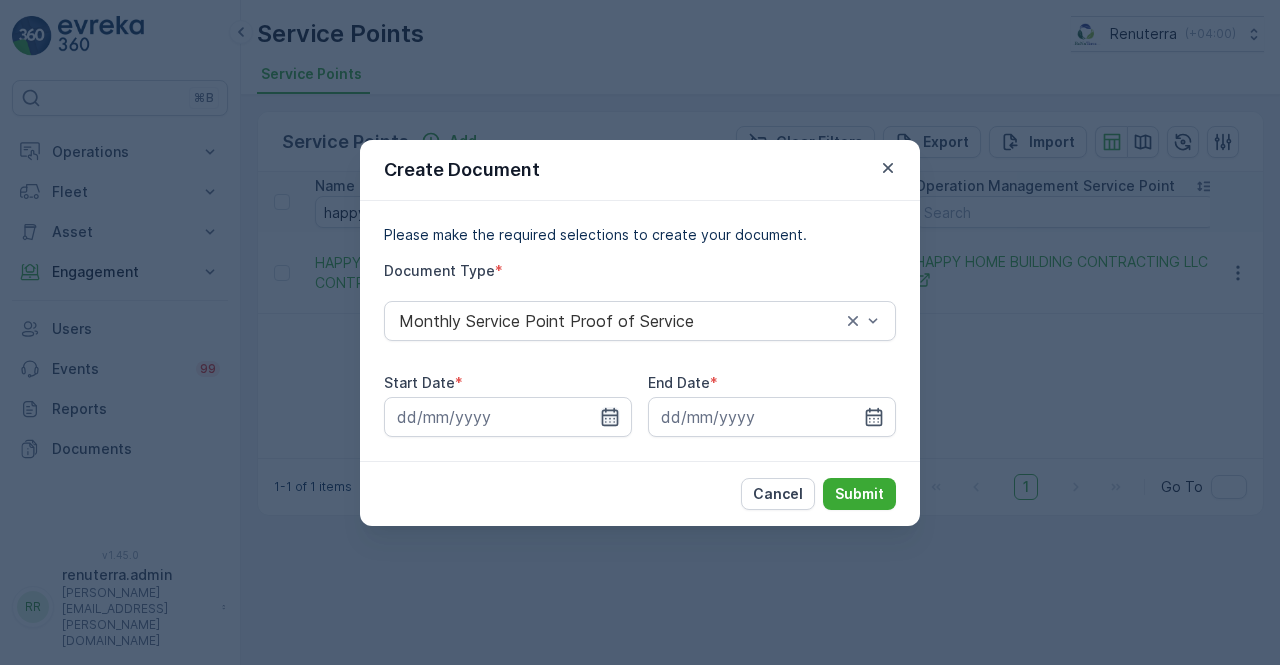 click 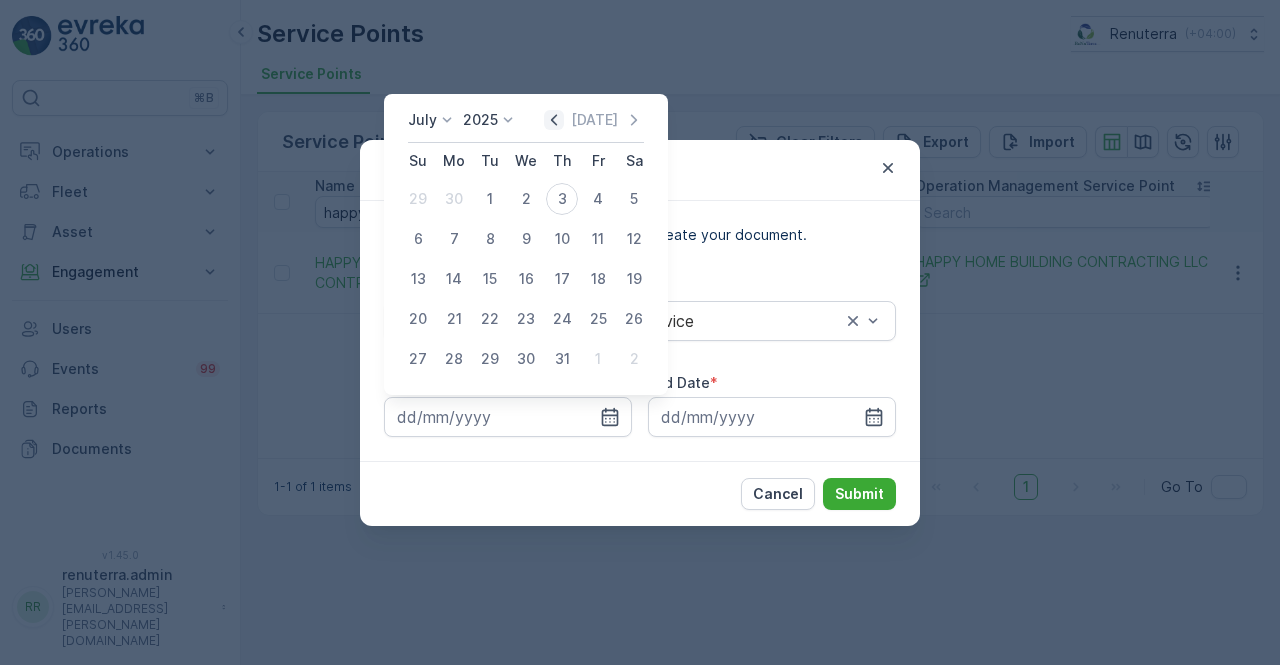 click 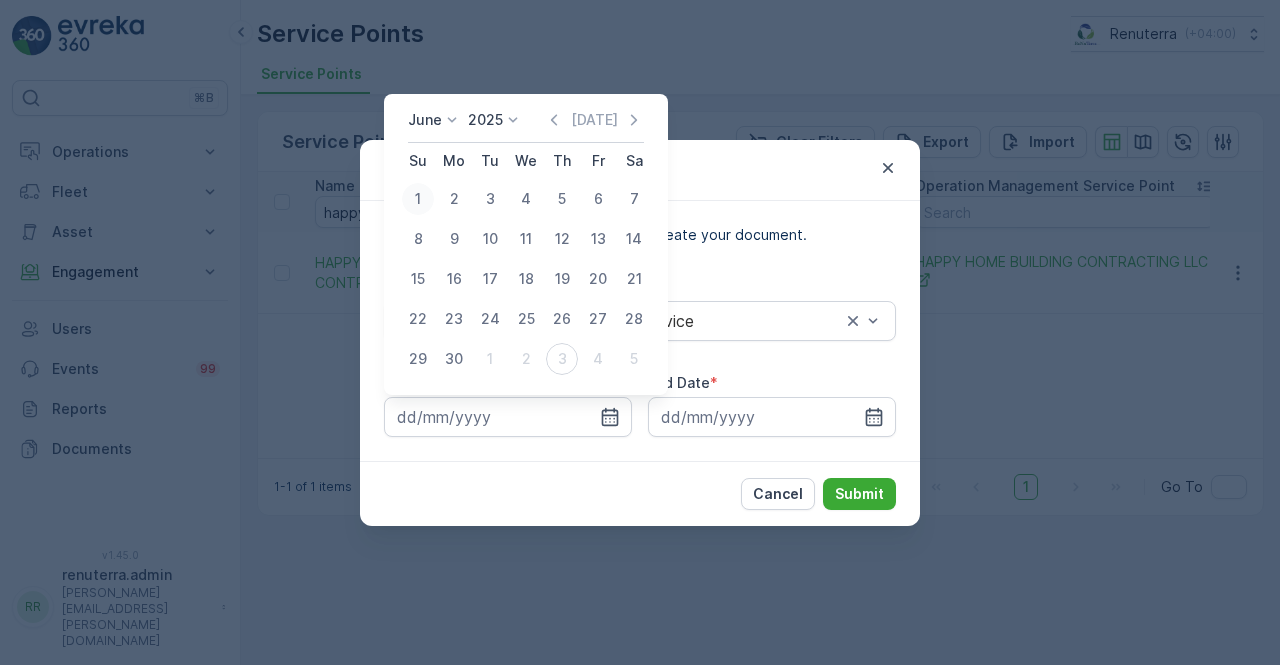 click on "1" at bounding box center [418, 199] 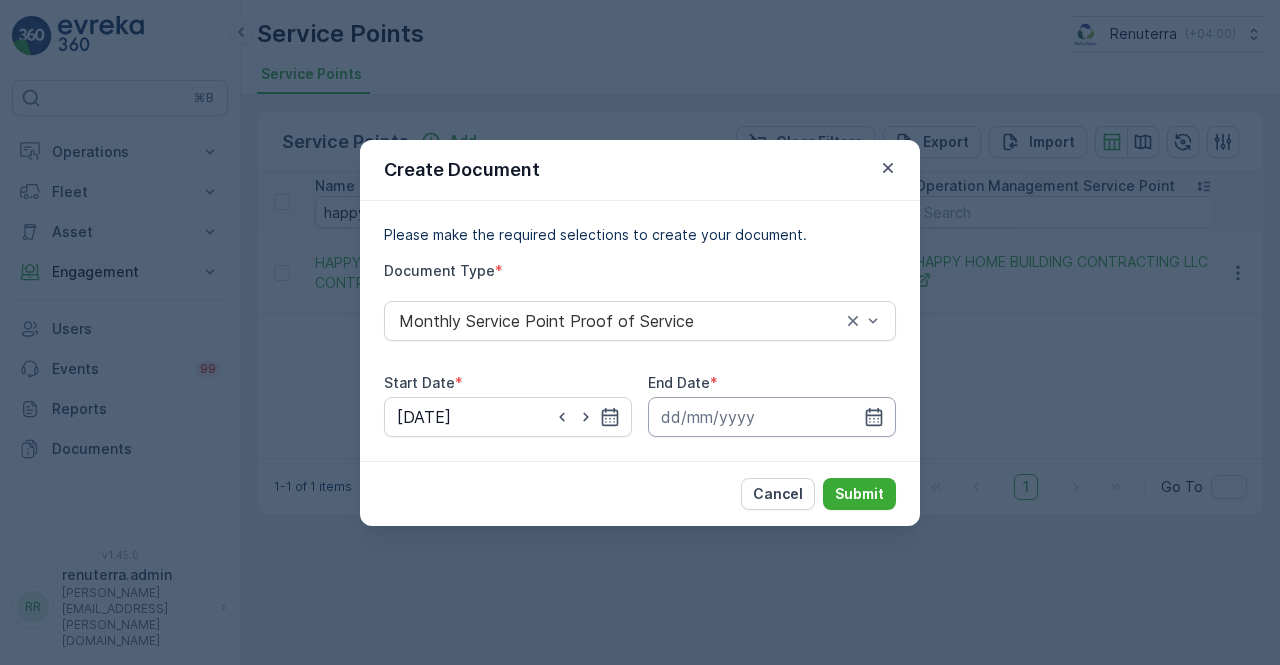 drag, startPoint x: 884, startPoint y: 416, endPoint x: 878, endPoint y: 398, distance: 18.973665 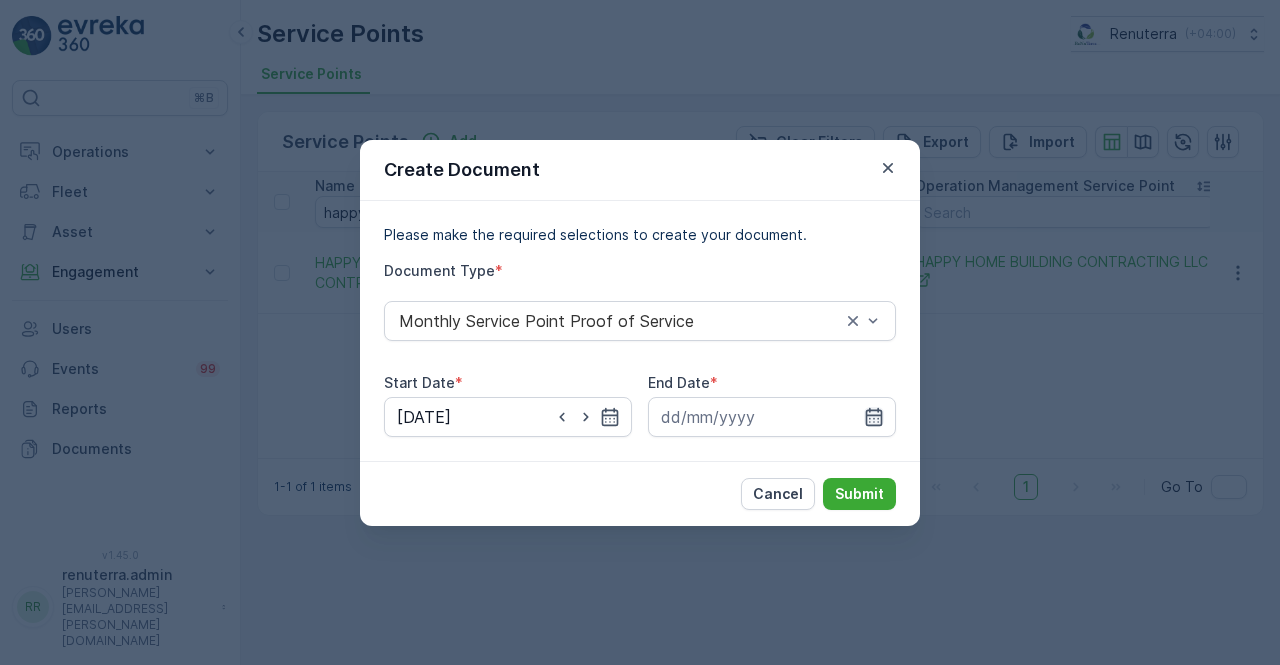 click 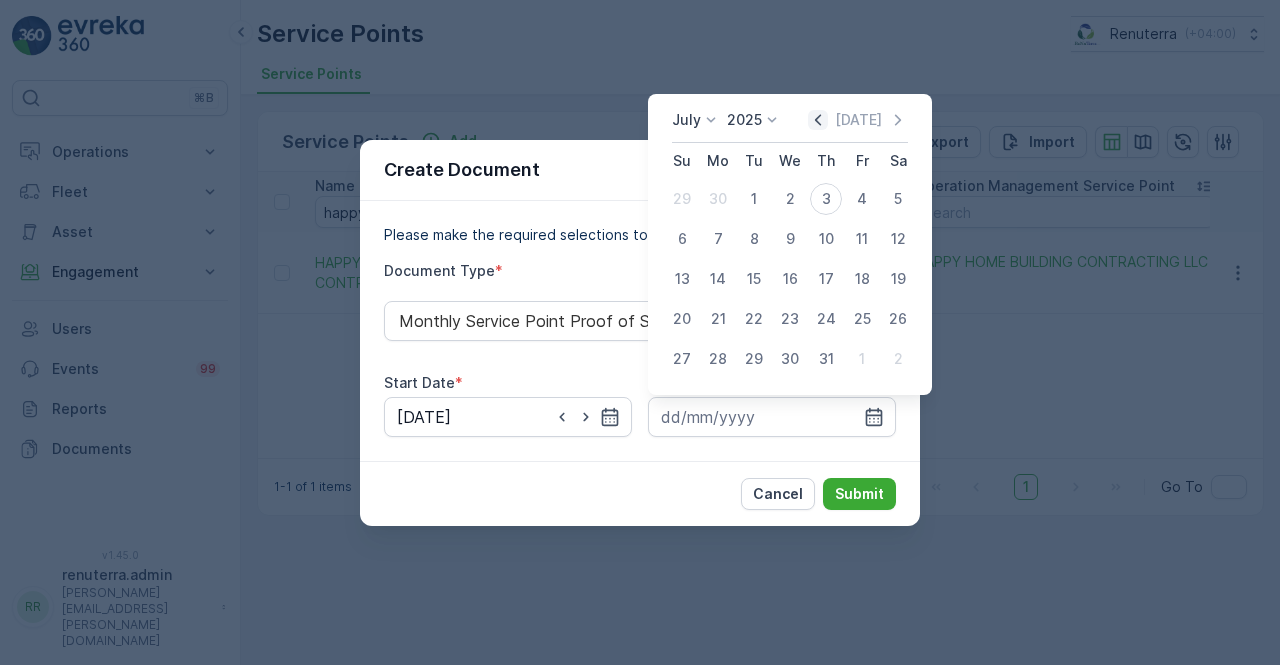 click 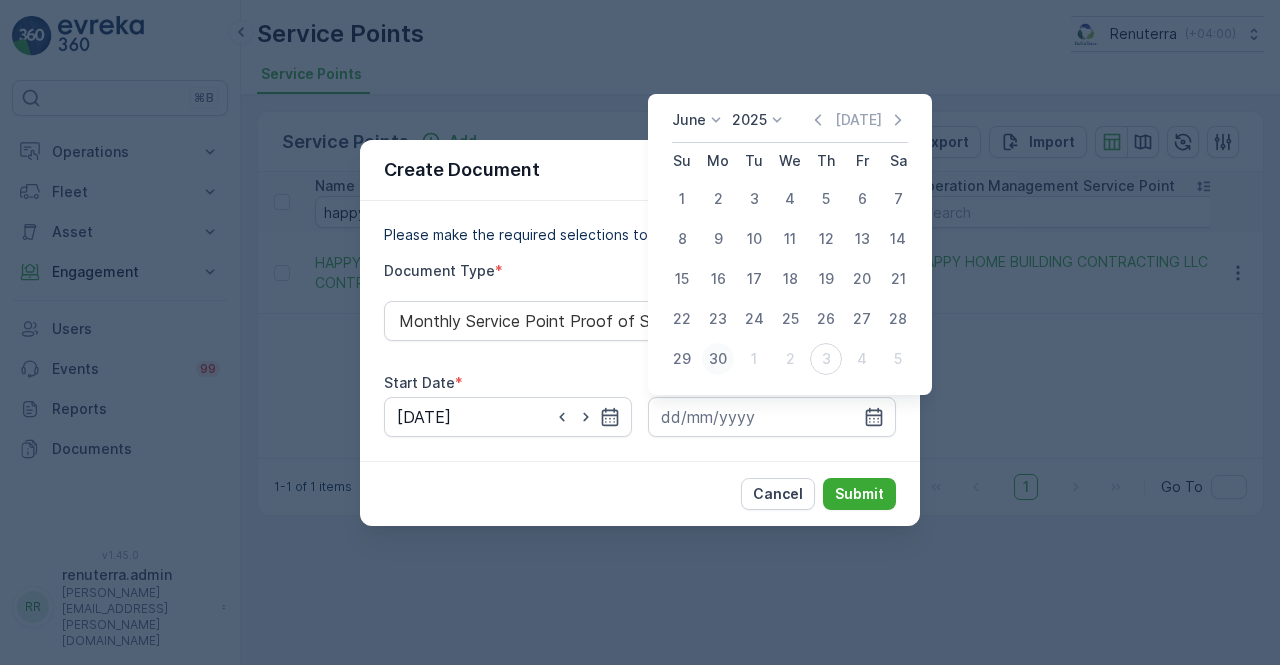 click on "30" at bounding box center [718, 359] 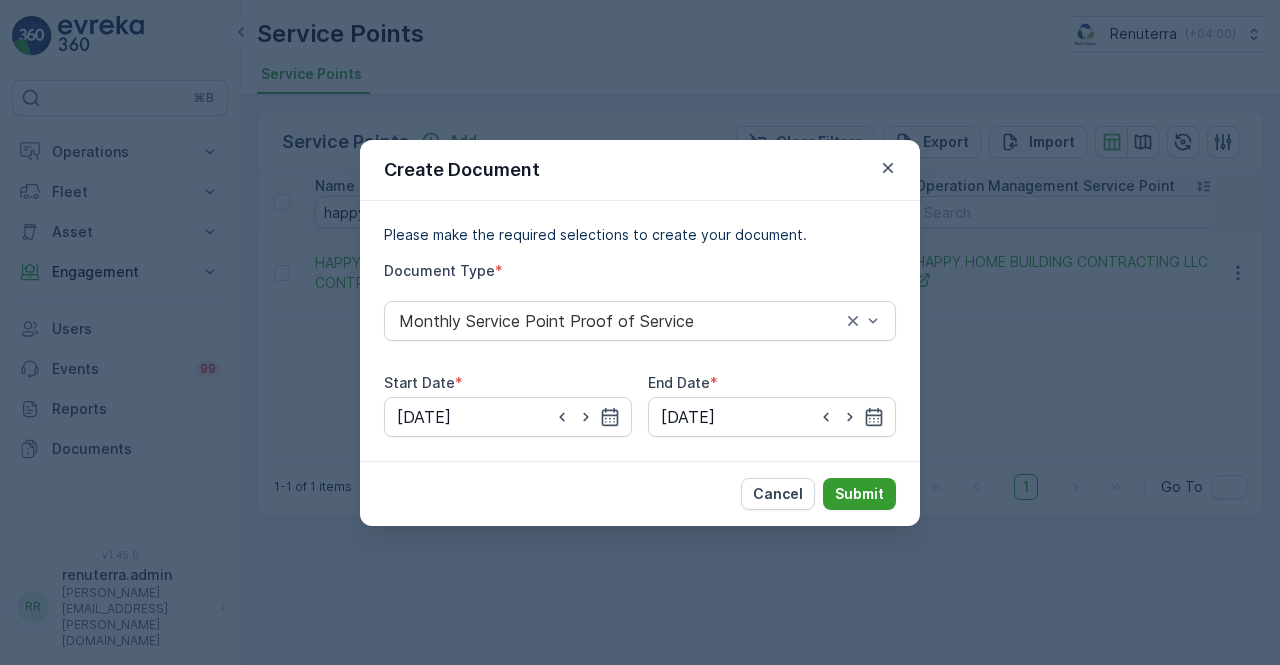 click on "Submit" at bounding box center [859, 494] 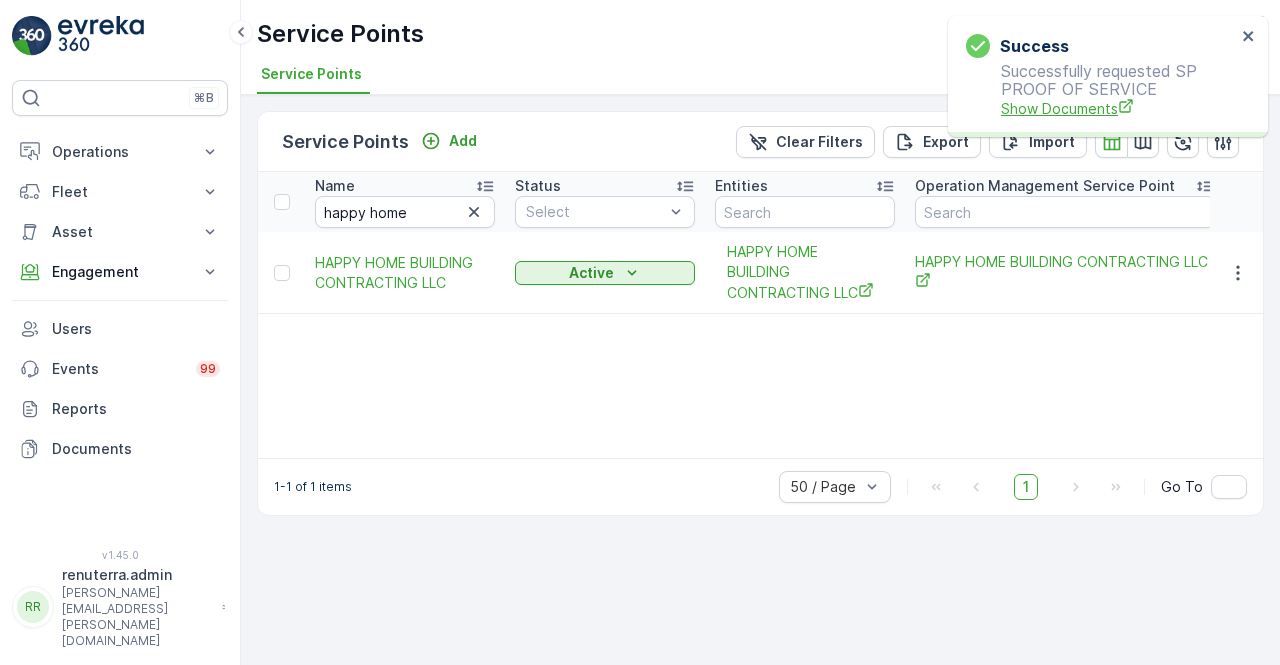 click on "Show Documents" at bounding box center (1118, 108) 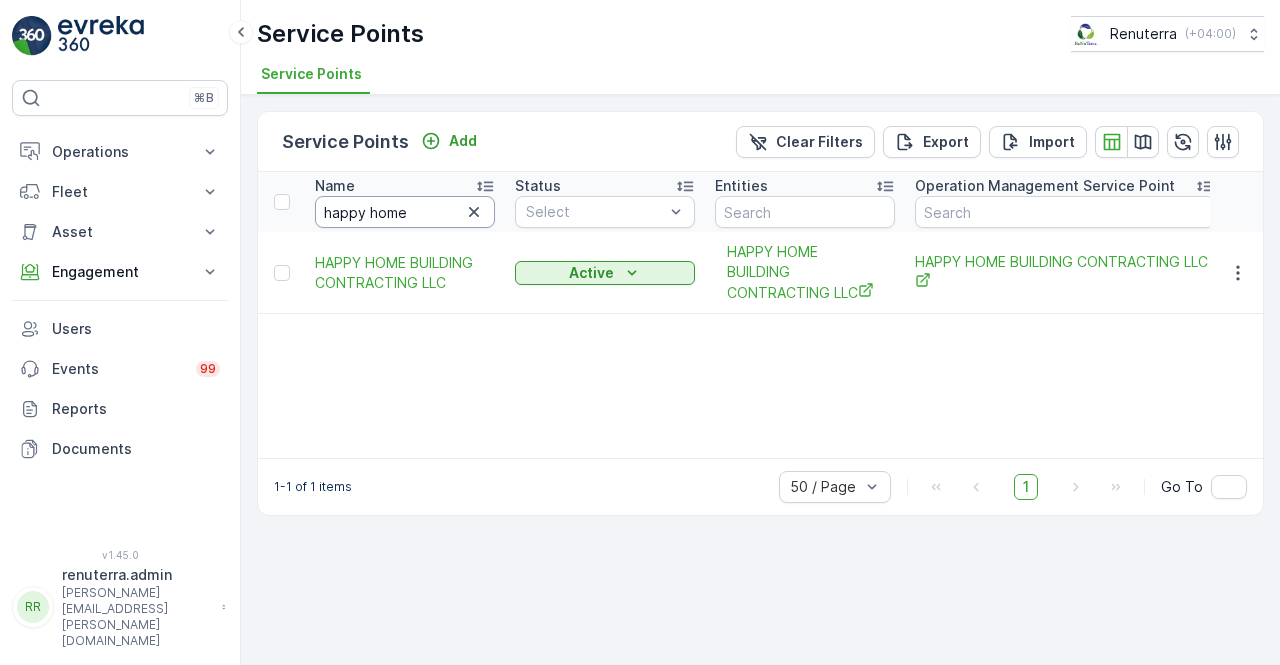 click on "happy home" at bounding box center [405, 212] 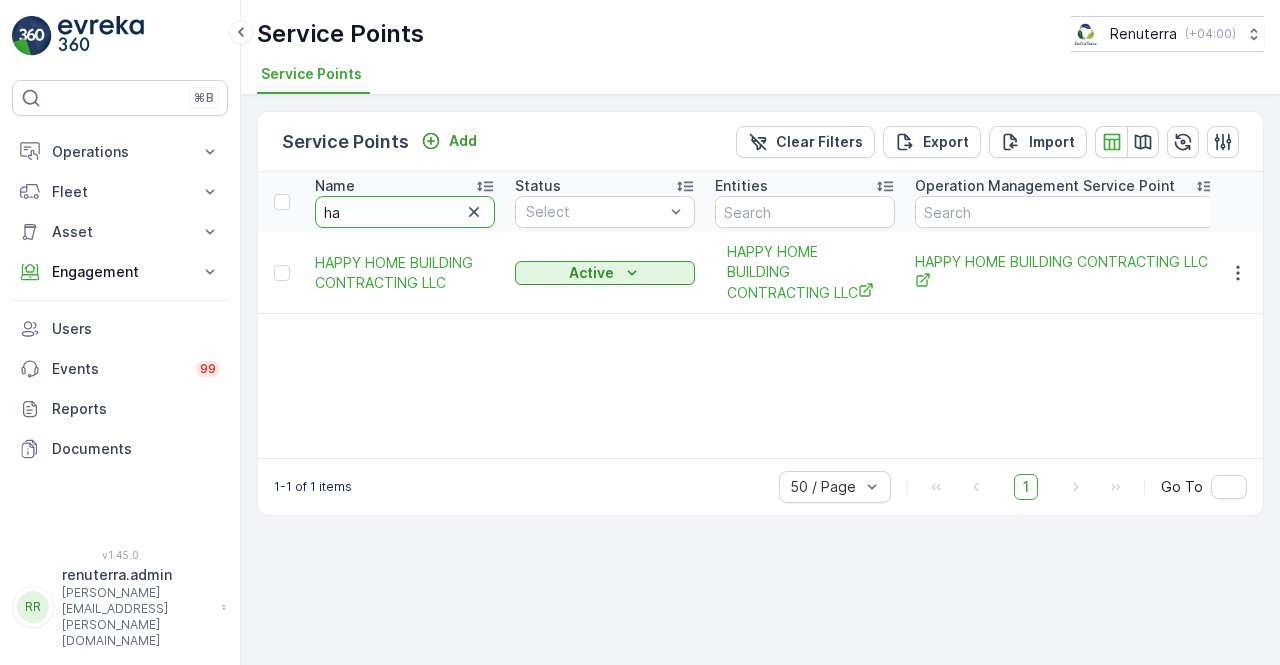 type on "h" 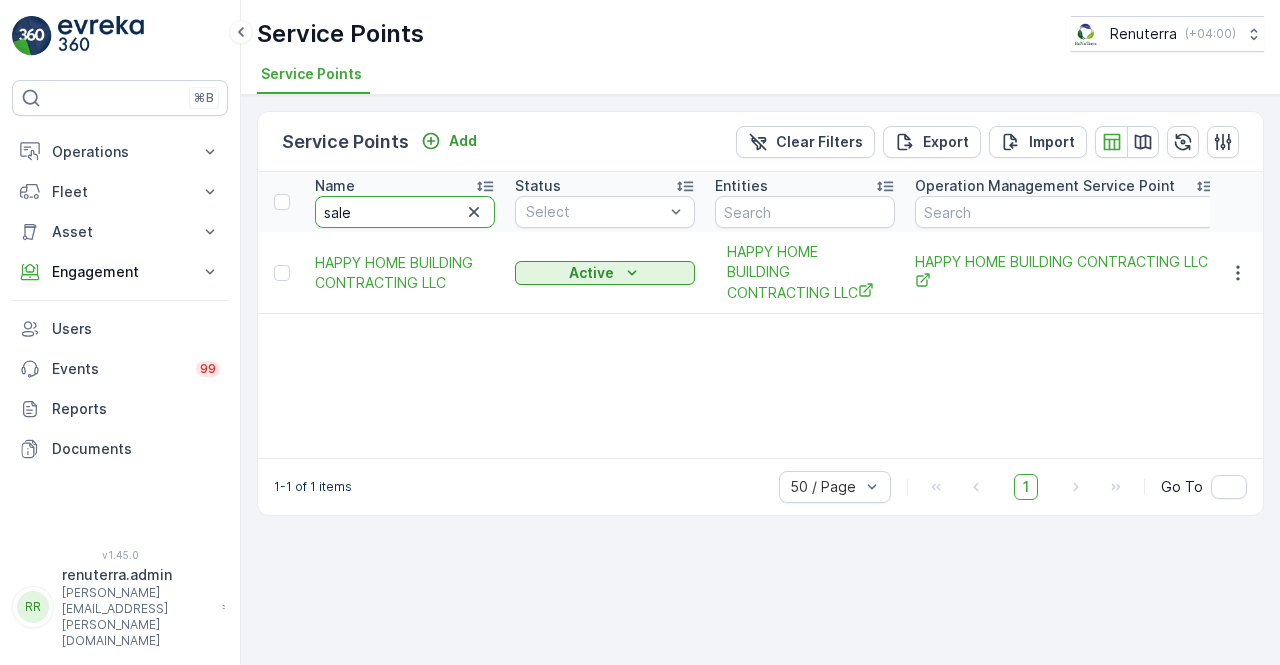 type on "salem" 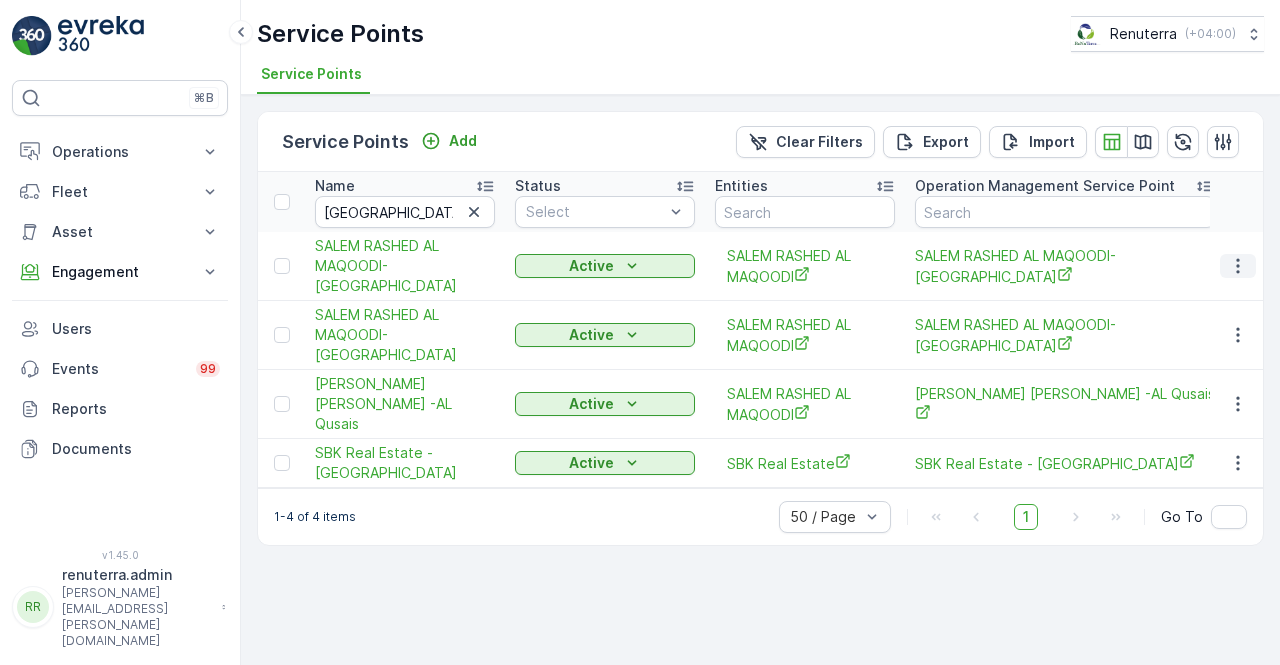 click at bounding box center [1238, 266] 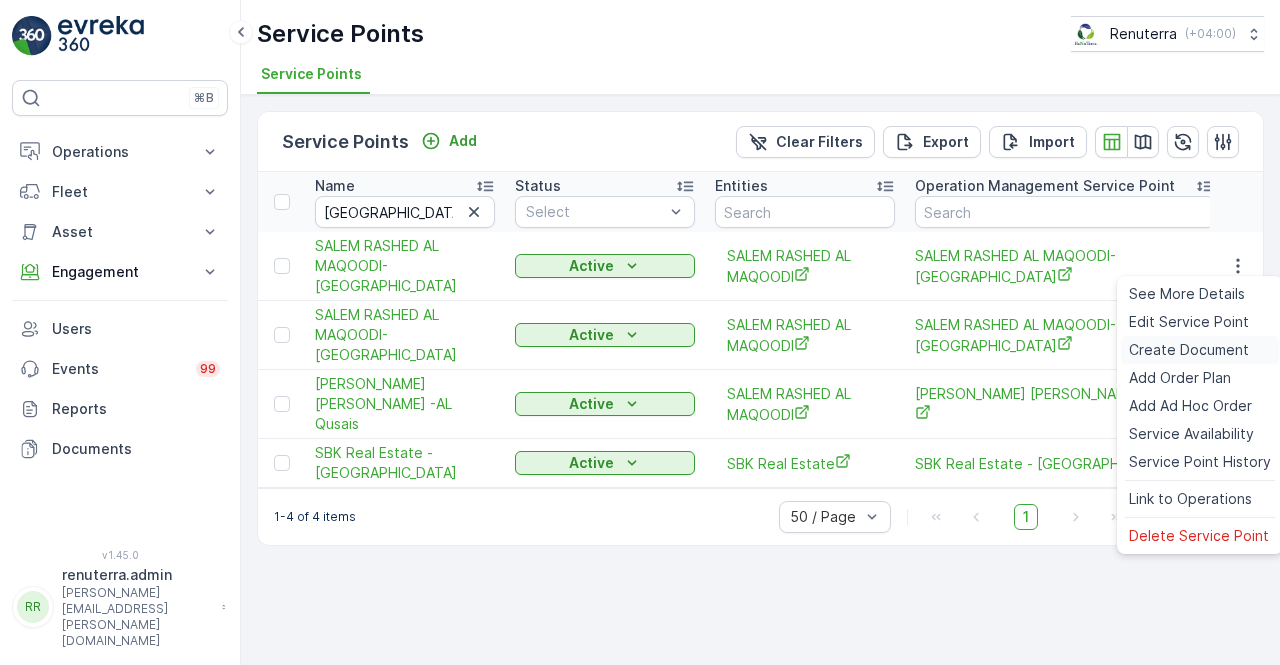 click on "Create Document" at bounding box center [1189, 350] 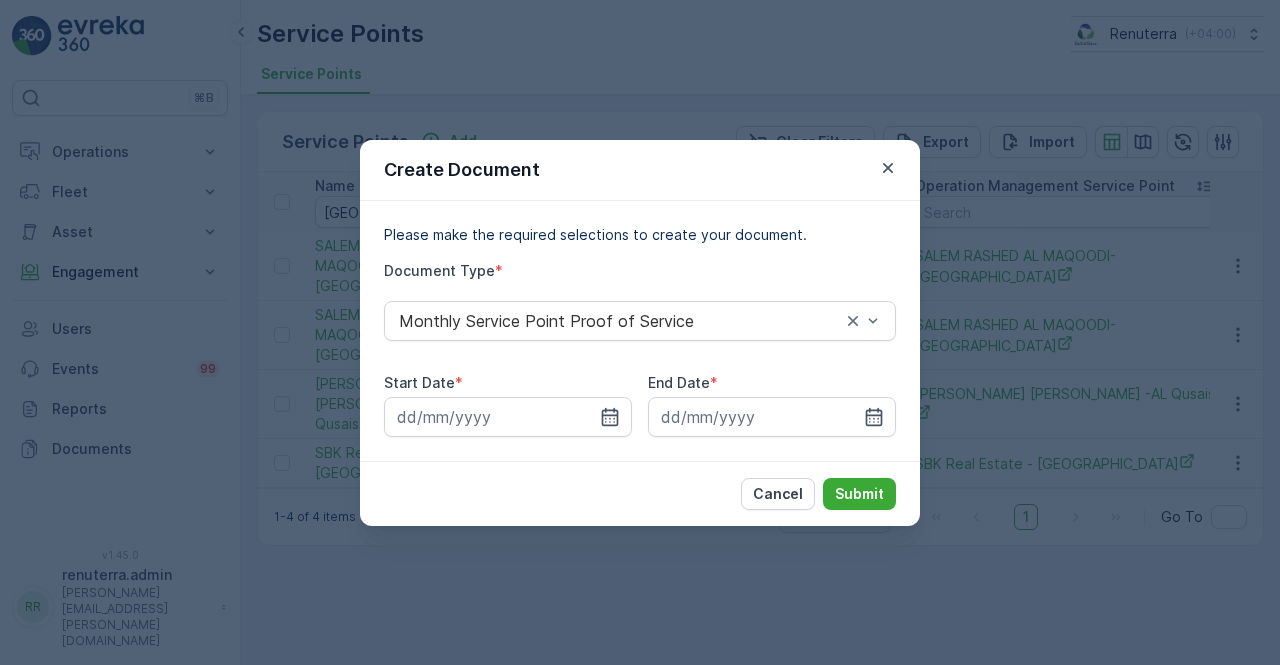 drag, startPoint x: 620, startPoint y: 409, endPoint x: 608, endPoint y: 371, distance: 39.849716 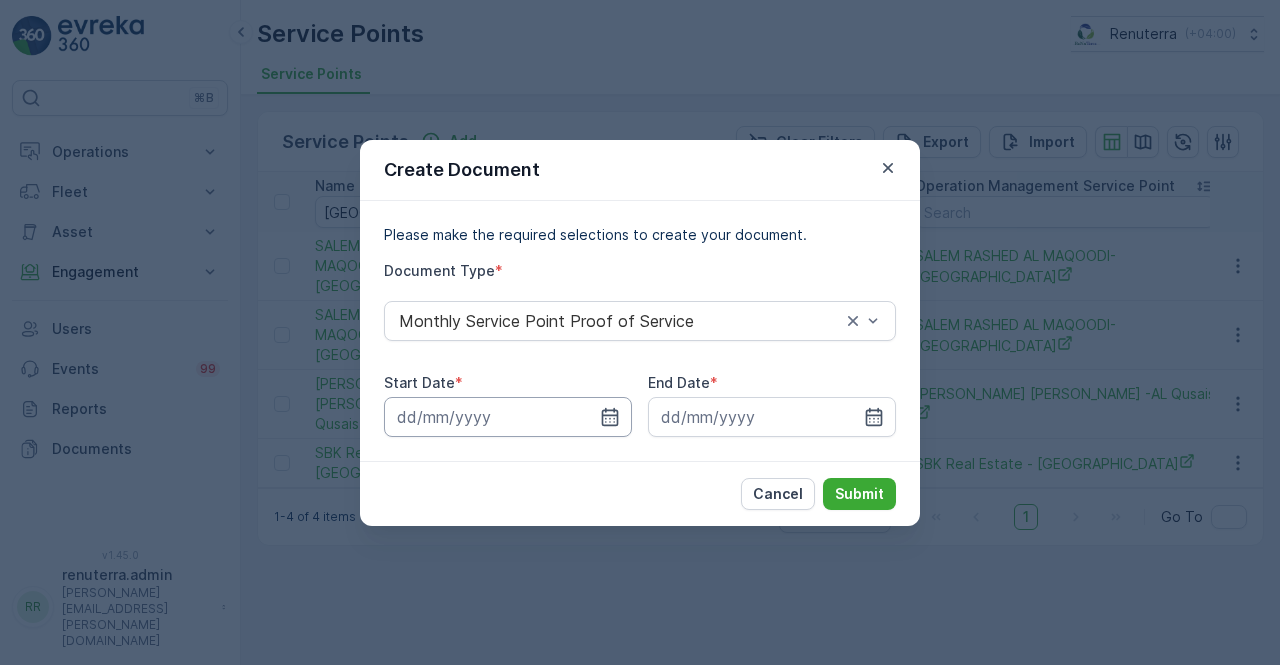 drag, startPoint x: 608, startPoint y: 391, endPoint x: 608, endPoint y: 405, distance: 14 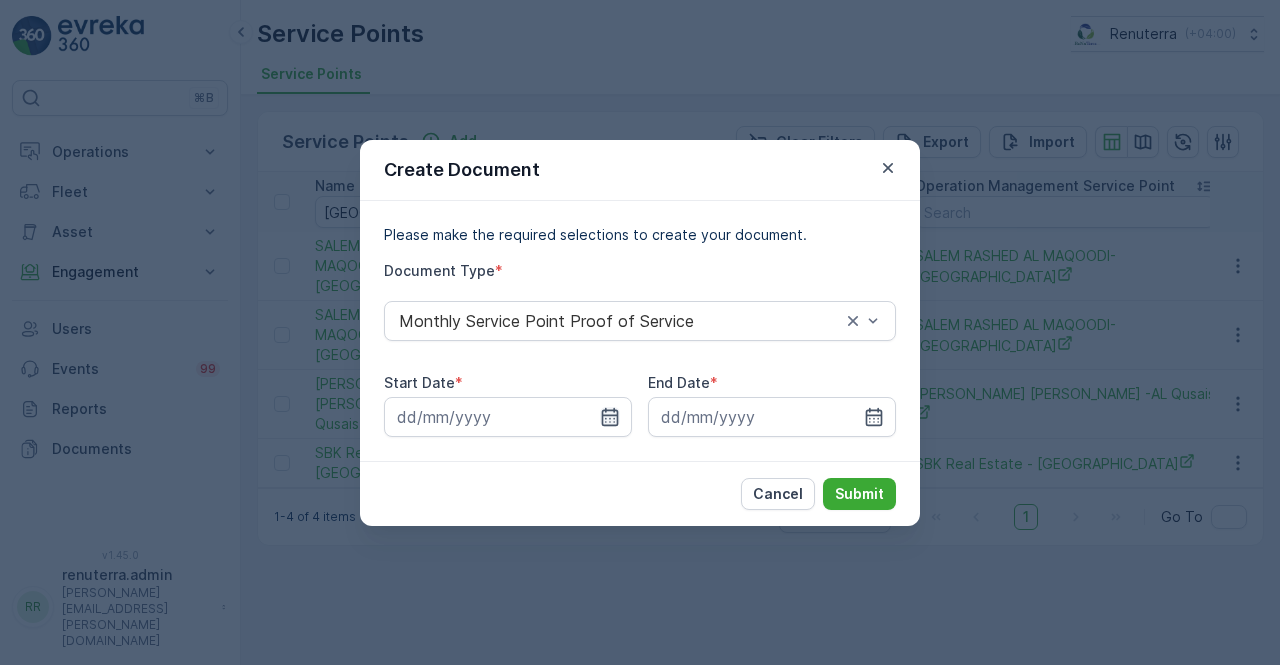 click 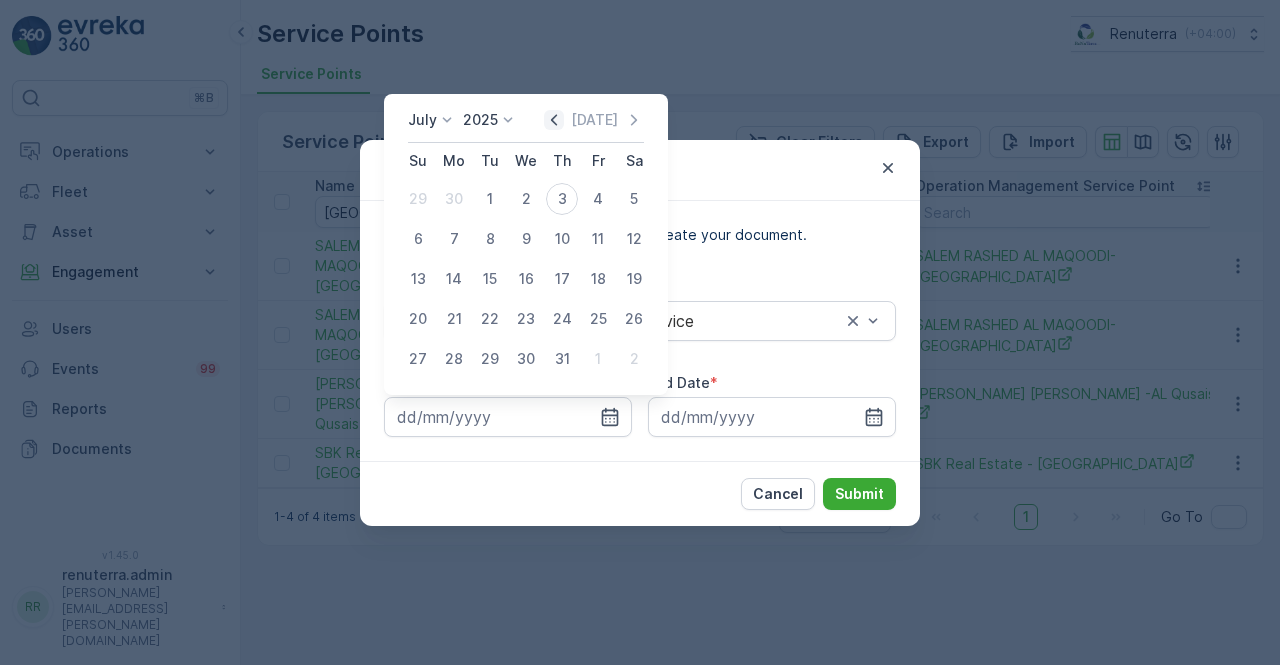 click 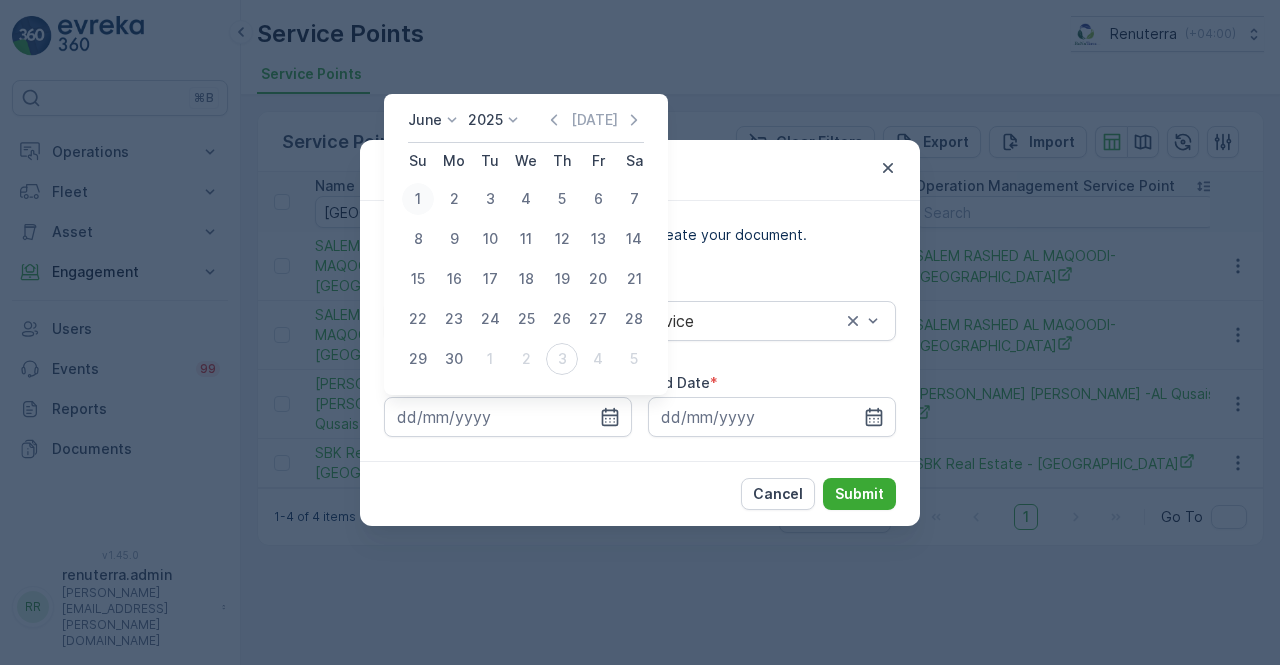 click on "1" at bounding box center [418, 199] 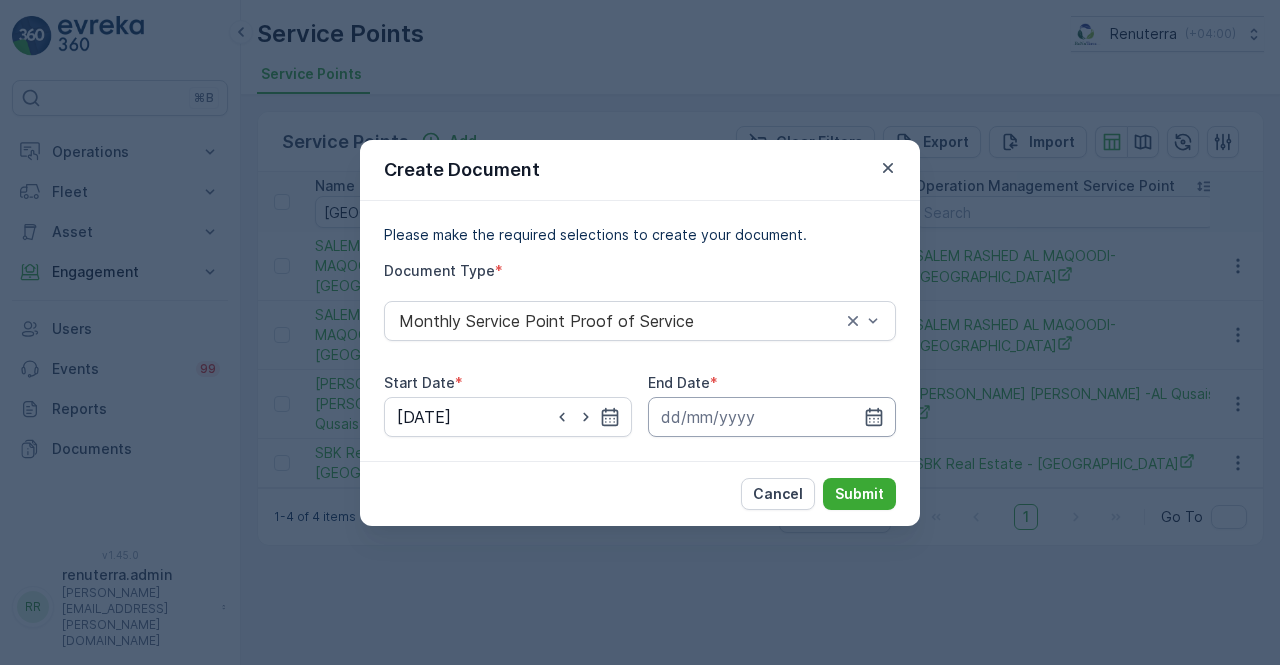 click at bounding box center (772, 417) 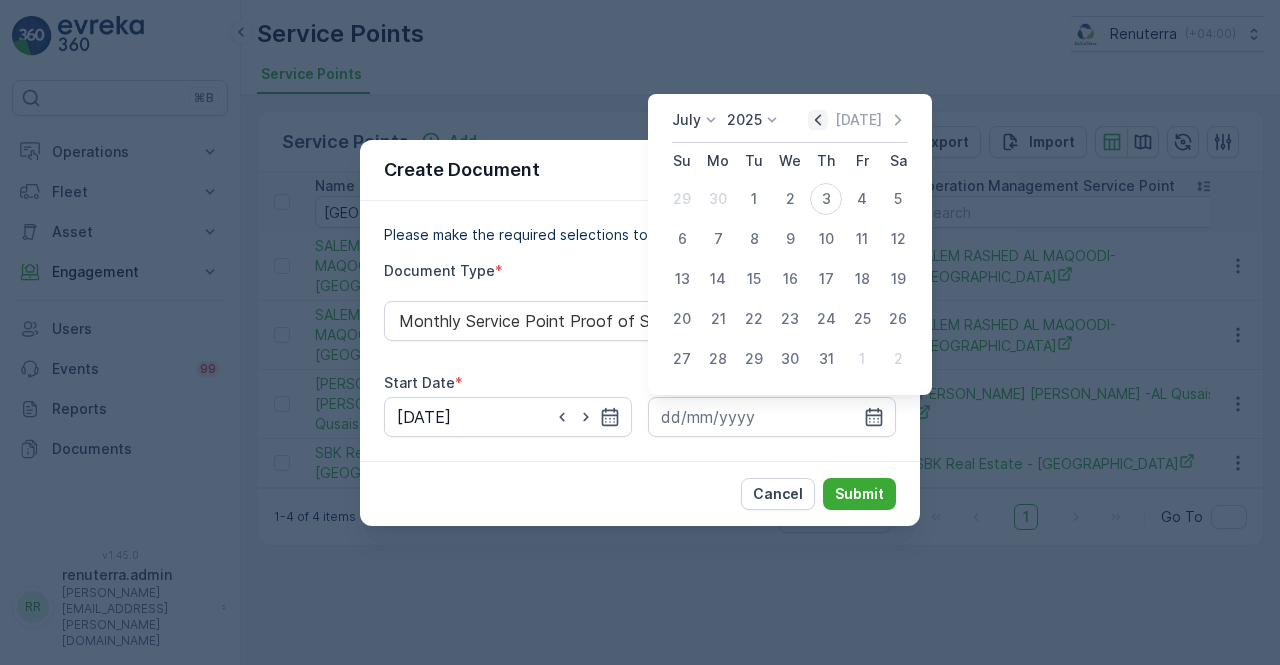 click 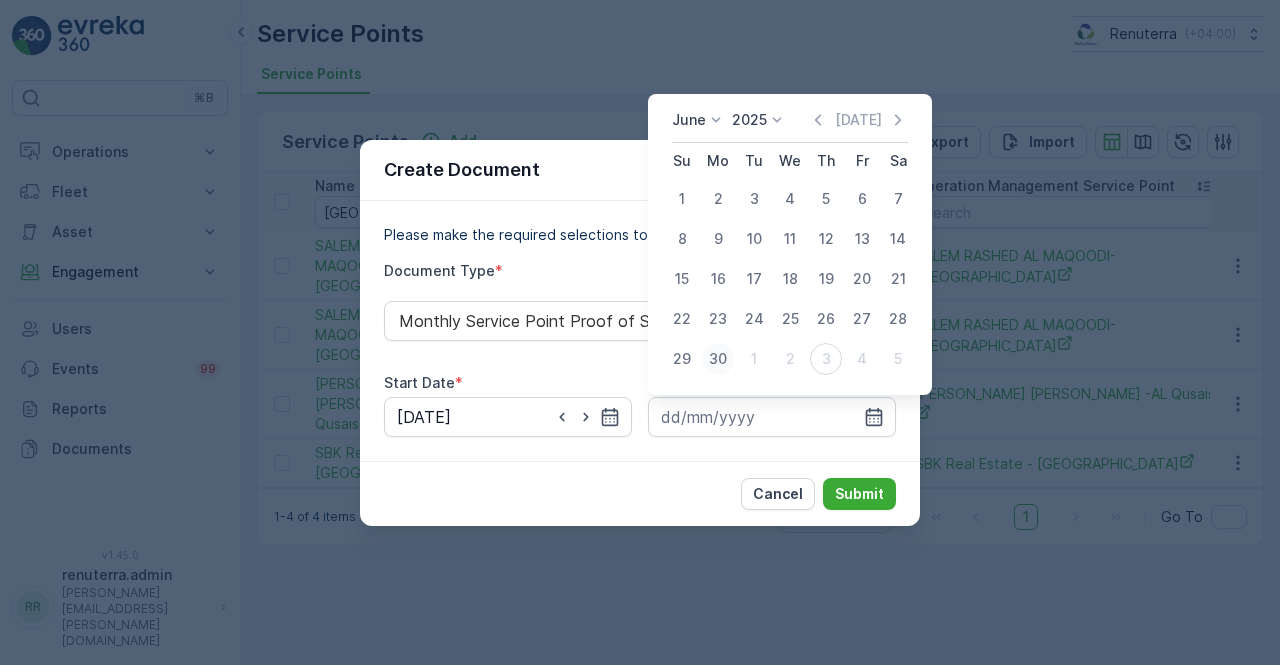 click on "30" at bounding box center [718, 359] 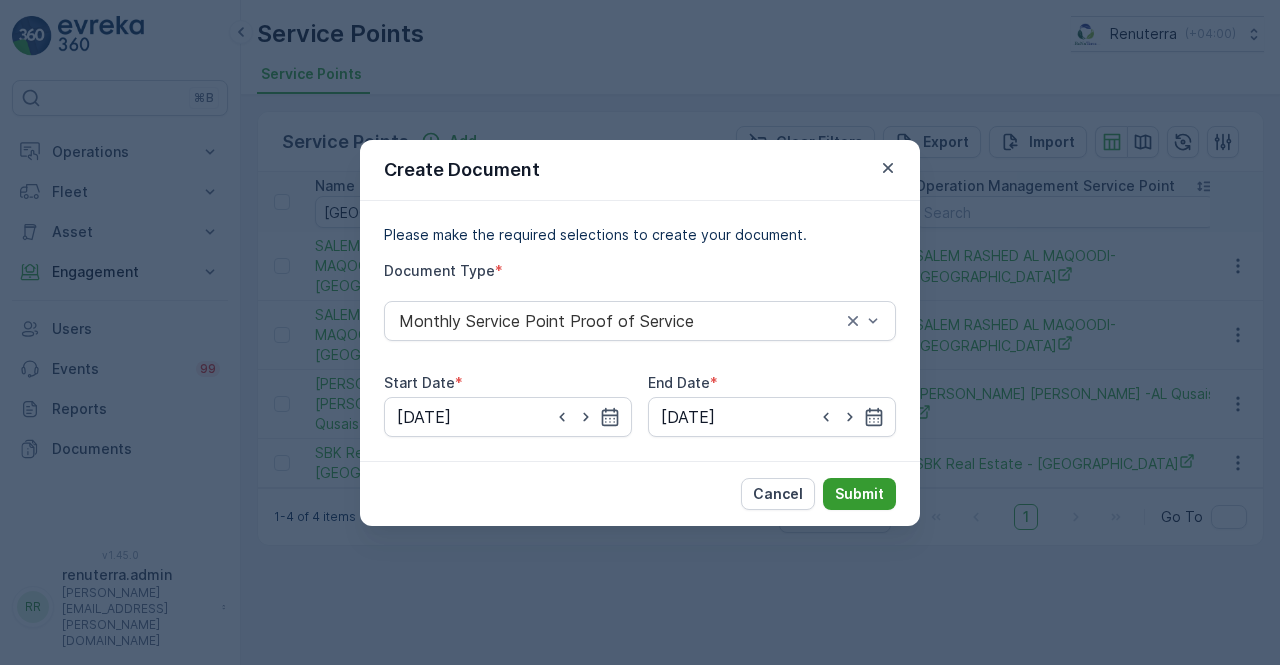click on "Submit" at bounding box center (859, 494) 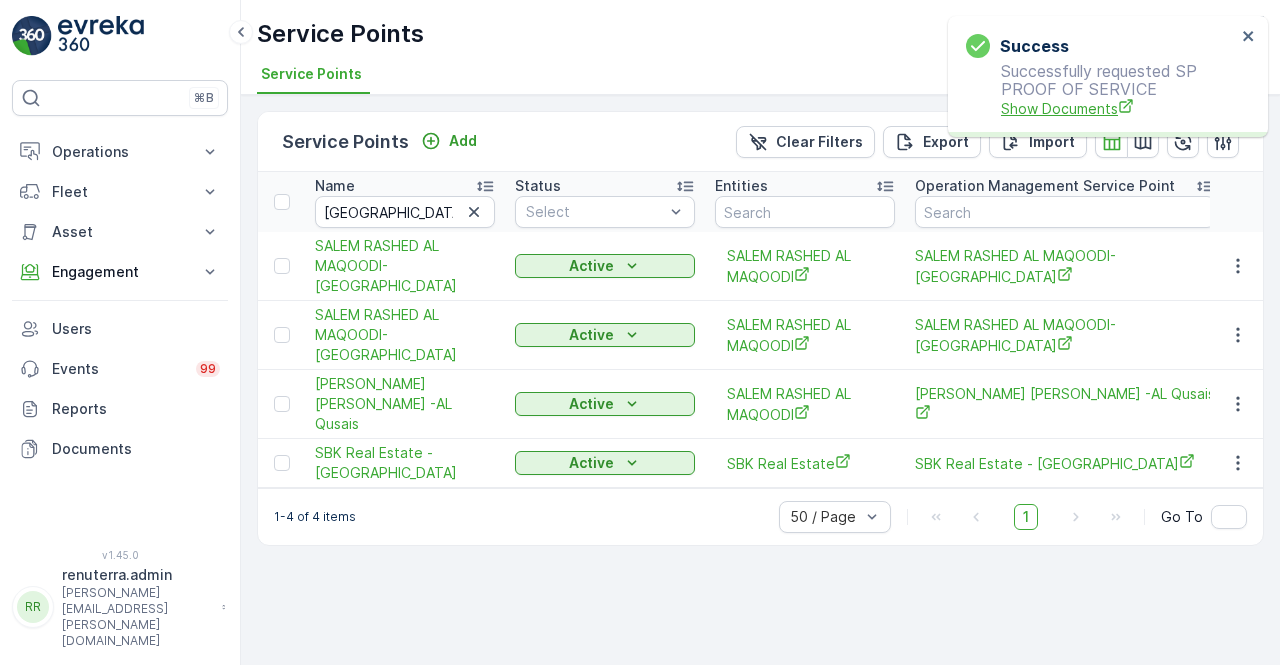 click on "Show Documents" at bounding box center [1118, 108] 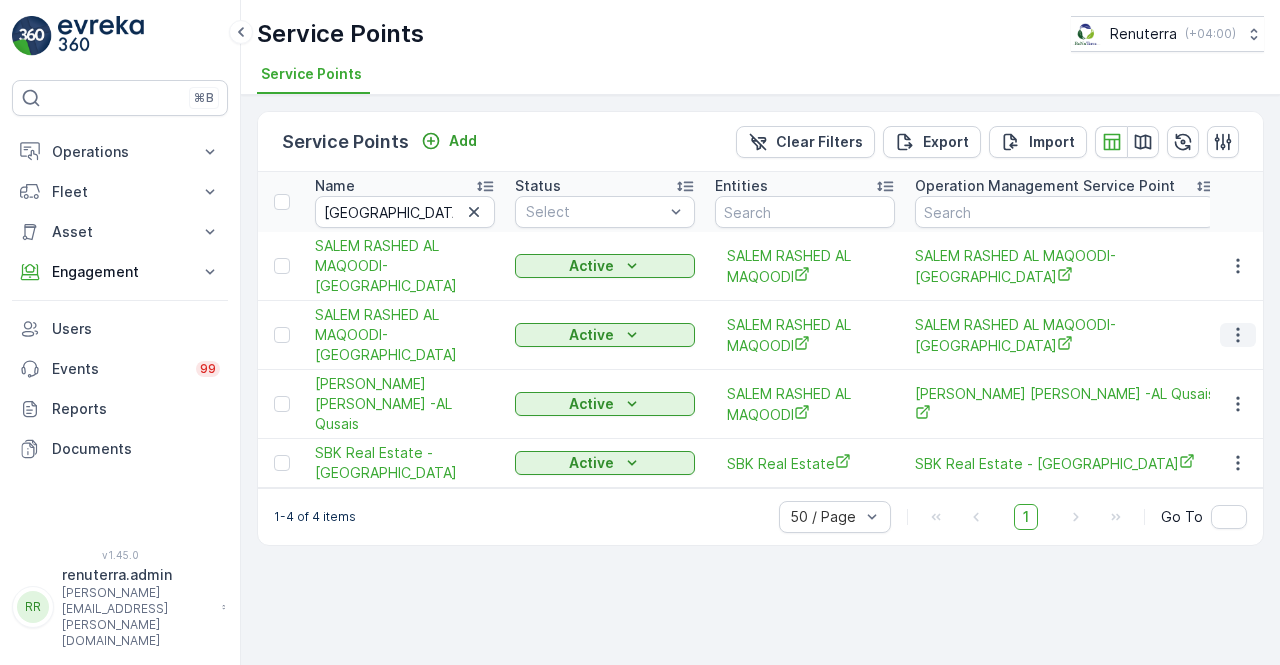 click 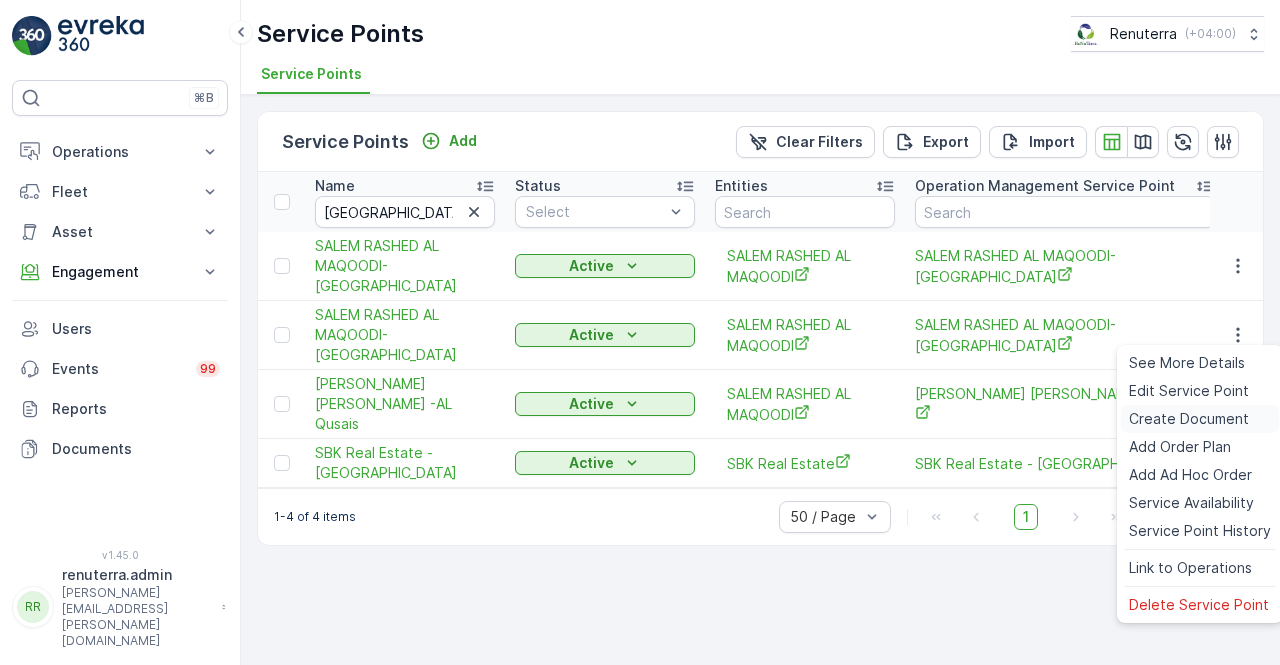 click on "Create Document" at bounding box center (1189, 419) 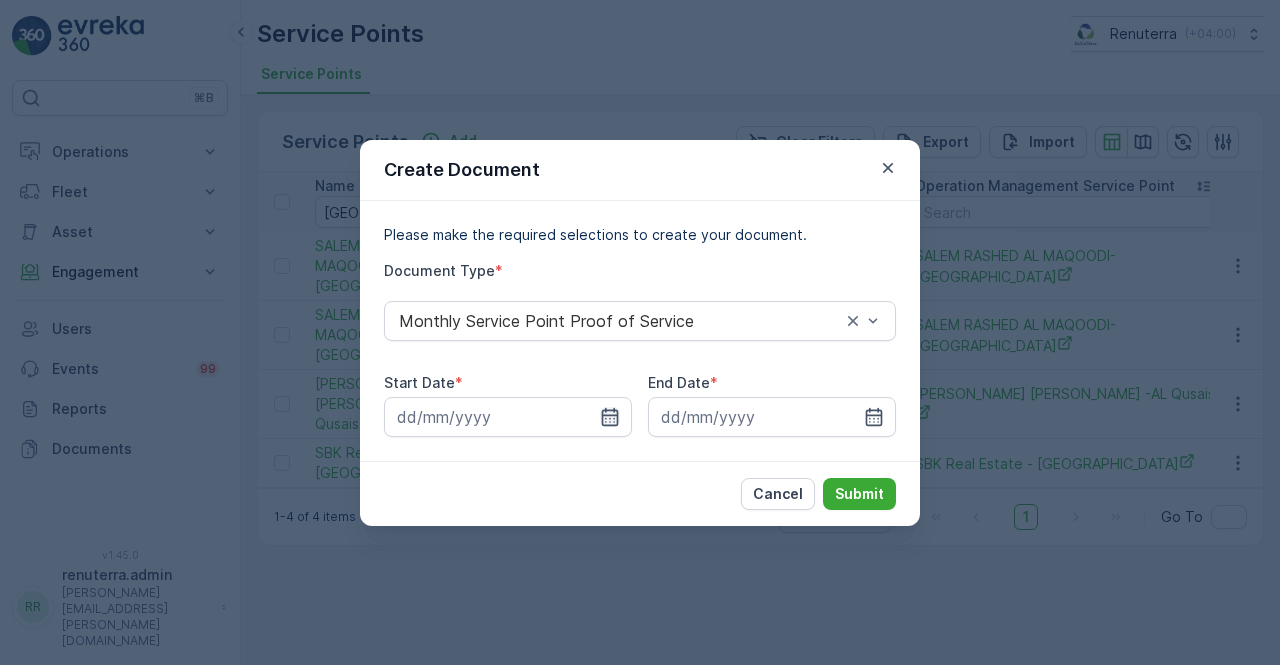 click 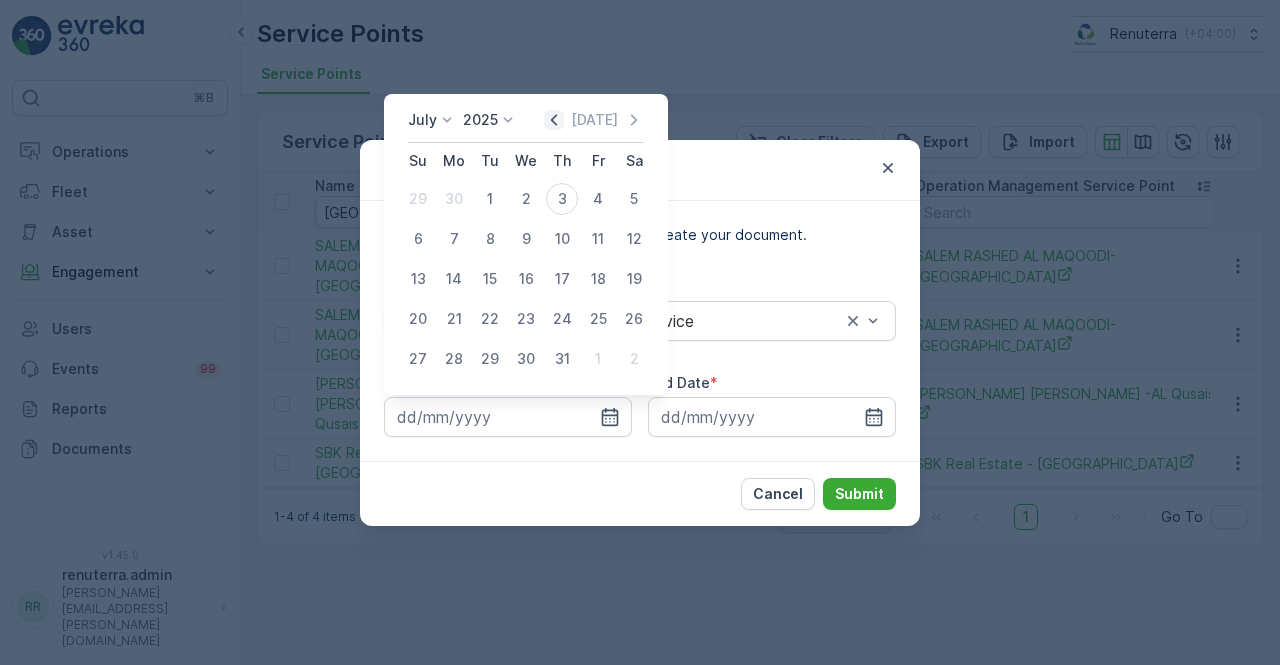 click 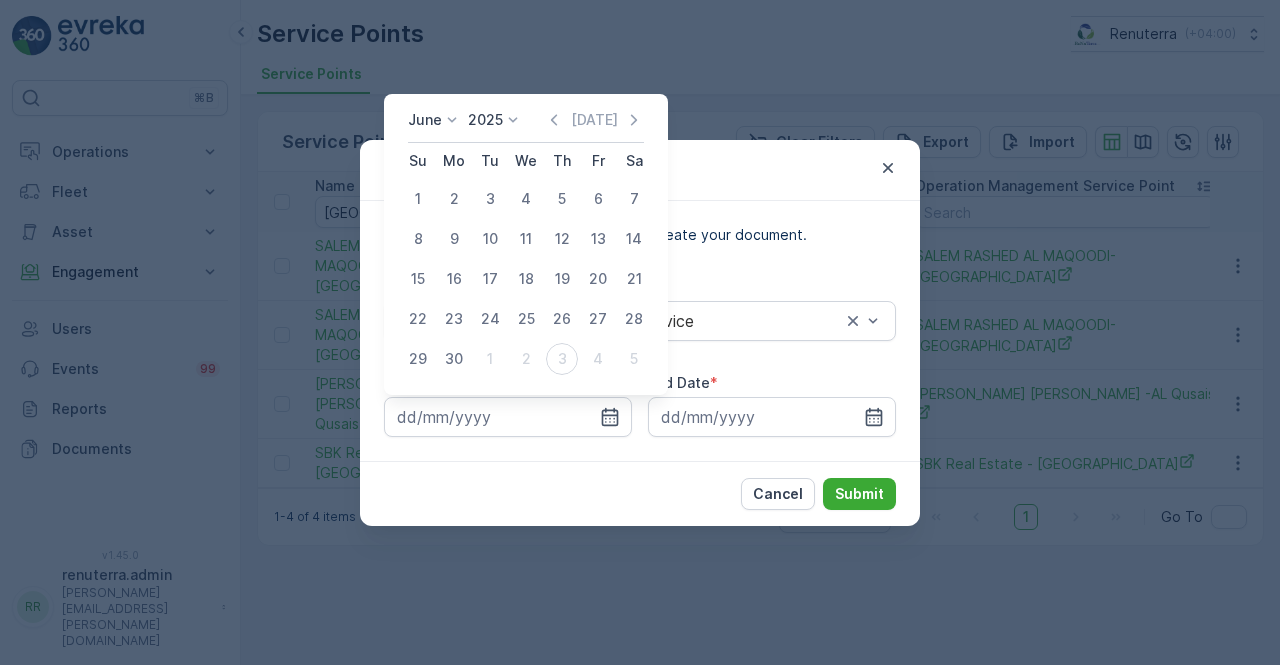 drag, startPoint x: 427, startPoint y: 191, endPoint x: 433, endPoint y: 201, distance: 11.661903 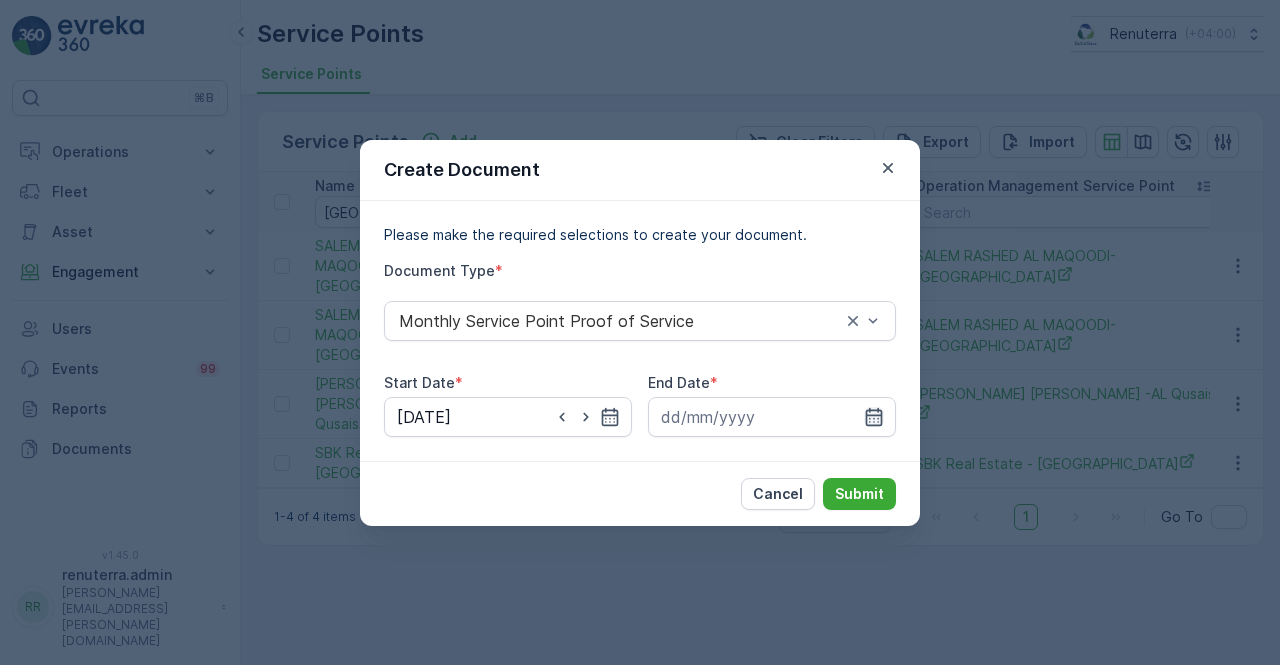 click 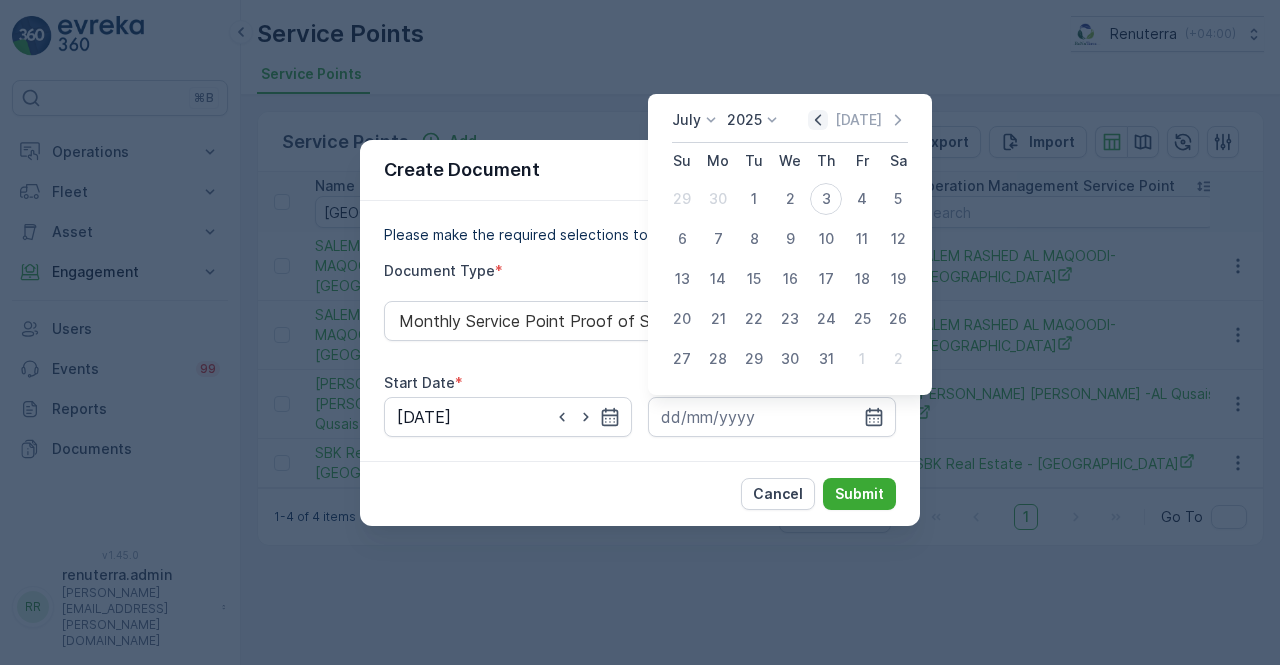 click 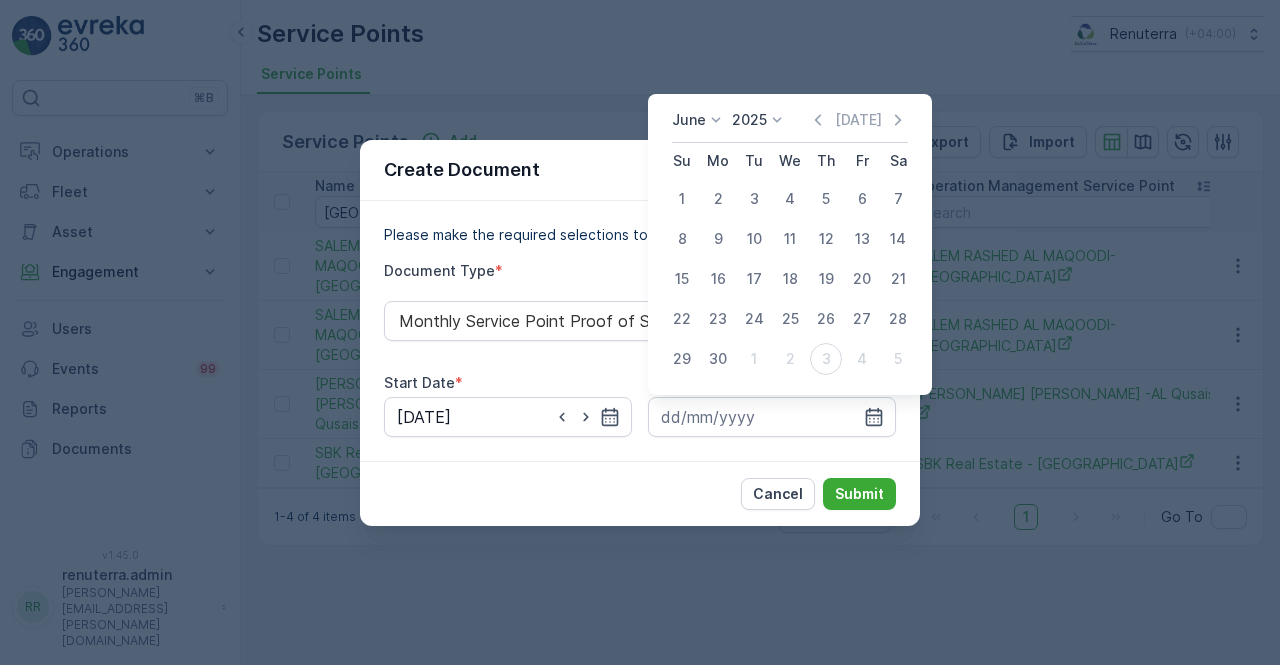 drag, startPoint x: 710, startPoint y: 352, endPoint x: 747, endPoint y: 393, distance: 55.226807 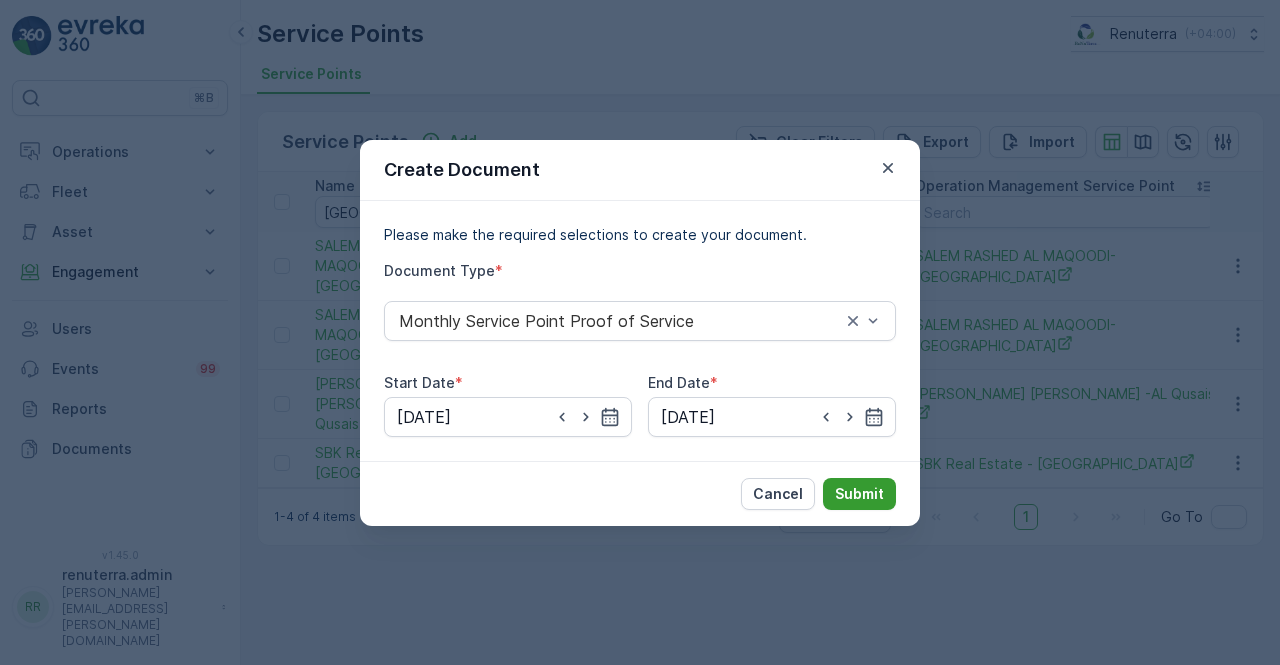click on "Submit" at bounding box center (859, 494) 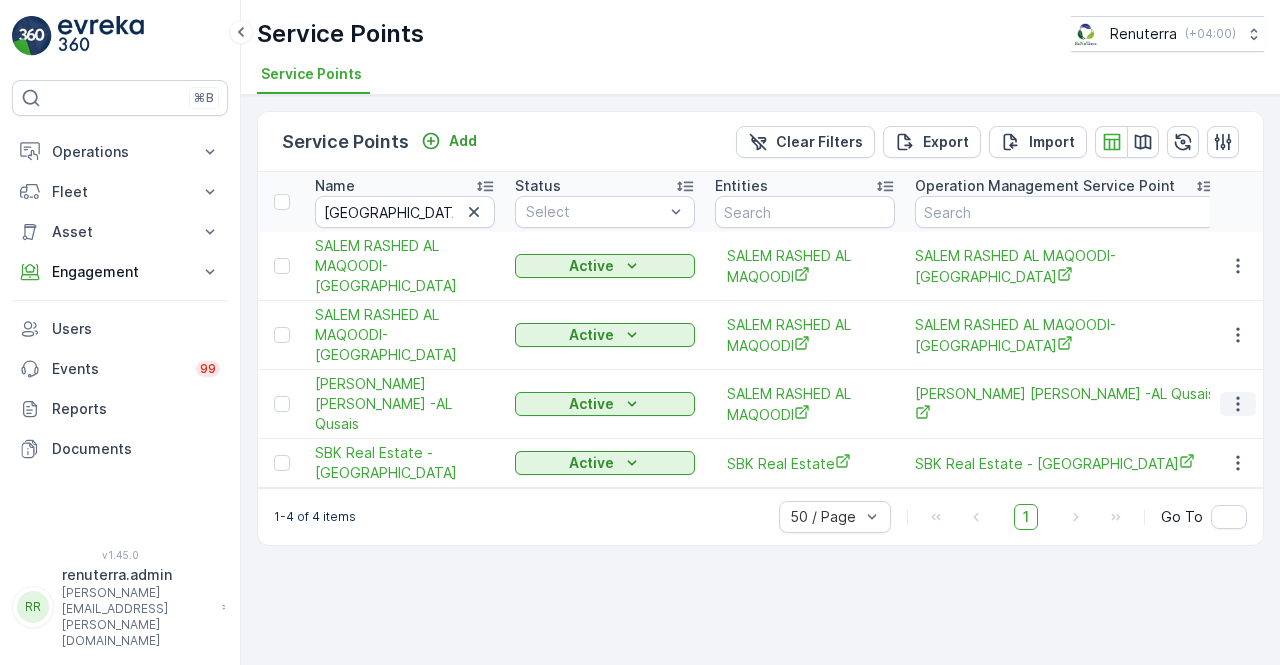 click 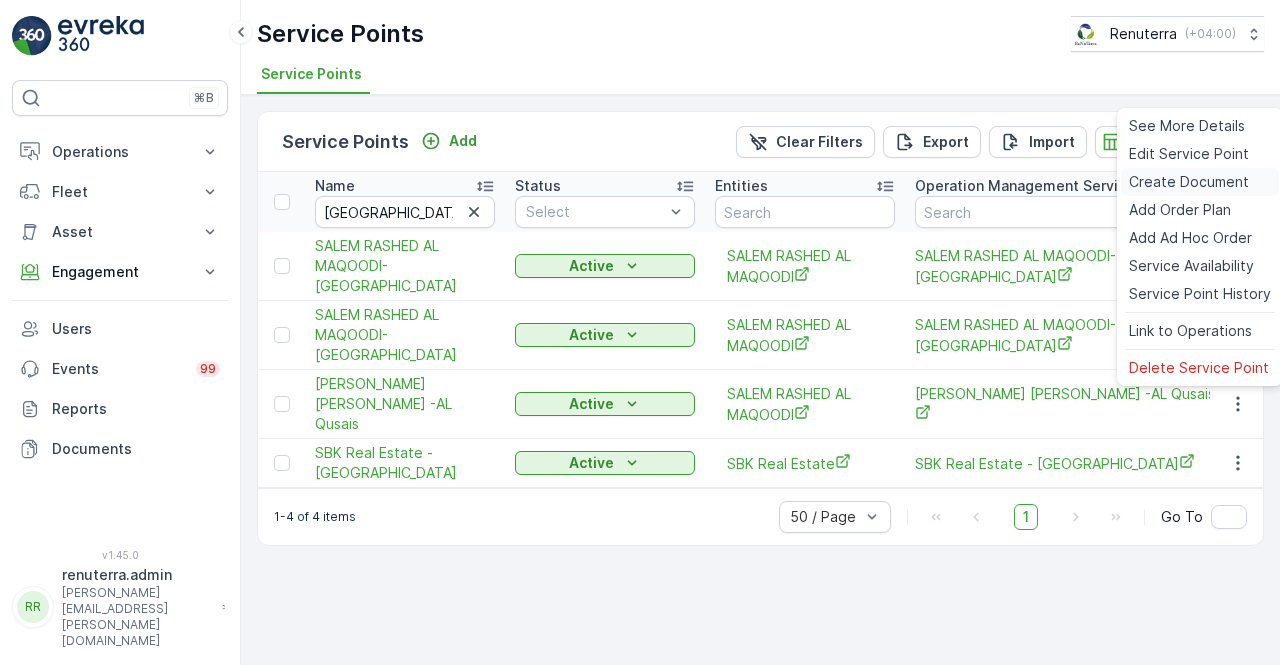 click on "Create Document" at bounding box center (1189, 182) 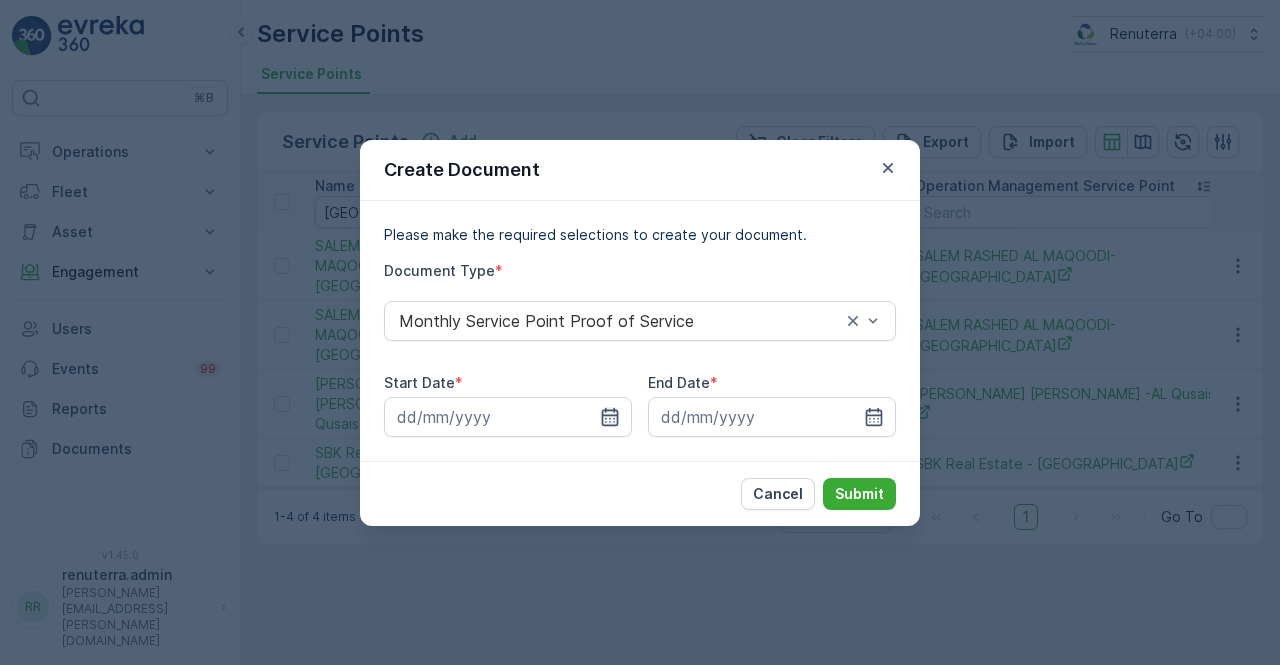click 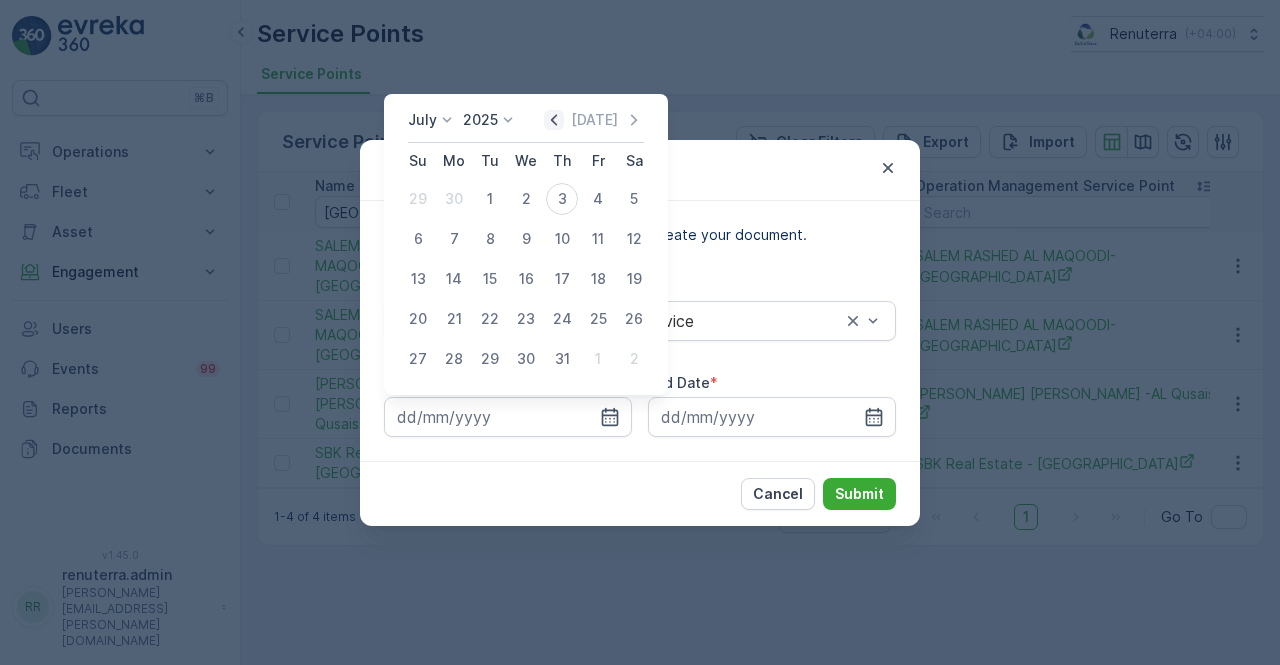 click 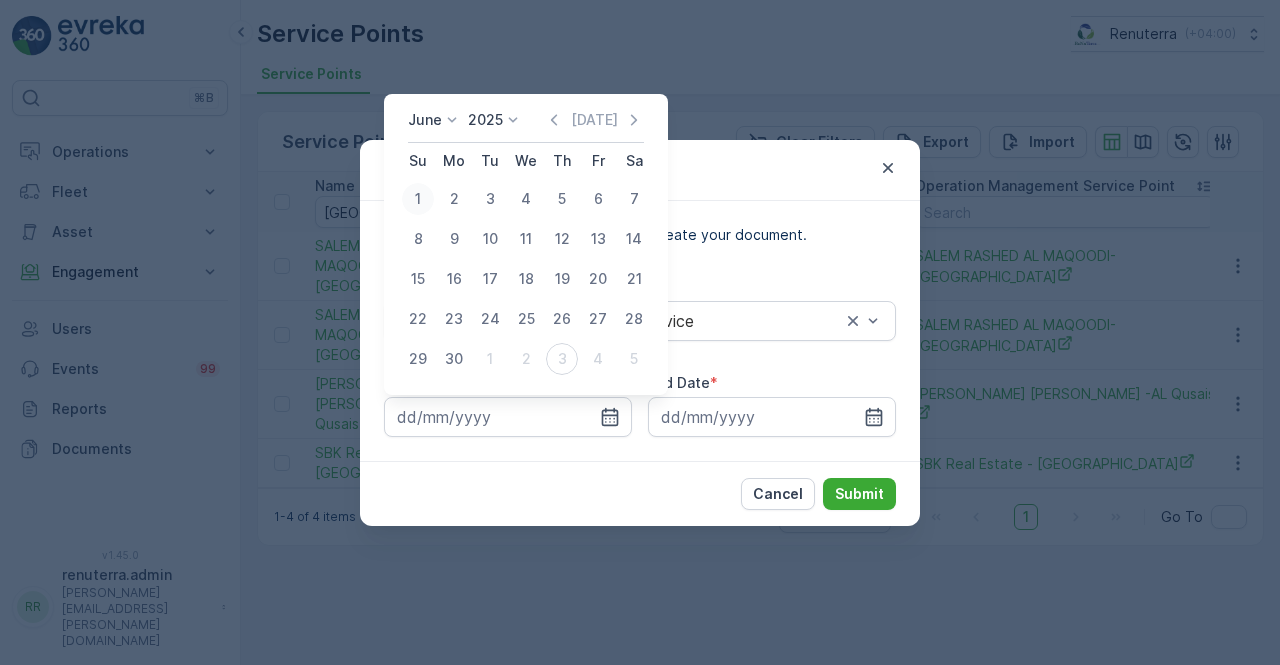 click on "1" at bounding box center (418, 199) 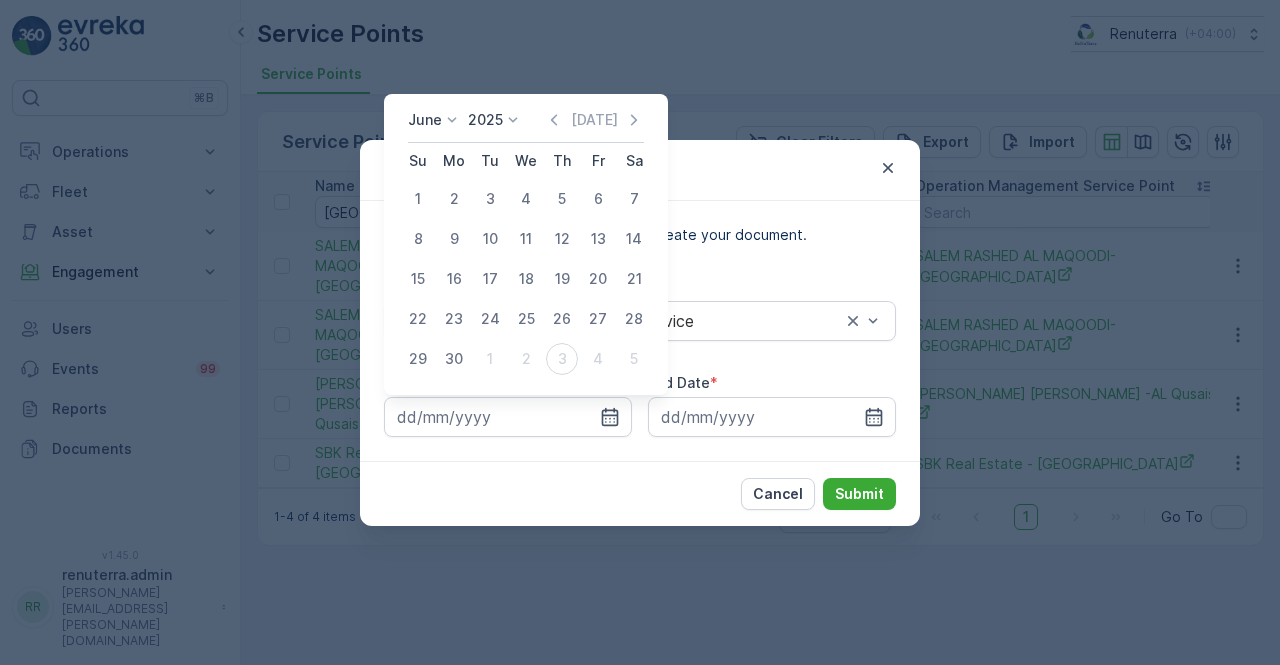 type on "01.06.2025" 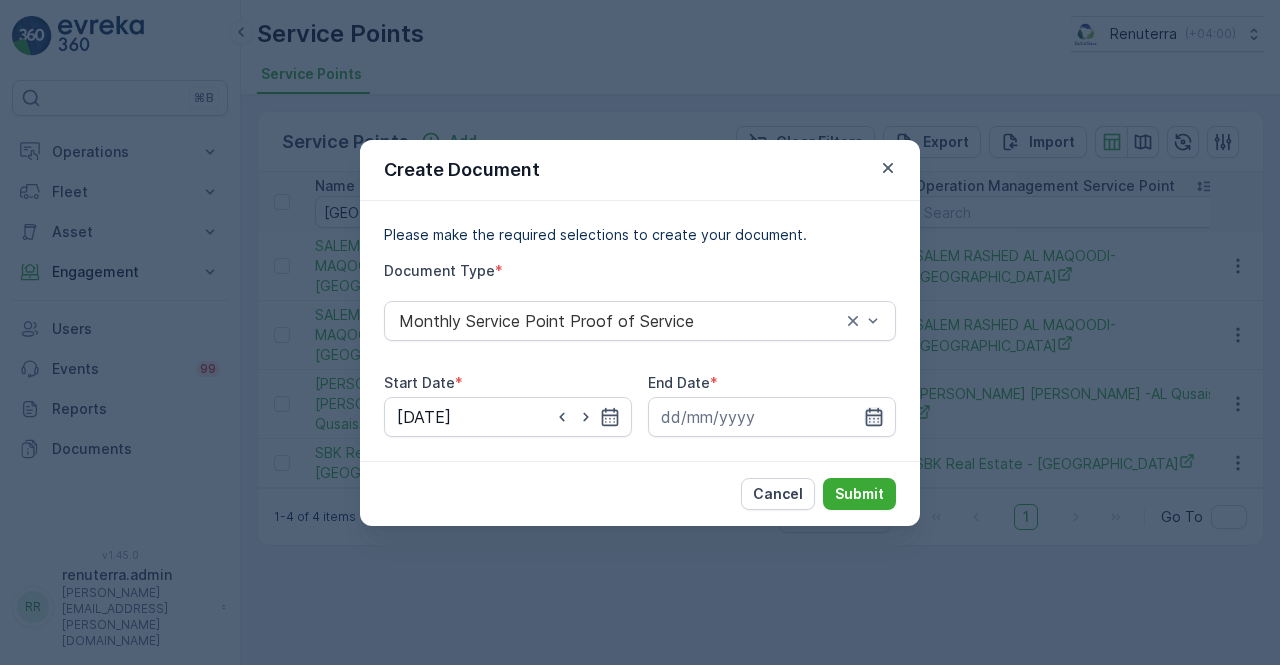 click 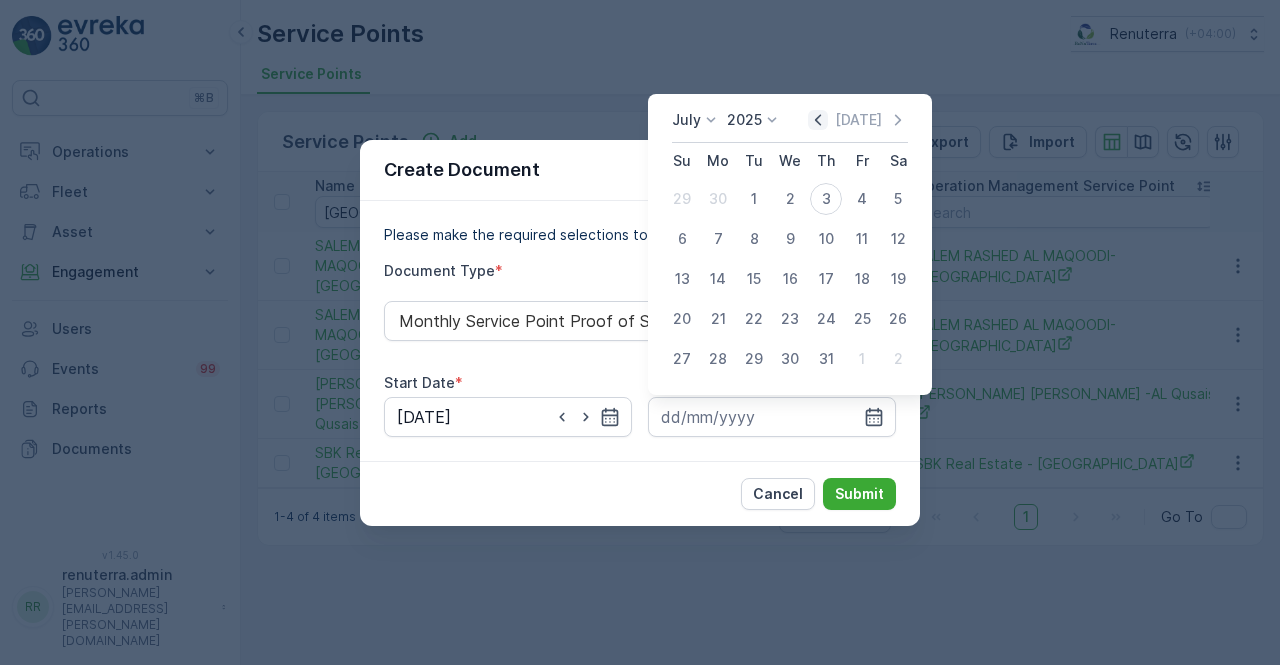 click 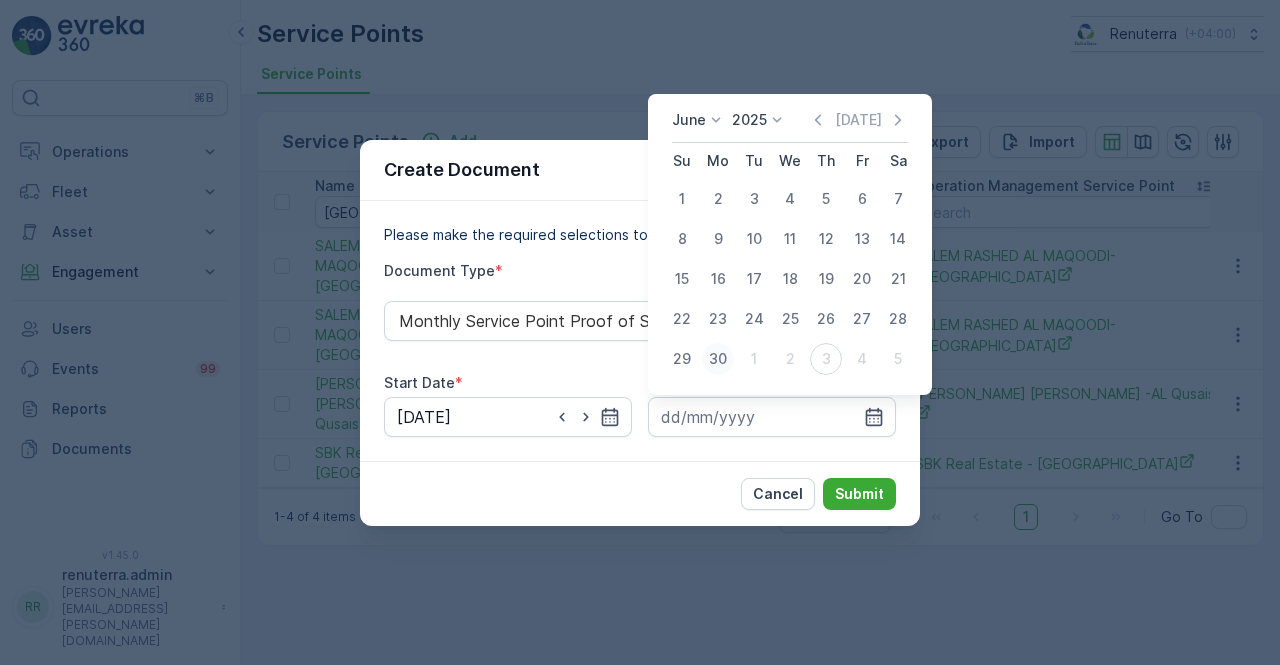 click on "30" at bounding box center (718, 359) 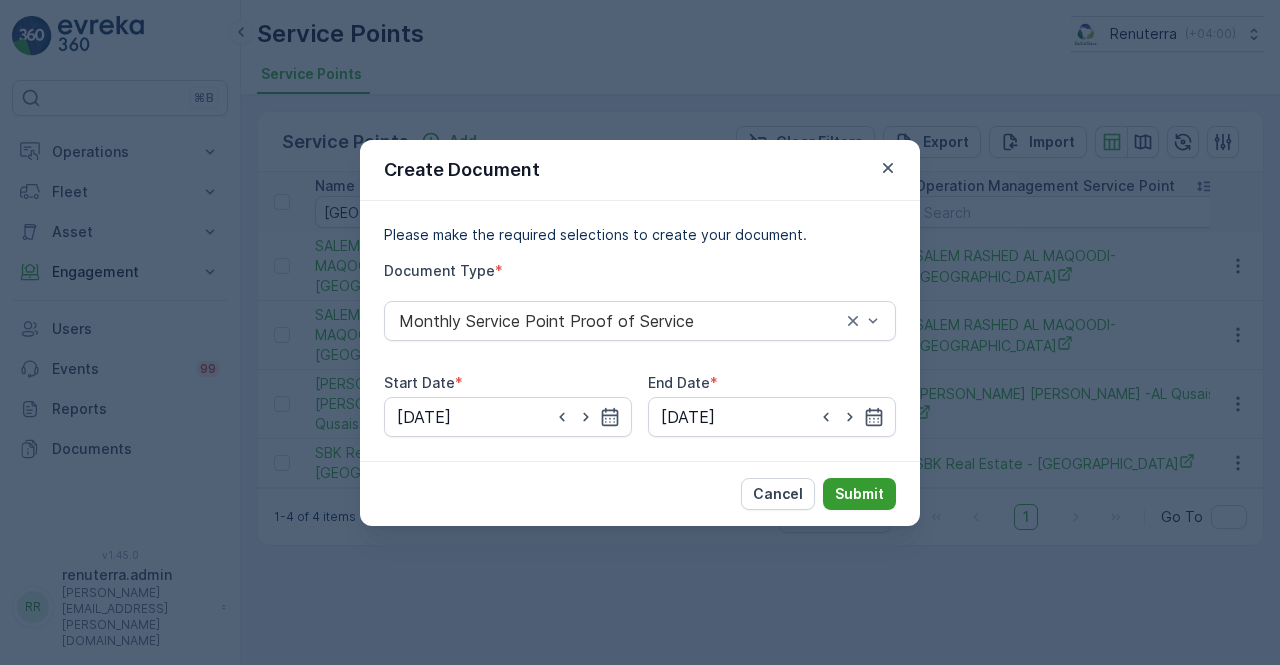 click on "Submit" at bounding box center (859, 494) 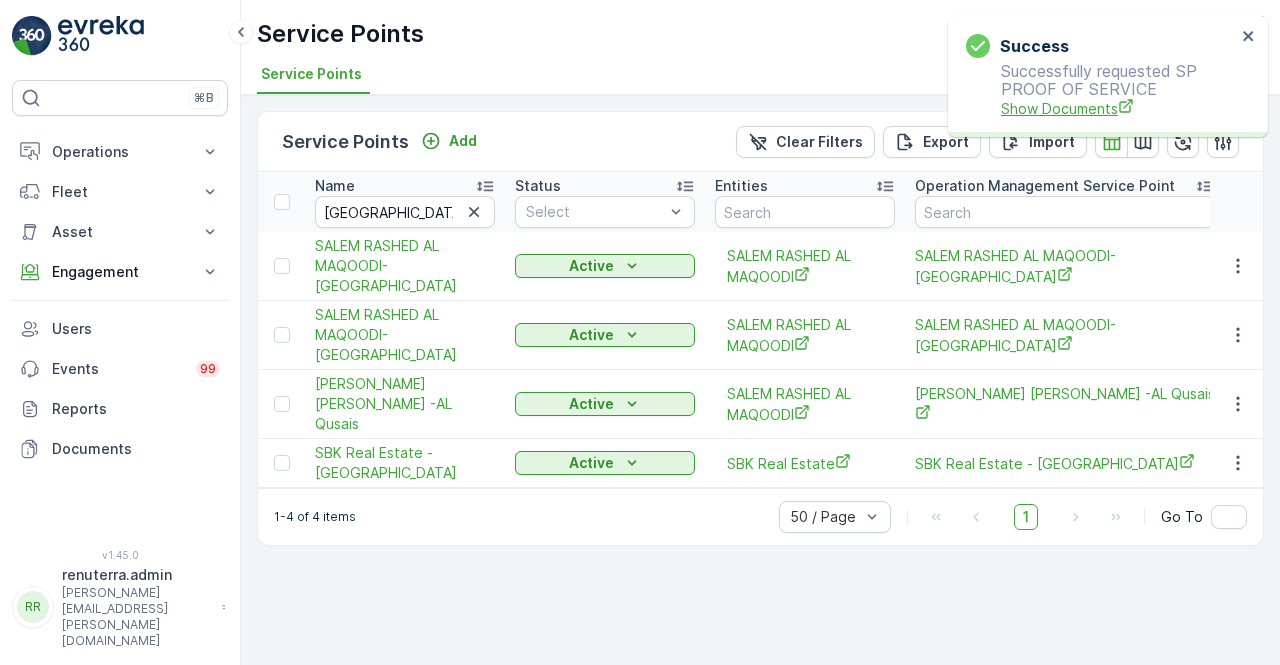 click on "Show Documents" at bounding box center [1118, 108] 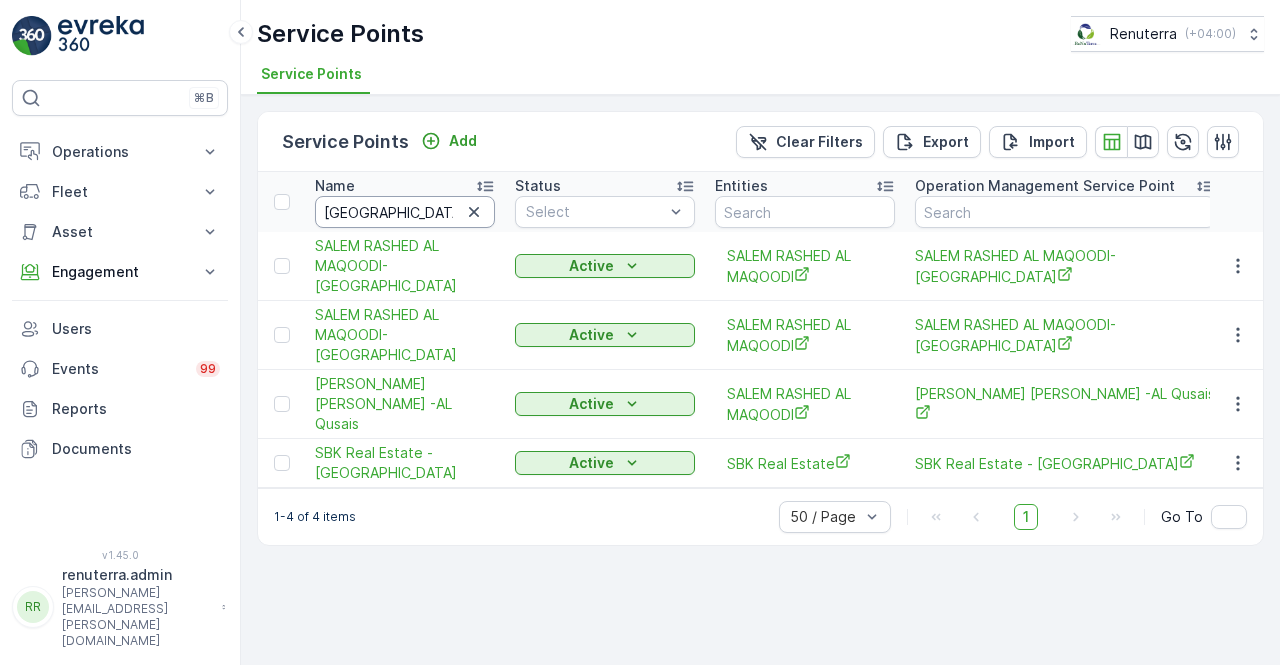 click on "salem" at bounding box center [405, 212] 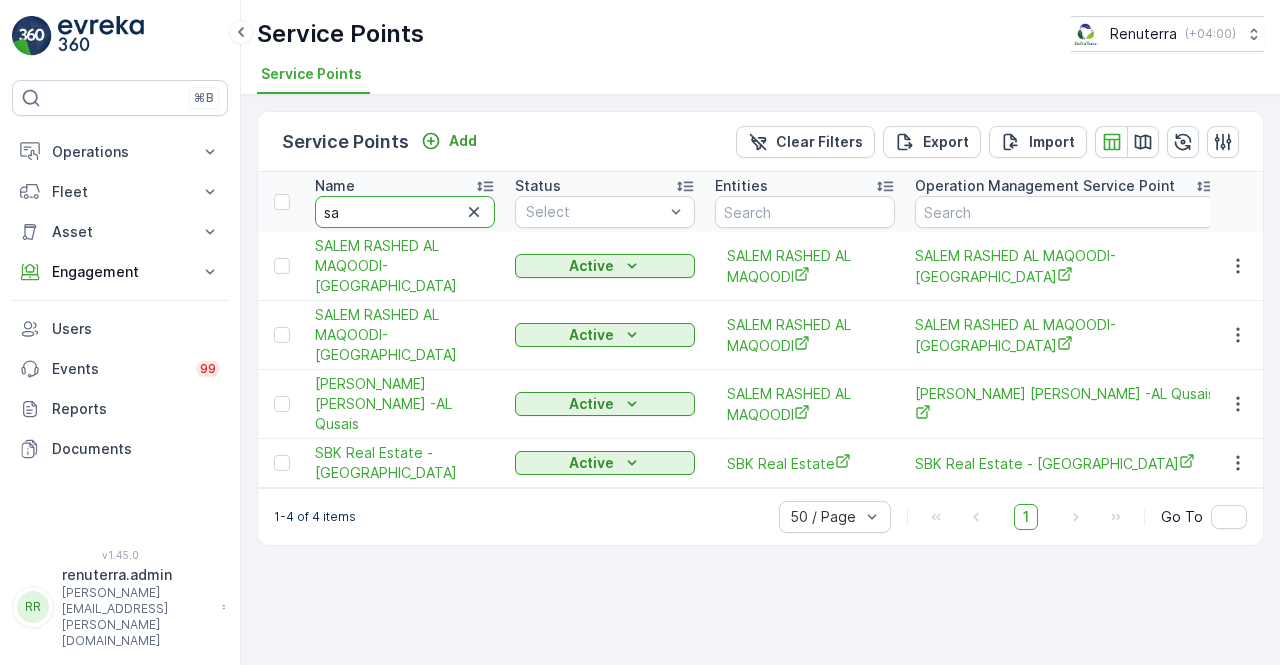 type on "s" 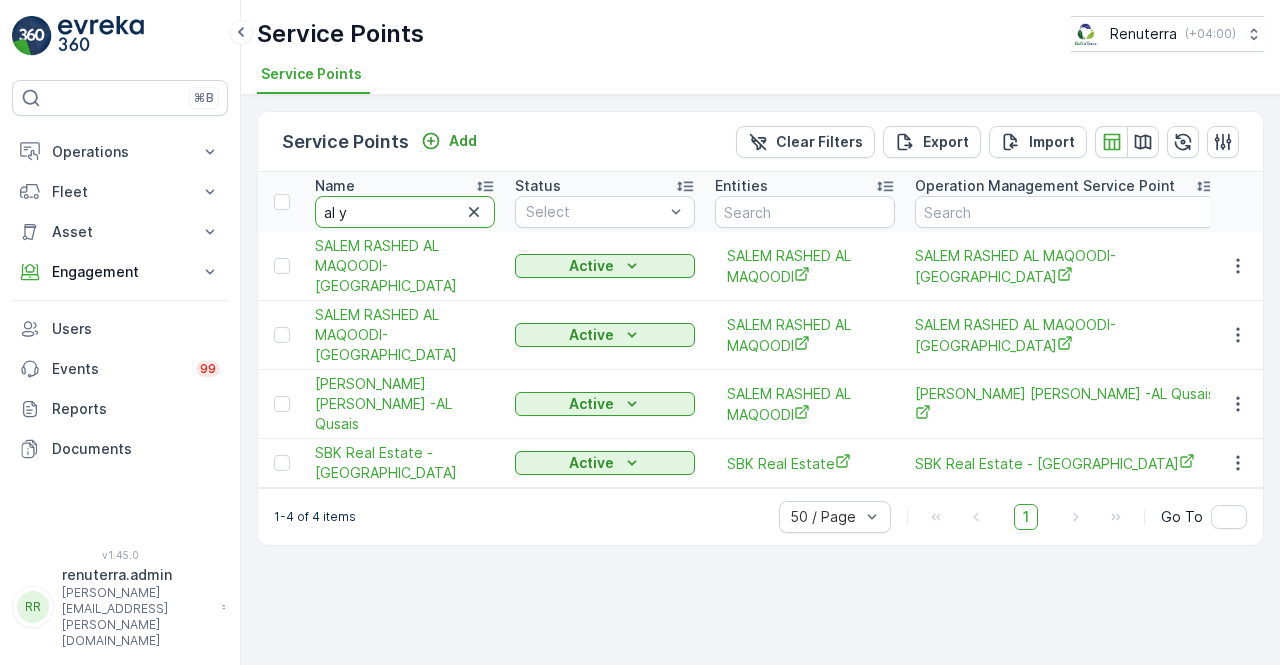 type on "al ya" 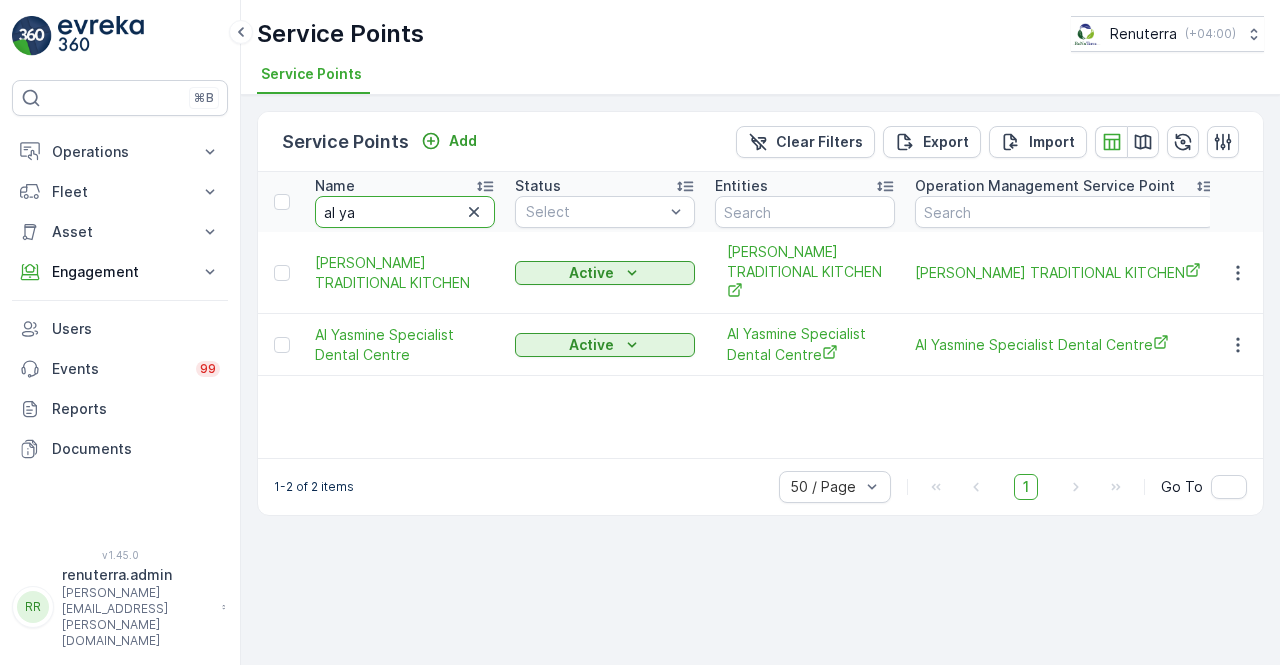 click on "al ya" at bounding box center [405, 212] 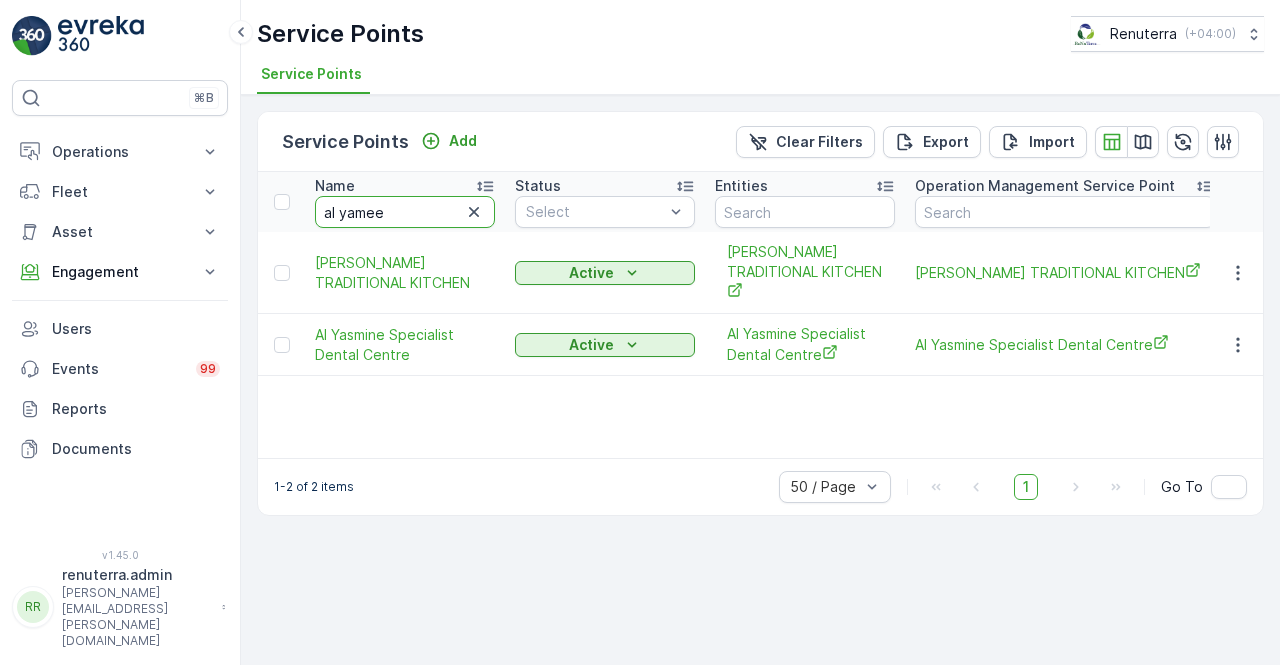 type on "al yameen" 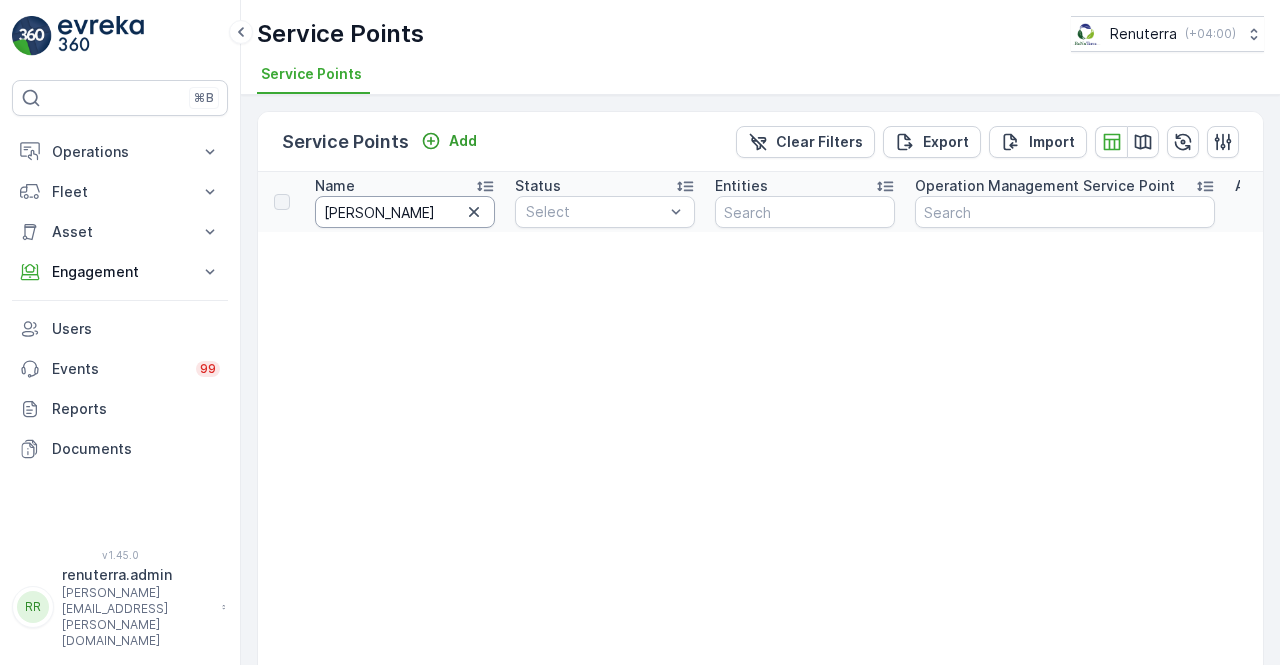 click on "al yameen" at bounding box center (405, 212) 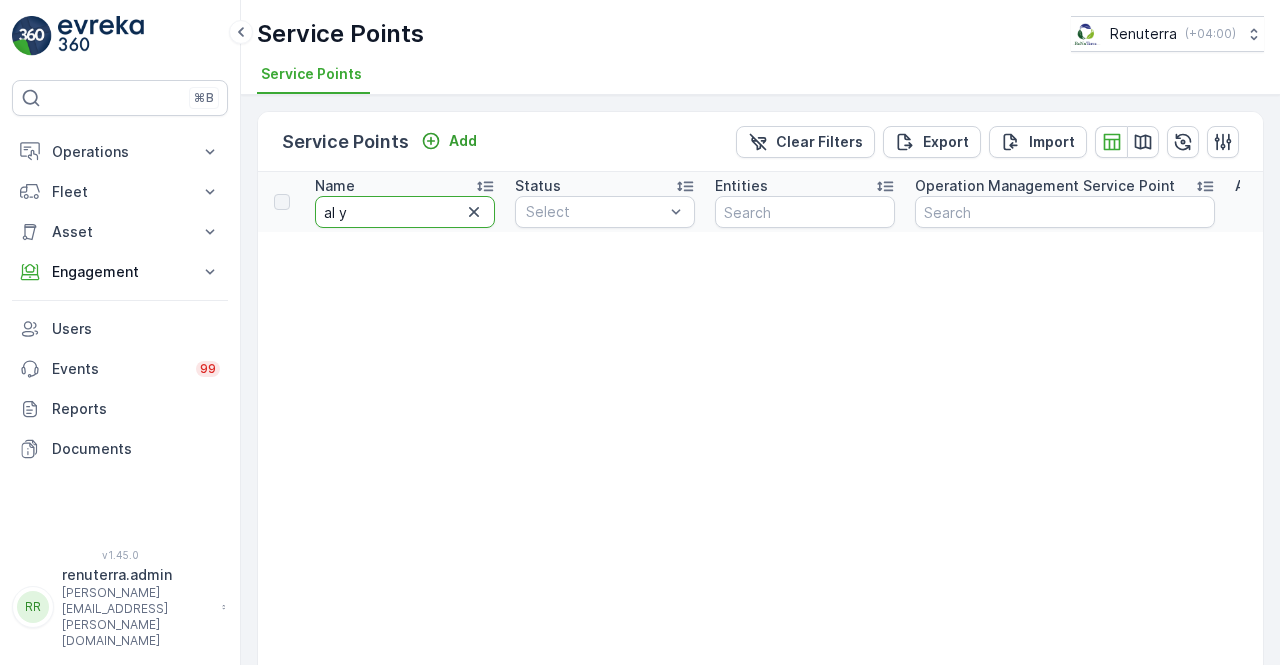 type on "al ys" 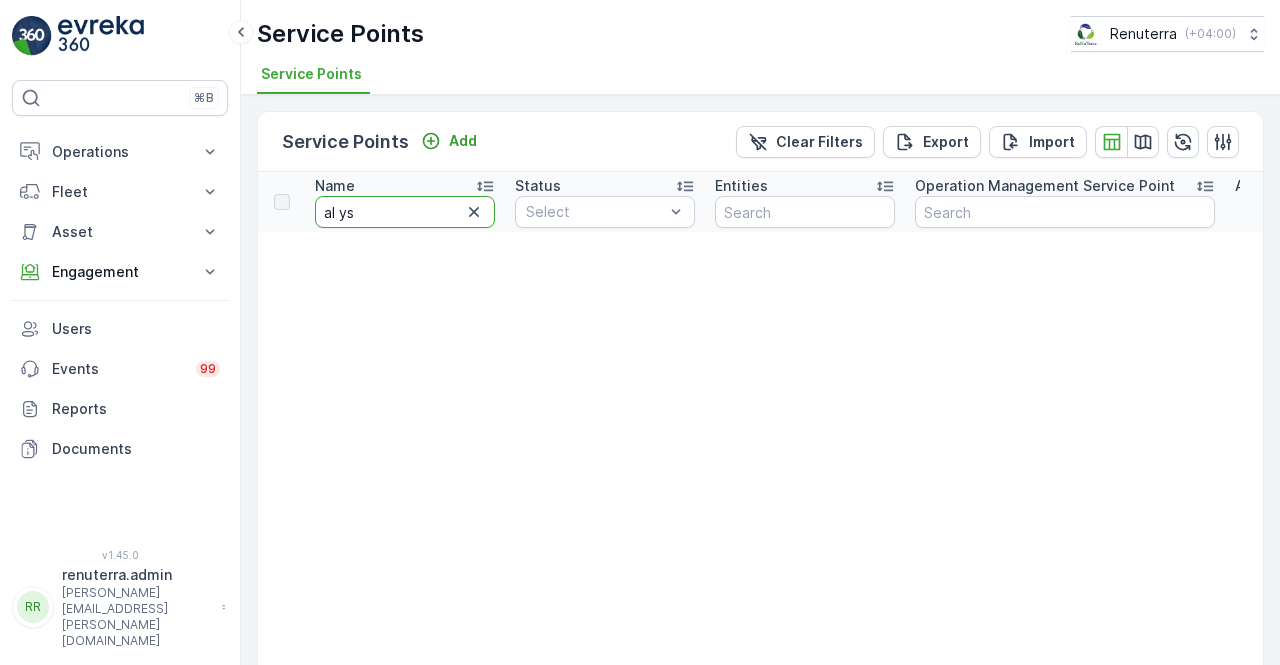 click on "al ys" at bounding box center [405, 212] 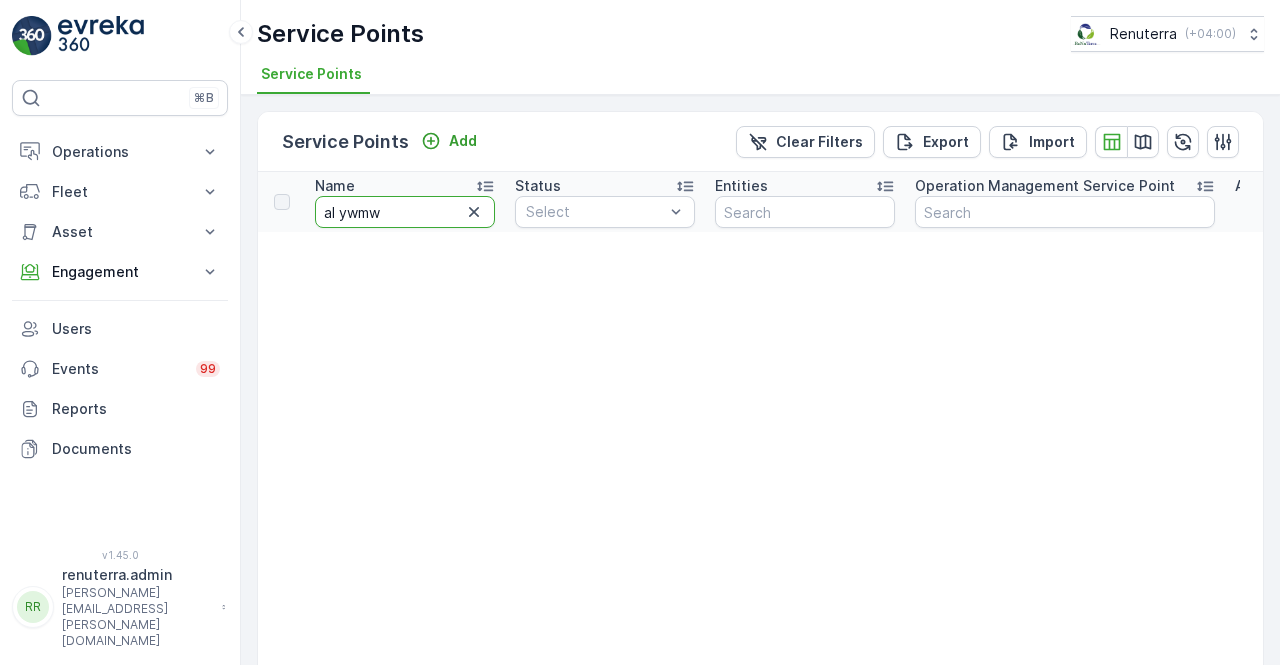 type on "al ywmwn" 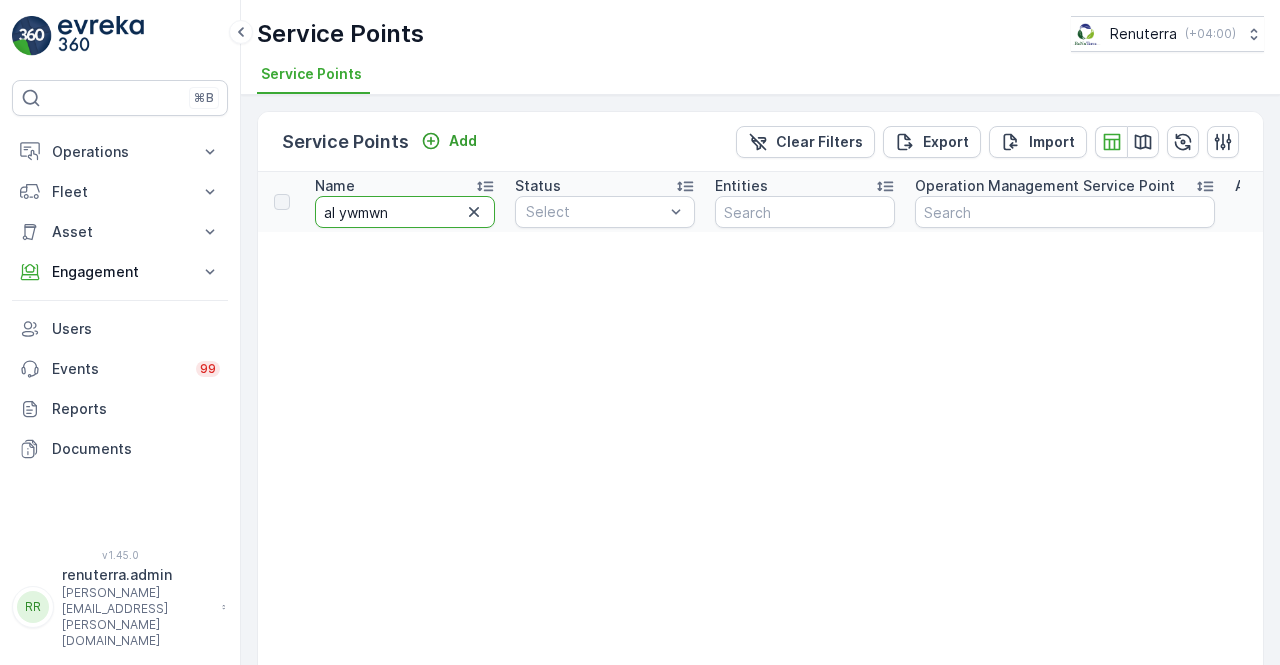 click on "al ywmwn" at bounding box center [405, 212] 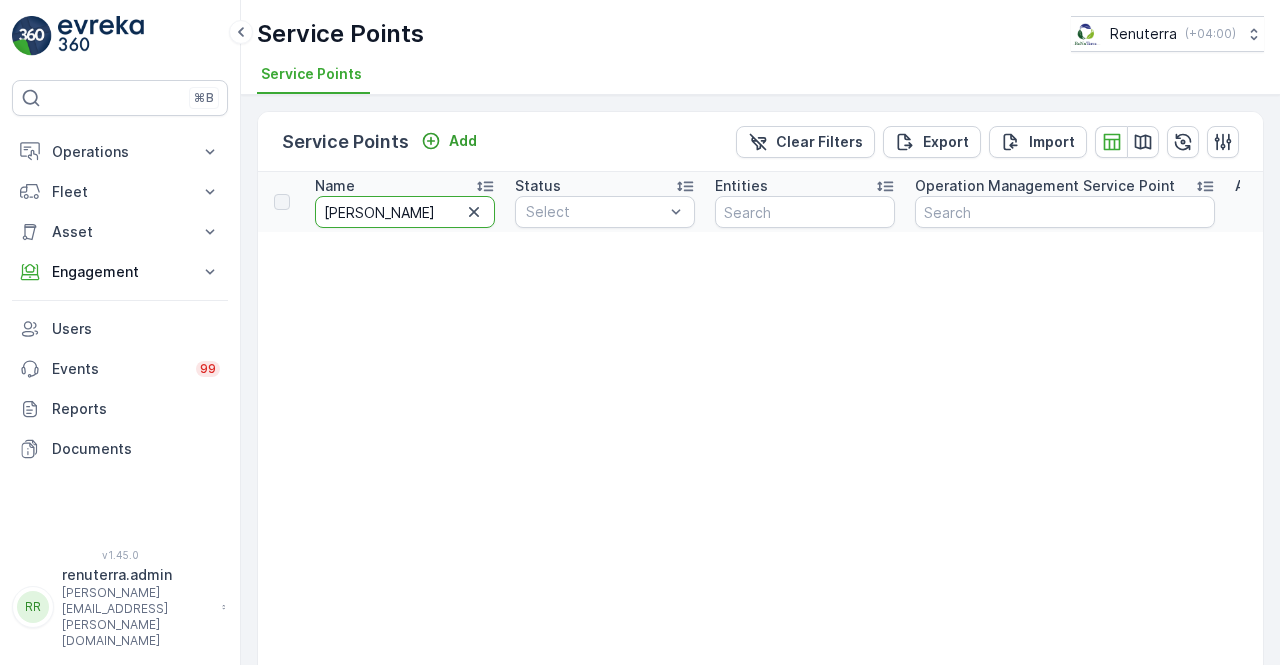 type on "al yeme" 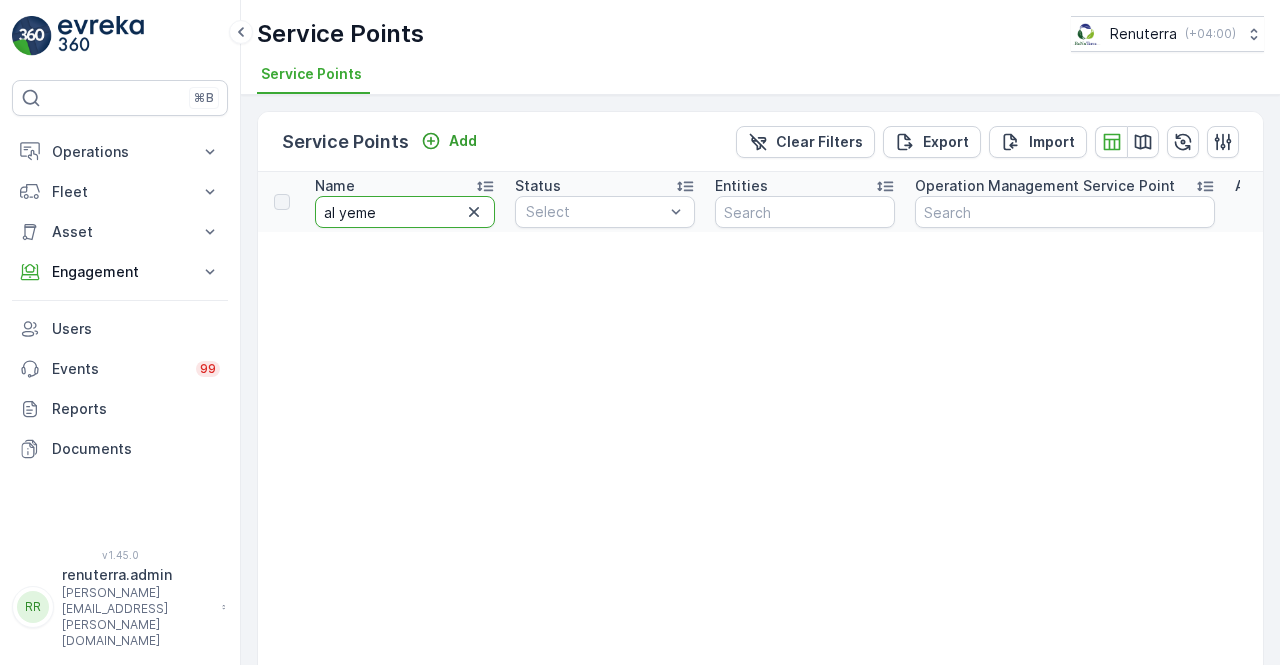 click on "al yeme" at bounding box center (405, 212) 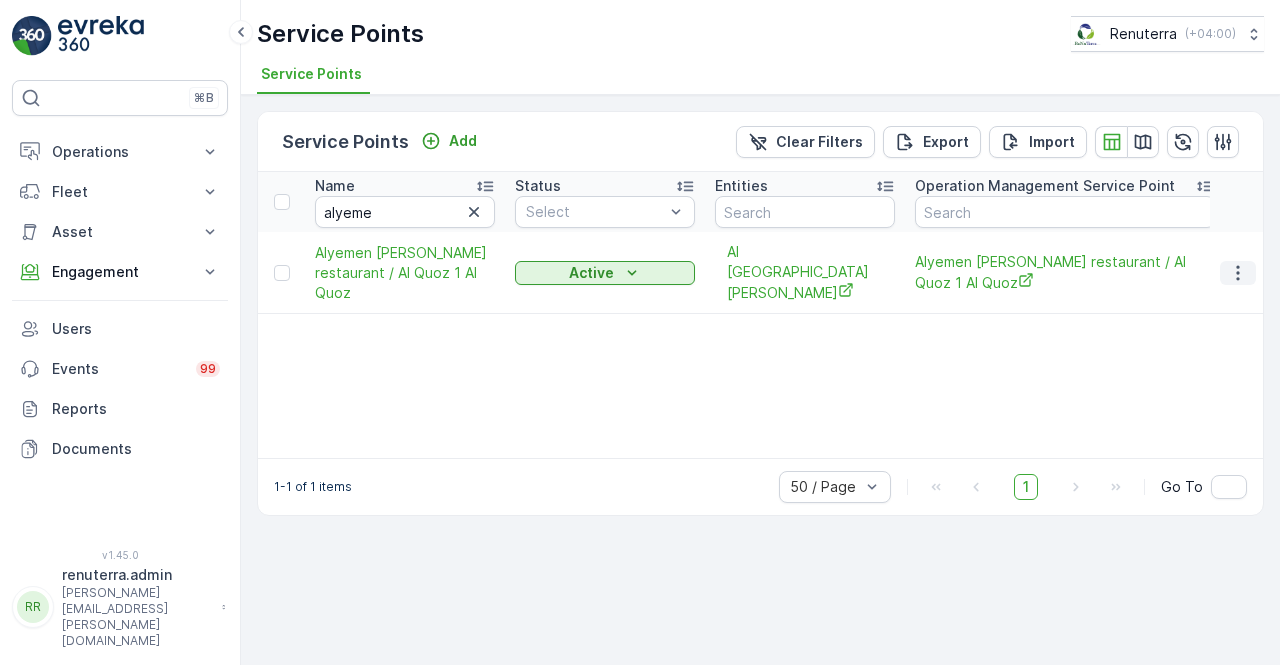click 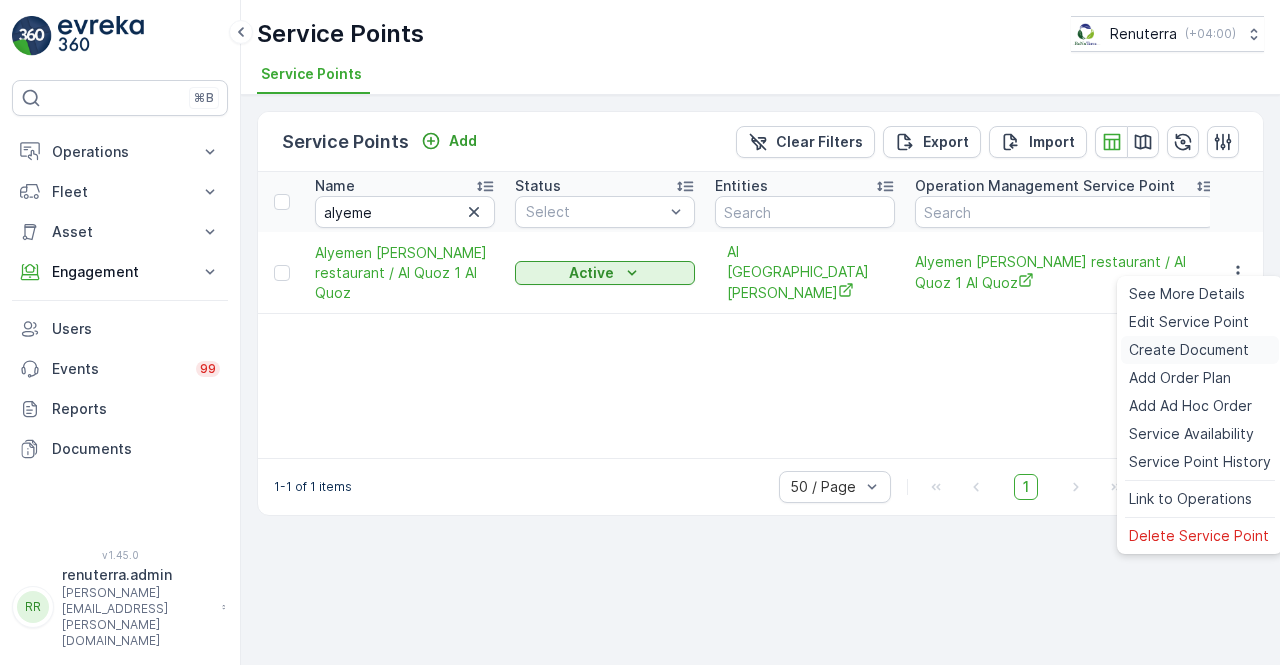 click on "Create Document" at bounding box center (1189, 350) 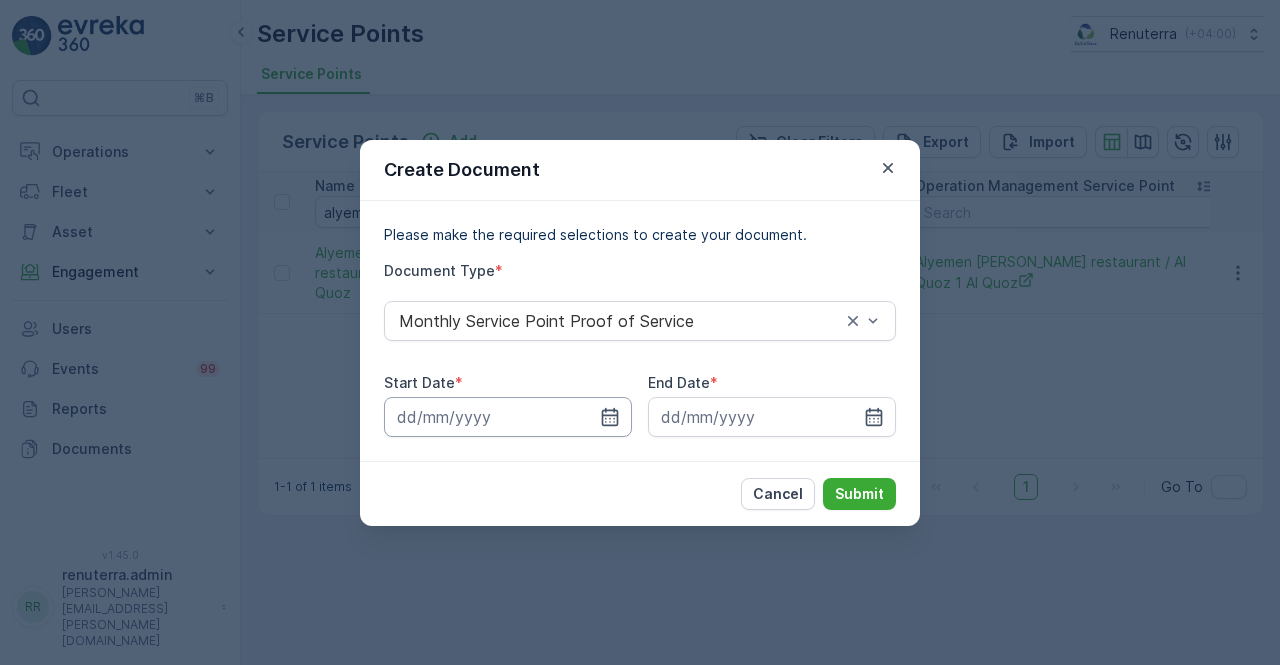 drag, startPoint x: 600, startPoint y: 416, endPoint x: 607, endPoint y: 402, distance: 15.652476 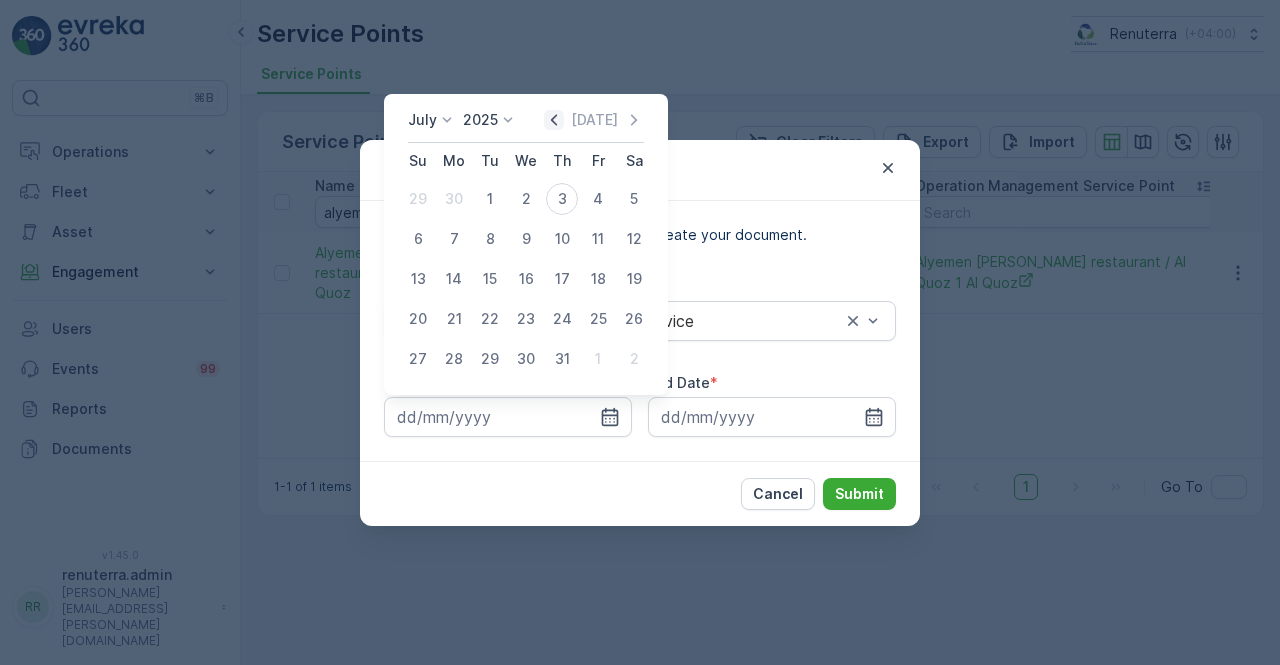 click 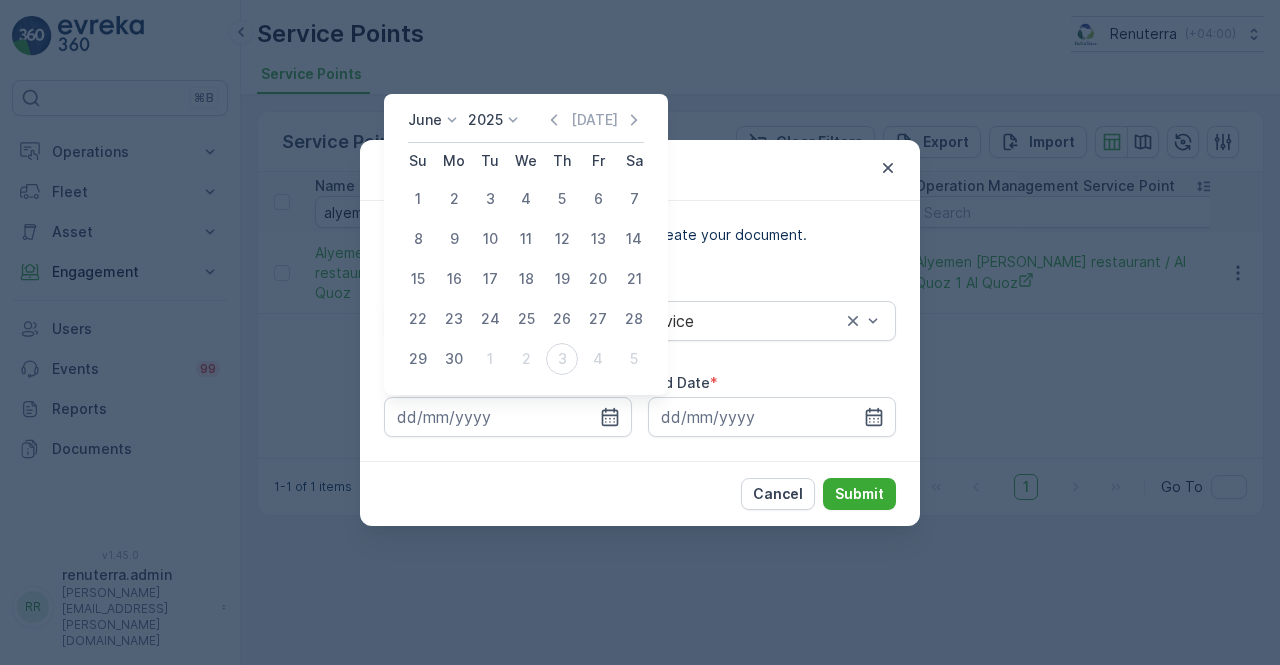click on "1" at bounding box center (418, 199) 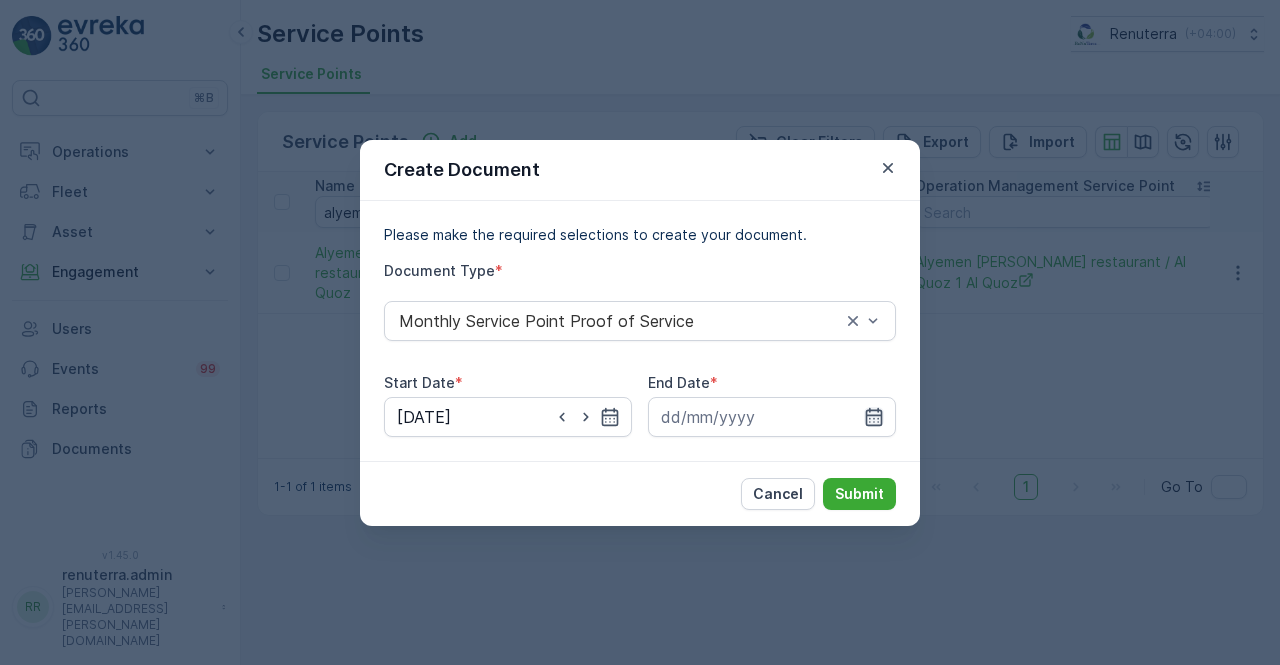 click 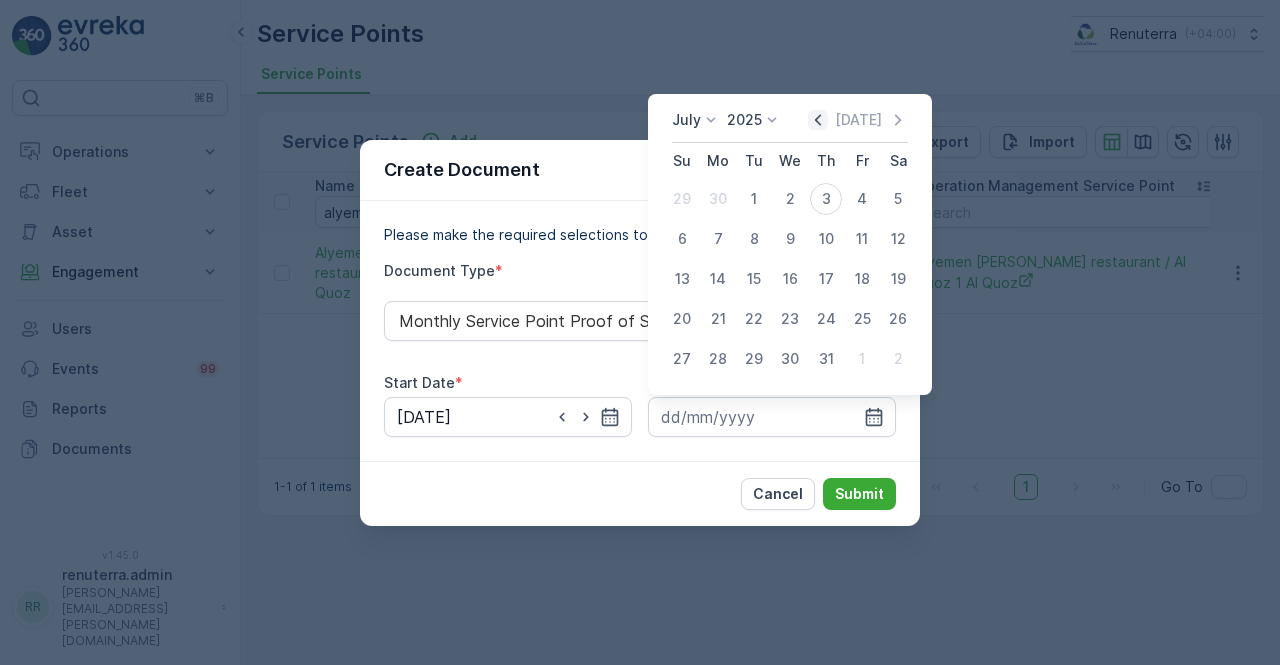 click 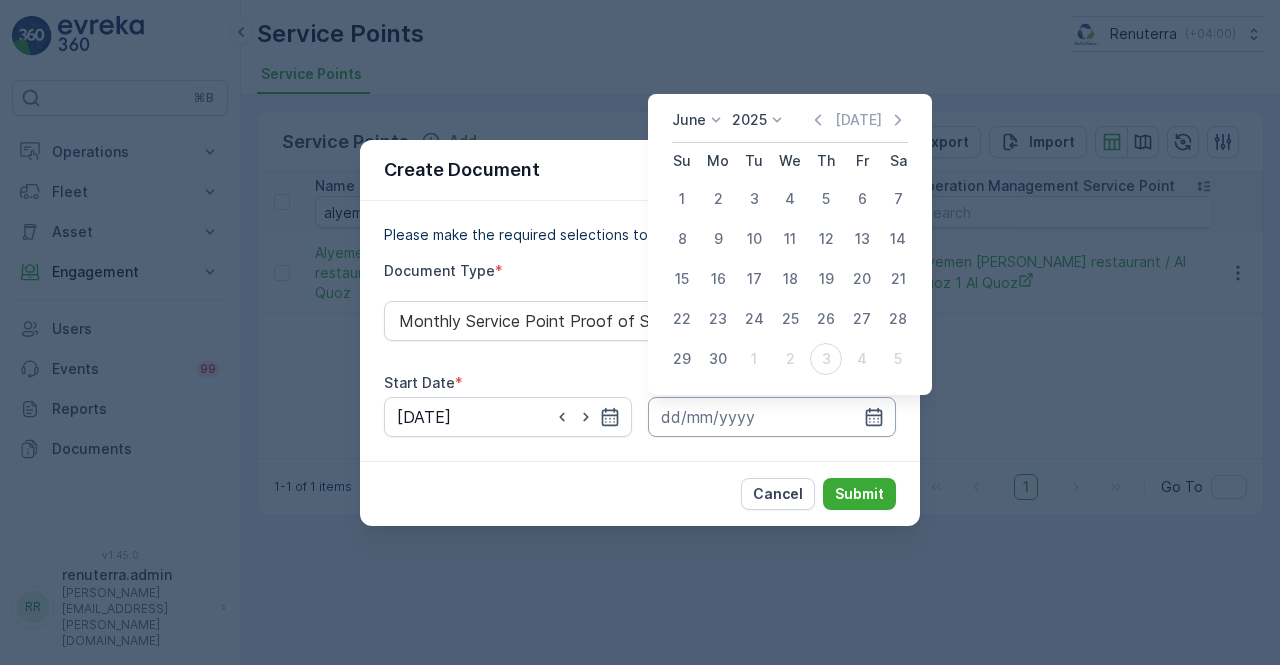 drag, startPoint x: 724, startPoint y: 361, endPoint x: 752, endPoint y: 399, distance: 47.201694 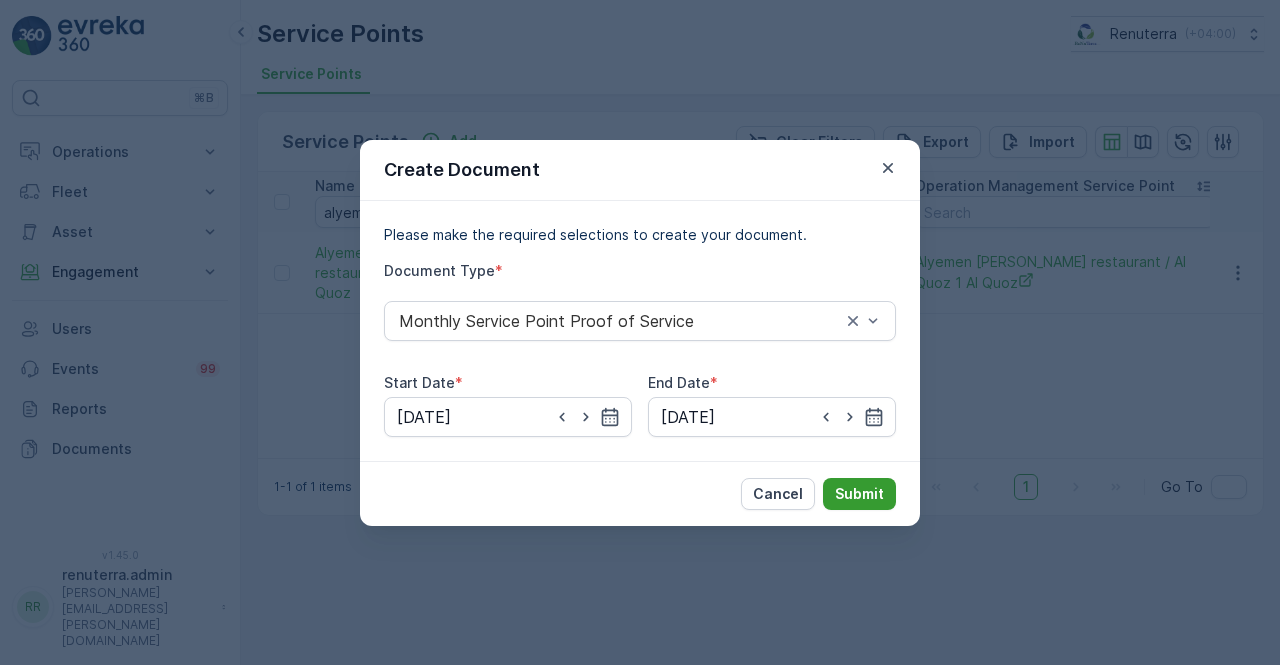 click on "Submit" at bounding box center [859, 494] 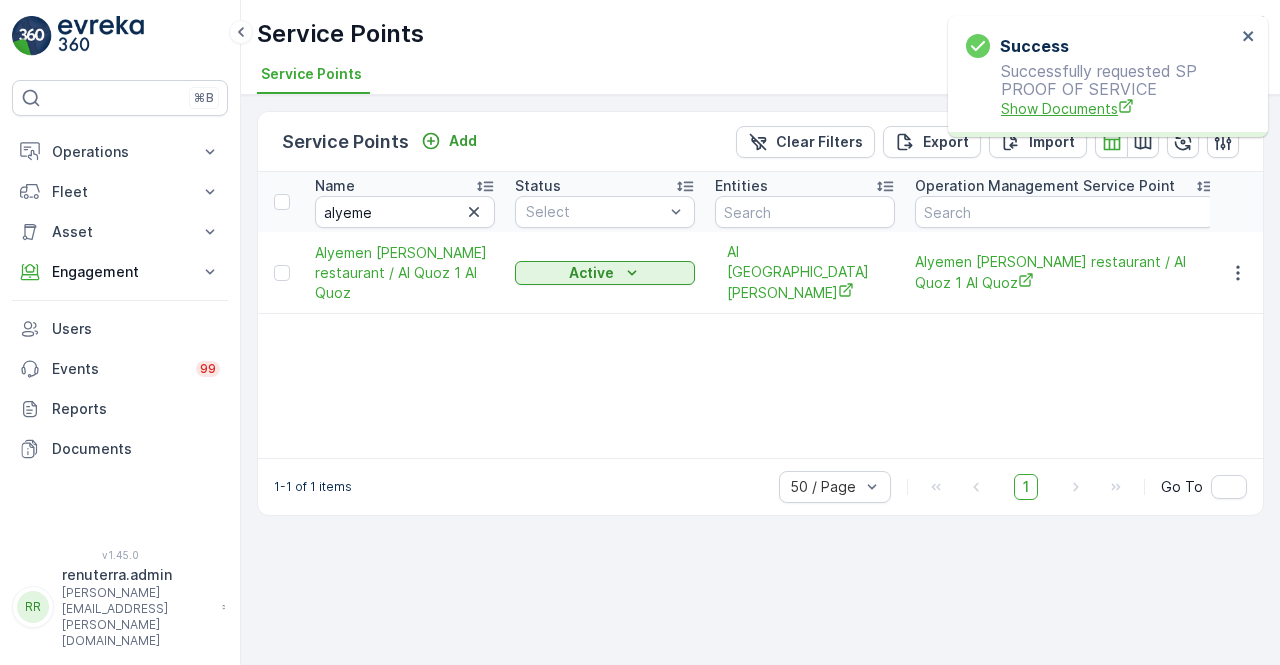 click on "Show Documents" at bounding box center [1118, 108] 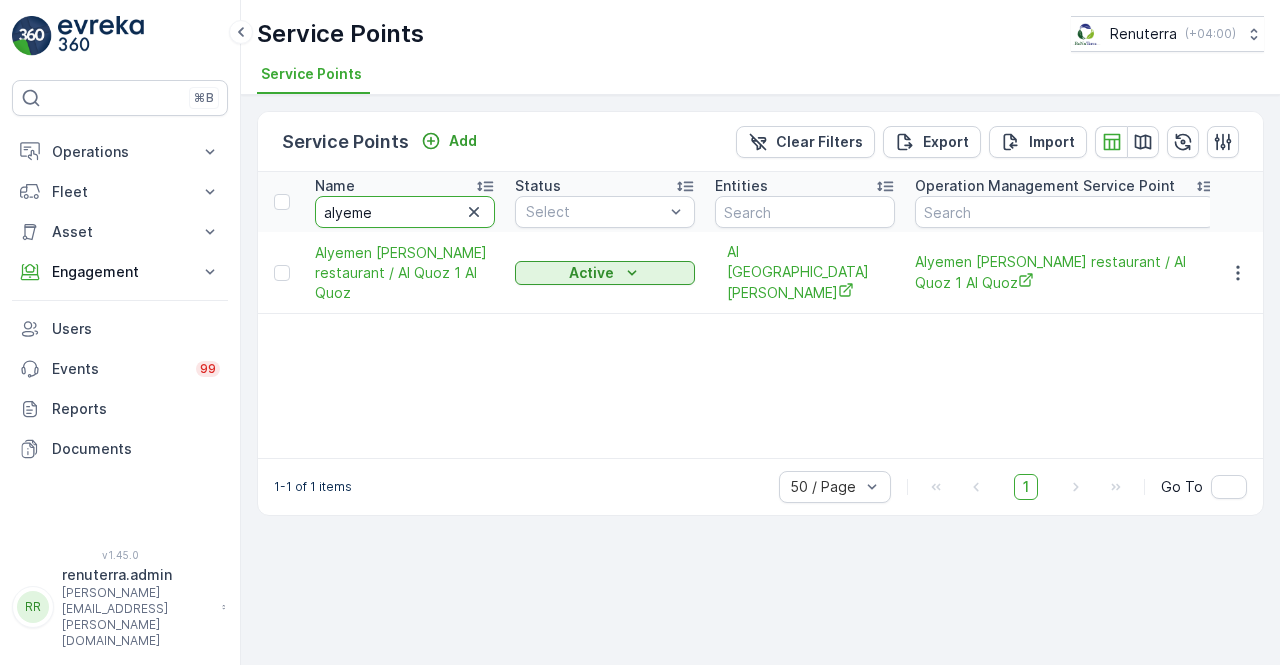 click on "alyeme" at bounding box center (405, 212) 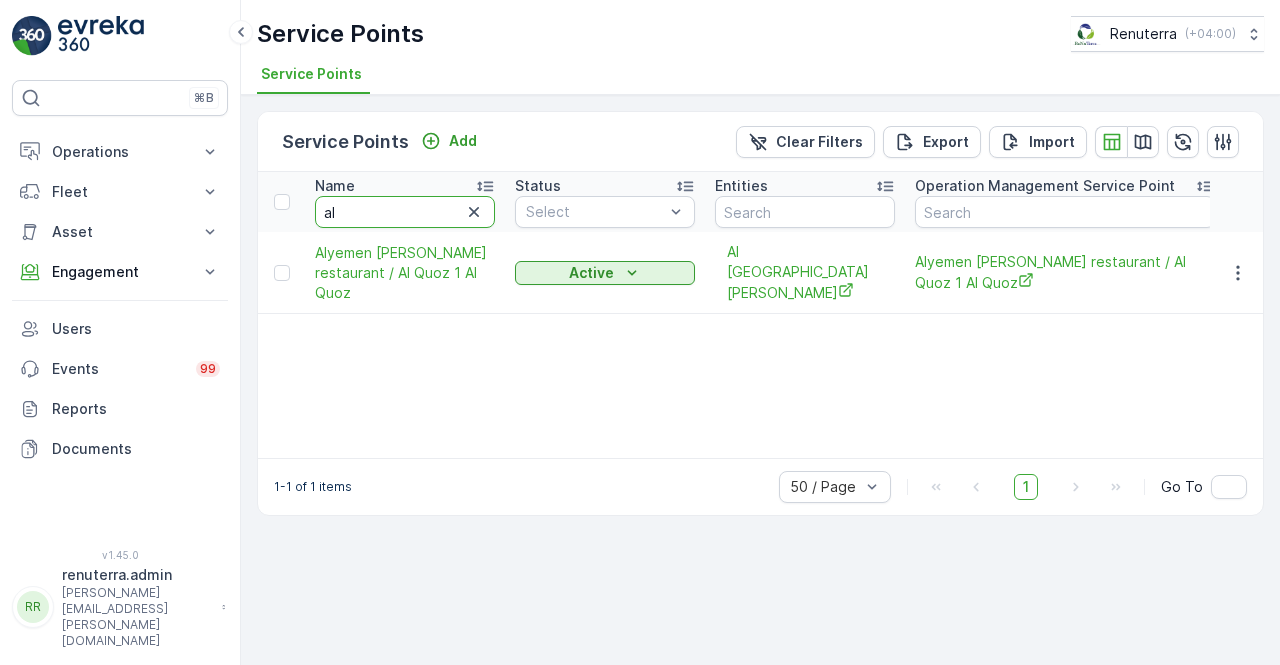 type on "a" 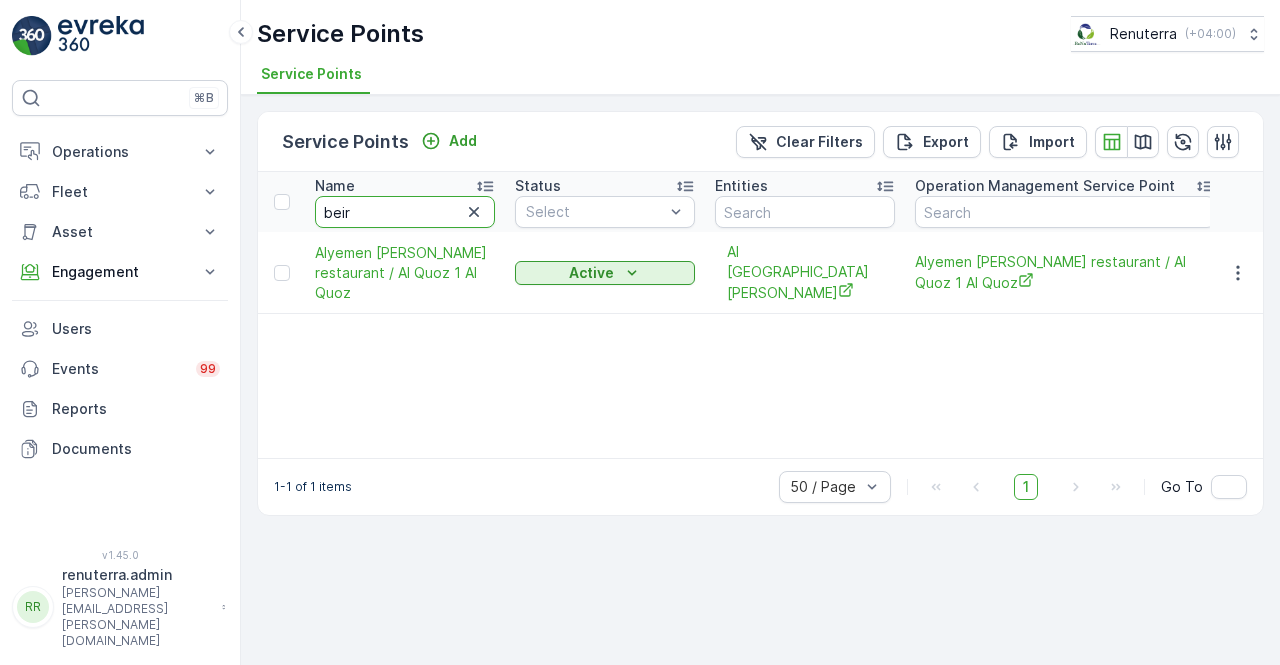 type on "beiru" 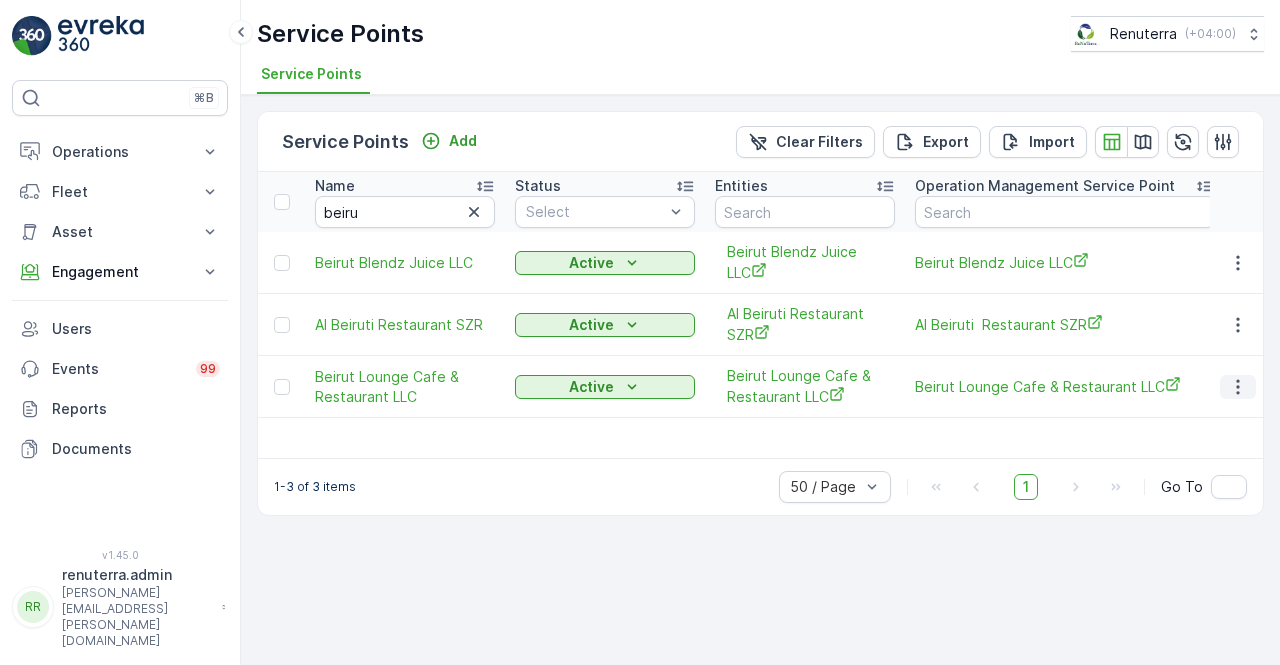click 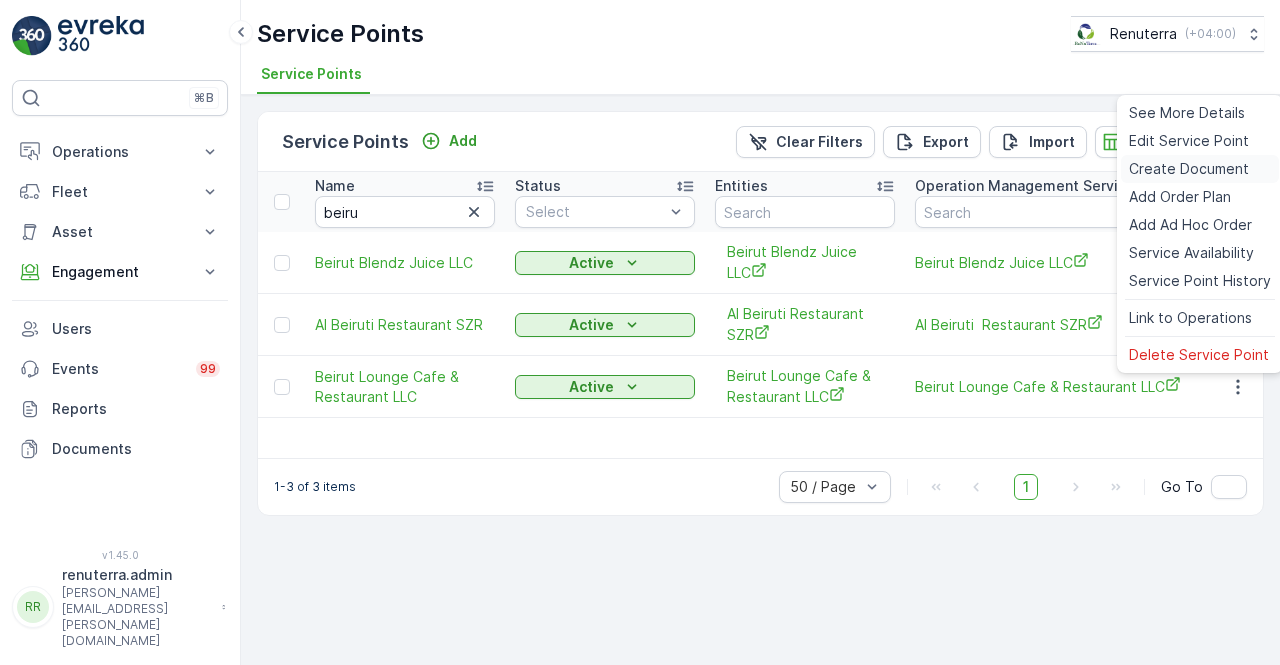 click on "Create Document" at bounding box center [1189, 169] 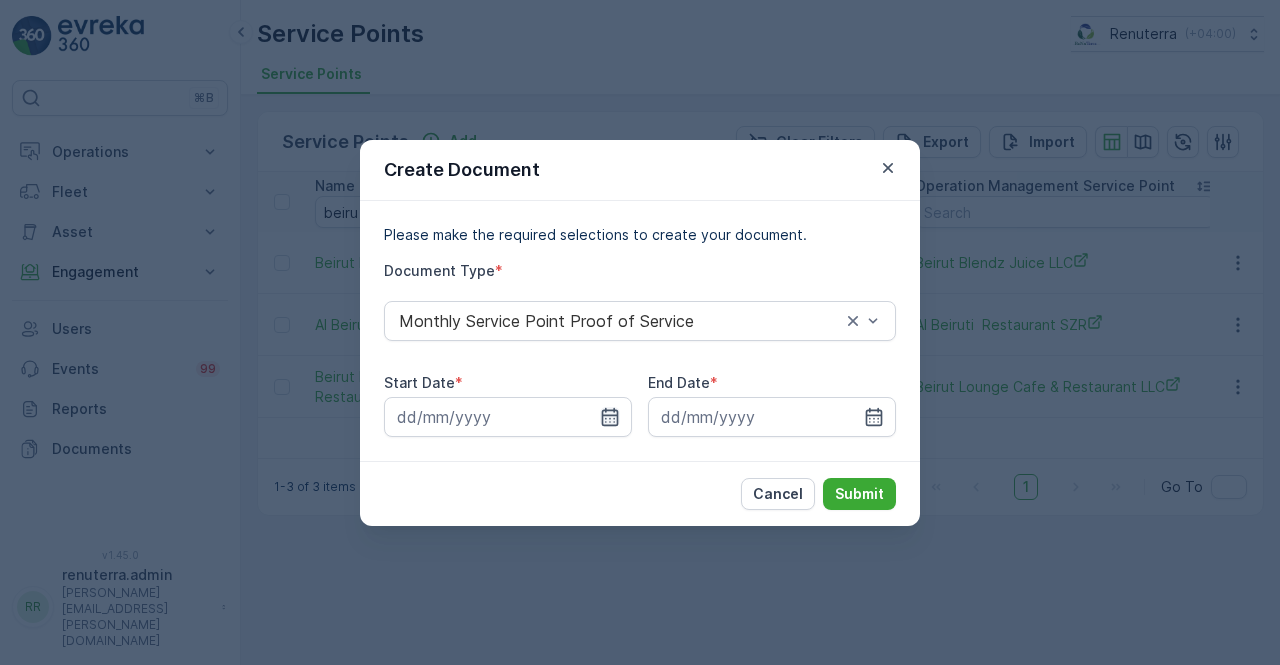 click 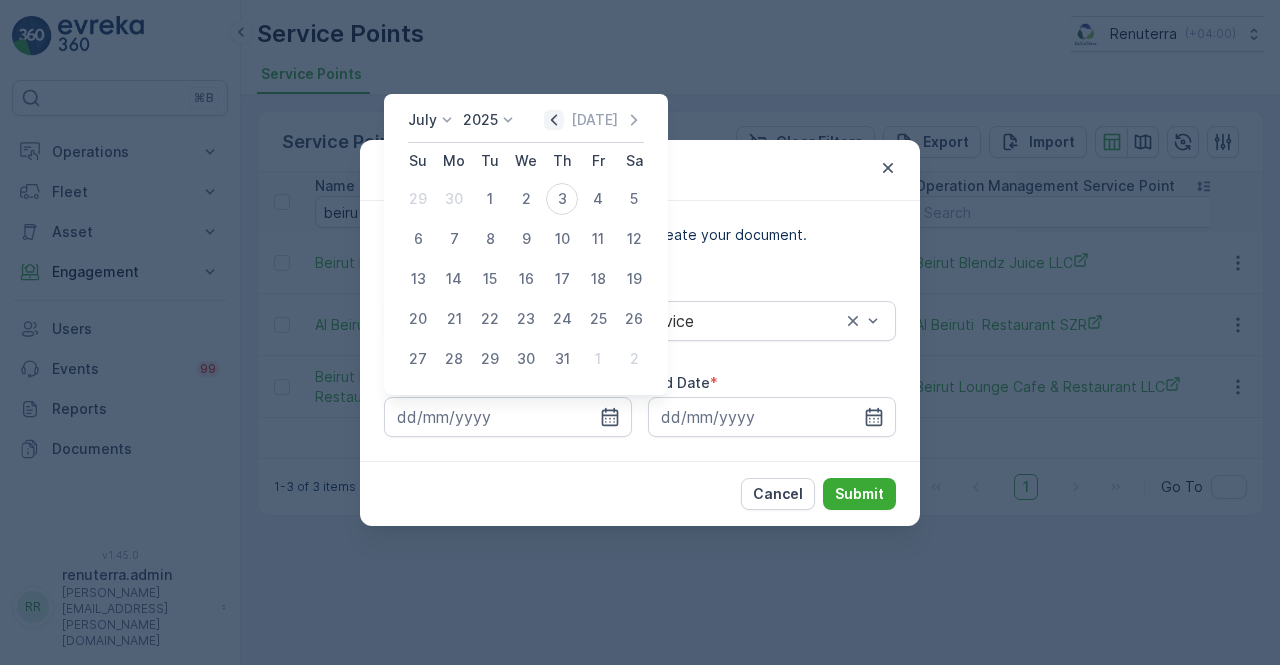 click 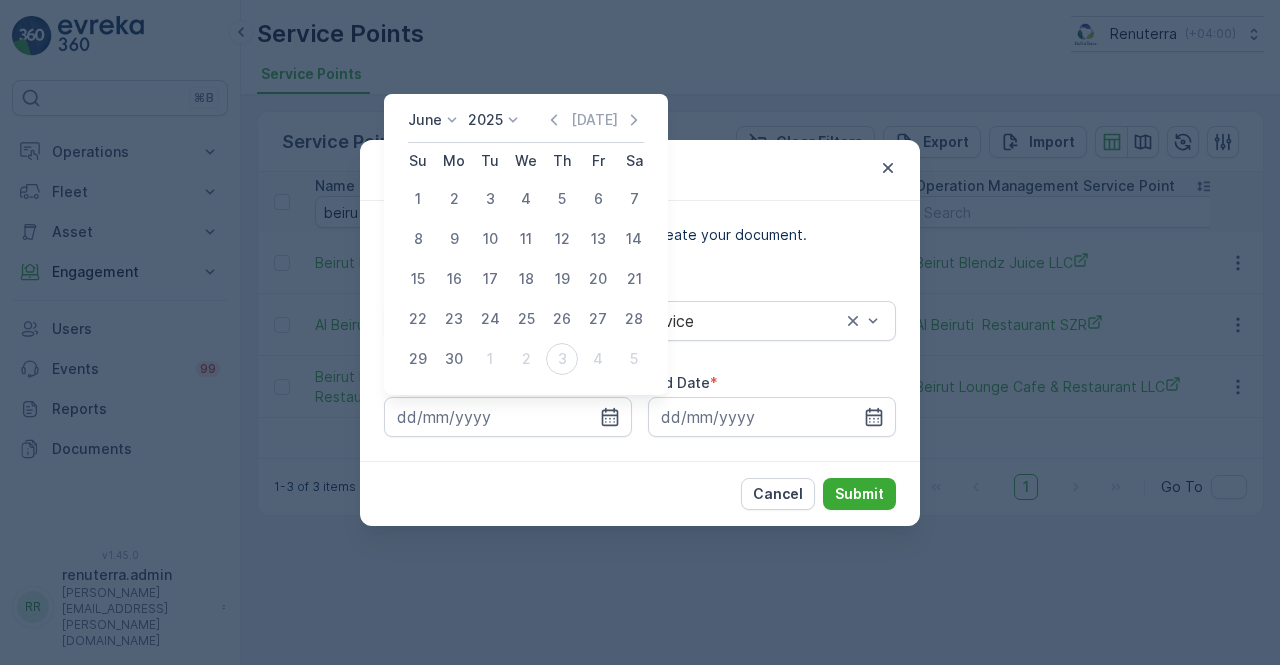 click on "1" at bounding box center [418, 199] 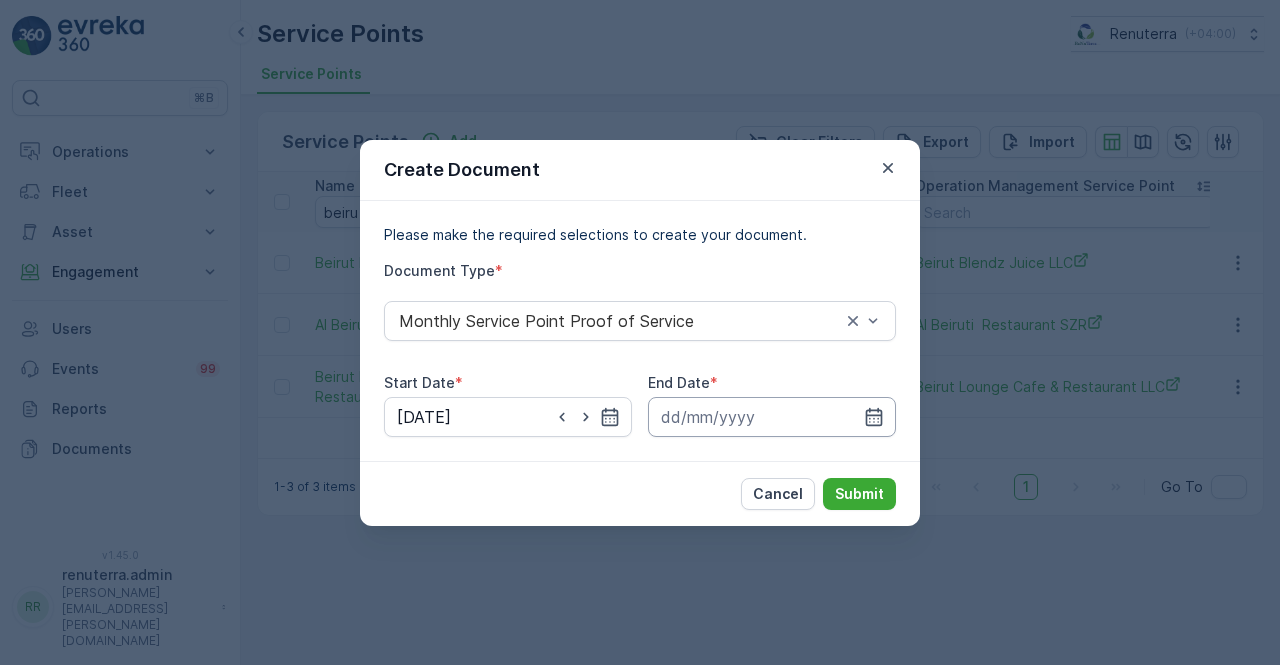 click at bounding box center (772, 417) 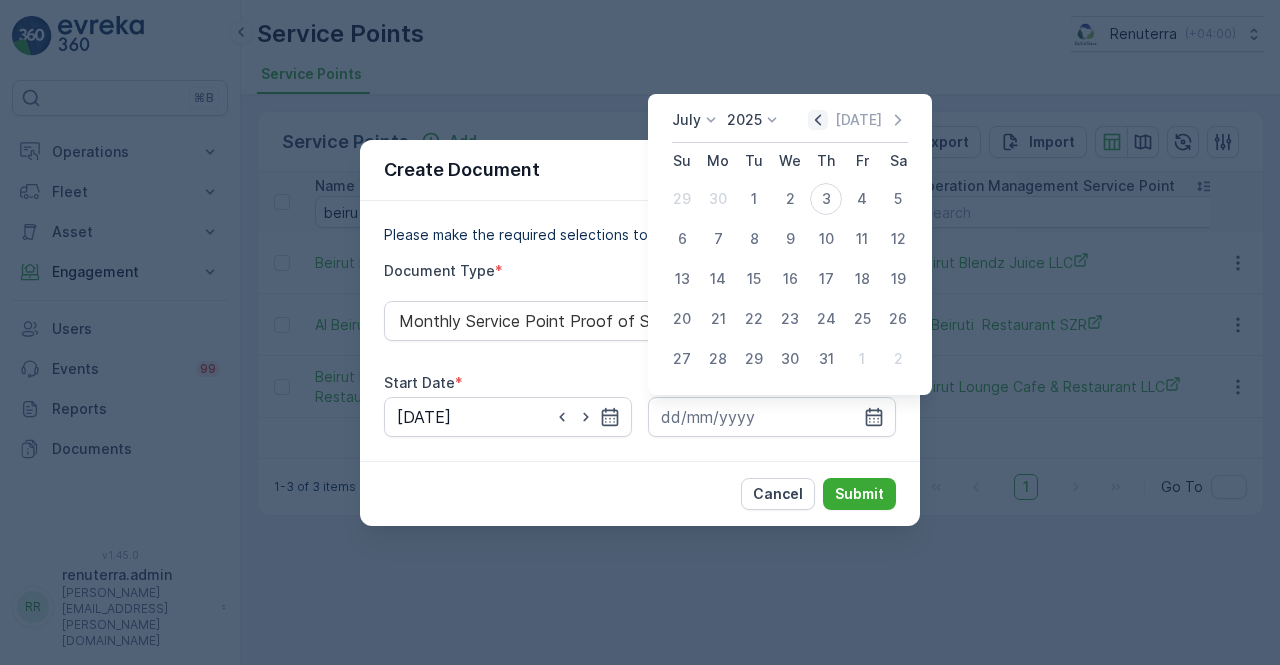 click 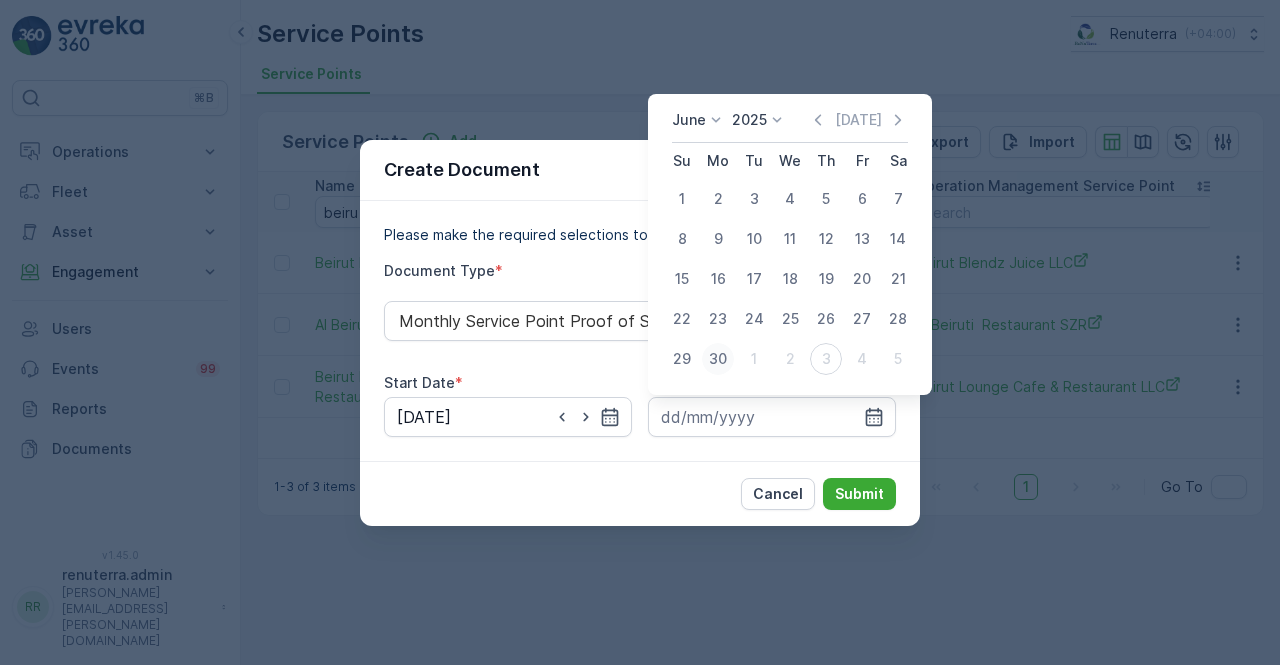 click on "30" at bounding box center (718, 359) 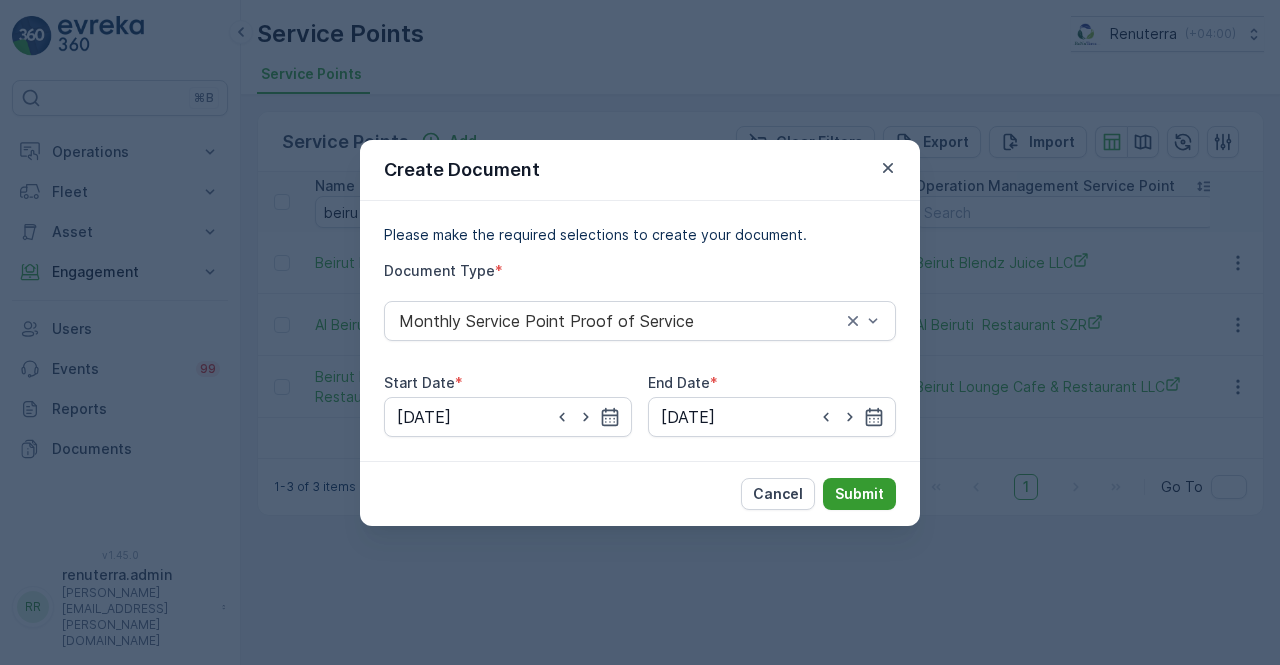 click on "Submit" at bounding box center [859, 494] 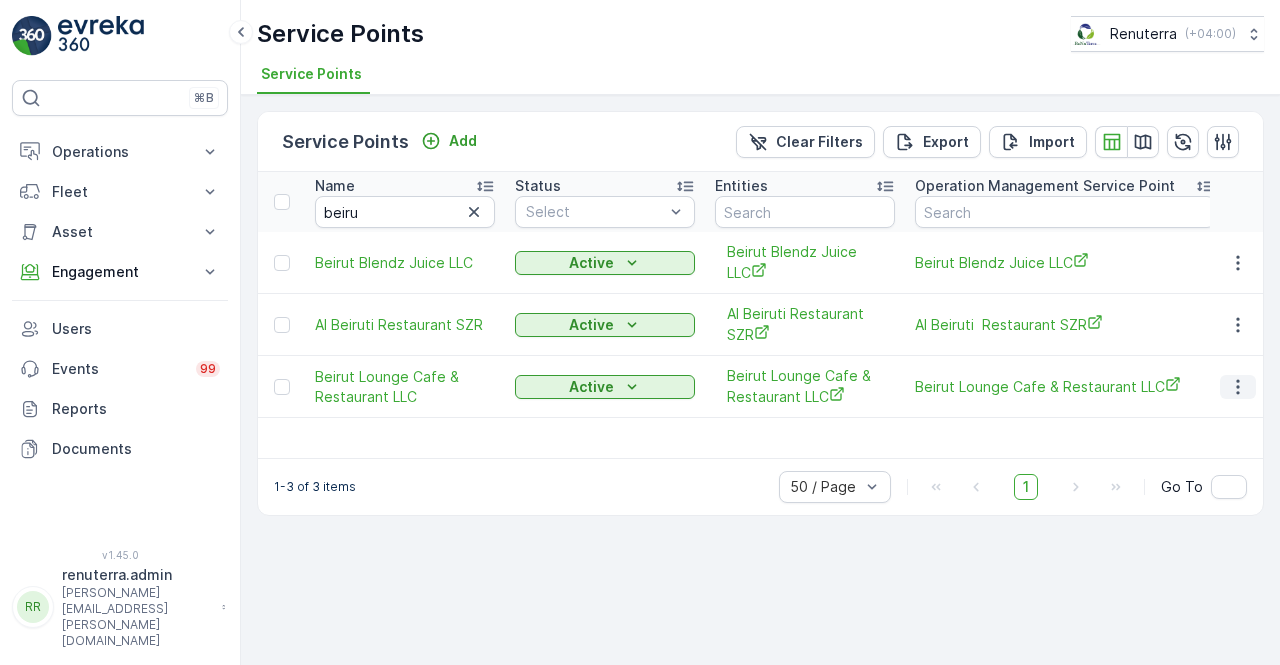 click 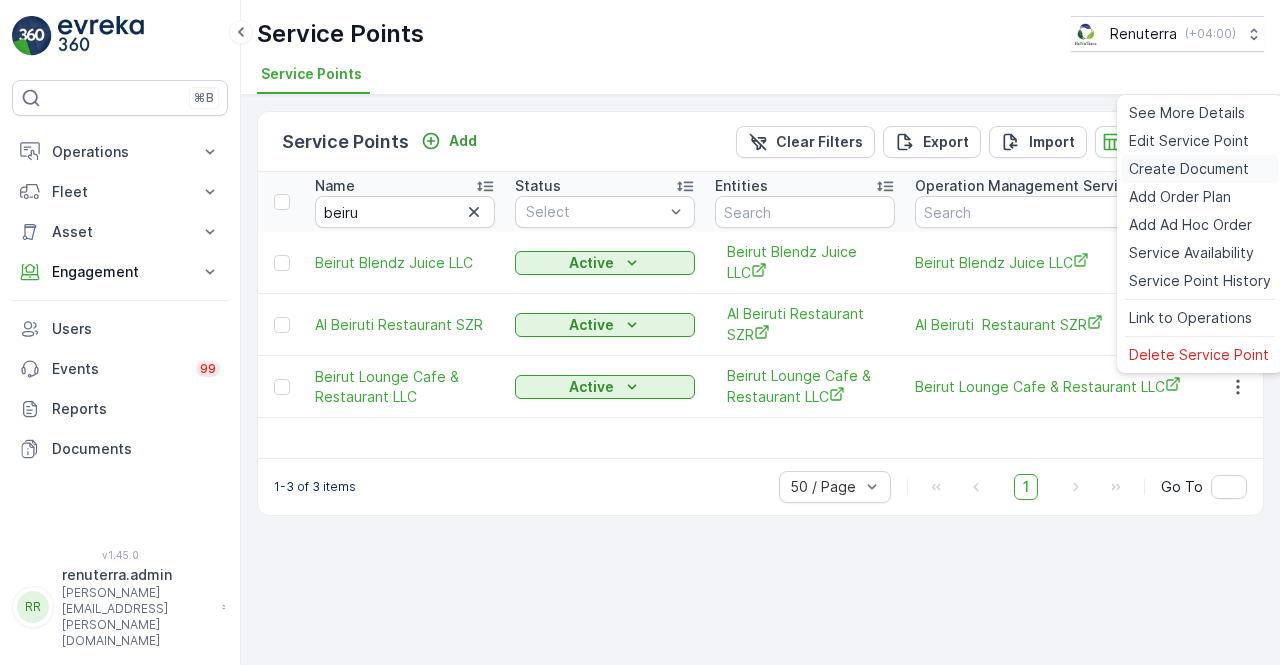 click on "Create Document" at bounding box center (1189, 169) 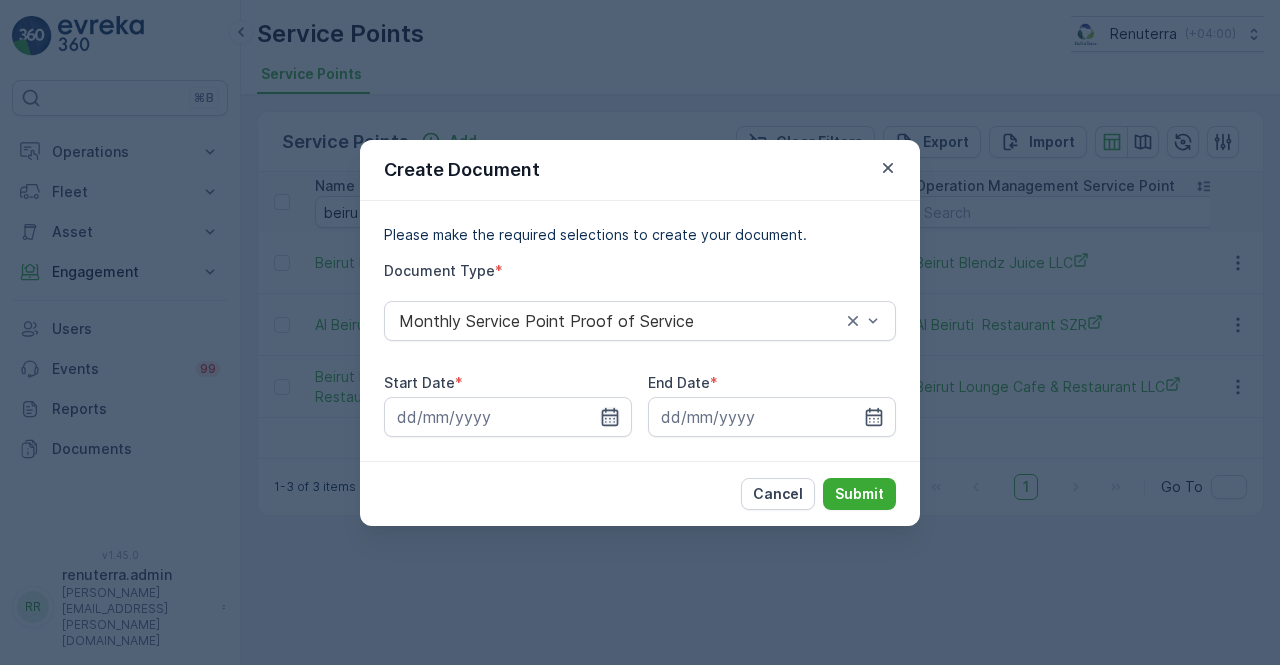 click 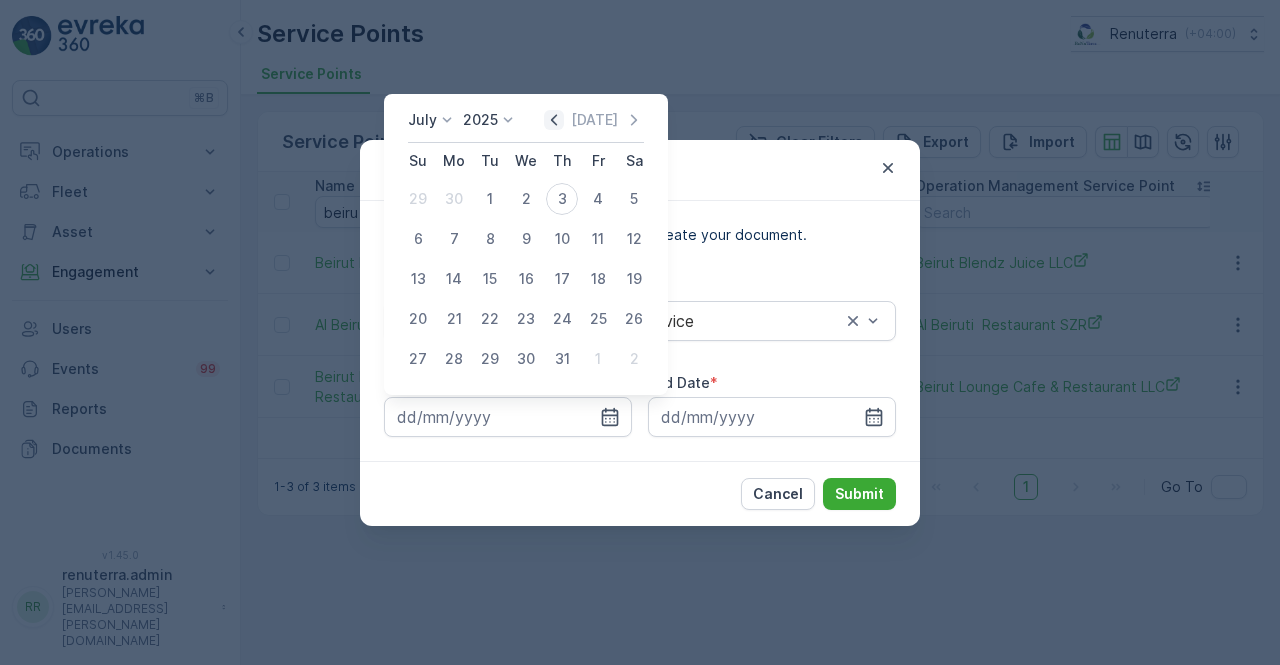 click 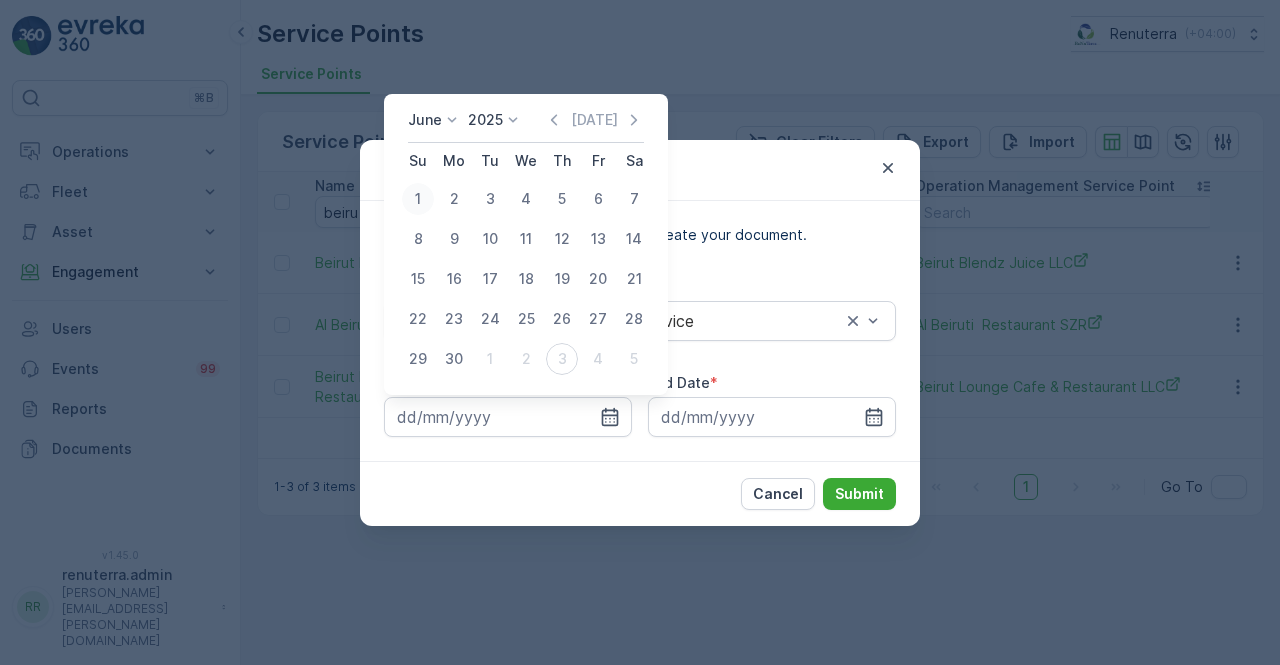 click on "1" at bounding box center [418, 199] 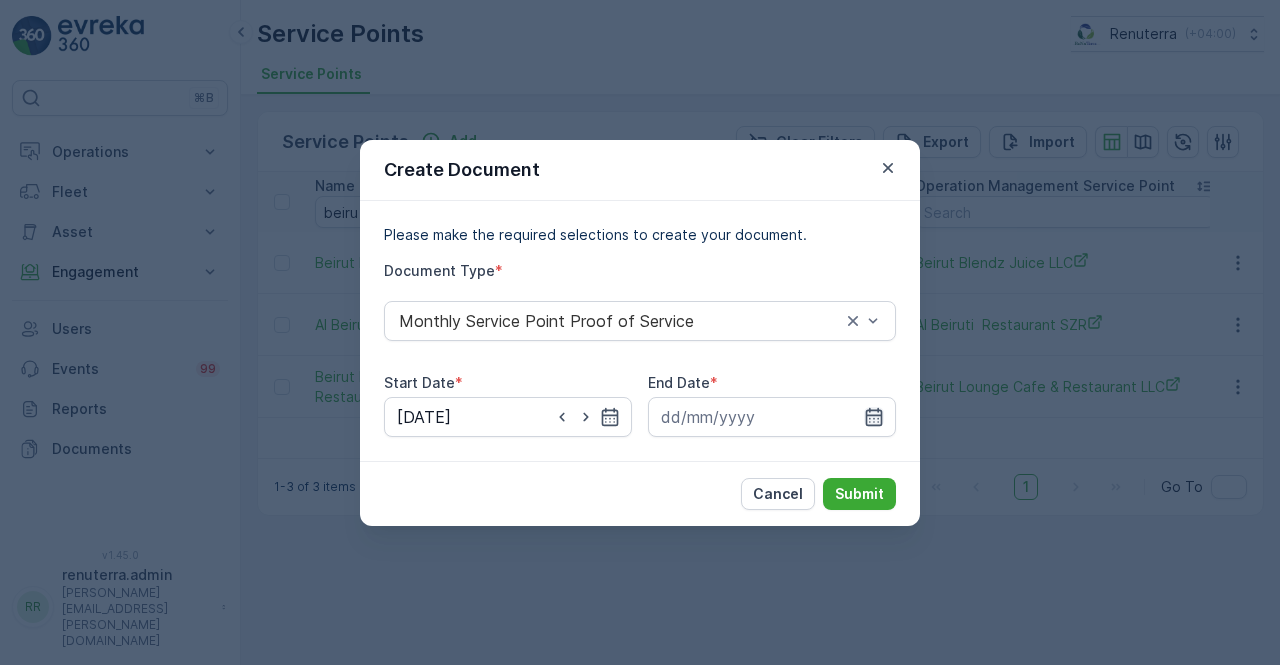click 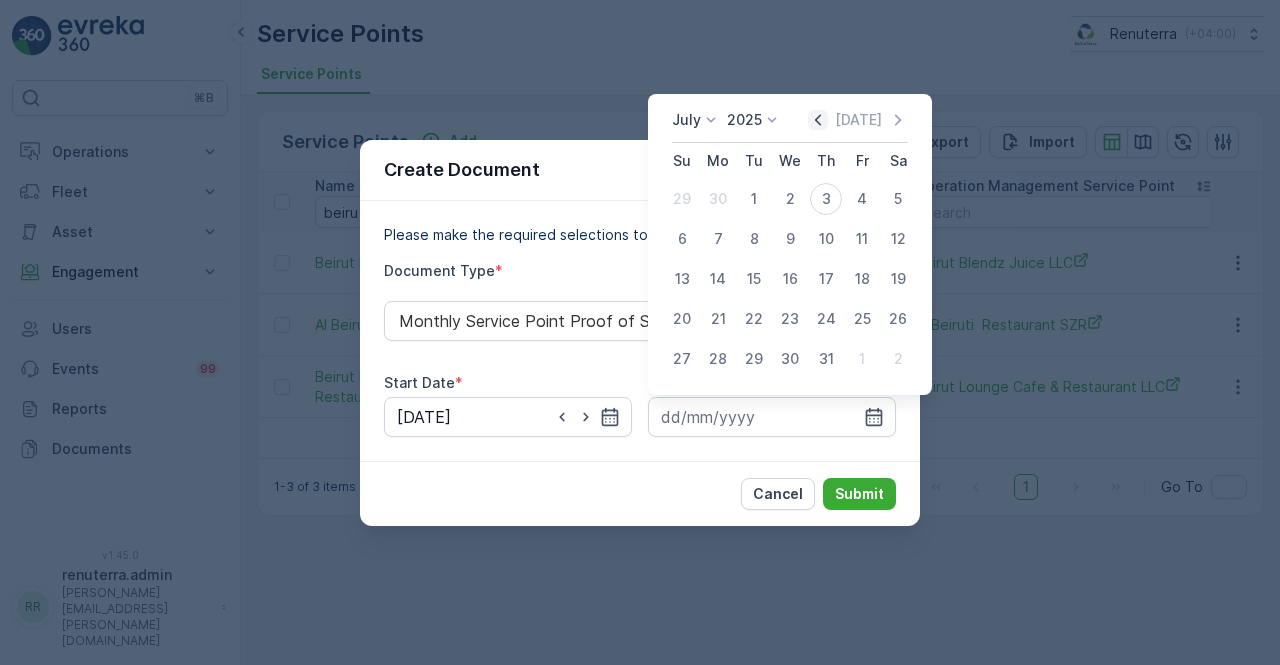 click 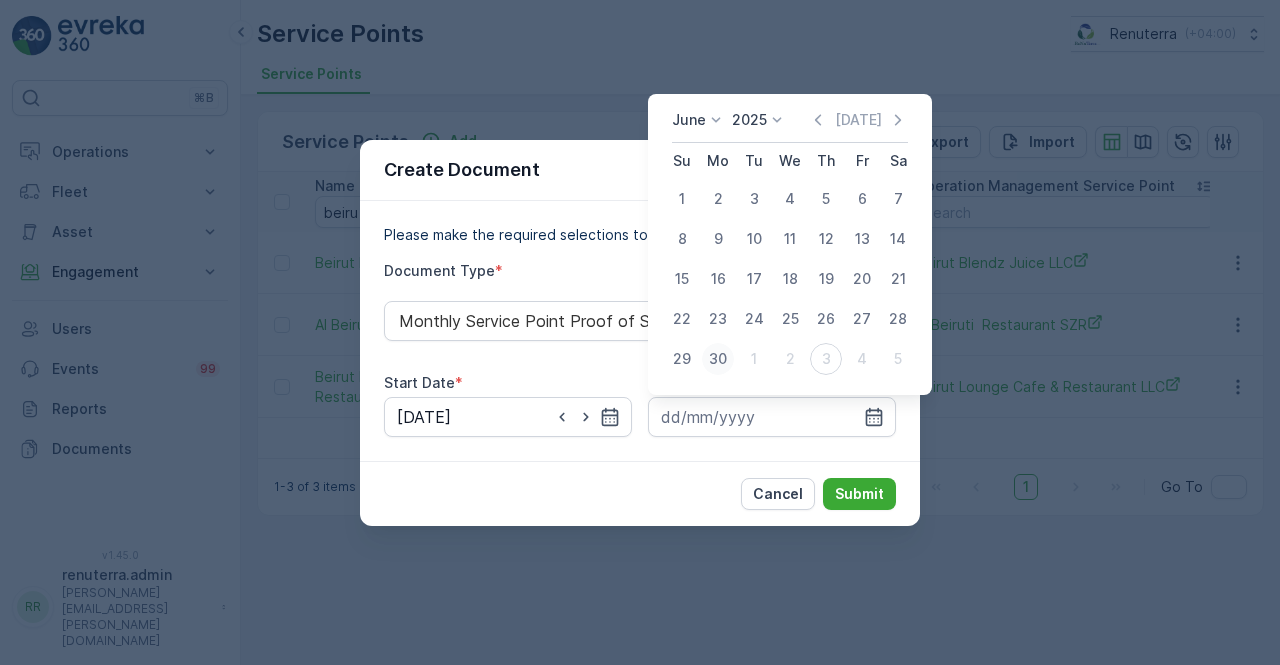 click on "30" at bounding box center [718, 359] 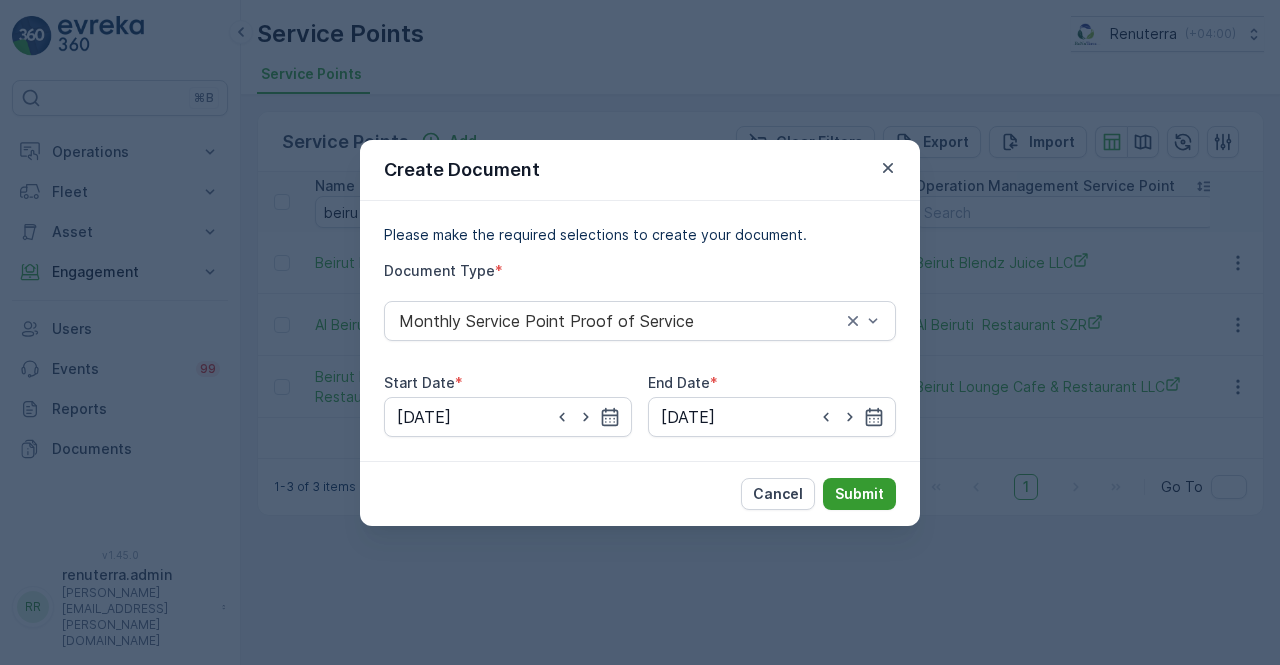 click on "Submit" at bounding box center [859, 494] 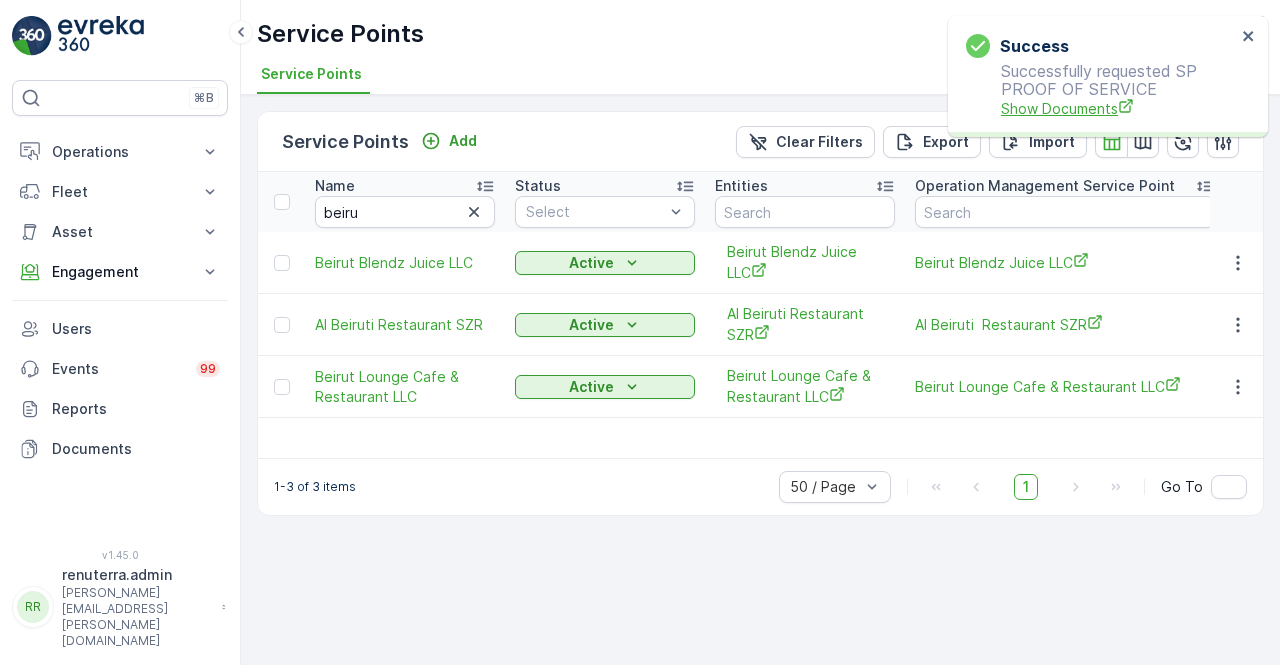 click on "Show Documents" at bounding box center (1118, 108) 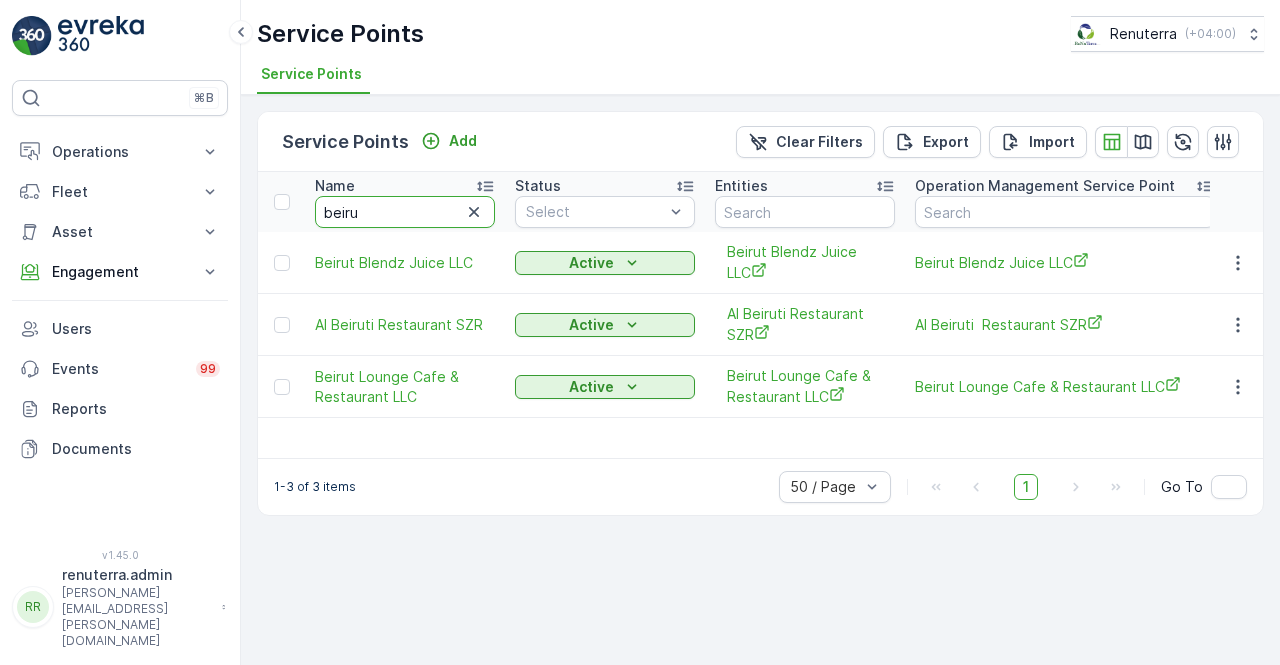 click on "beiru" at bounding box center [405, 212] 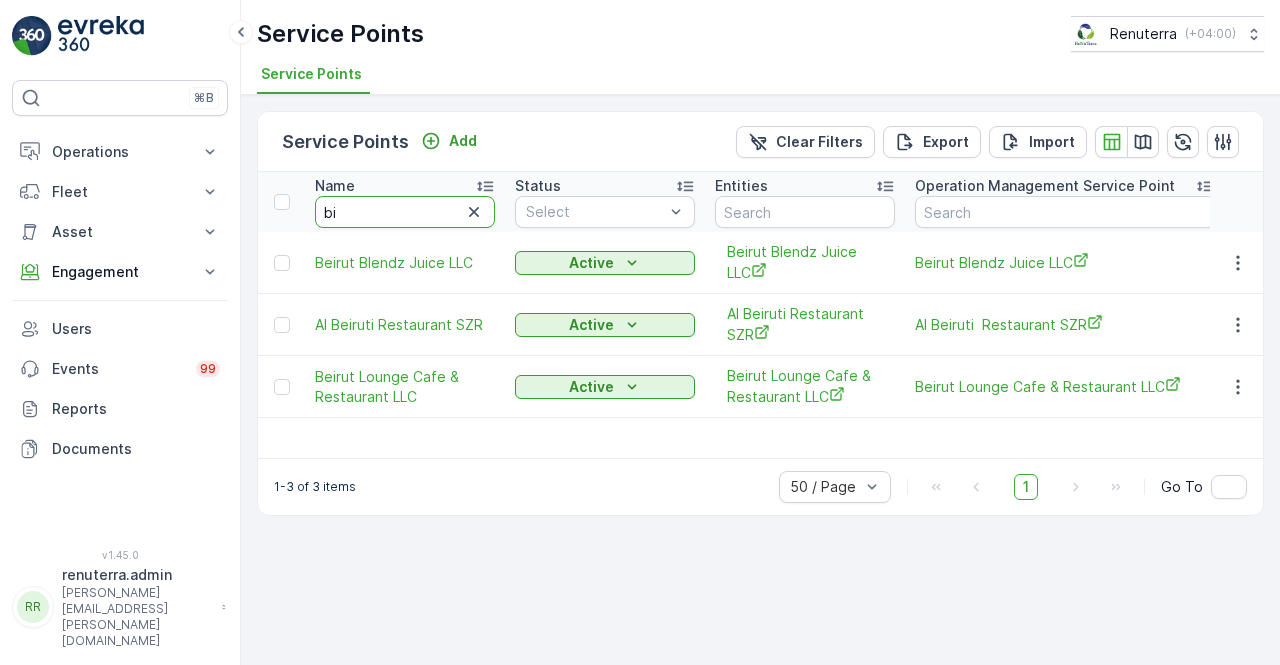 type on "bin" 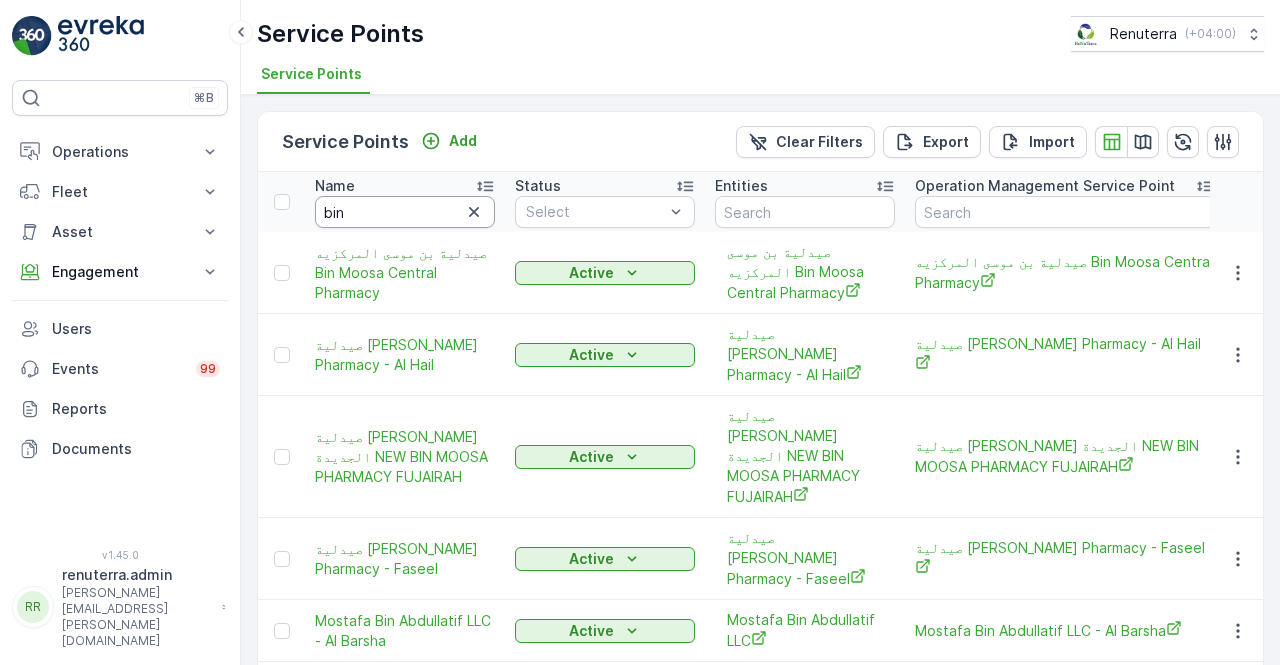 click on "bin" at bounding box center [405, 212] 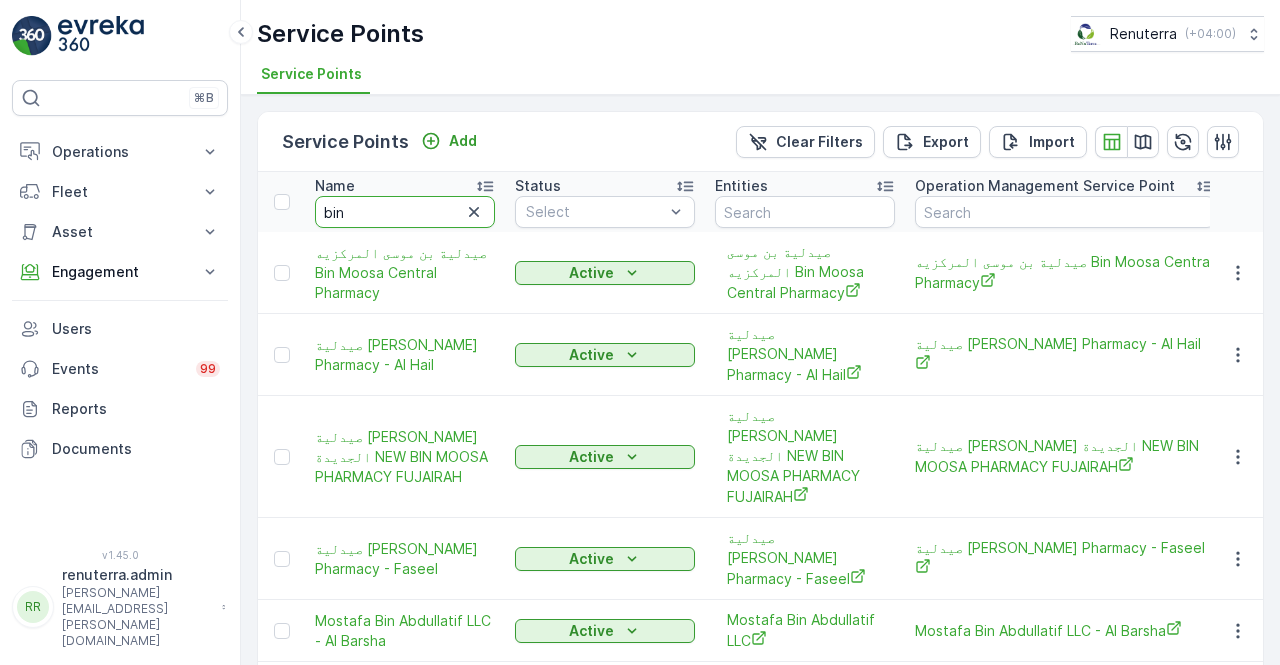 click on "bin" at bounding box center (405, 212) 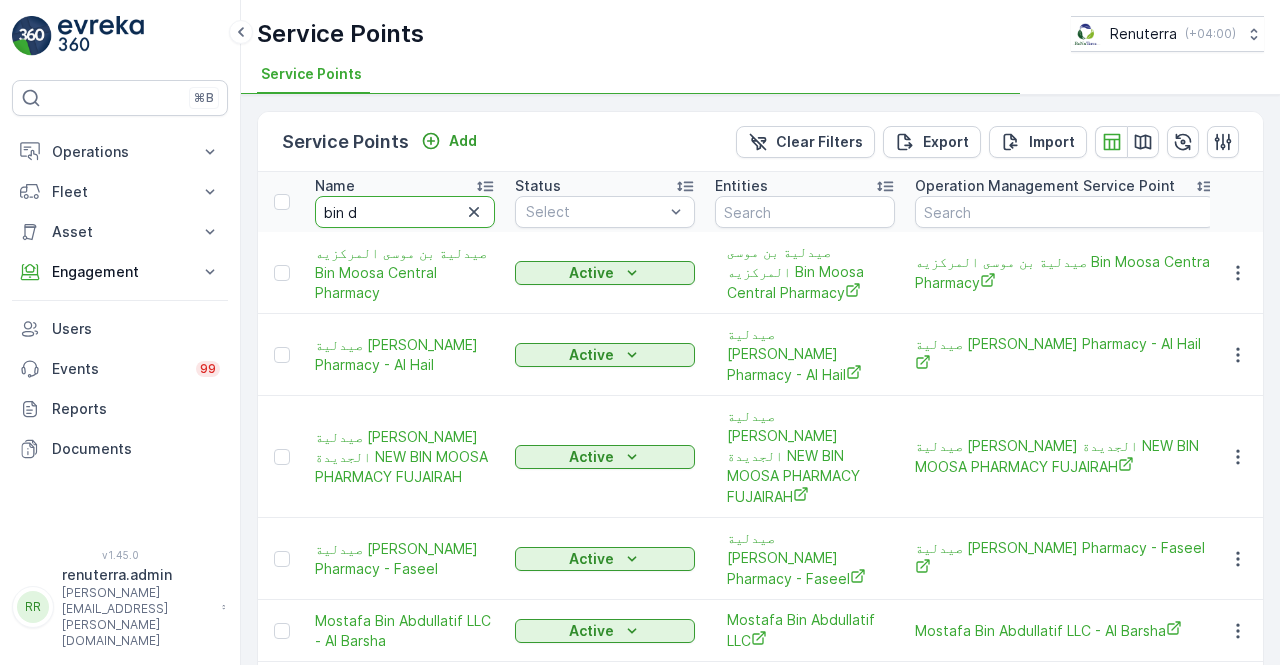 click on "bin d" at bounding box center [405, 212] 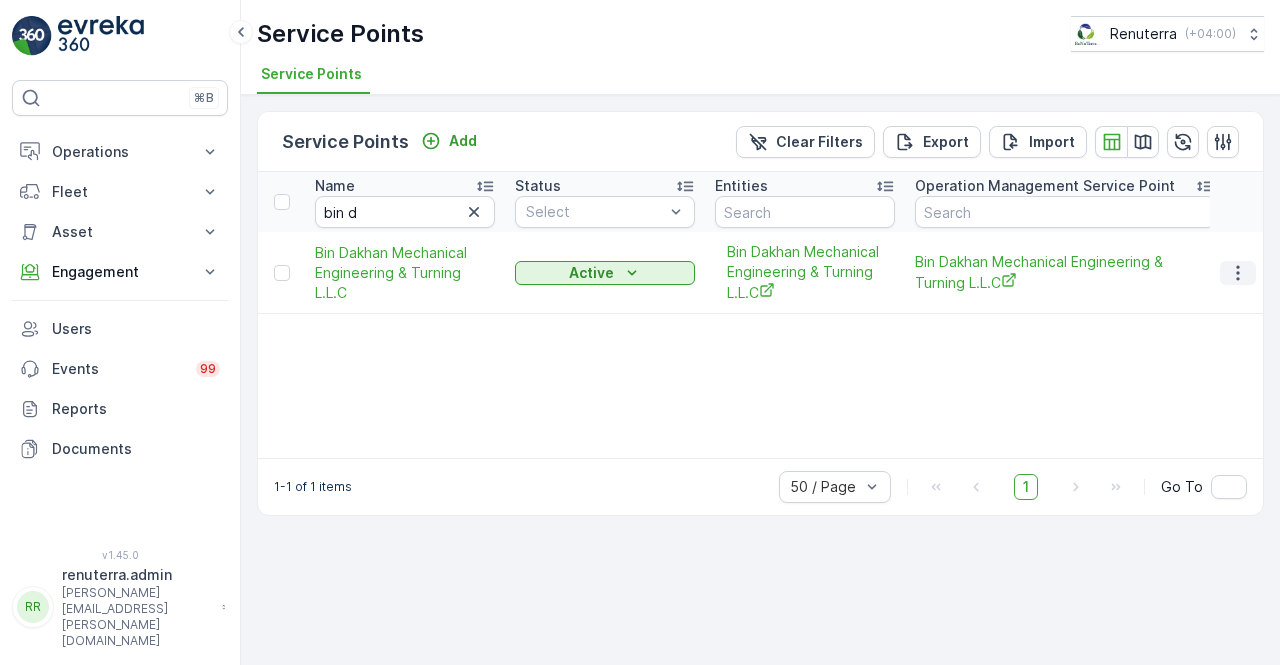 click 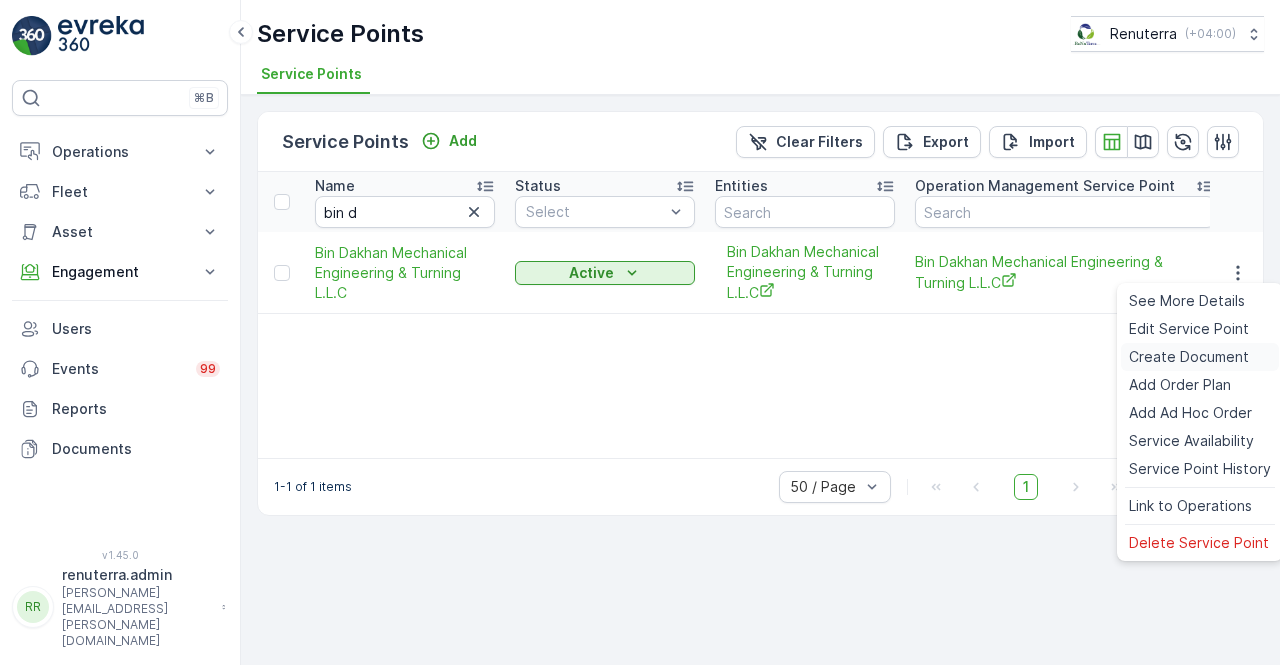 click on "Create Document" at bounding box center (1189, 357) 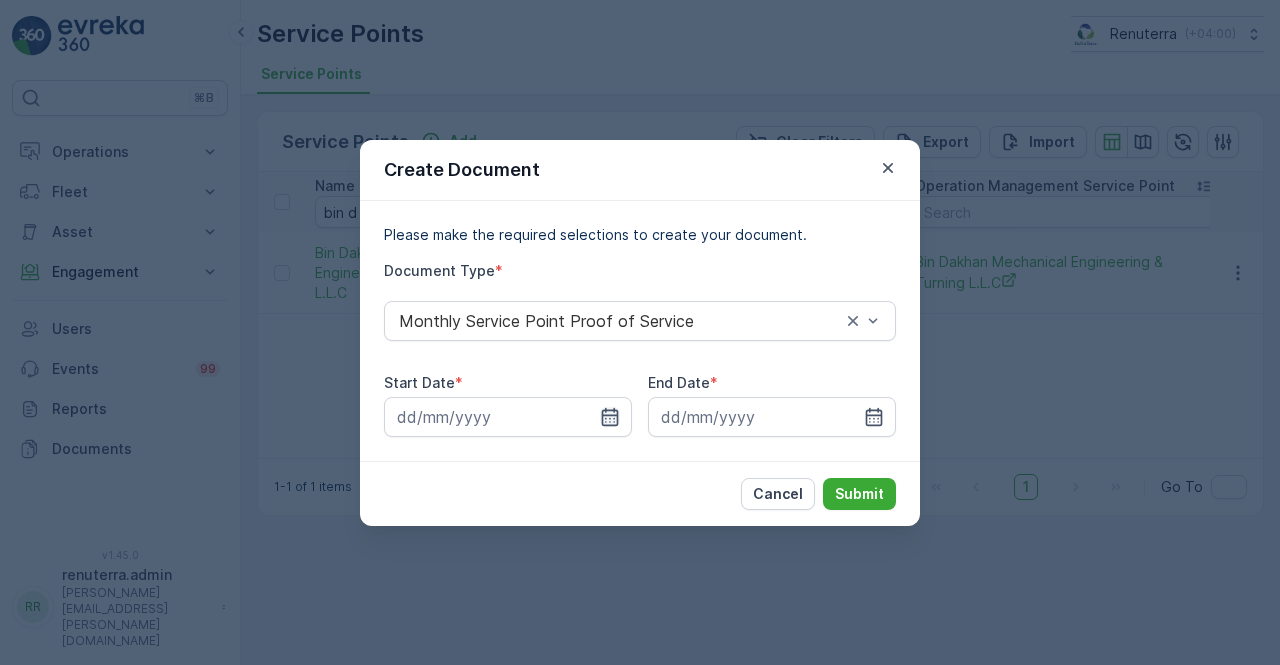 click 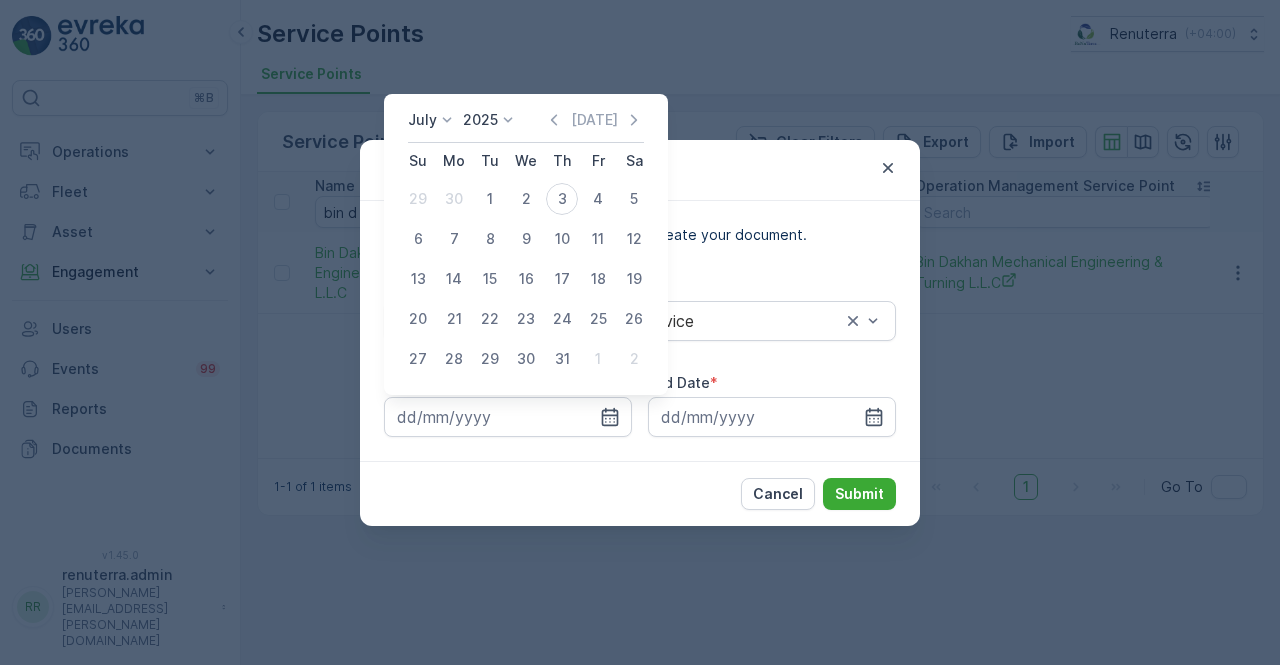 click on "July 2025 Today Su Mo Tu We Th Fr Sa 29 30 1 2 3 4 5 6 7 8 9 10 11 12 13 14 15 16 17 18 19 20 21 22 23 24 25 26 27 28 29 30 31 1 2" at bounding box center (526, 244) 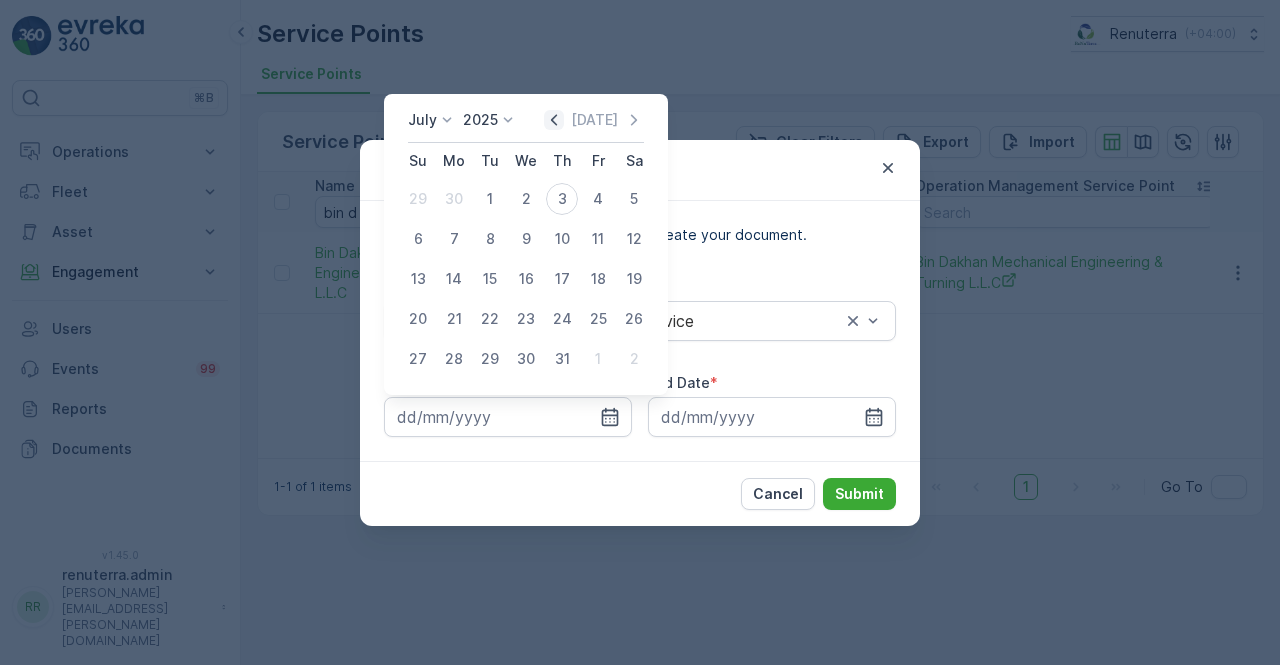 click 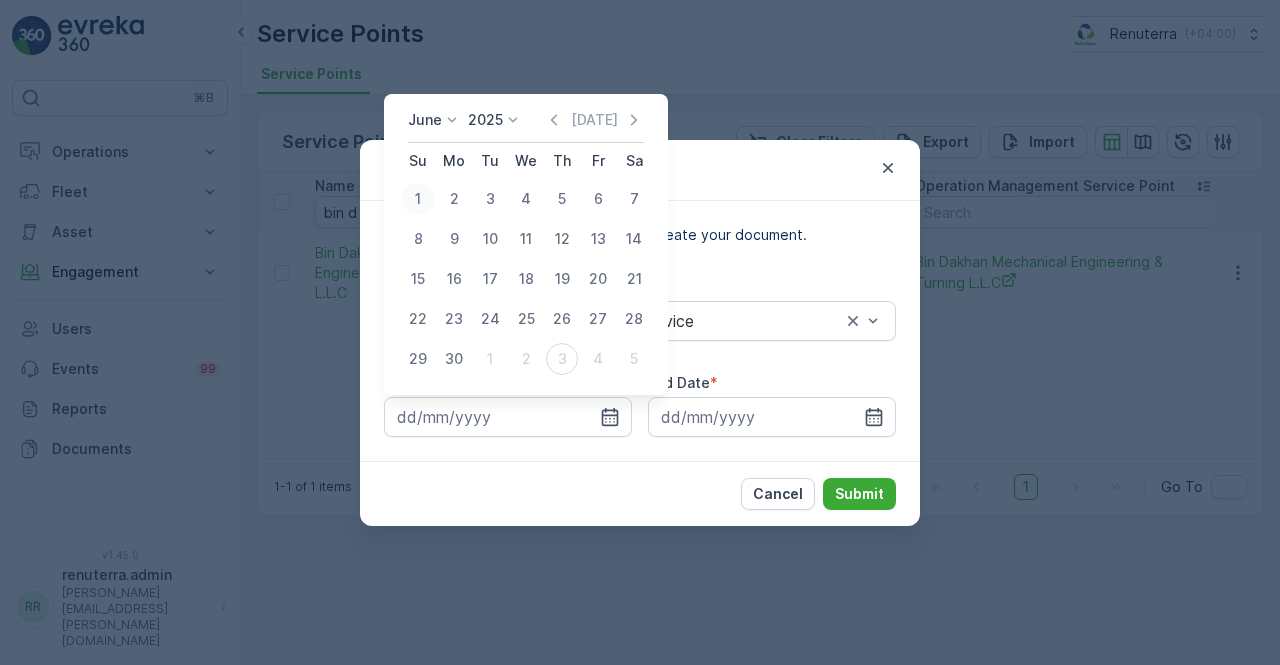 click on "1" at bounding box center [418, 199] 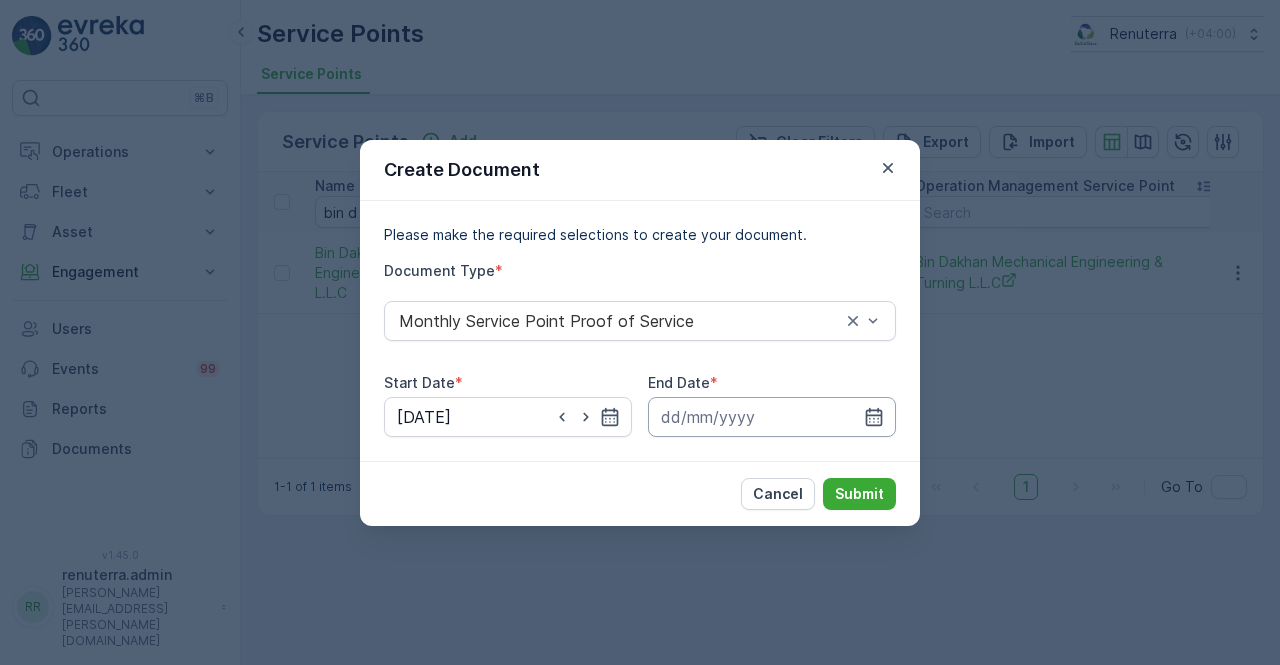 drag, startPoint x: 877, startPoint y: 431, endPoint x: 867, endPoint y: 428, distance: 10.440307 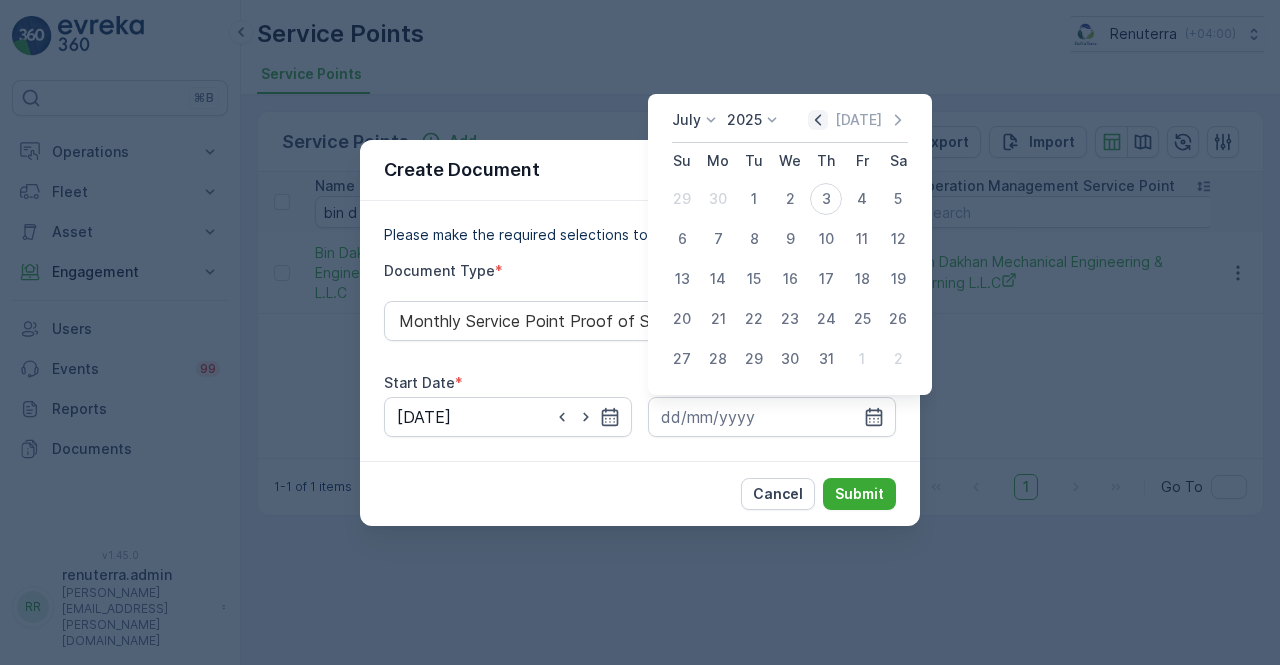 click 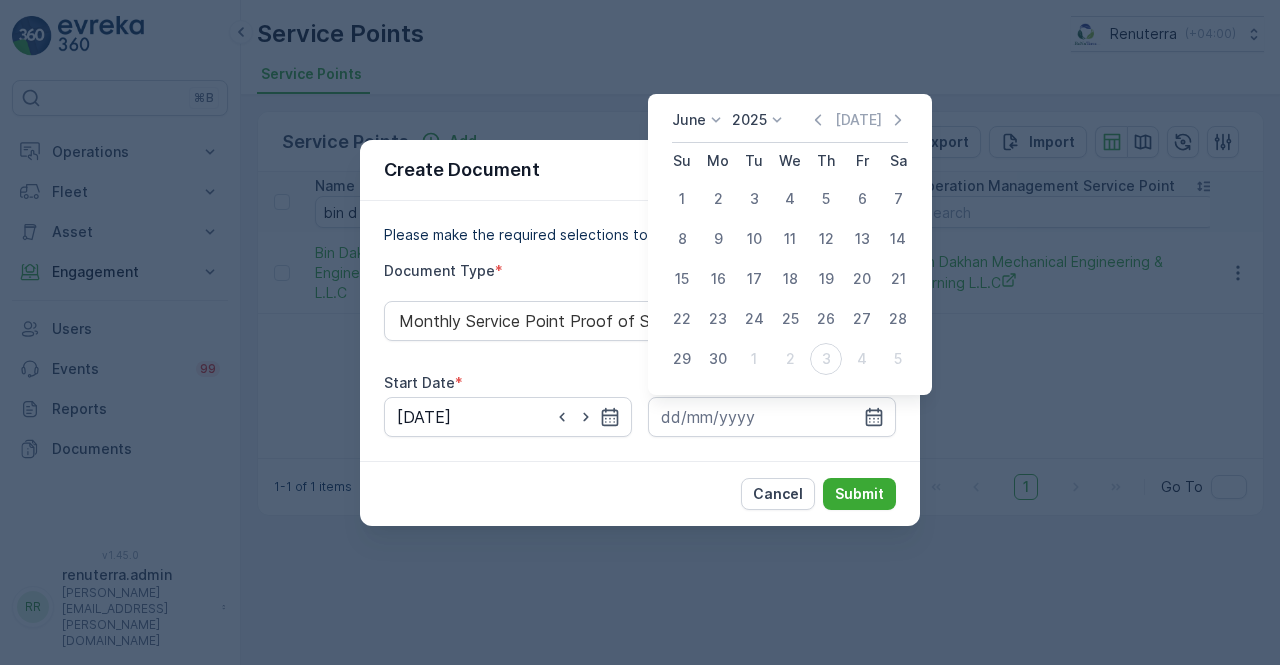 drag, startPoint x: 730, startPoint y: 353, endPoint x: 747, endPoint y: 384, distance: 35.35534 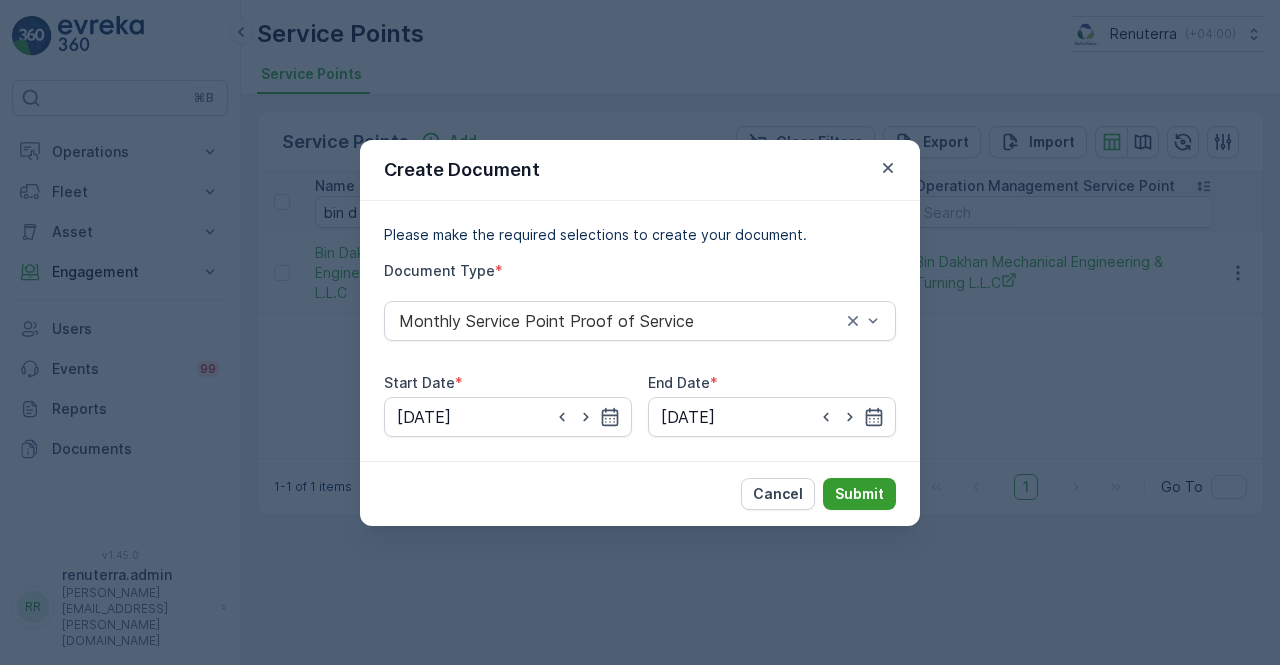click on "Submit" at bounding box center [859, 494] 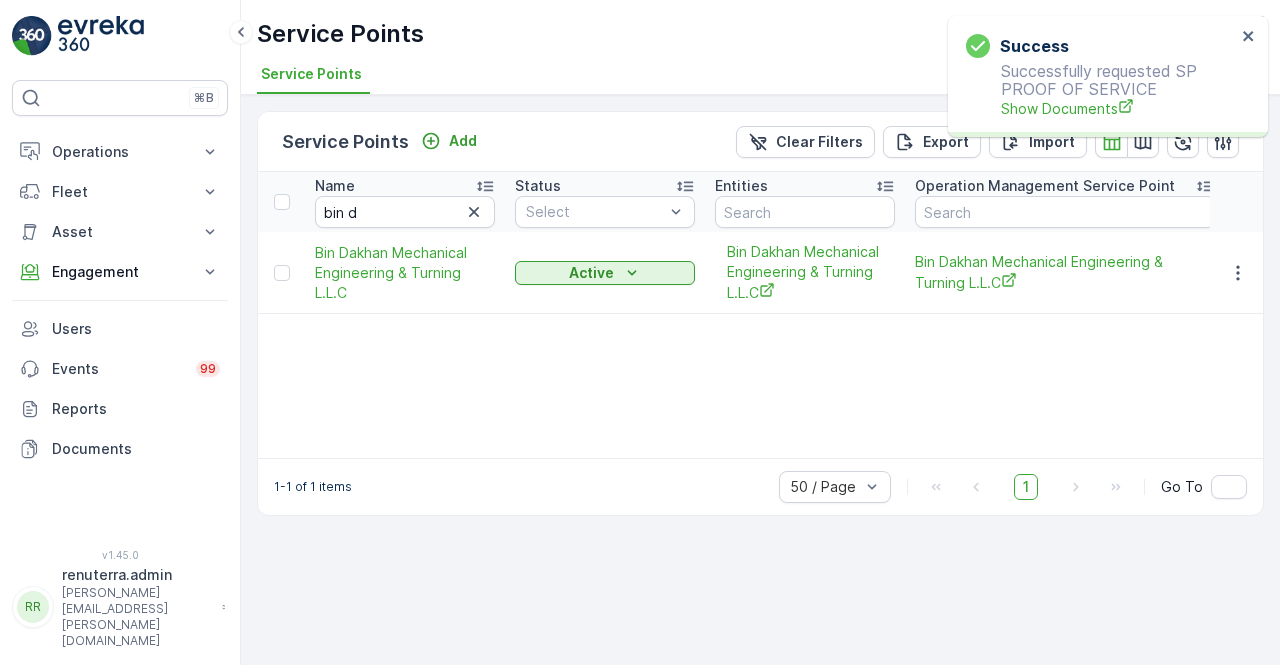 click on "Successfully requested SP PROOF OF SERVICE   Show Documents" at bounding box center [1101, 90] 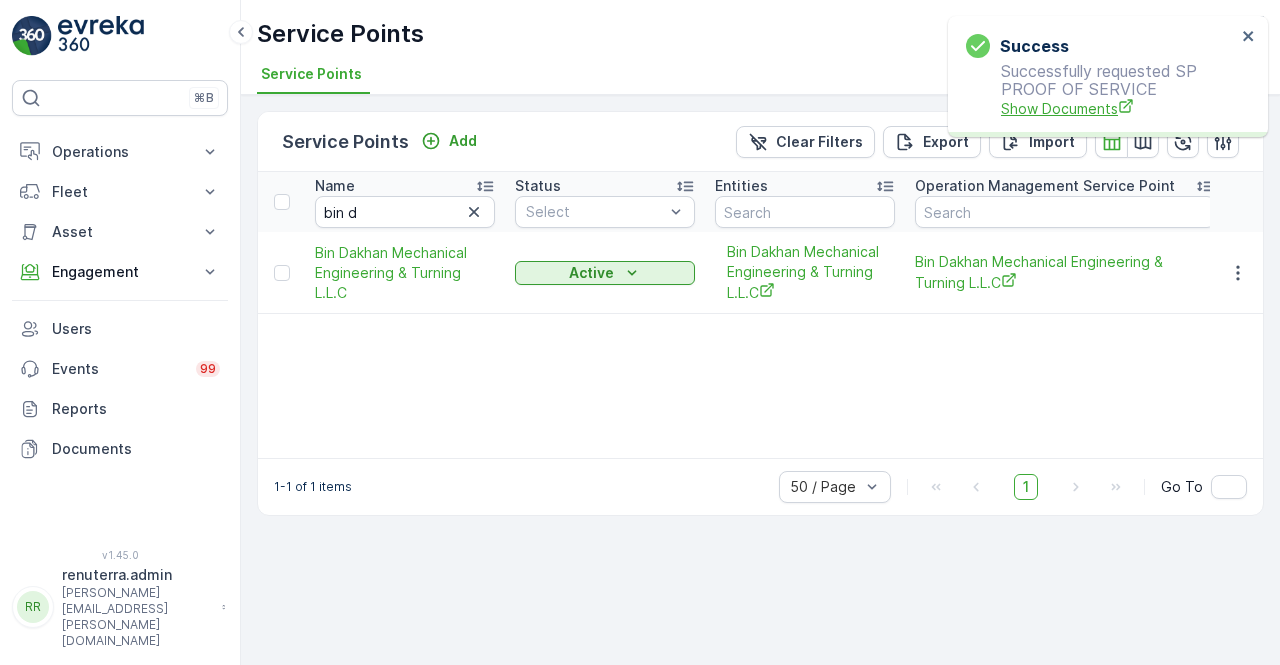 click on "Show Documents" at bounding box center (1118, 108) 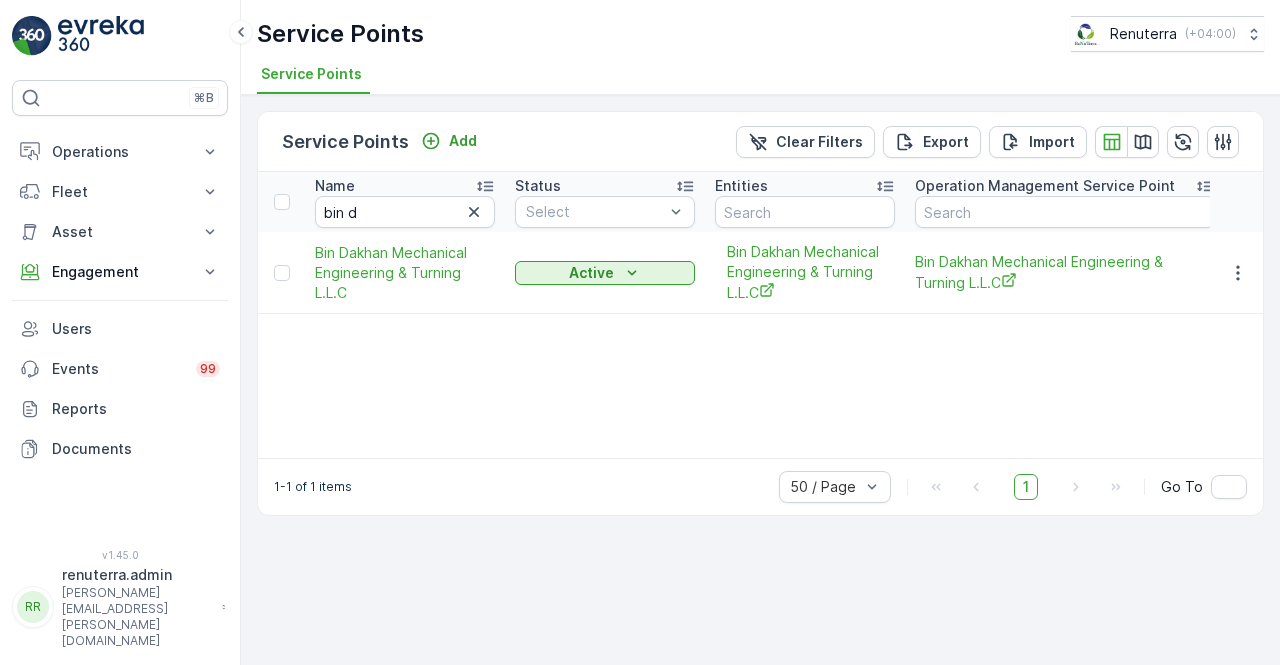 click on "bin d" at bounding box center (405, 212) 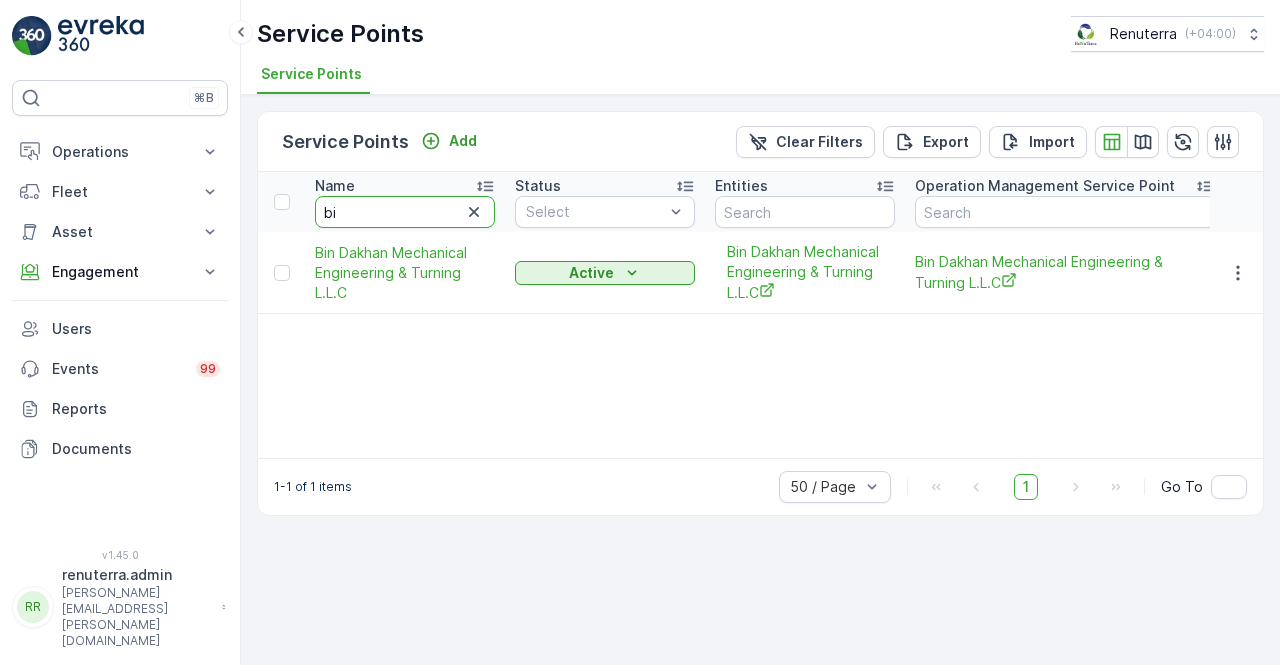 type on "b" 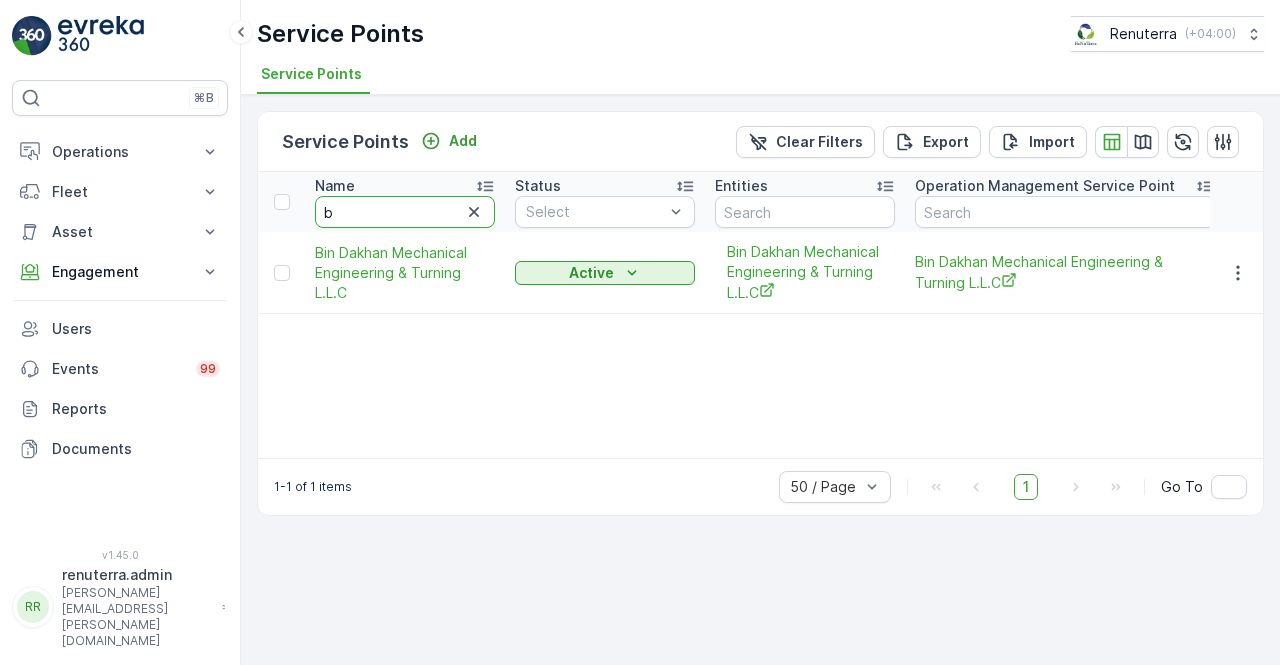 type 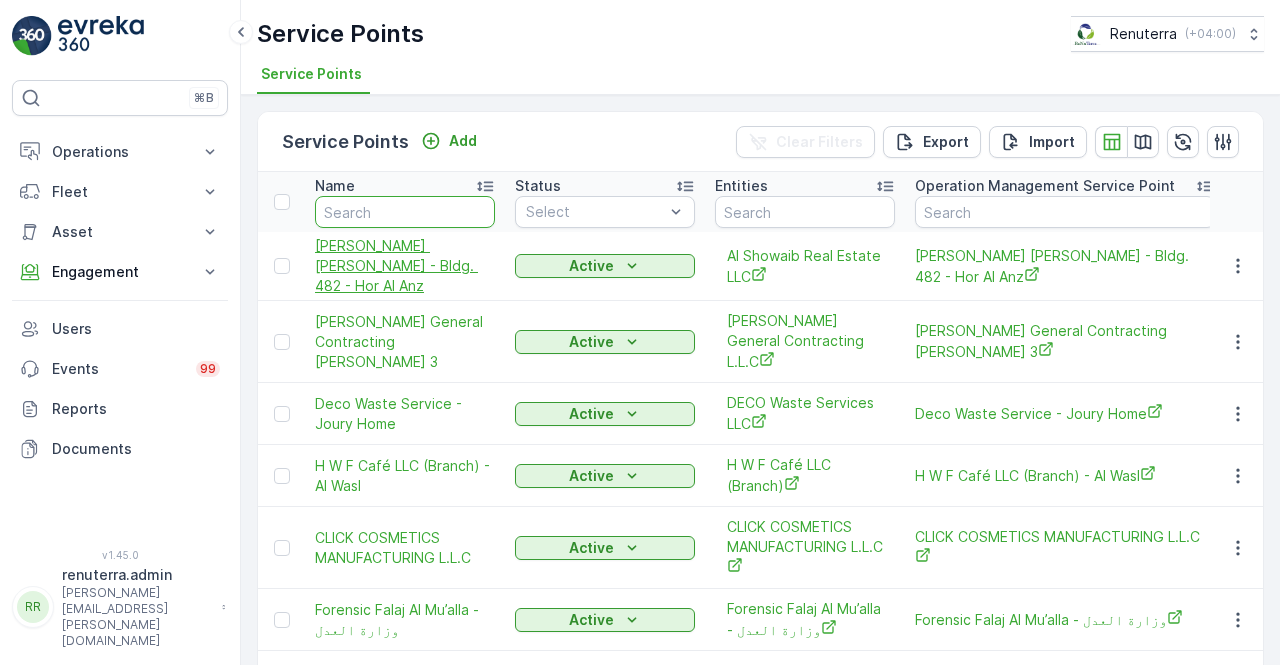 drag, startPoint x: 390, startPoint y: 216, endPoint x: 385, endPoint y: 273, distance: 57.21888 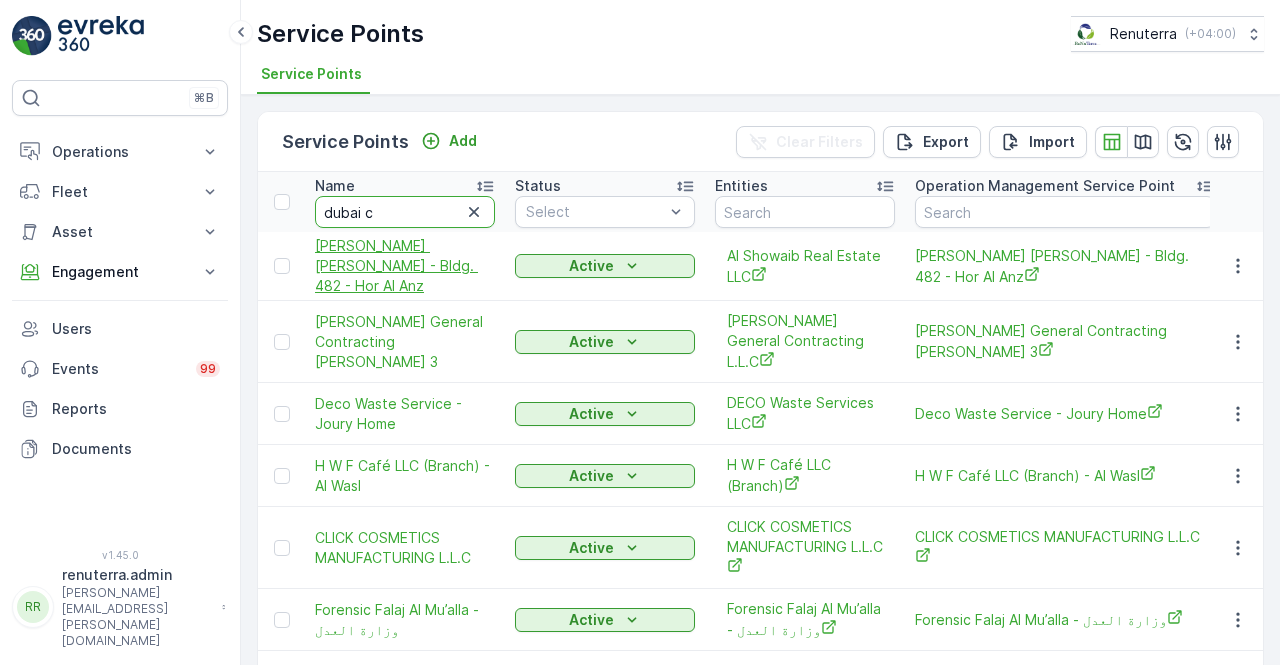 type on "dubai ca" 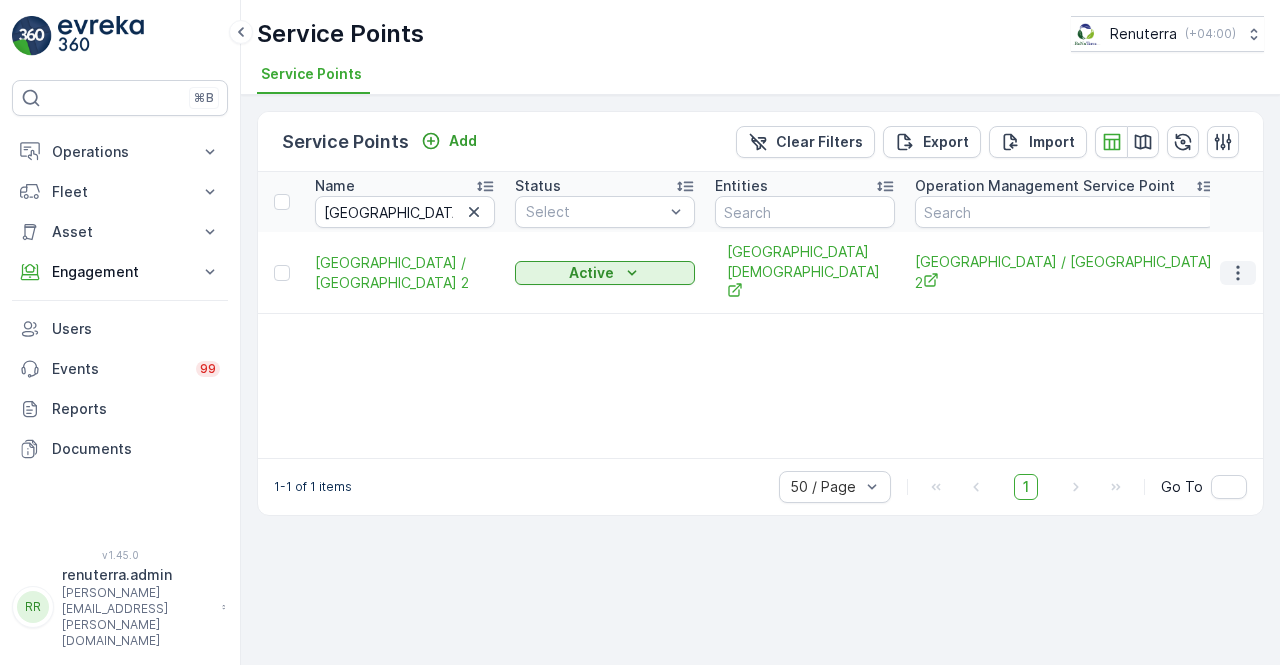 click 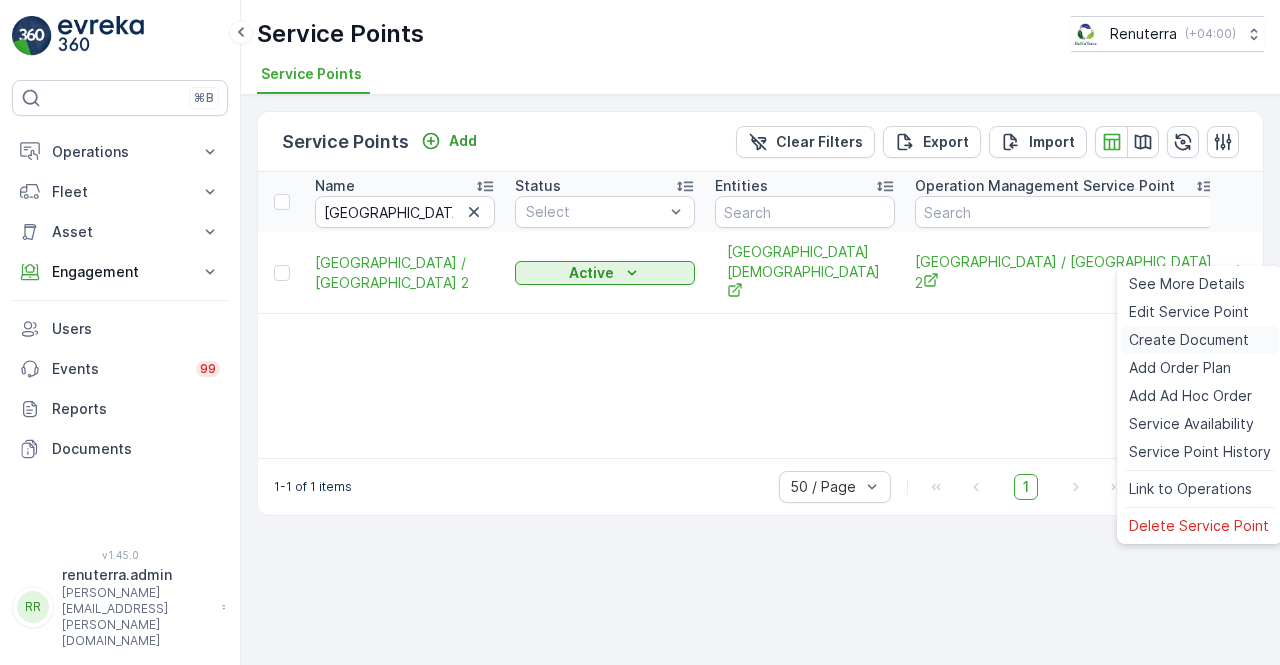 click on "Create Document" at bounding box center (1189, 340) 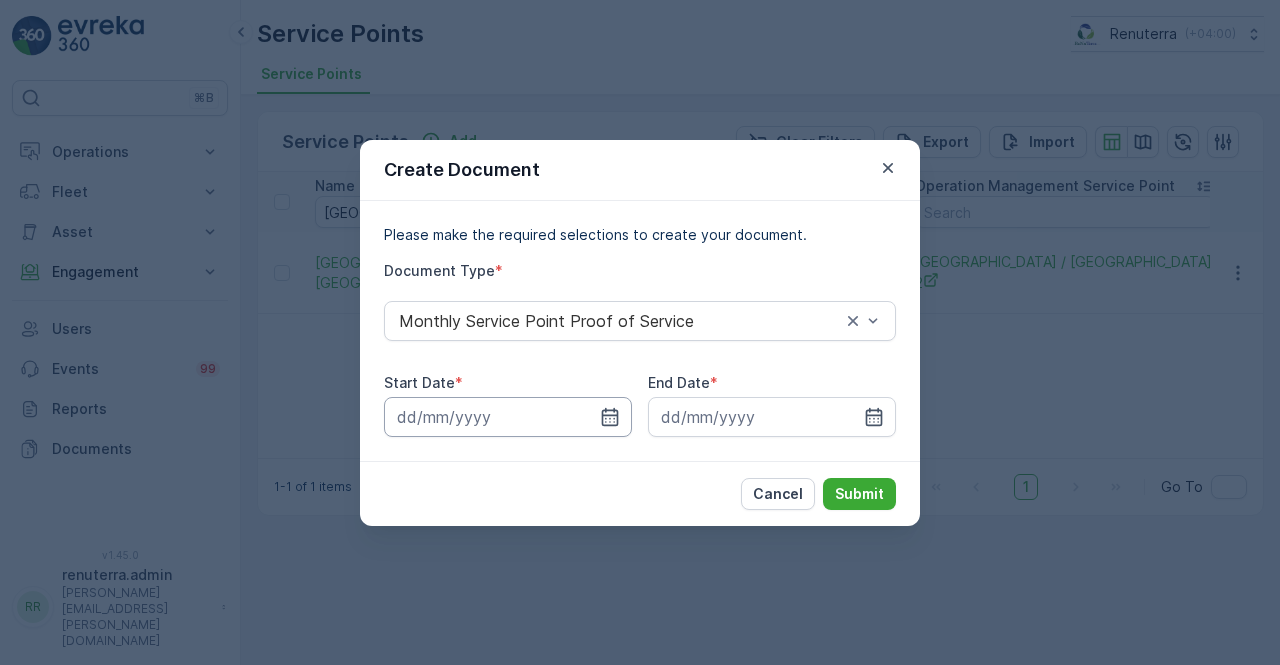 click at bounding box center (508, 417) 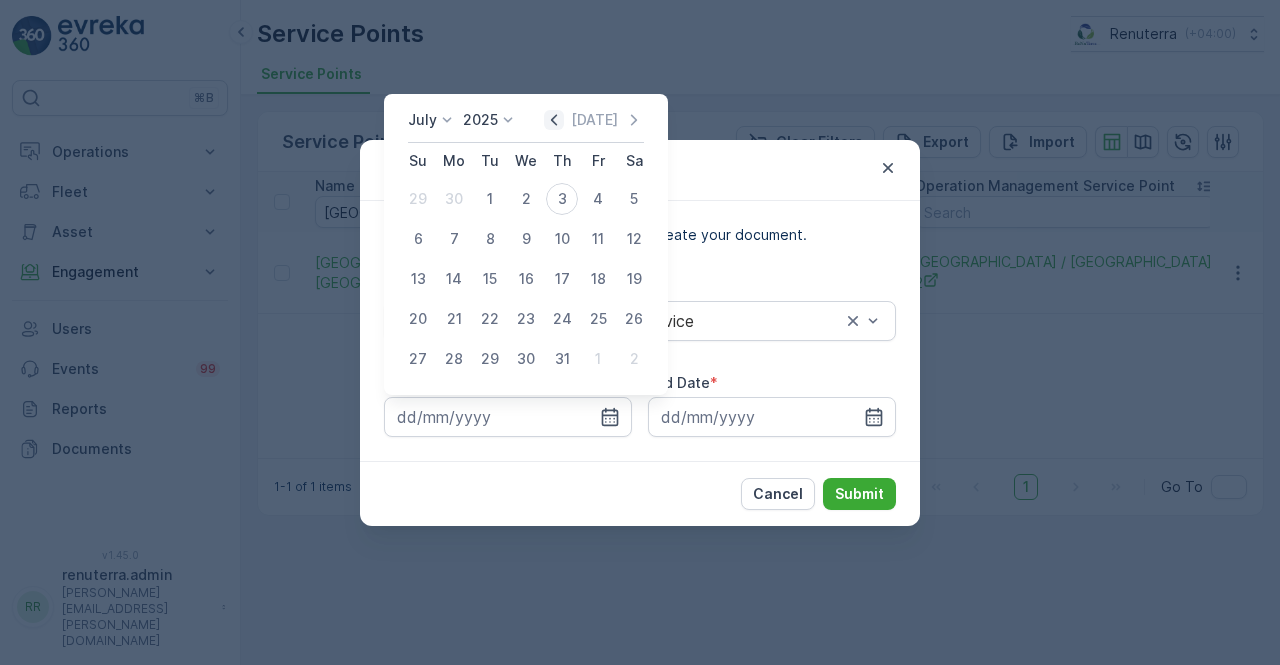 click 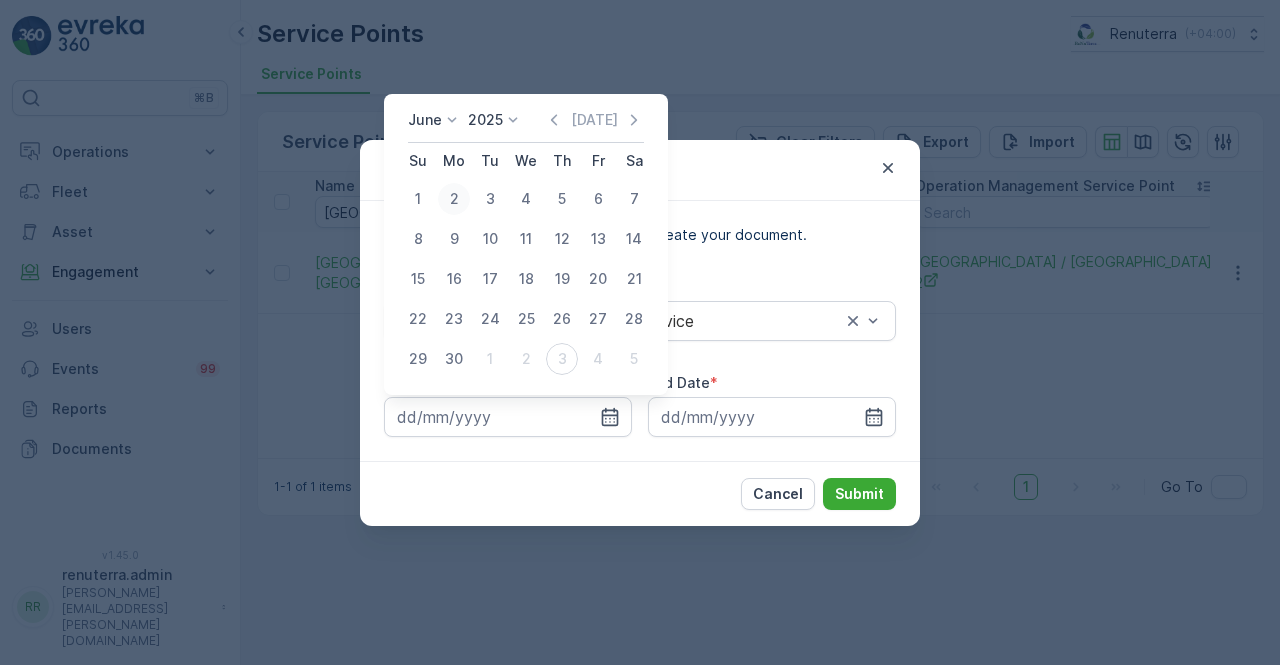 click on "2" at bounding box center (454, 199) 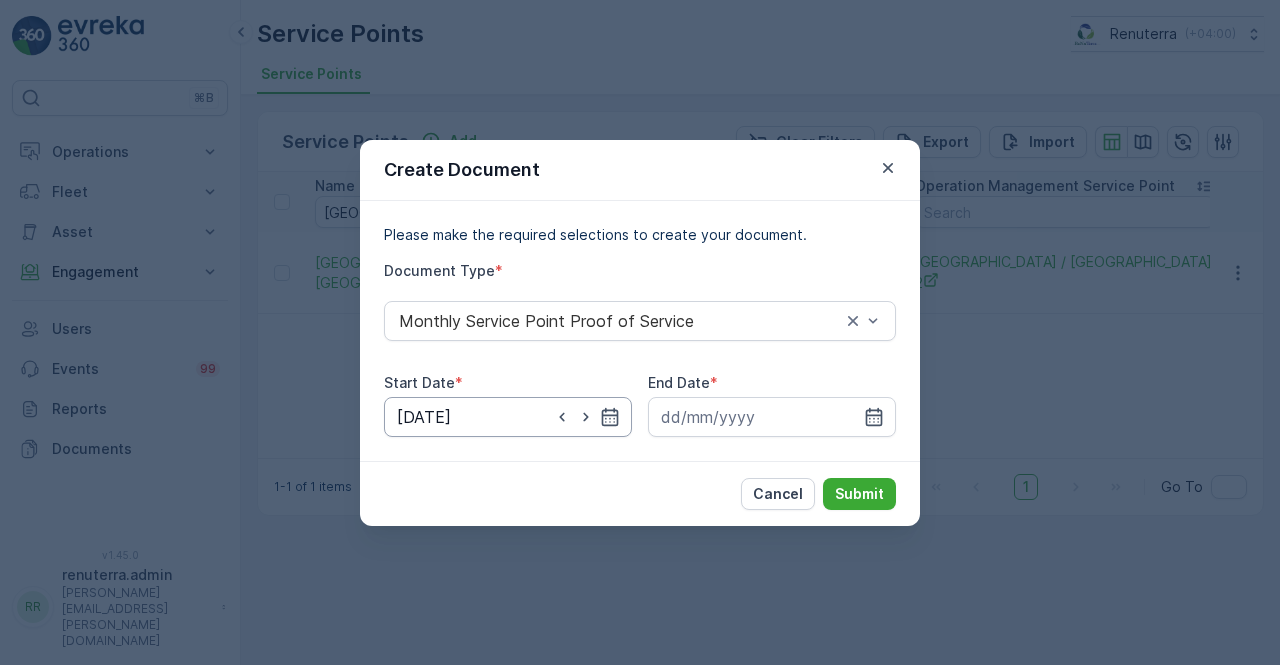 drag, startPoint x: 608, startPoint y: 420, endPoint x: 598, endPoint y: 397, distance: 25.079872 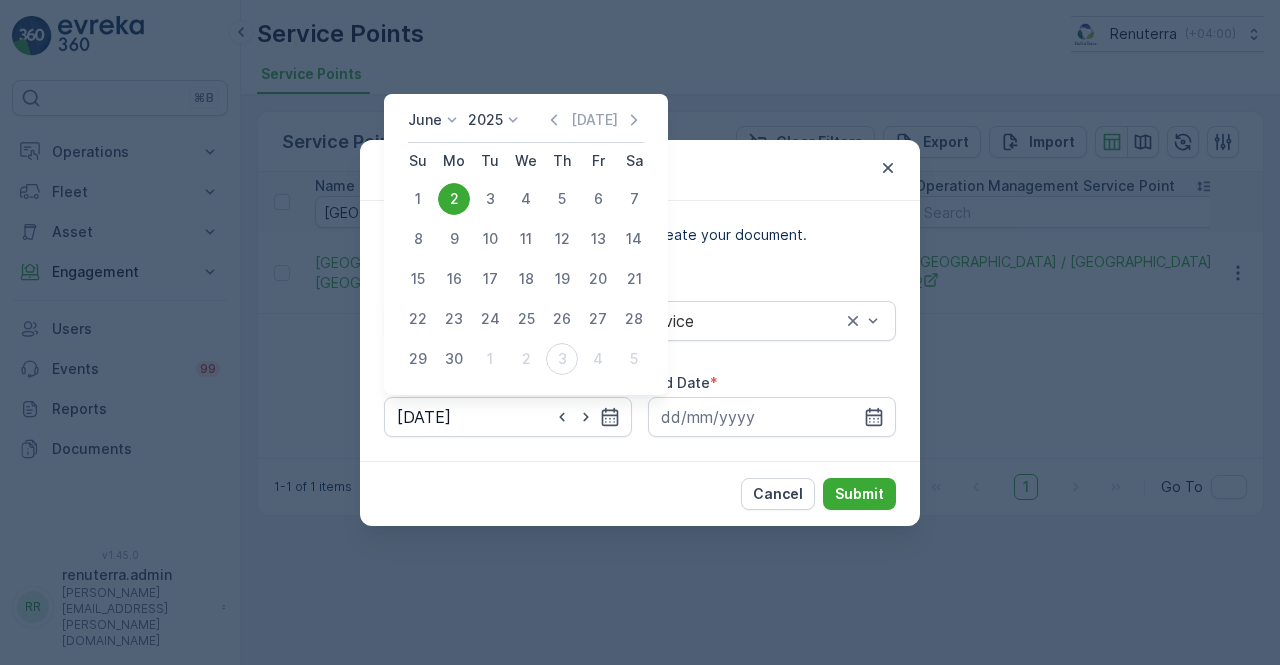 drag, startPoint x: 562, startPoint y: 123, endPoint x: 528, endPoint y: 136, distance: 36.40055 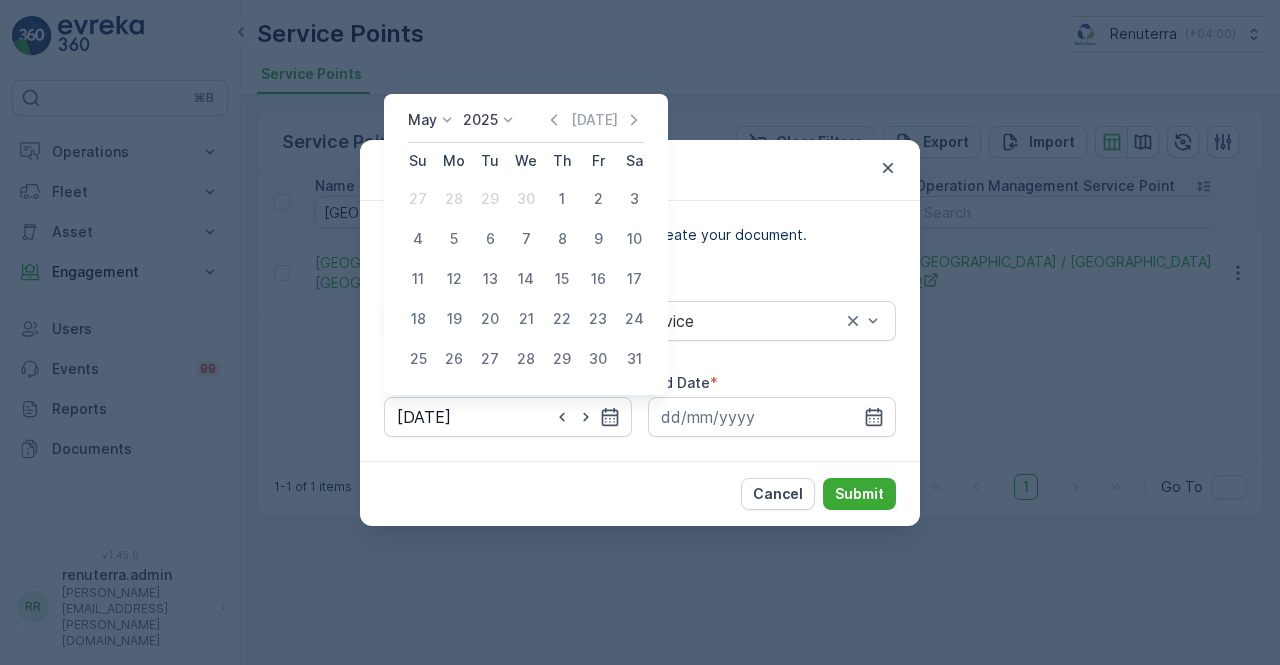 drag, startPoint x: 642, startPoint y: 114, endPoint x: 602, endPoint y: 146, distance: 51.224995 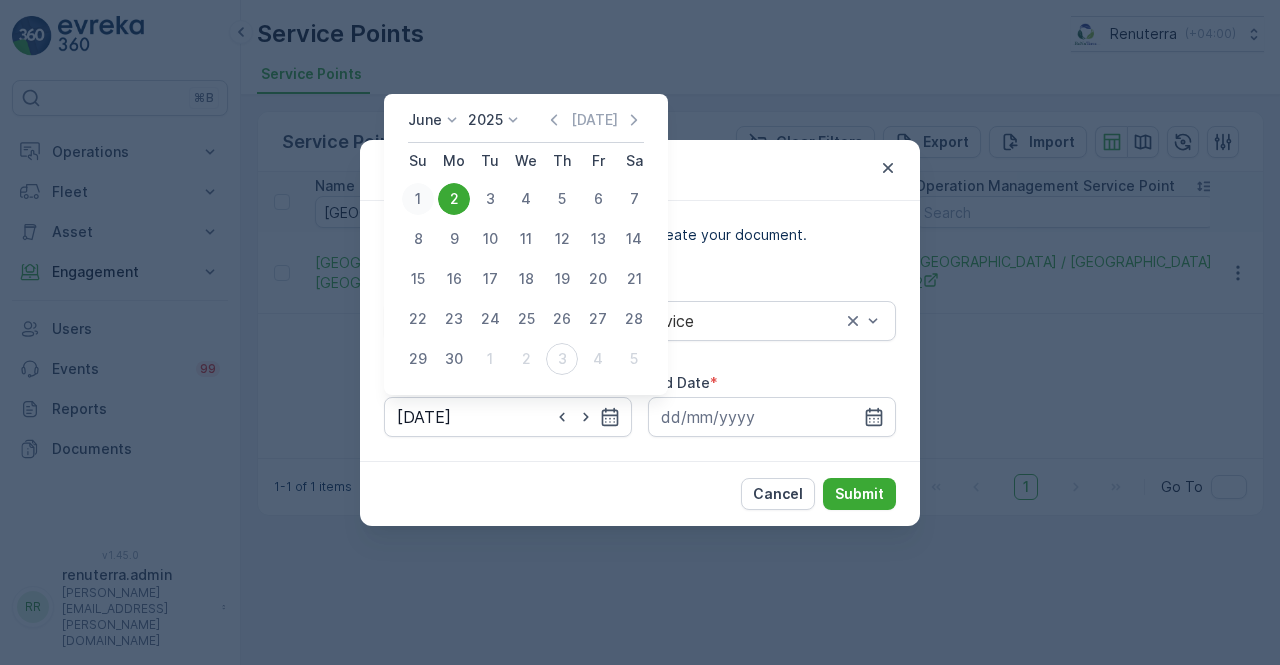 click on "1" at bounding box center [418, 199] 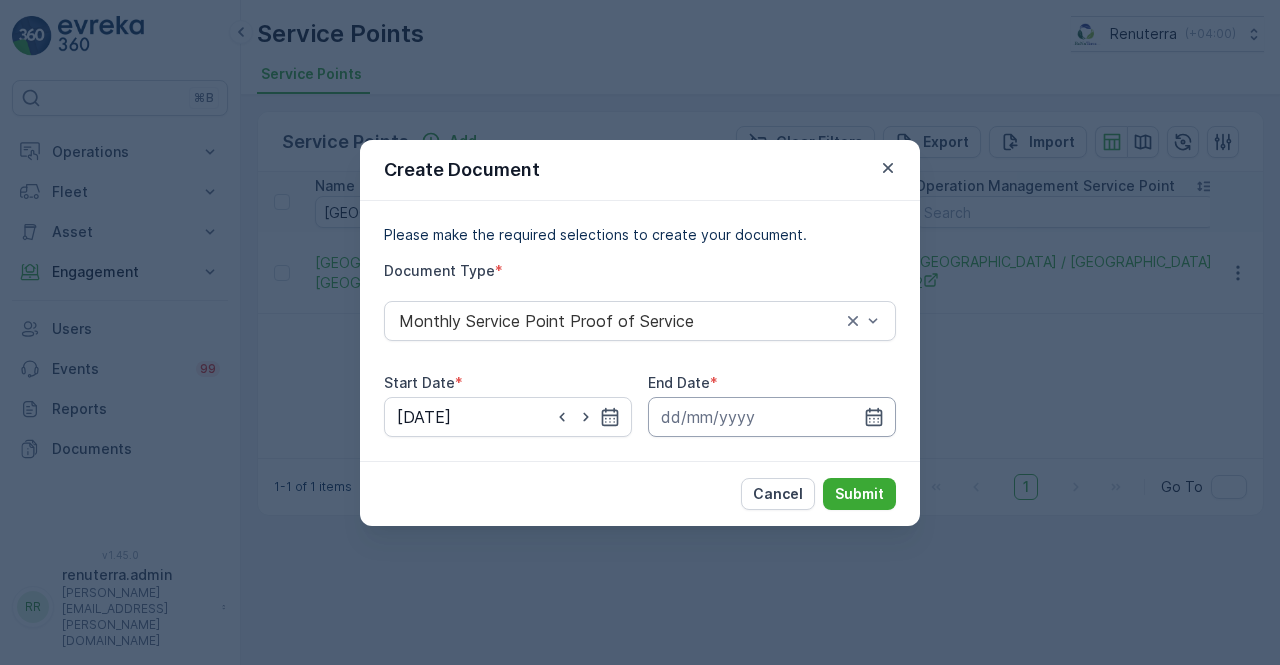 drag, startPoint x: 875, startPoint y: 414, endPoint x: 873, endPoint y: 403, distance: 11.18034 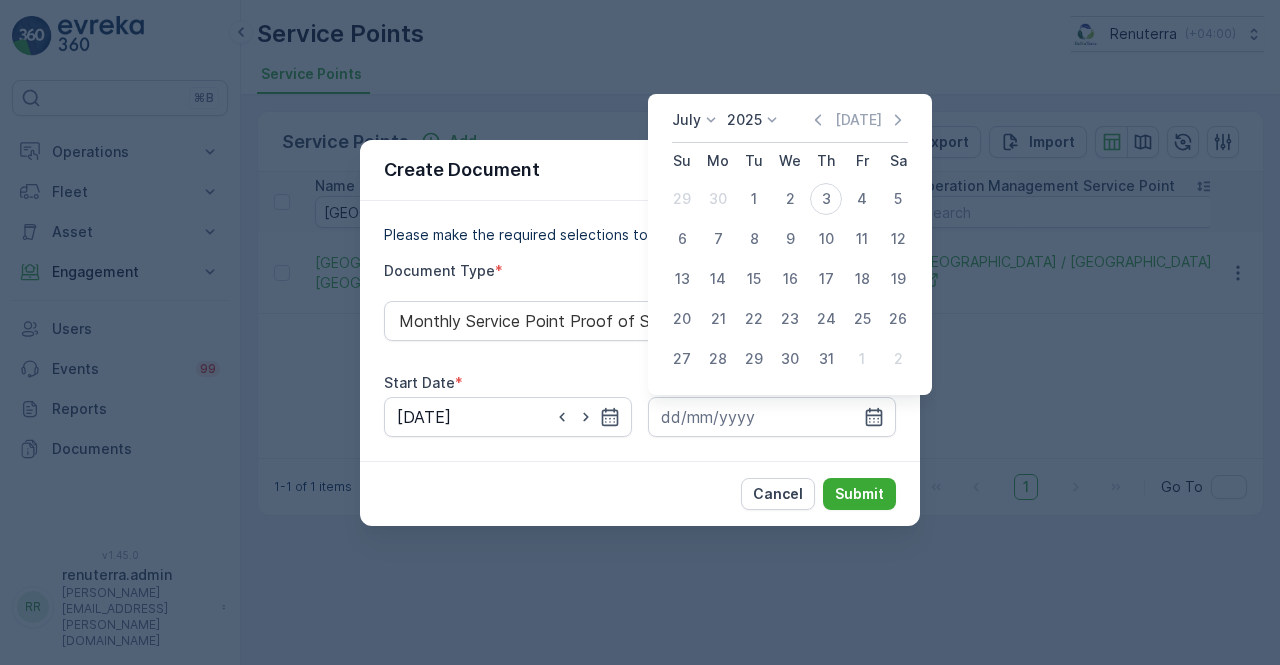 drag, startPoint x: 824, startPoint y: 119, endPoint x: 813, endPoint y: 150, distance: 32.89377 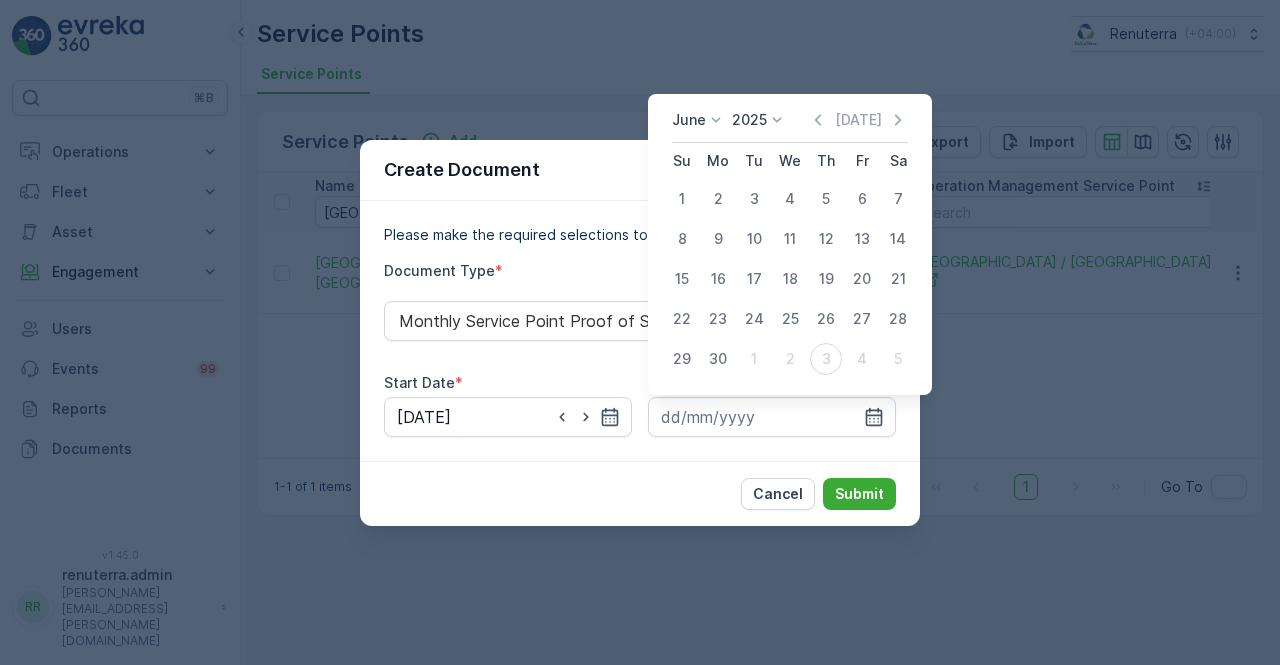 drag, startPoint x: 716, startPoint y: 352, endPoint x: 716, endPoint y: 371, distance: 19 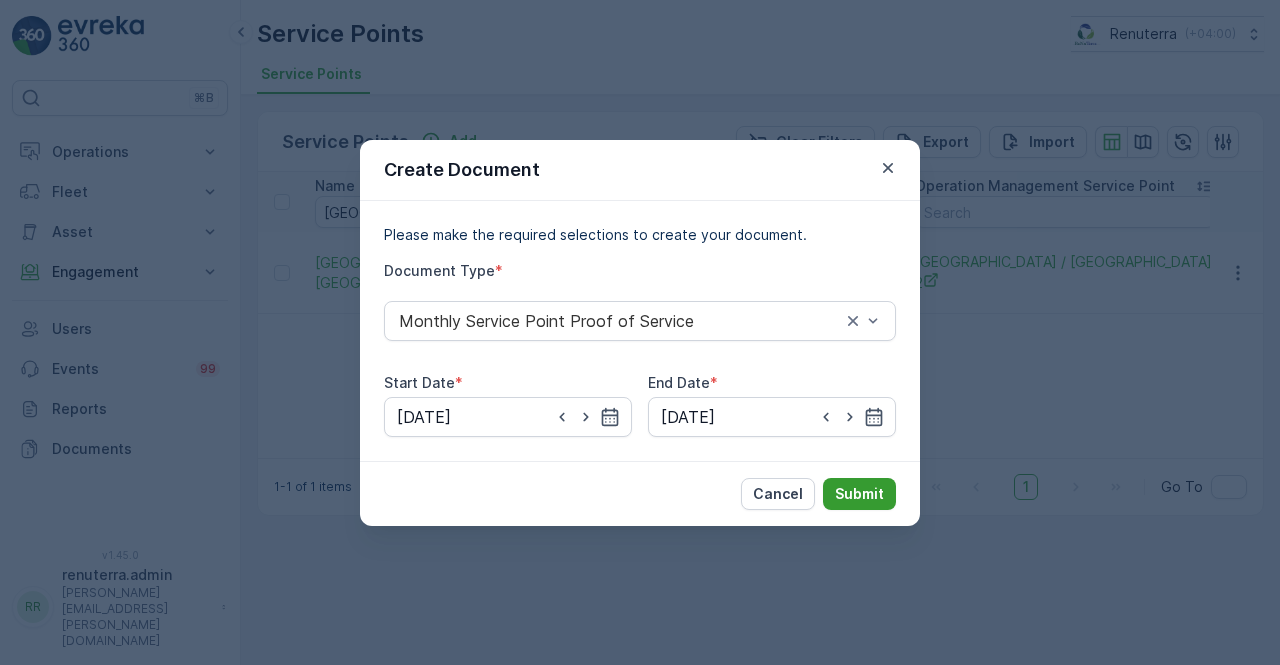 click on "Submit" at bounding box center (859, 494) 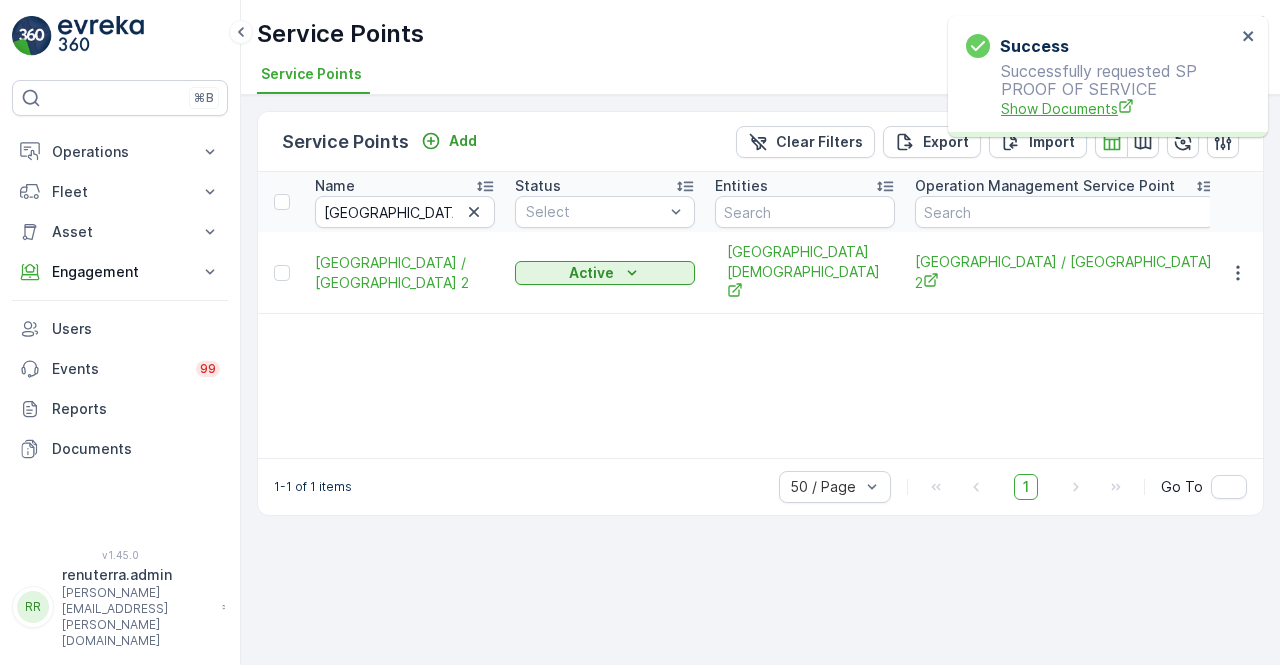 drag, startPoint x: 1052, startPoint y: 93, endPoint x: 1055, endPoint y: 105, distance: 12.369317 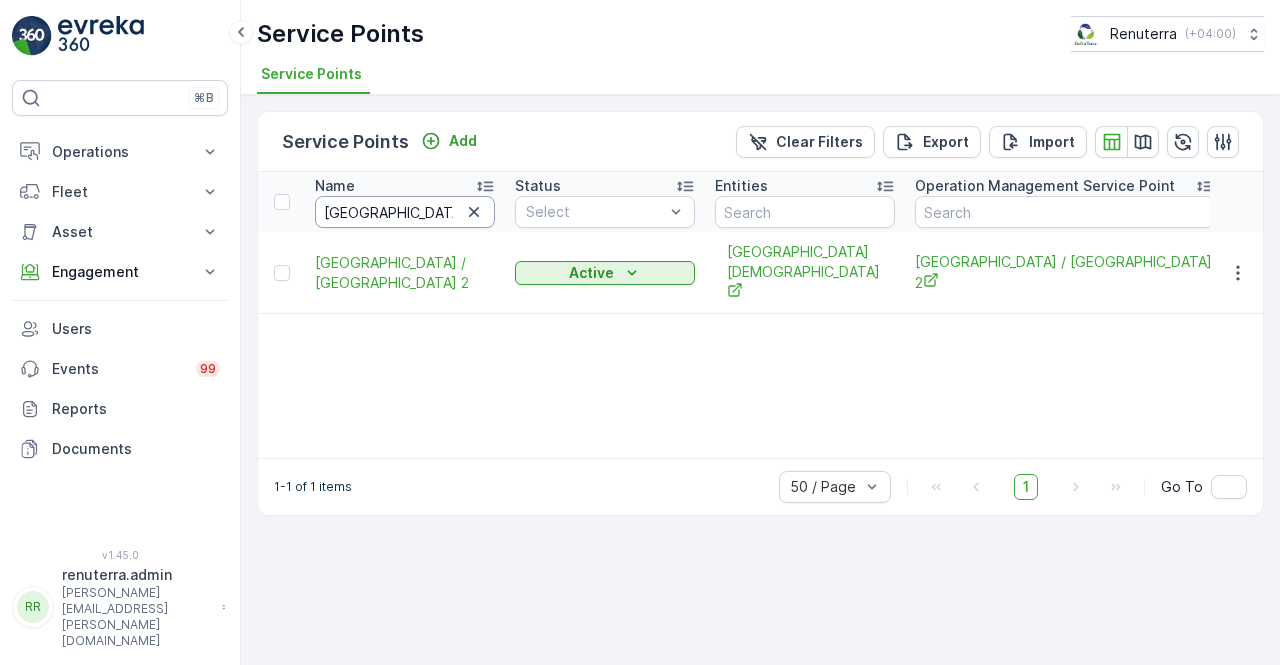 click on "dubai ca" at bounding box center (405, 212) 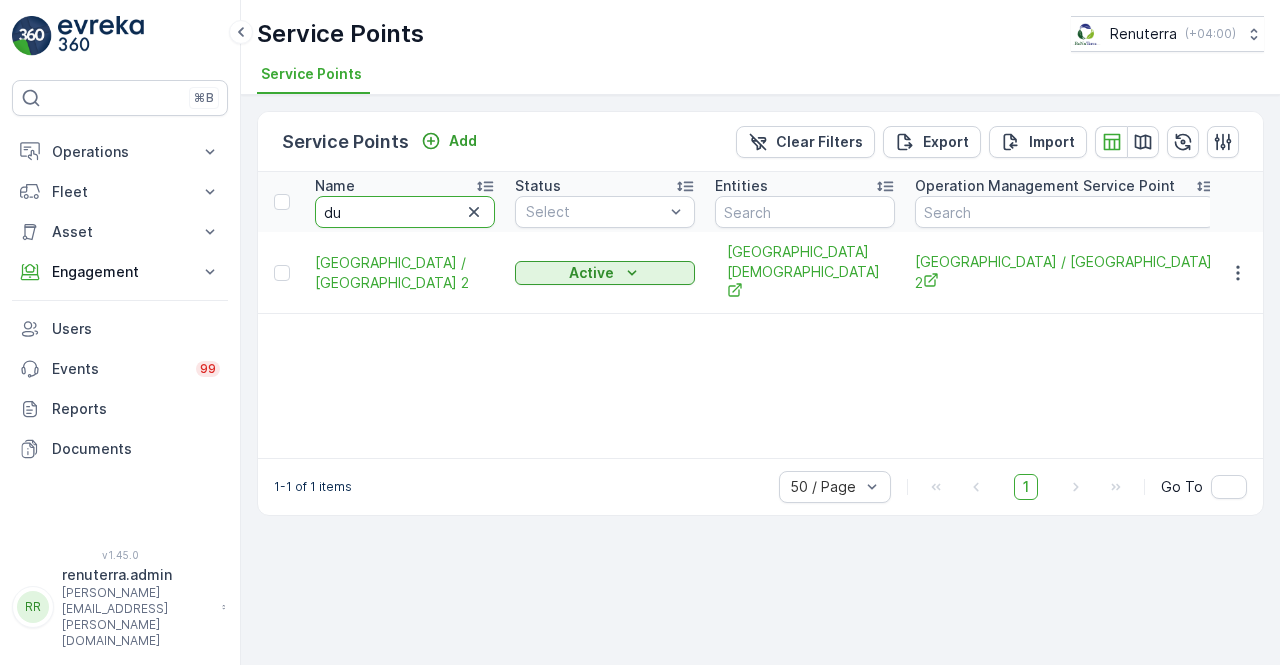 type on "d" 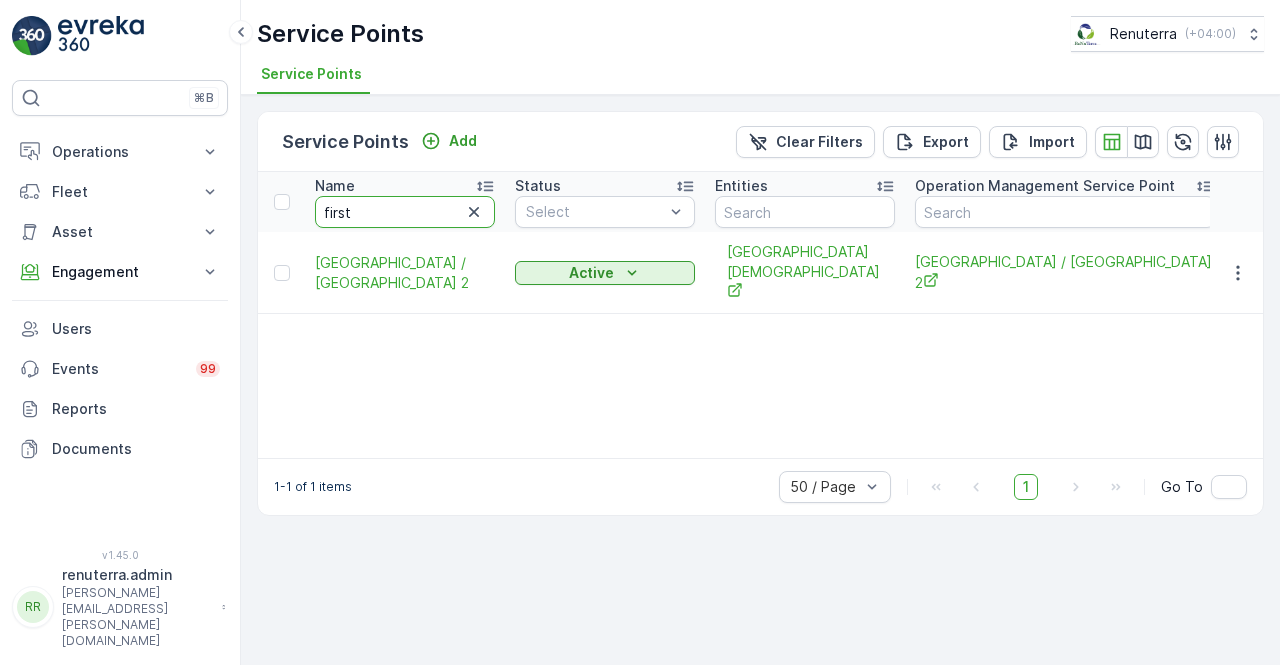 type on "first" 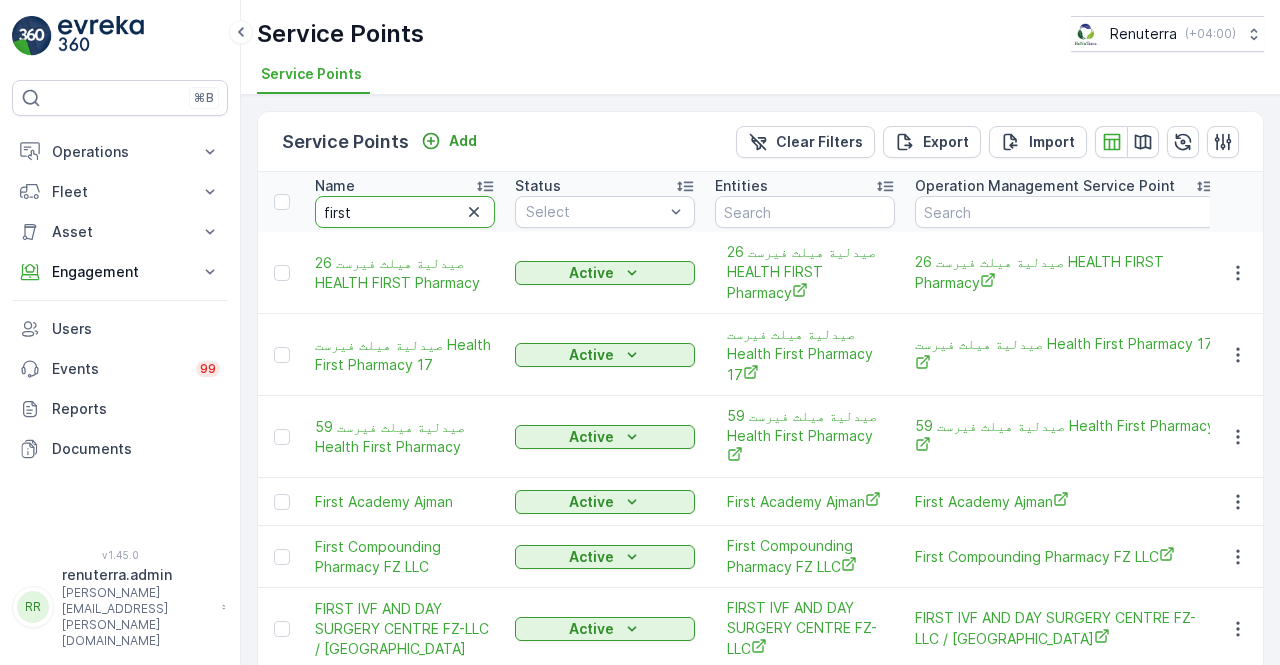 click on "first" at bounding box center (405, 212) 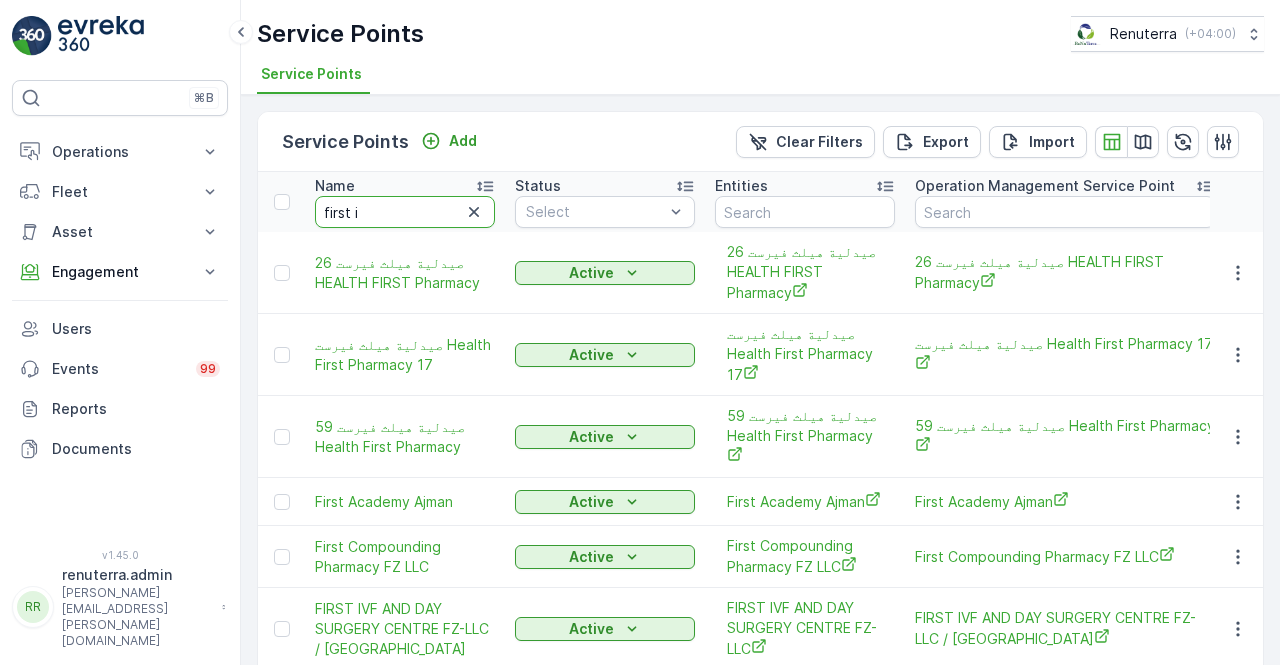 type on "first iv" 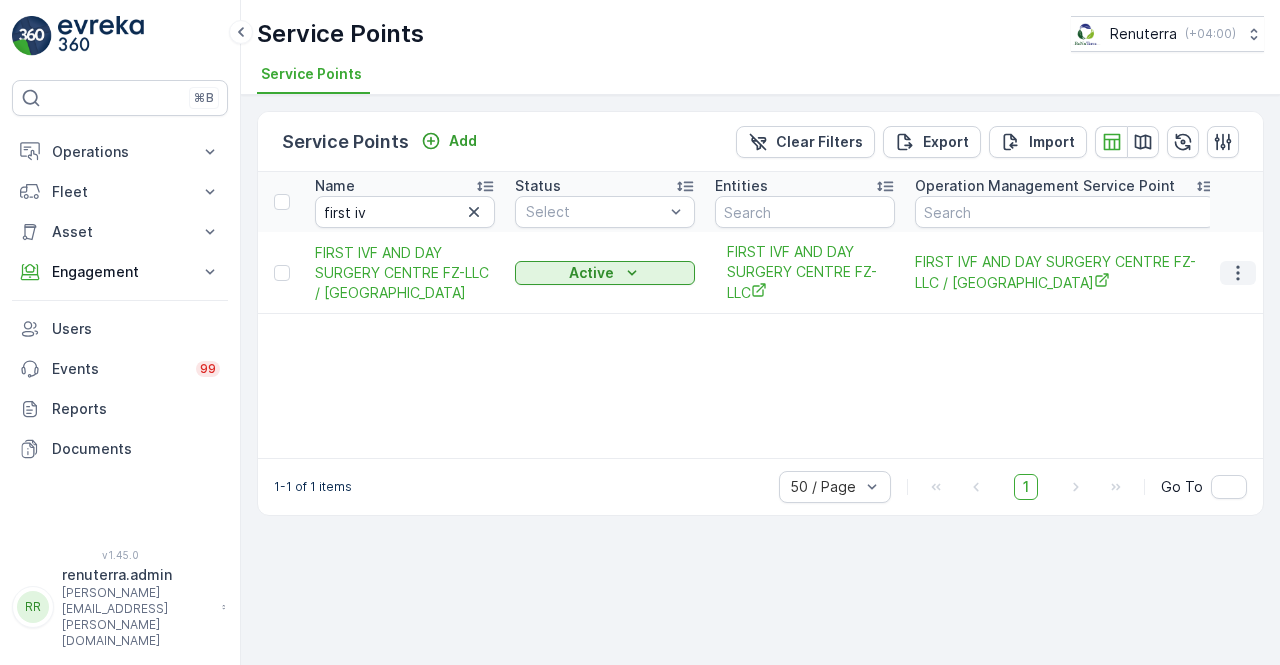 click 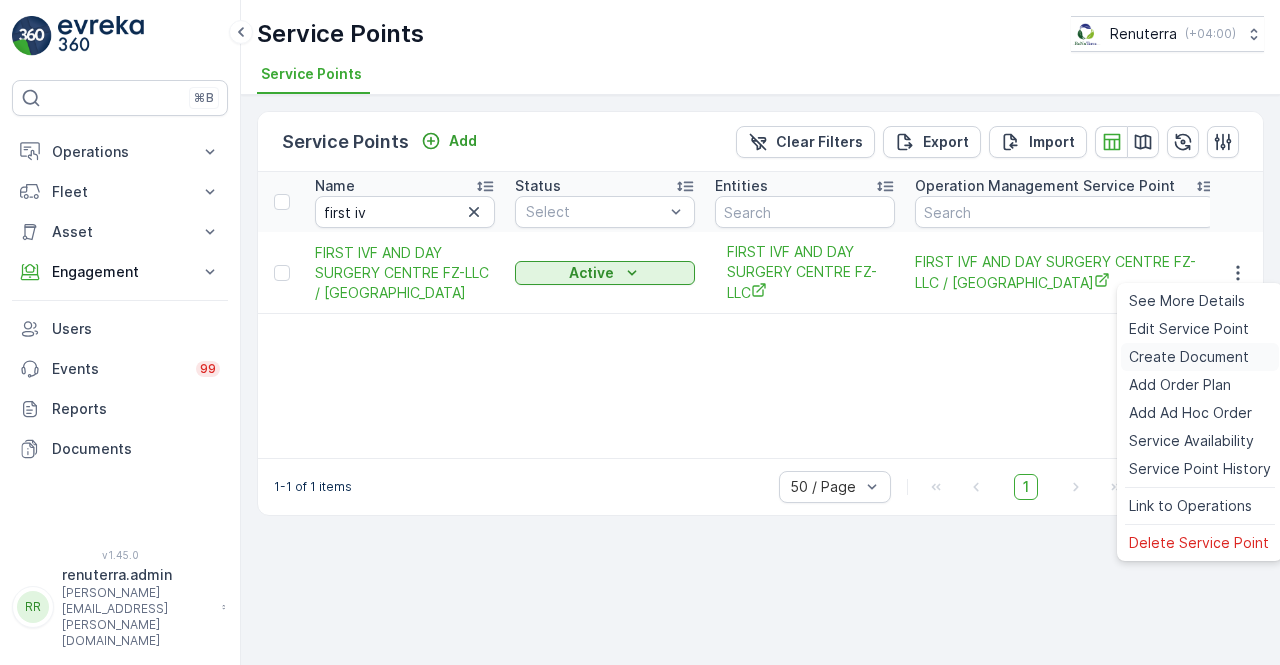 click on "Create Document" at bounding box center [1189, 357] 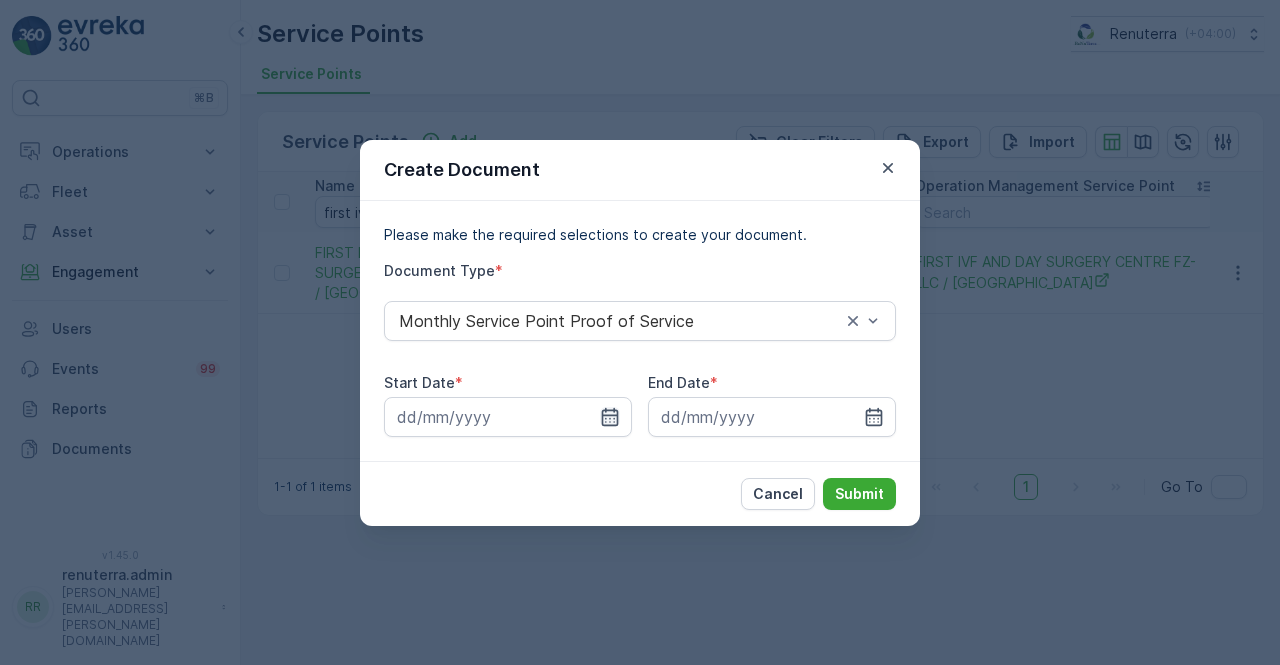 click 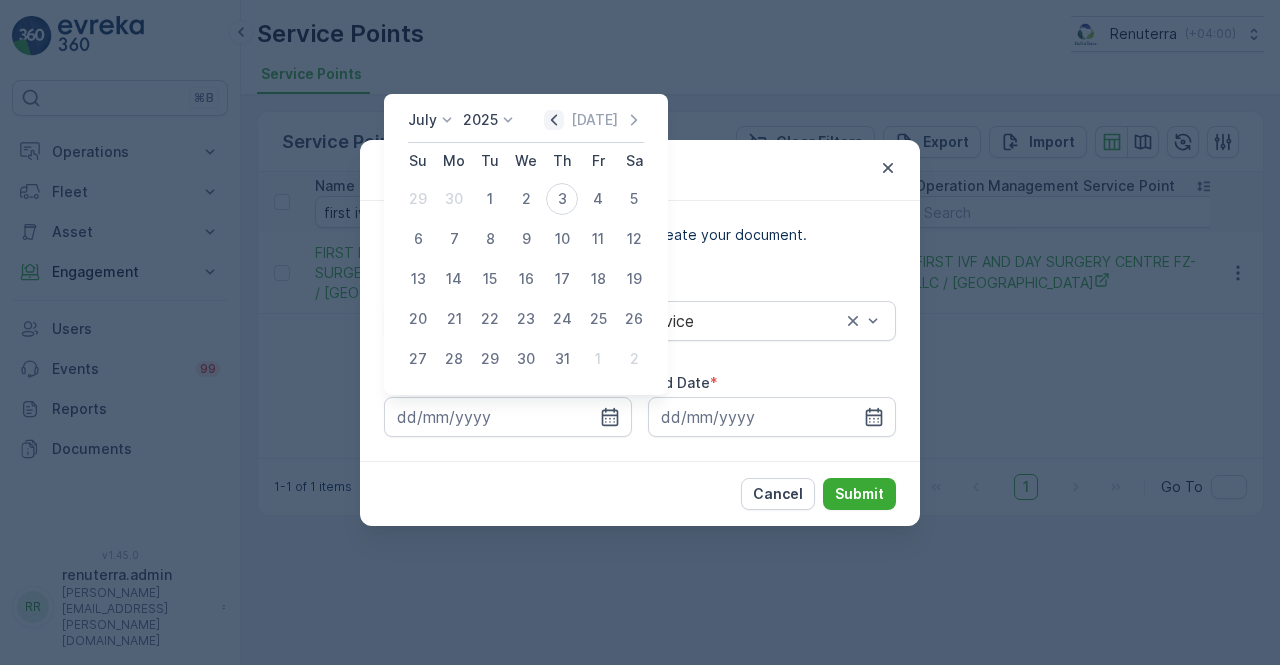 click 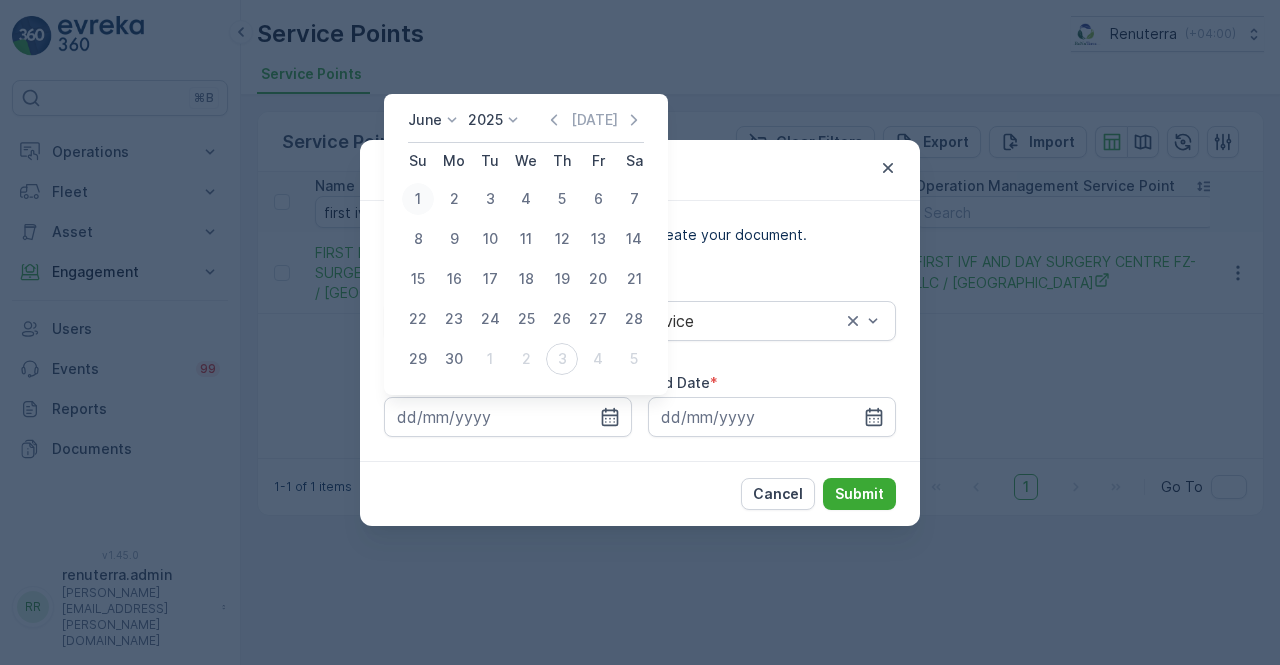 click on "1" at bounding box center [418, 199] 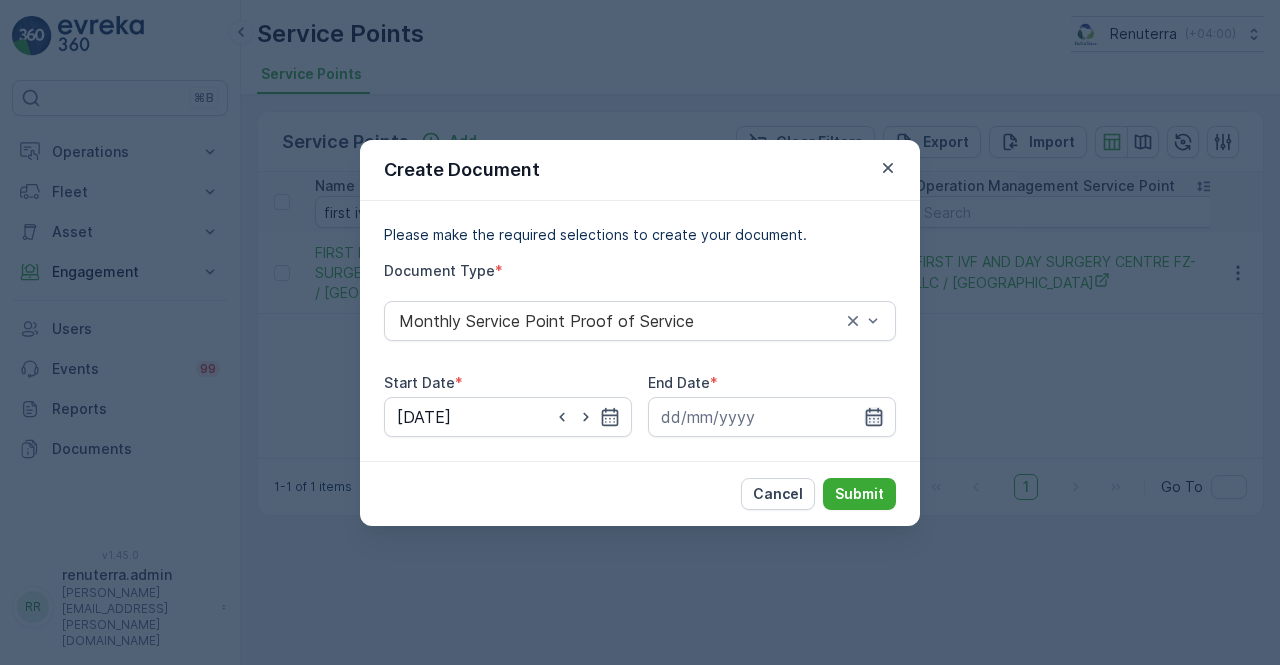 click 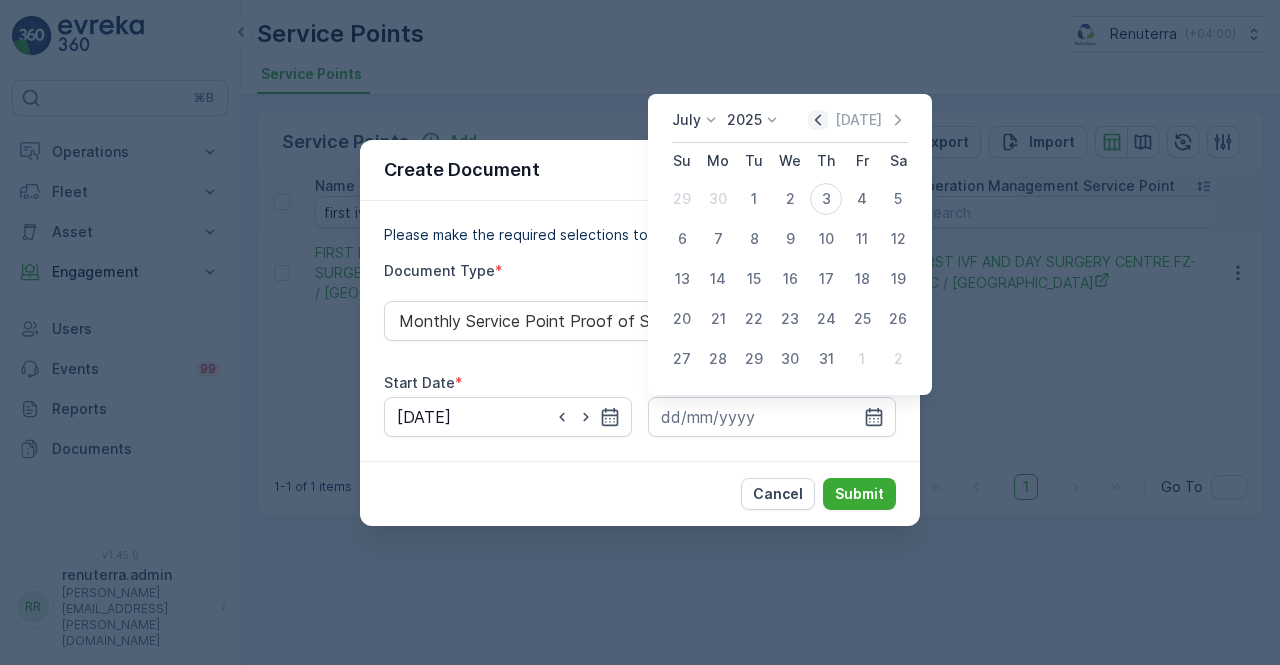 click on "Today" at bounding box center [858, 120] 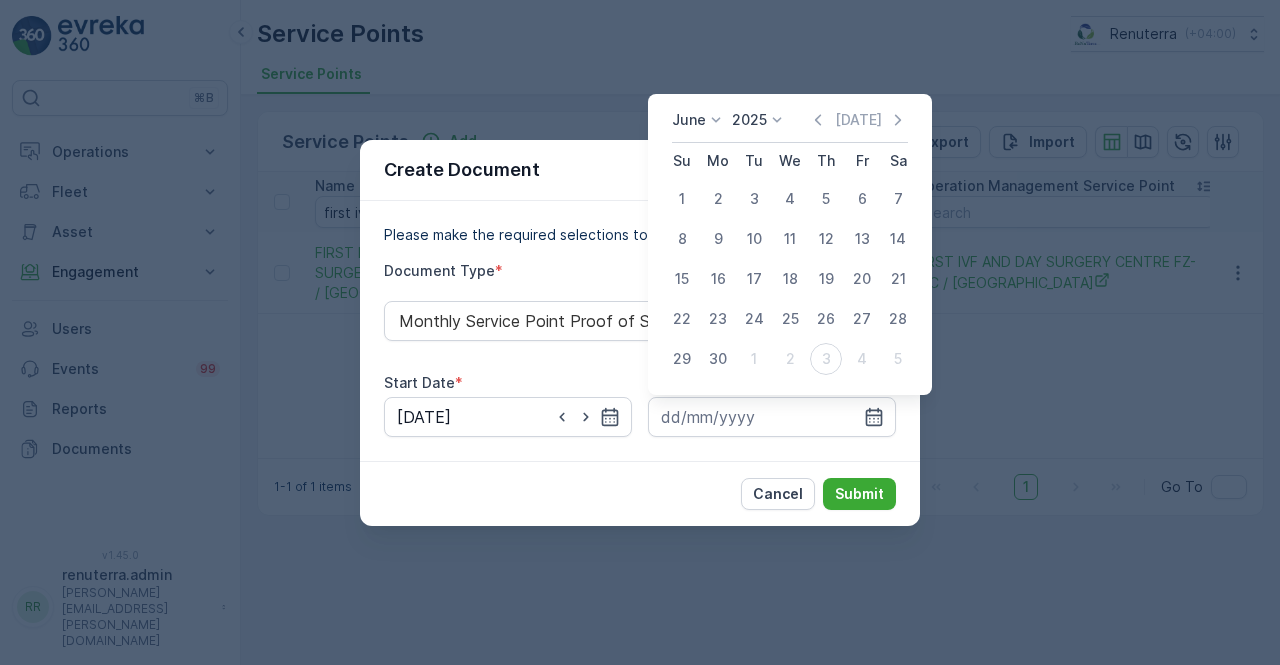 drag, startPoint x: 710, startPoint y: 351, endPoint x: 721, endPoint y: 362, distance: 15.556349 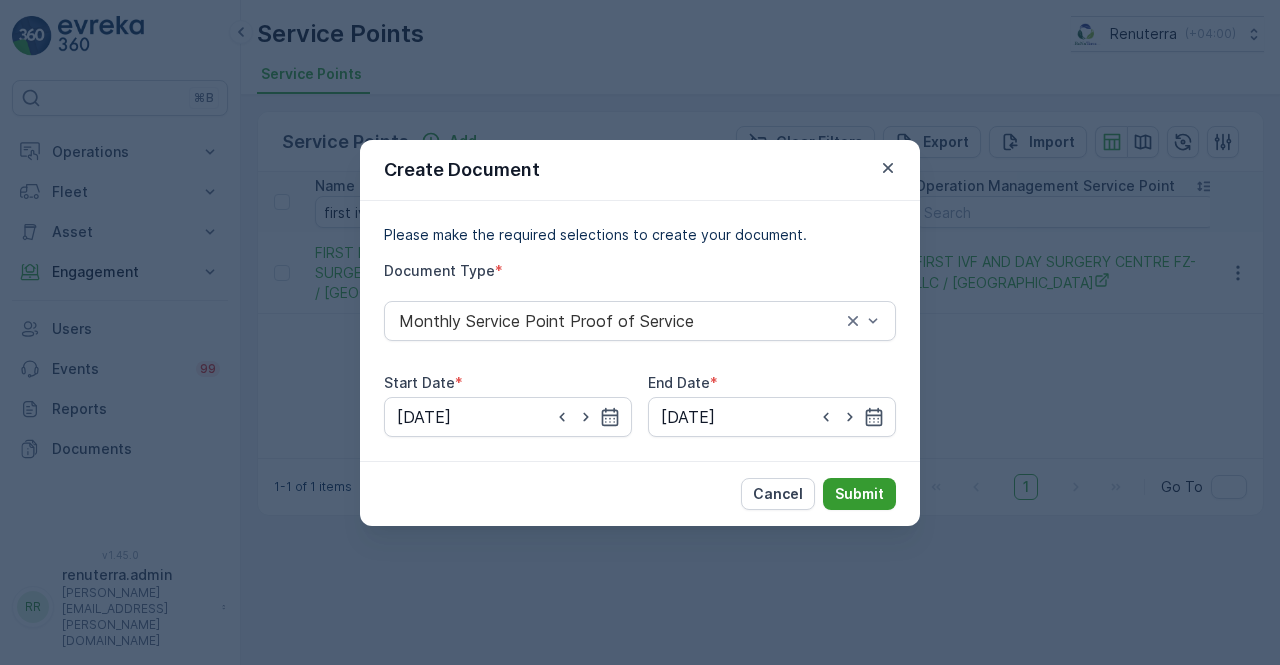 click on "Submit" at bounding box center (859, 494) 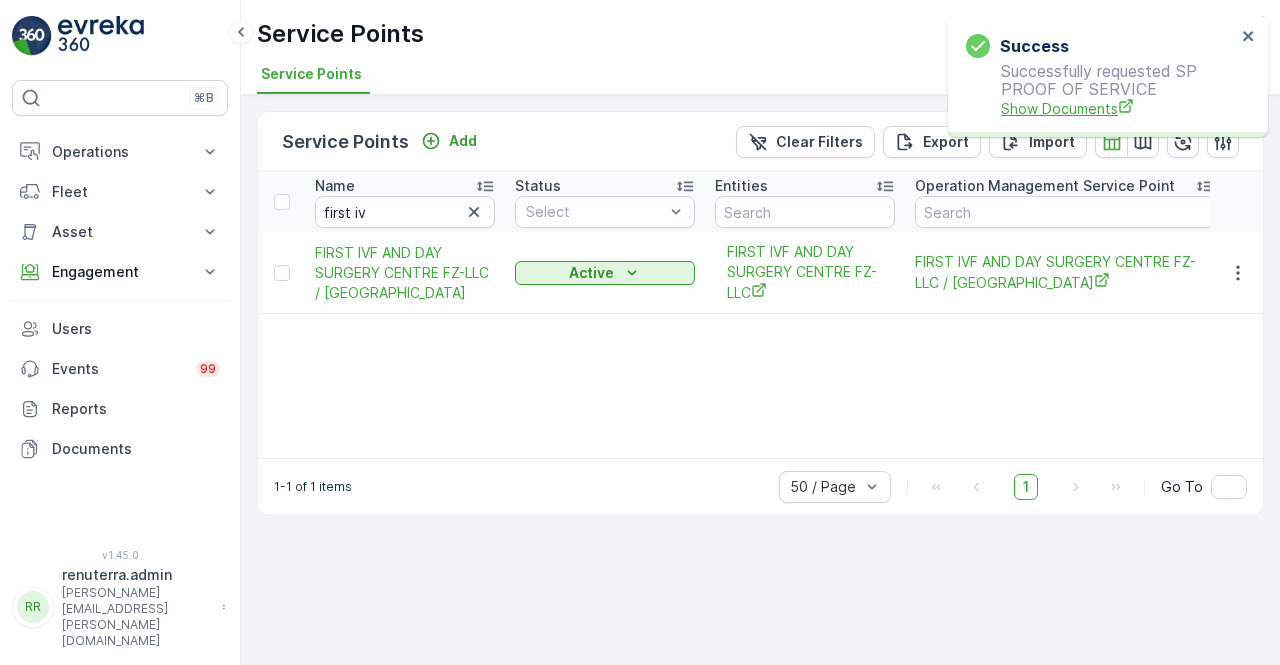 click on "Show Documents" at bounding box center [1118, 108] 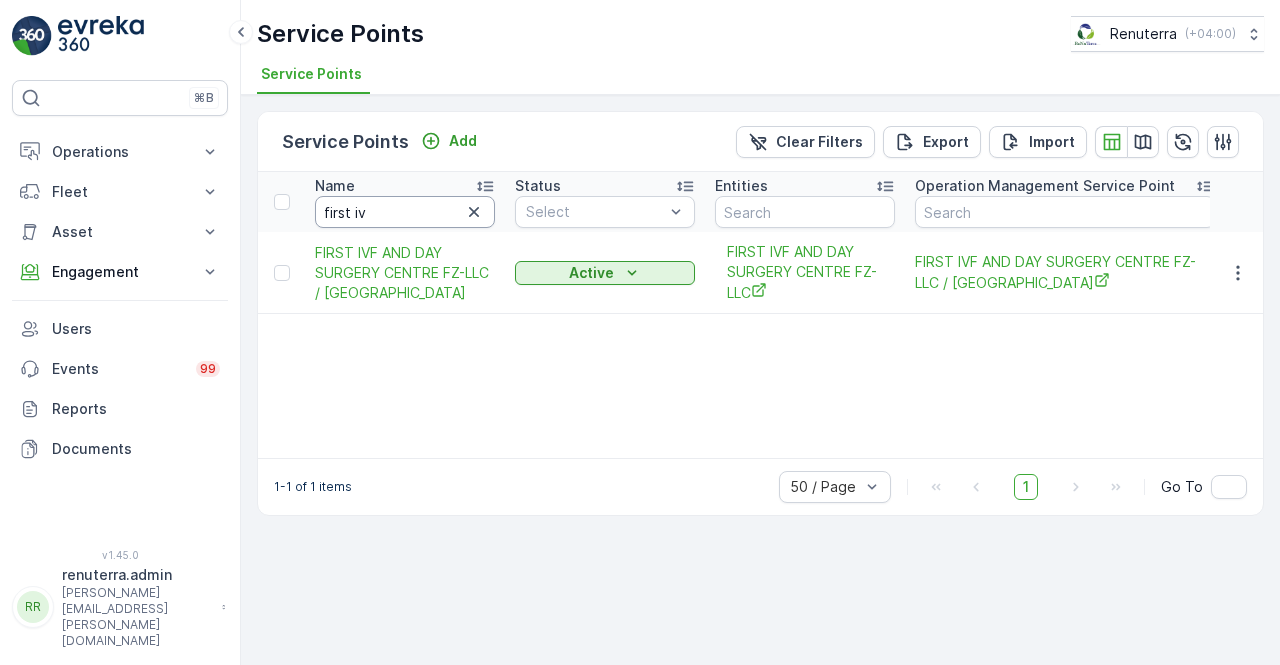click on "first iv" at bounding box center (405, 212) 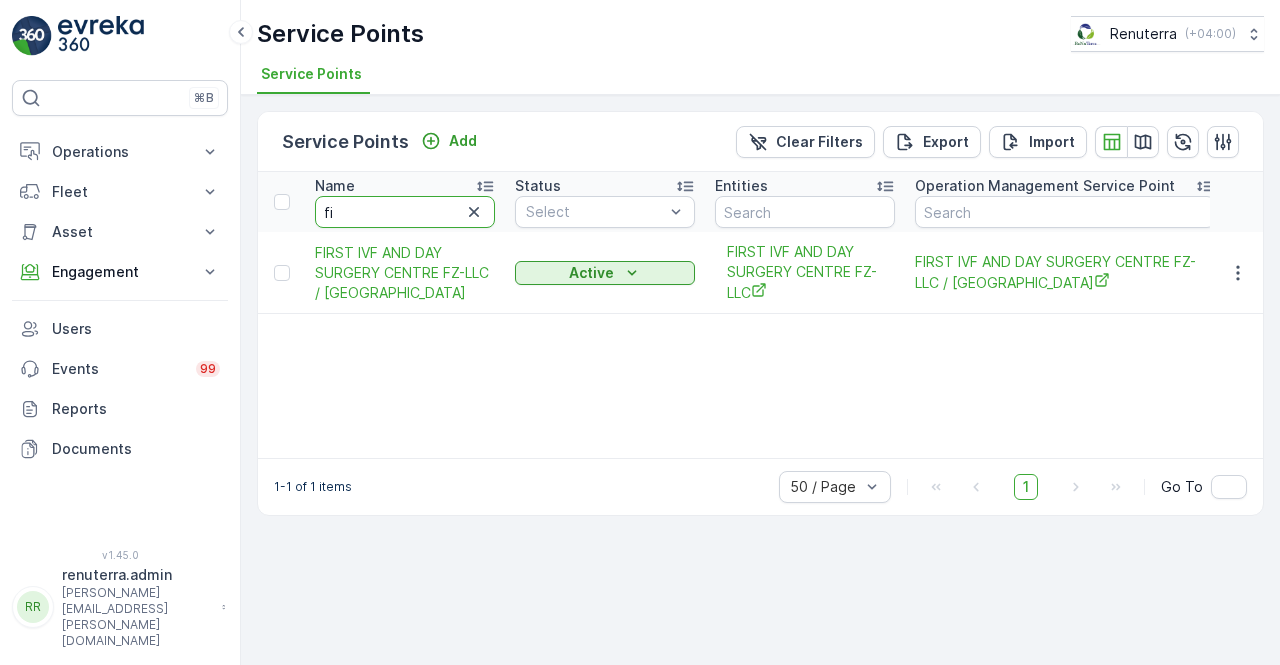 type on "f" 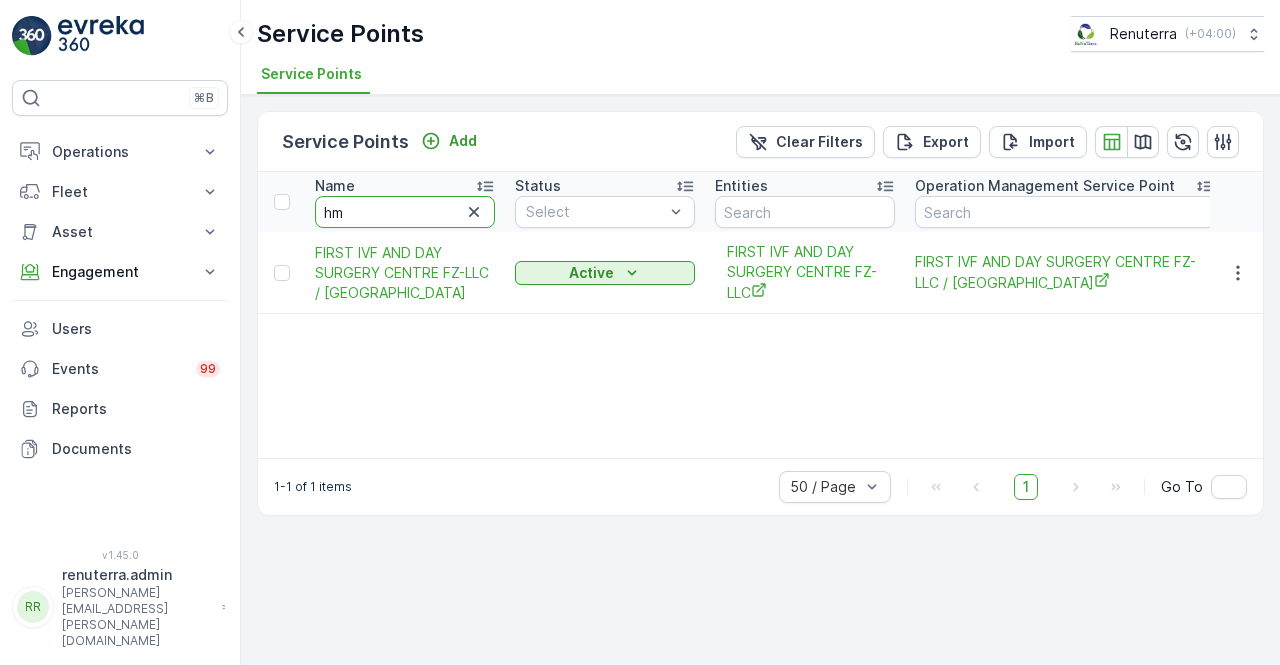 type on "hms" 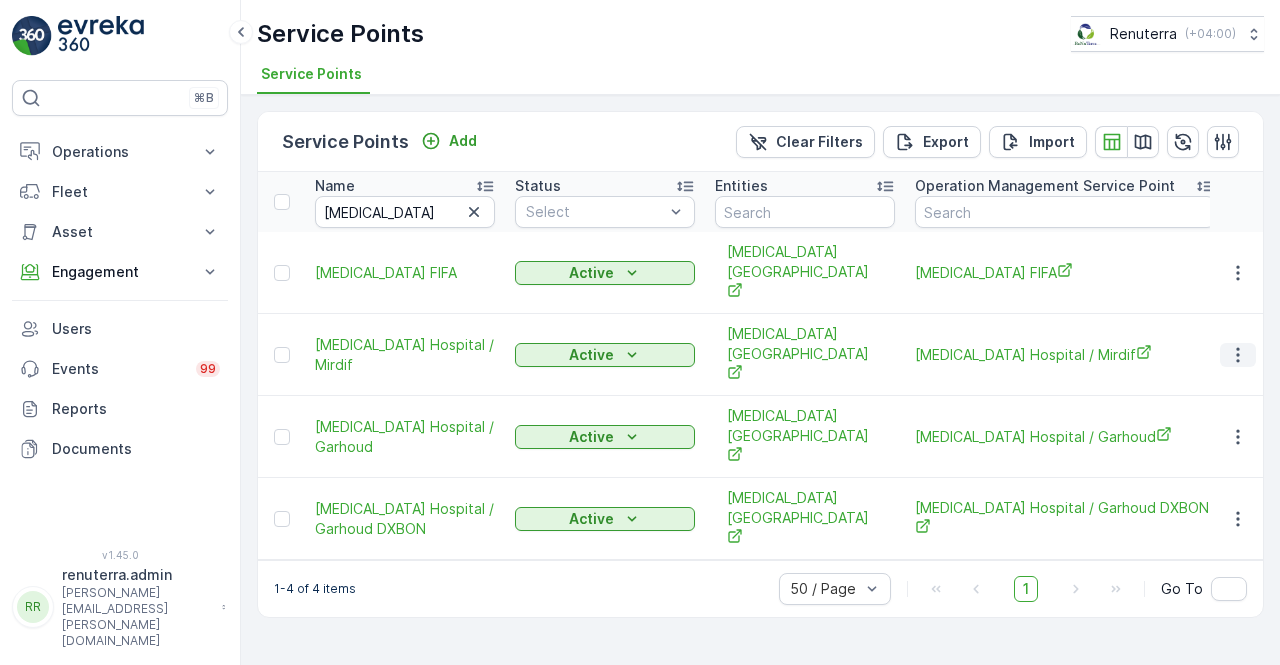 click 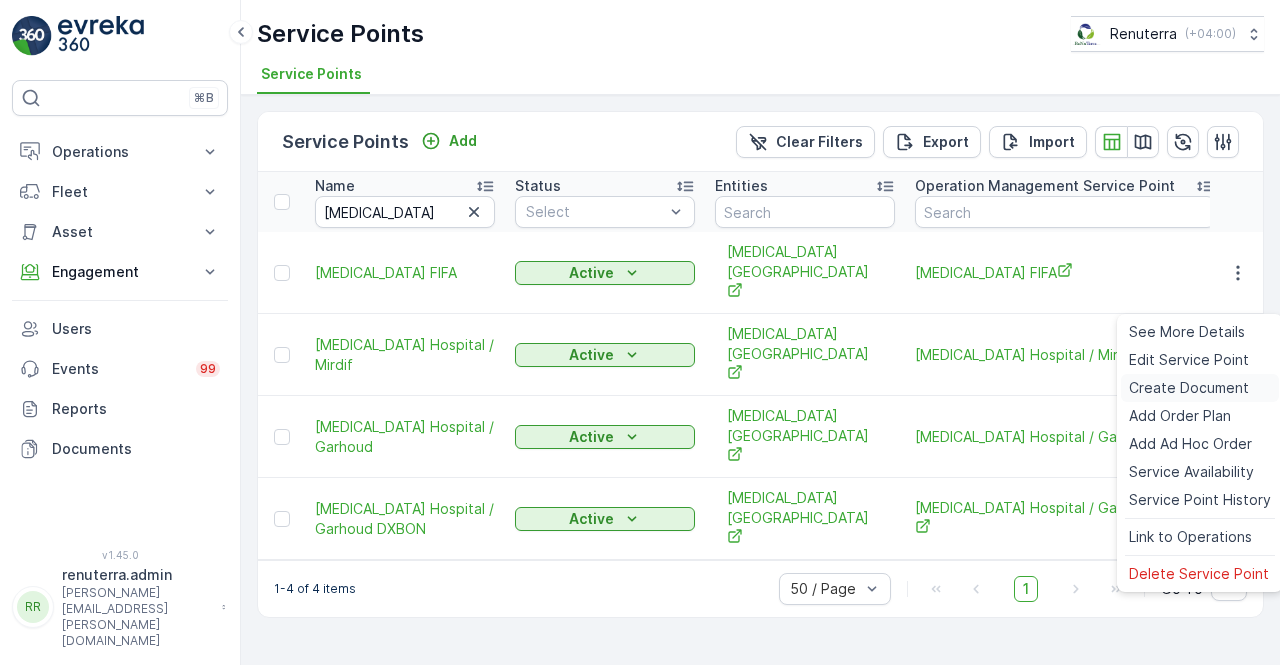 click on "Create Document" at bounding box center [1189, 388] 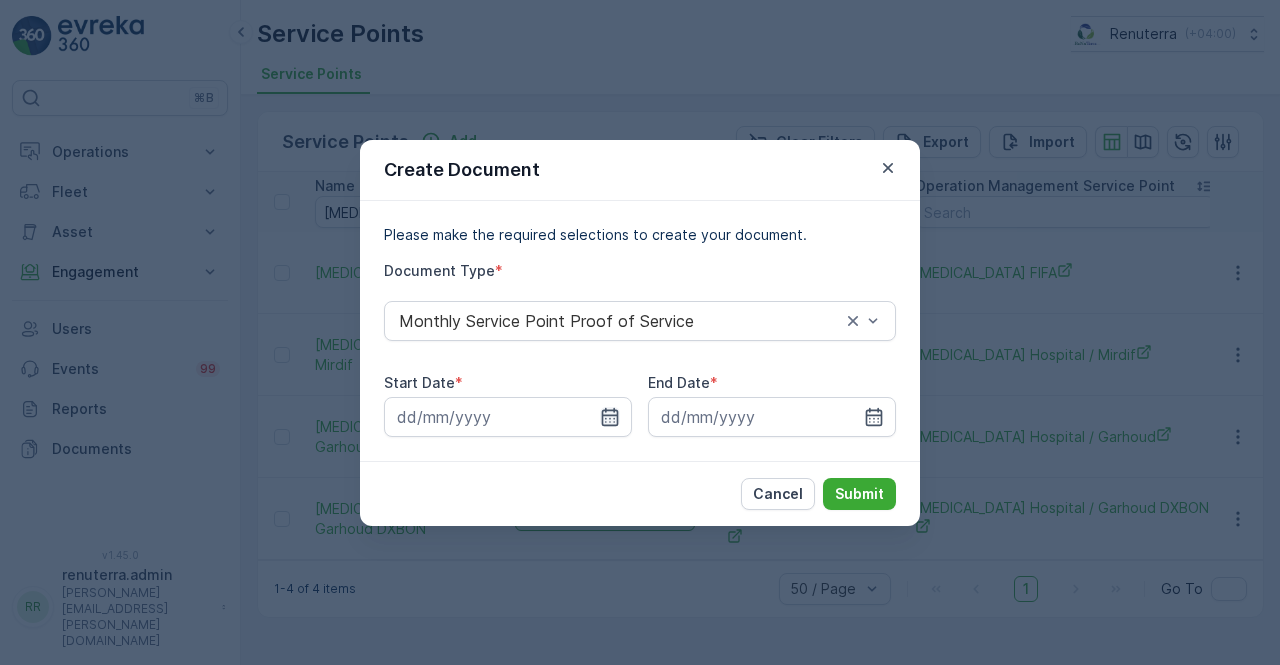 click 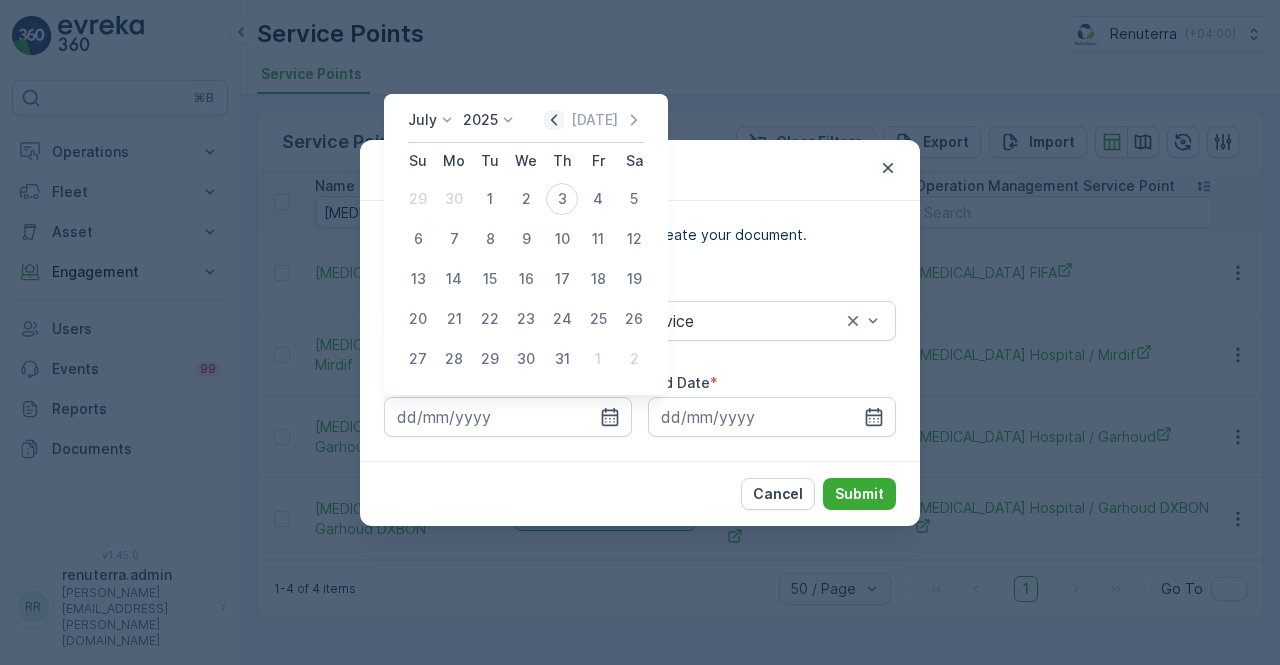 click 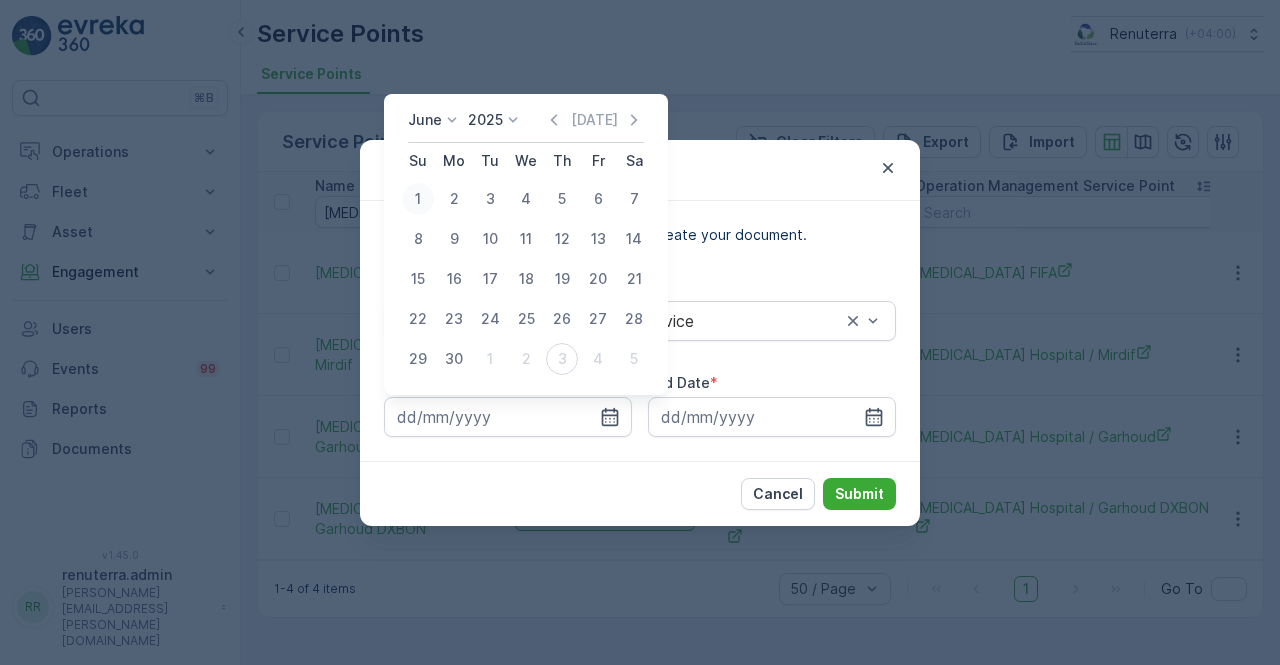 click on "1" at bounding box center (418, 199) 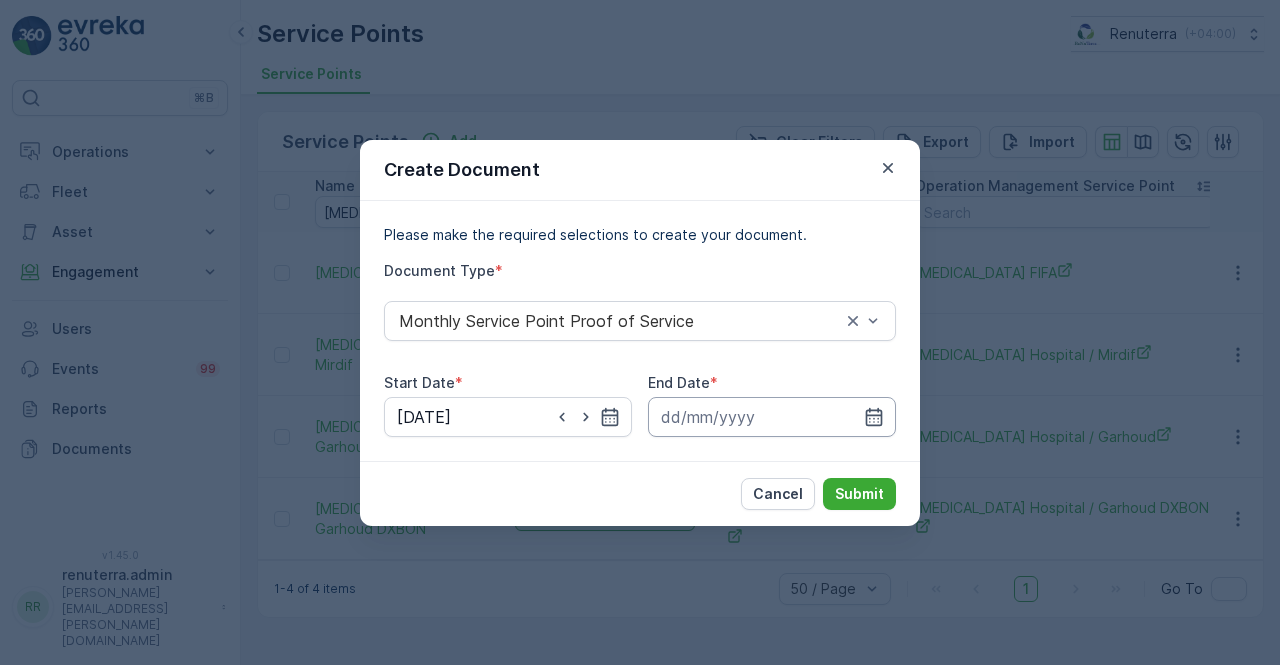 click at bounding box center (772, 417) 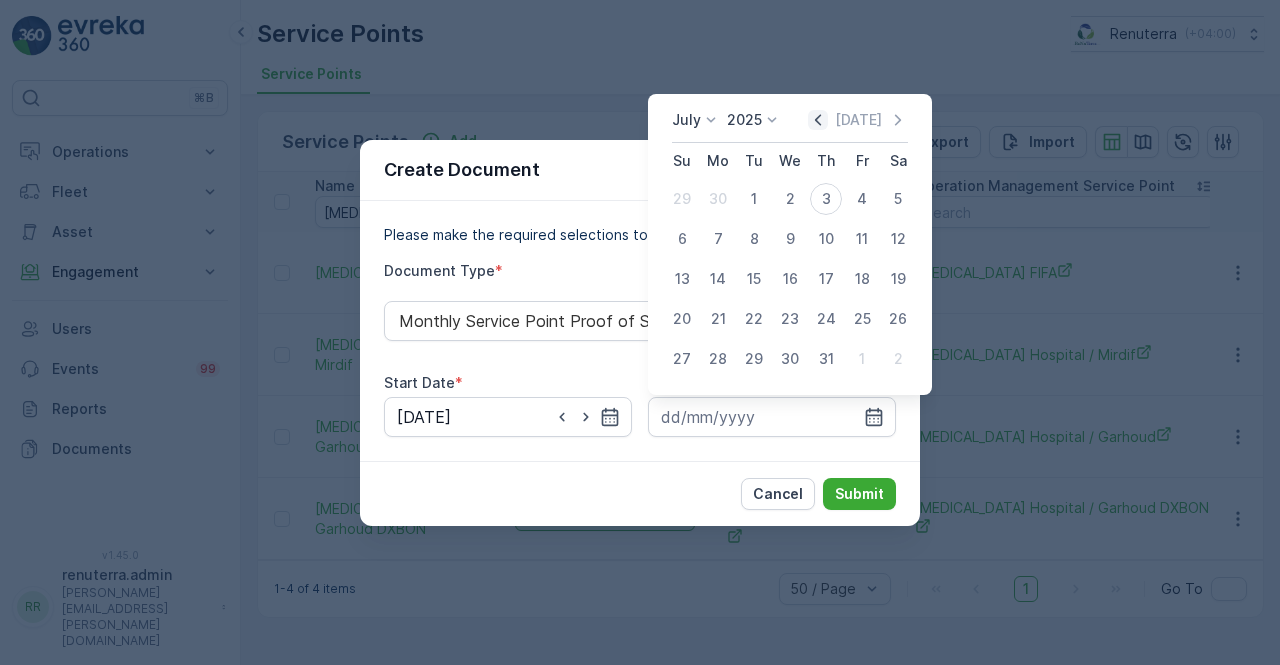 click 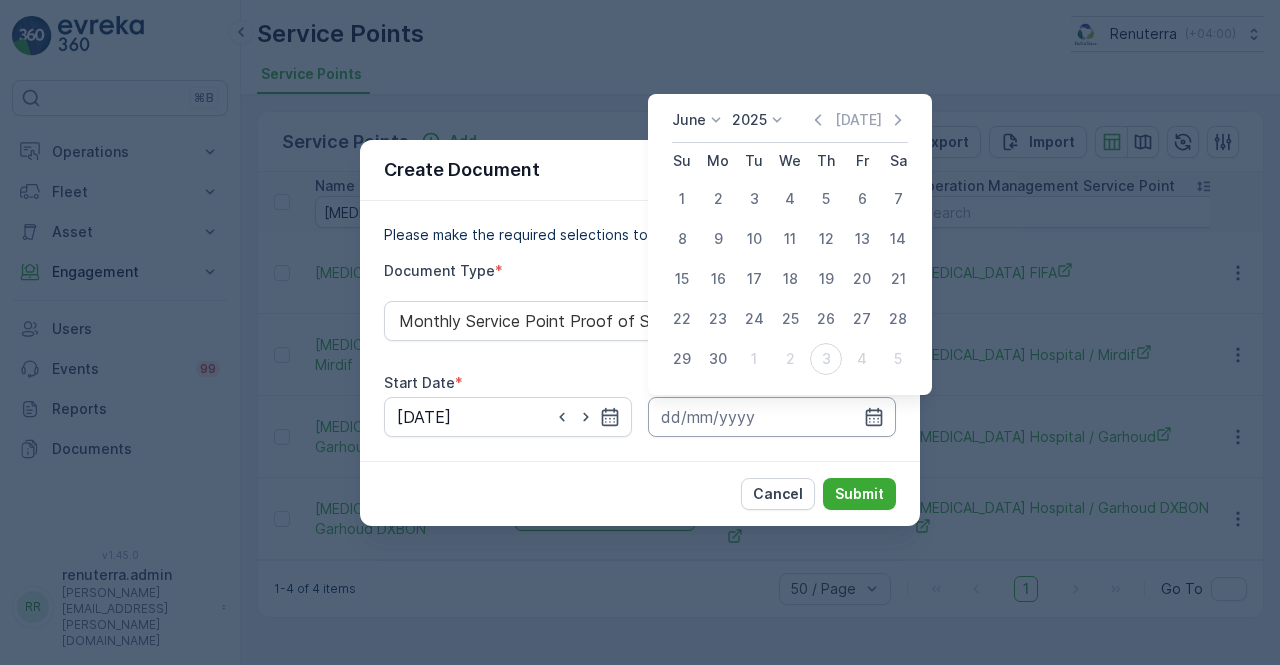 drag, startPoint x: 723, startPoint y: 360, endPoint x: 760, endPoint y: 435, distance: 83.630135 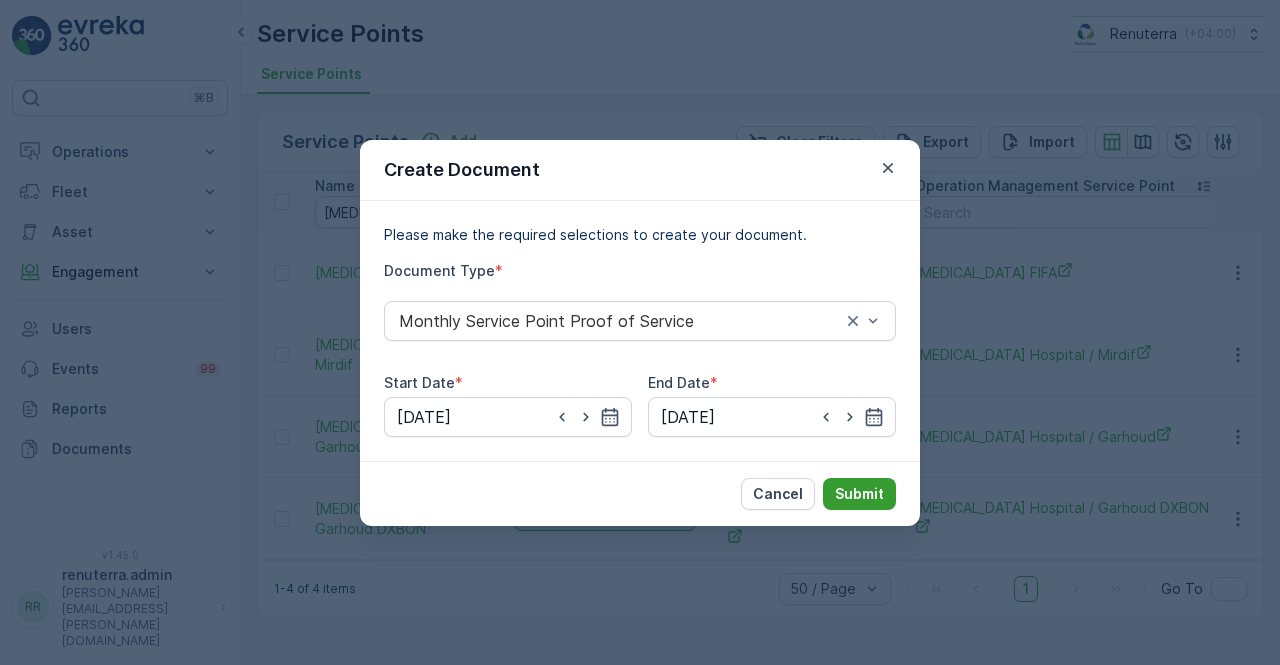 click on "Submit" at bounding box center (859, 494) 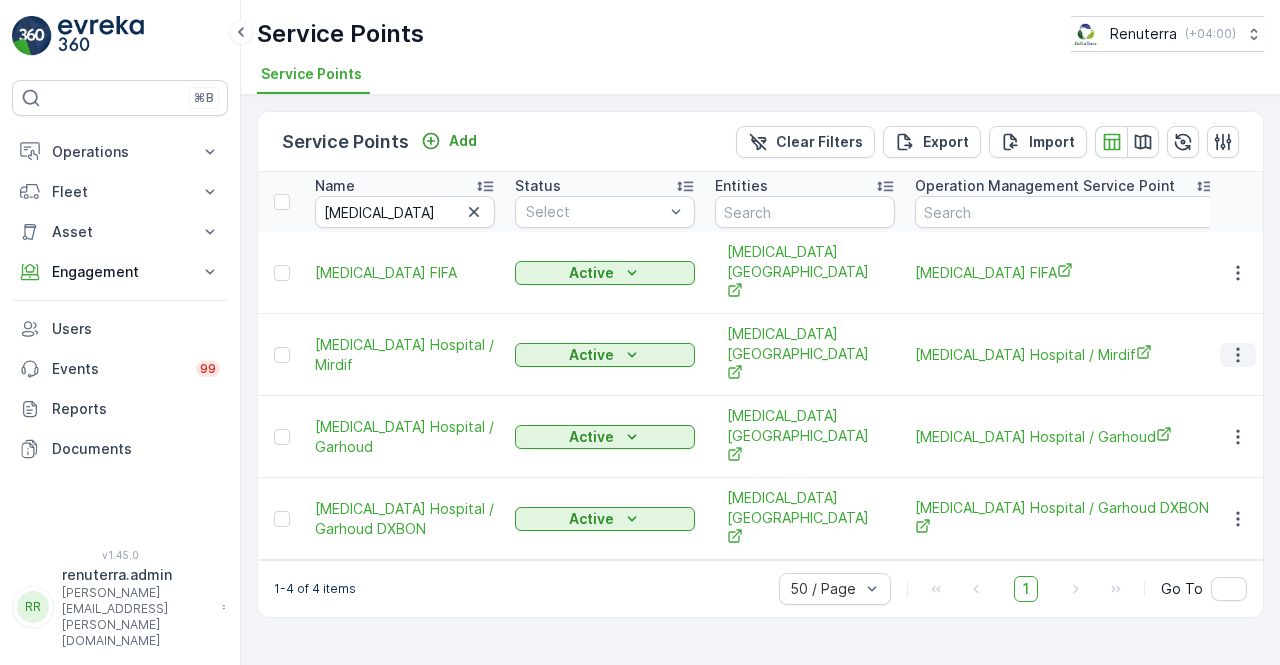 click 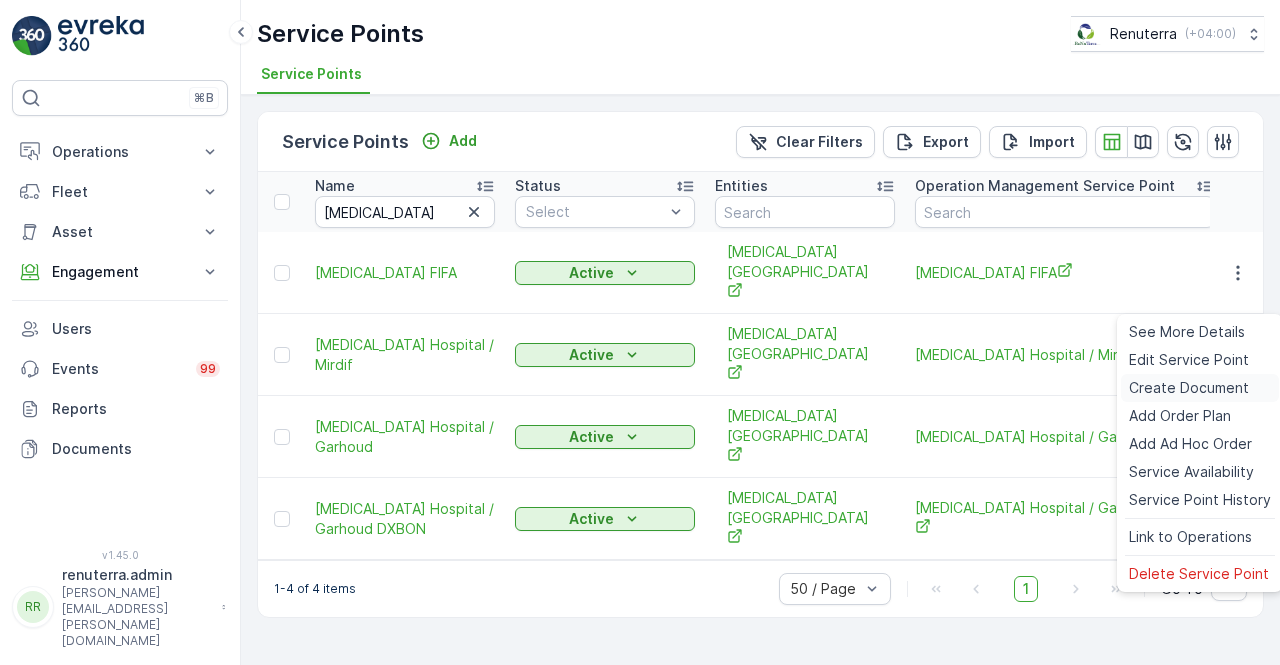 click on "Create Document" at bounding box center (1189, 388) 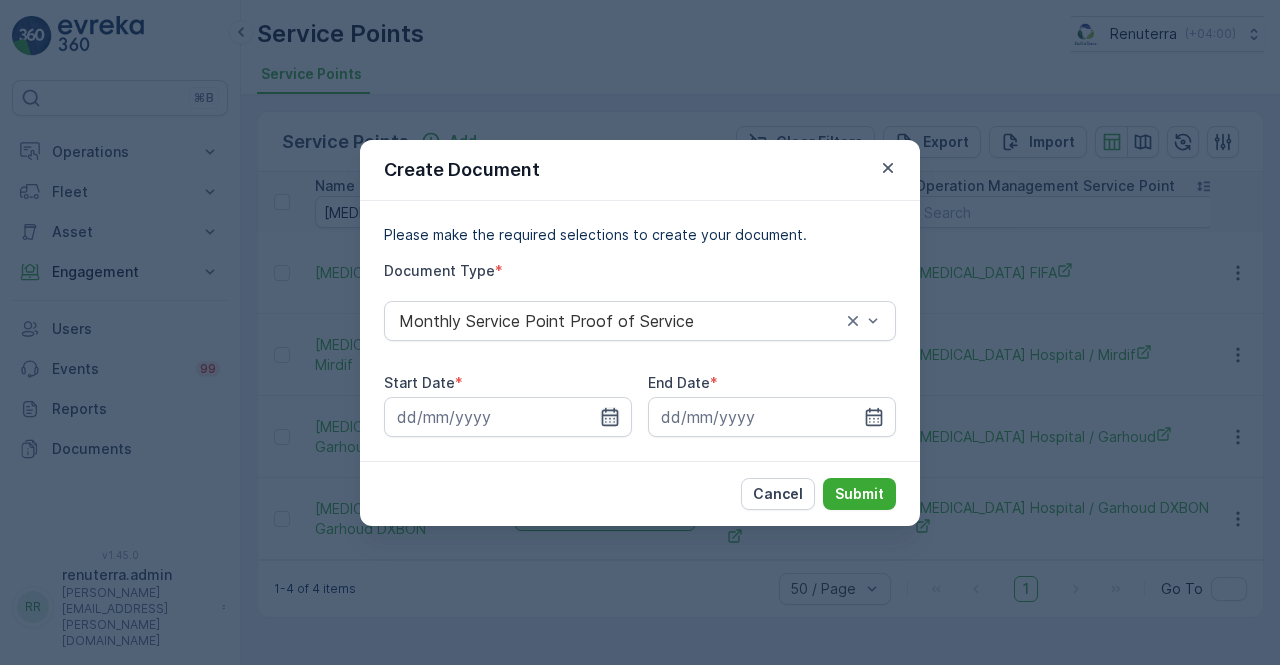click 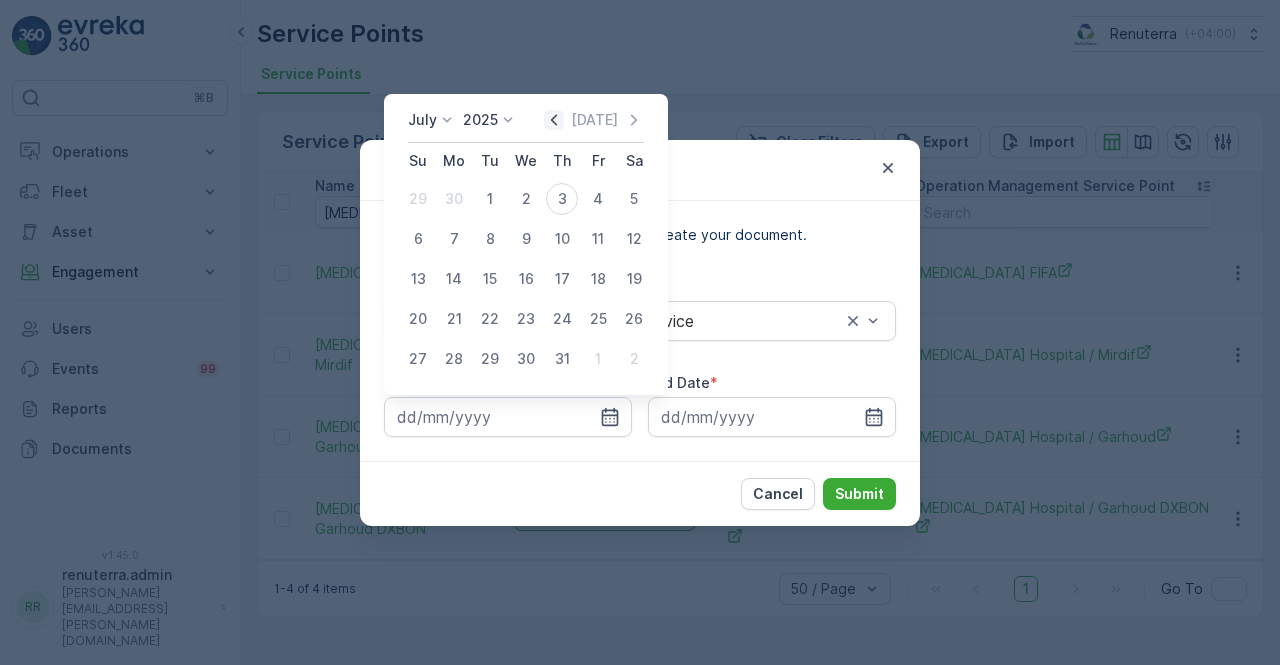 click 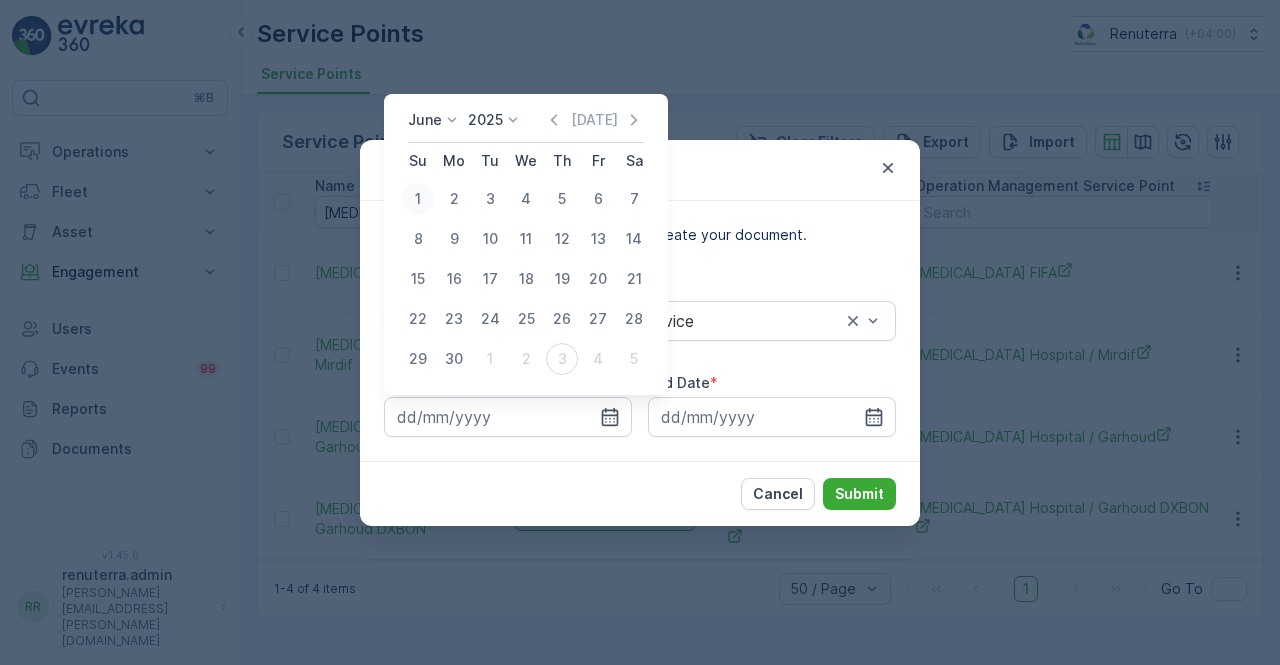 click on "1" at bounding box center (418, 199) 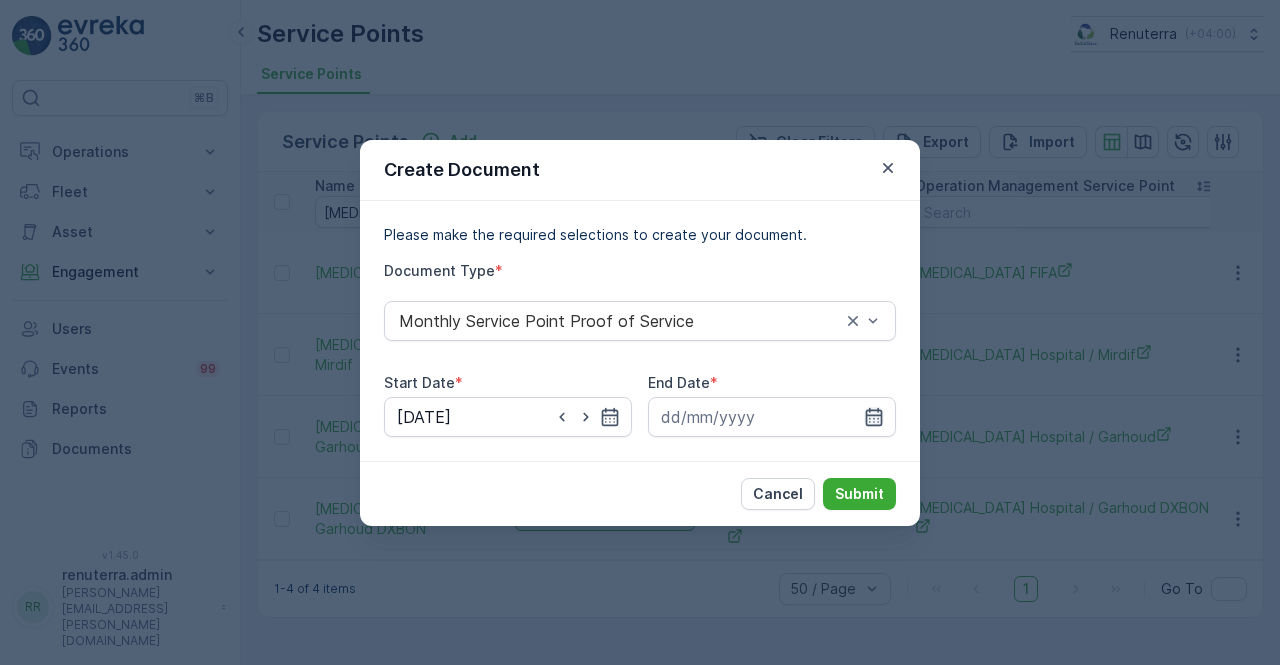 drag, startPoint x: 871, startPoint y: 417, endPoint x: 870, endPoint y: 399, distance: 18.027756 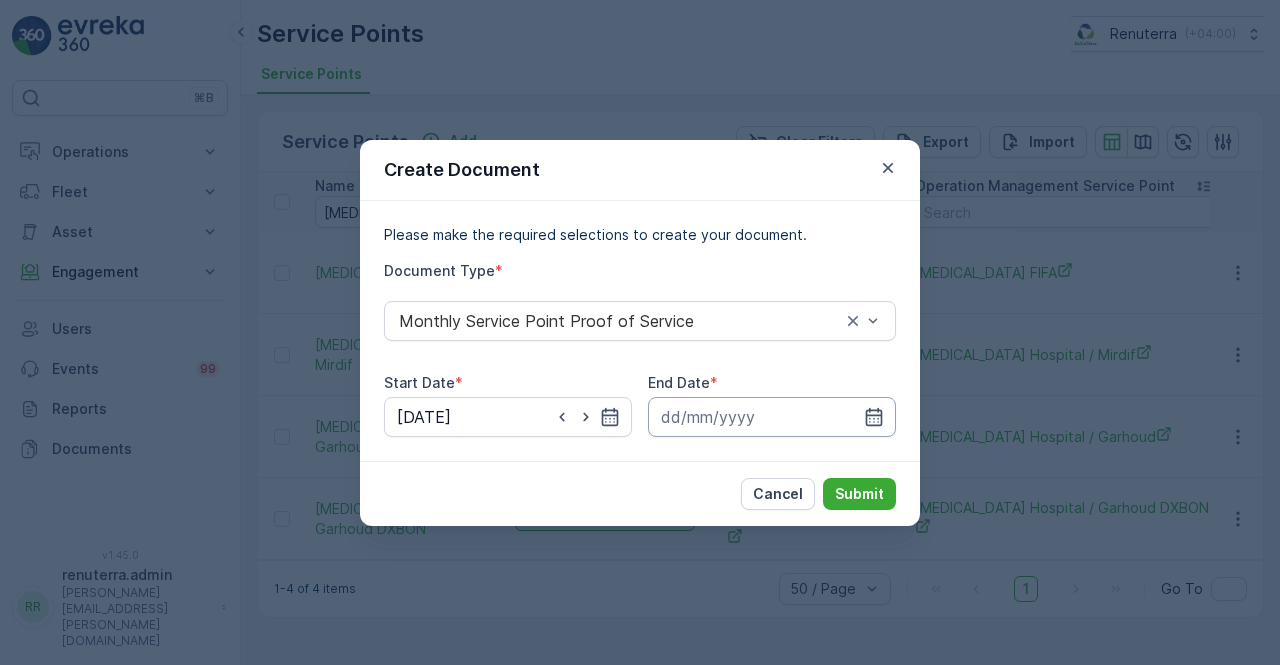 click 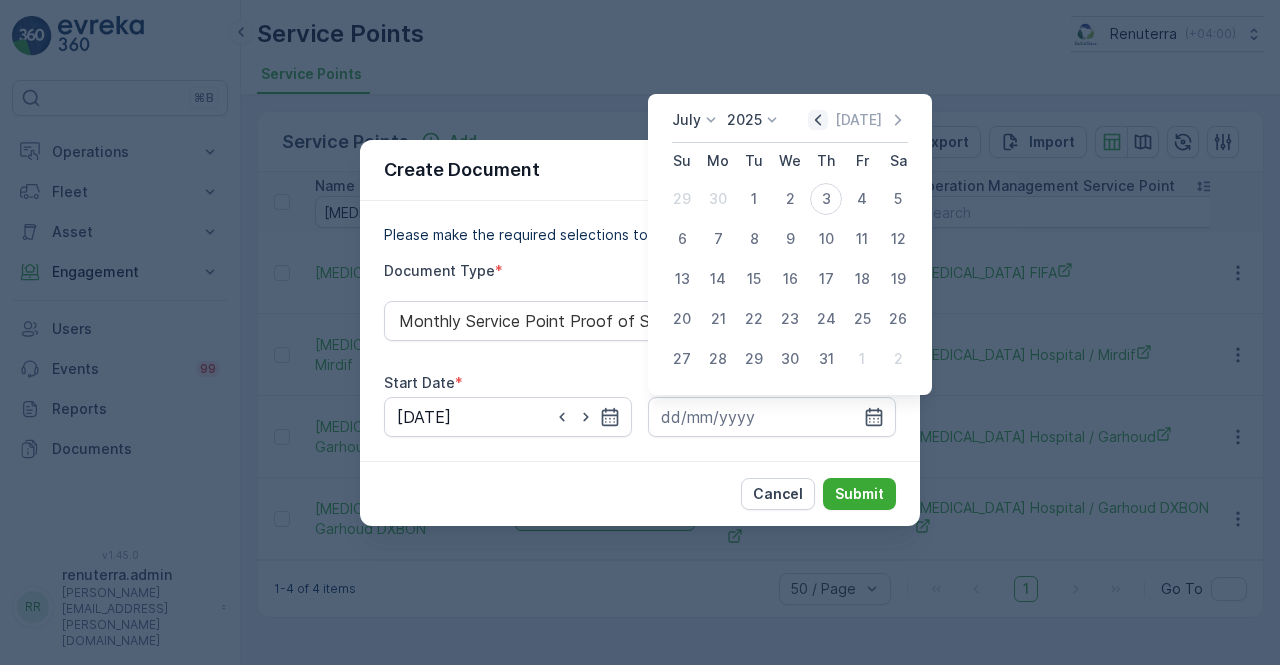 click 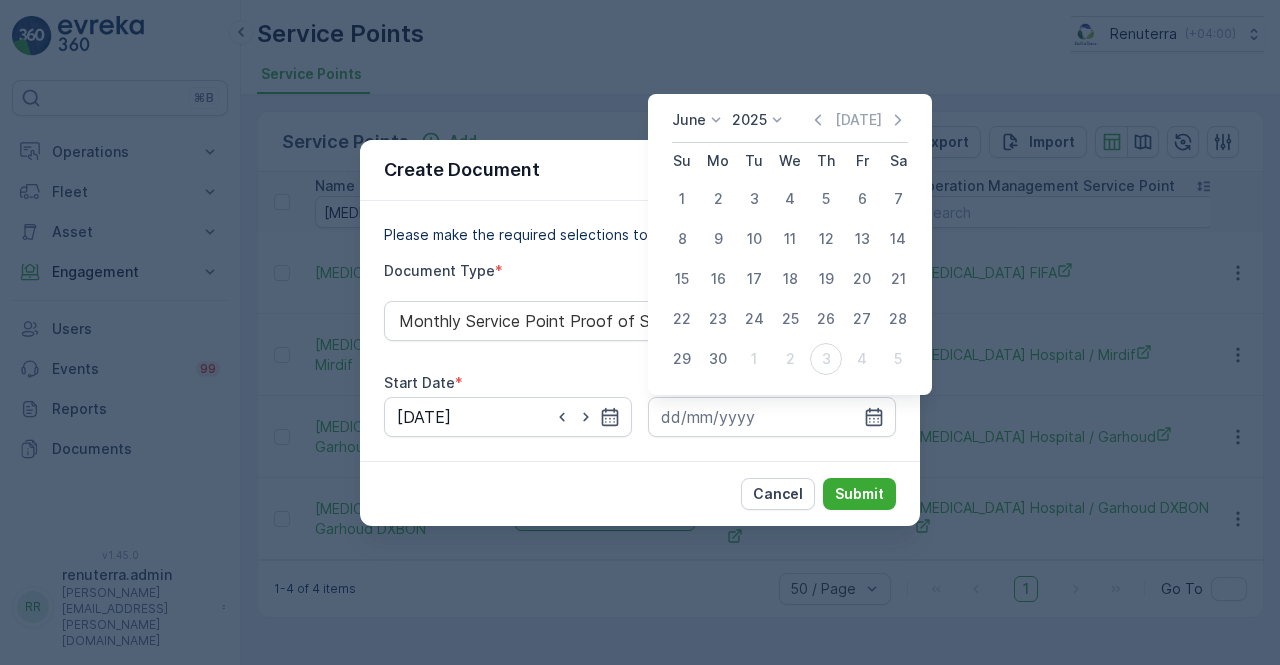 drag, startPoint x: 717, startPoint y: 360, endPoint x: 768, endPoint y: 459, distance: 111.364265 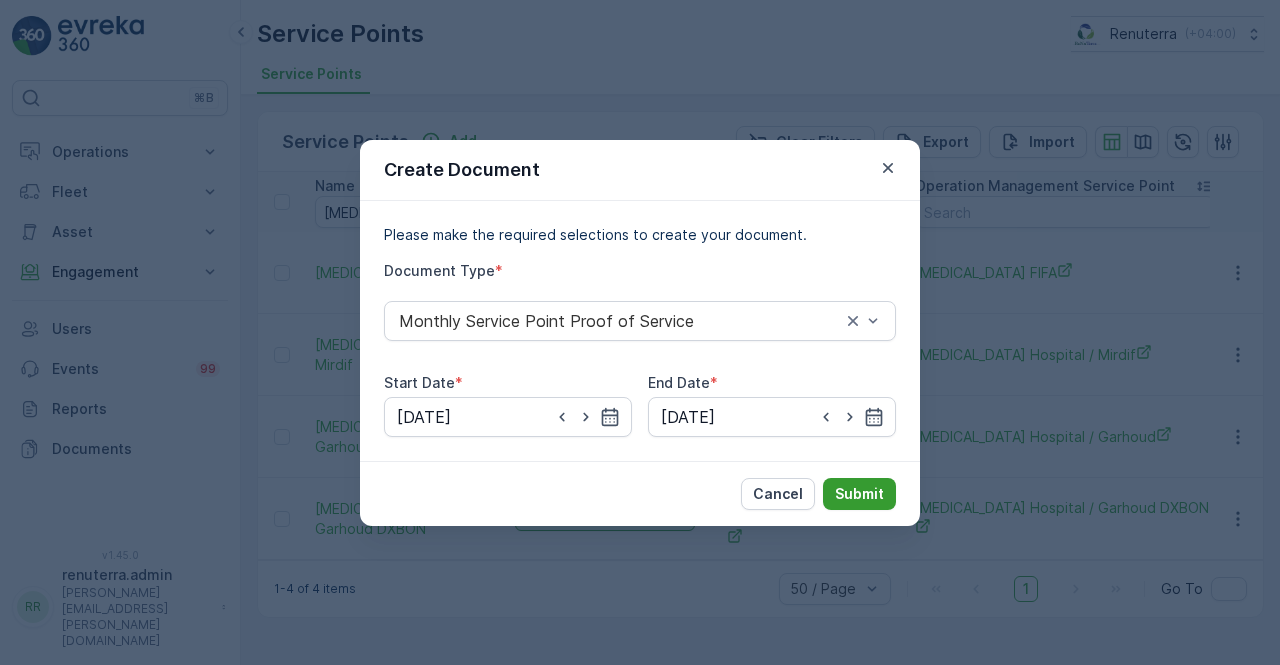 click on "Submit" at bounding box center (859, 494) 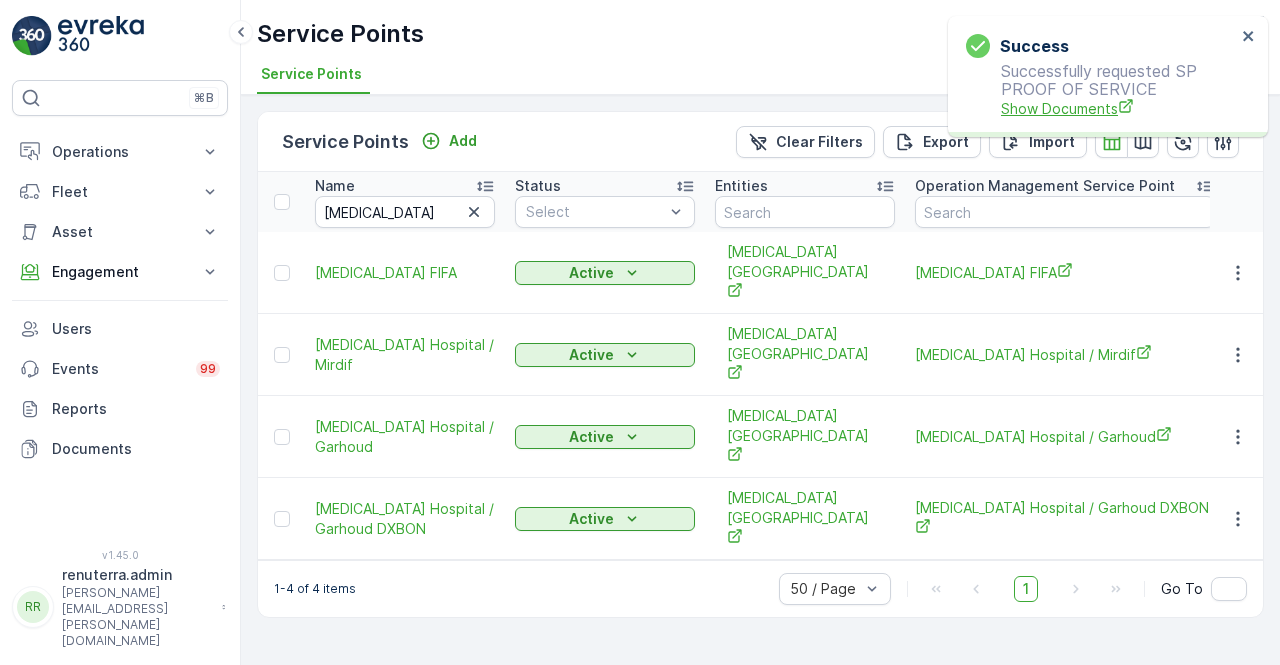 click on "Show Documents" at bounding box center [1118, 108] 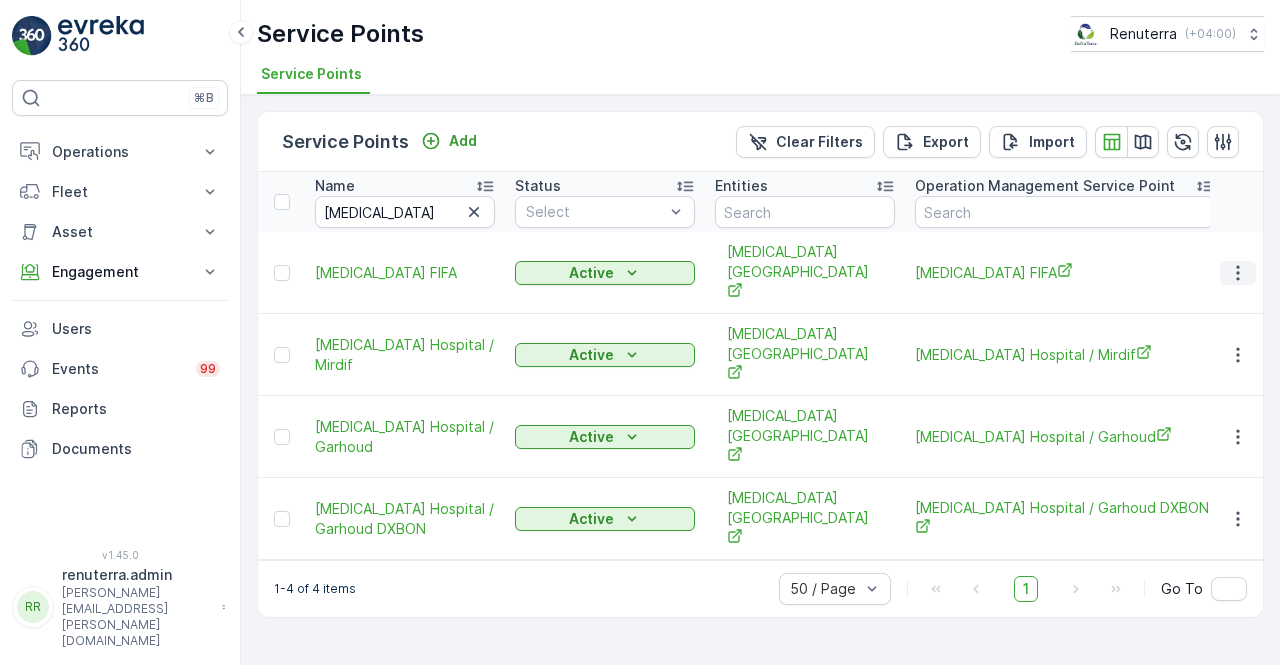 click 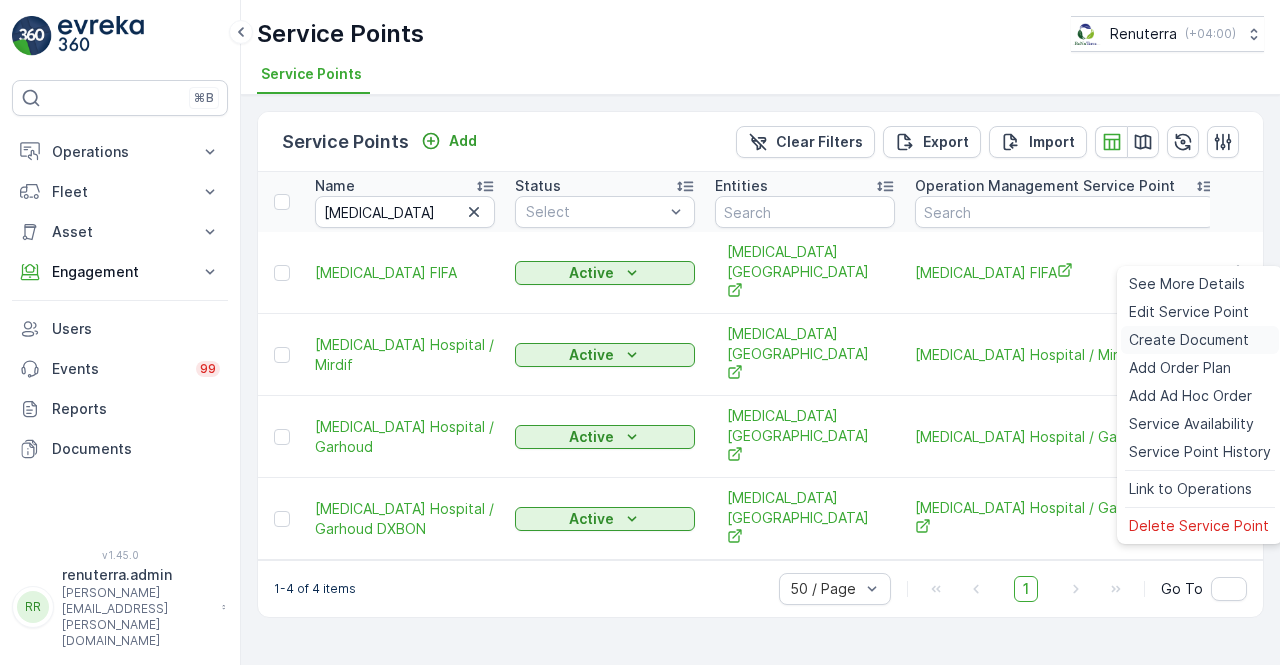 click on "Create Document" at bounding box center (1189, 340) 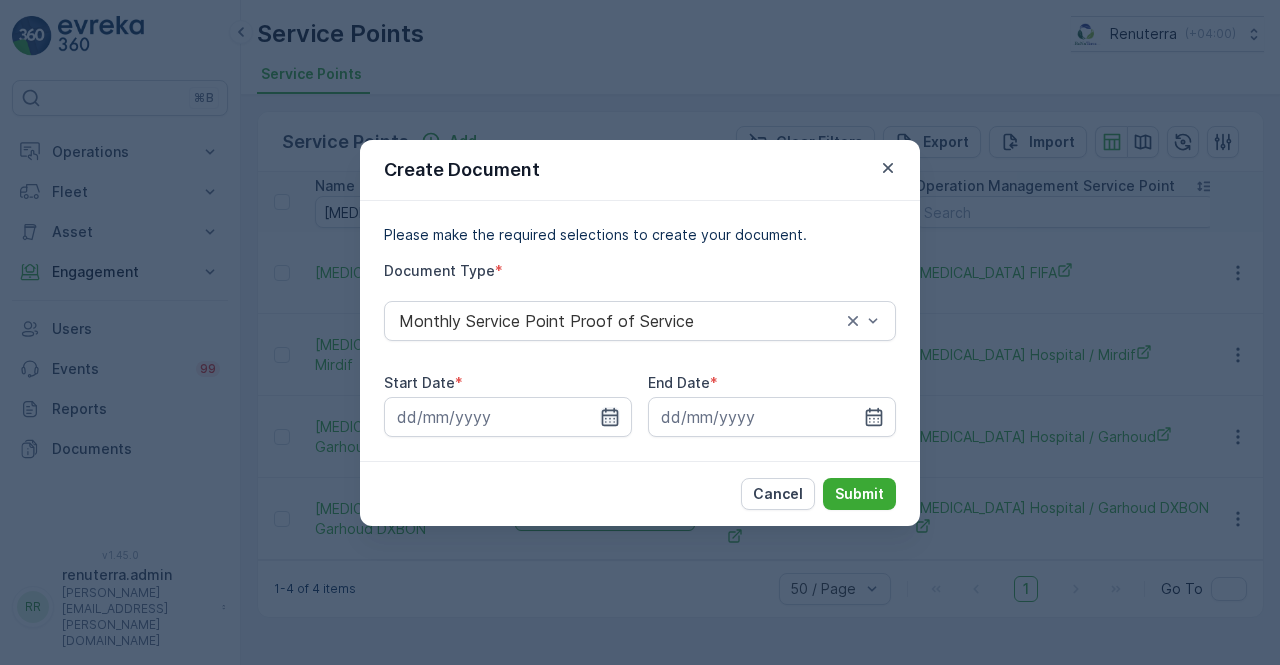 drag, startPoint x: 614, startPoint y: 417, endPoint x: 609, endPoint y: 401, distance: 16.763054 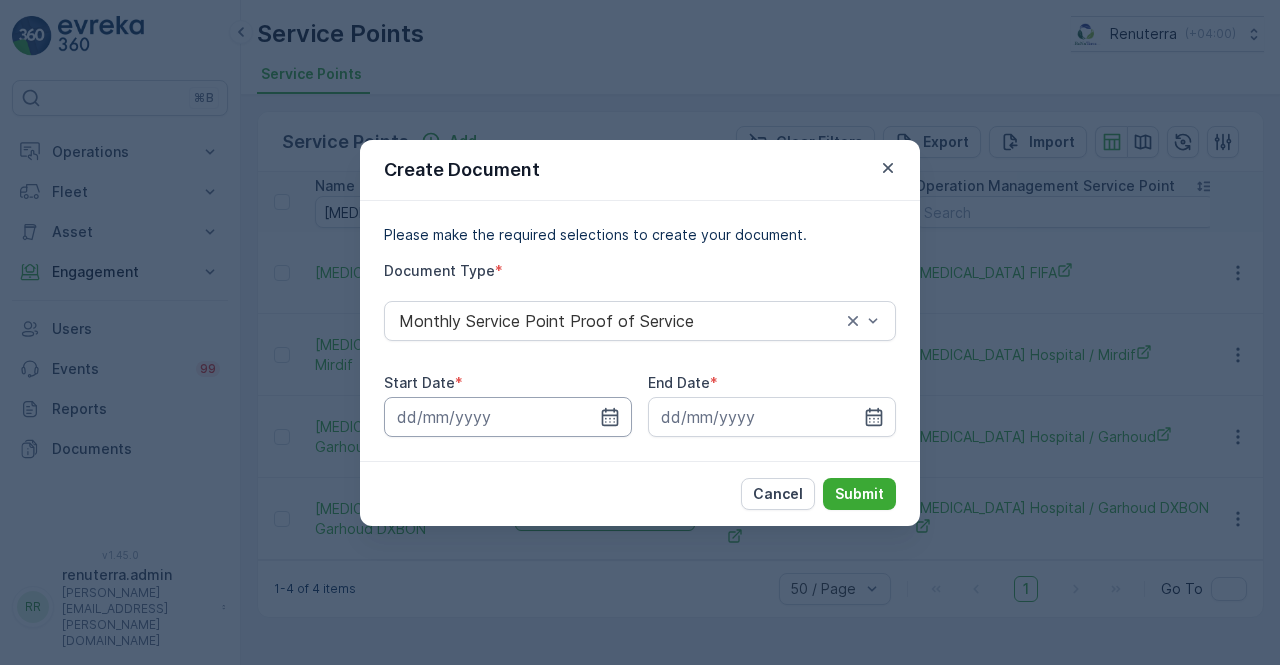 click 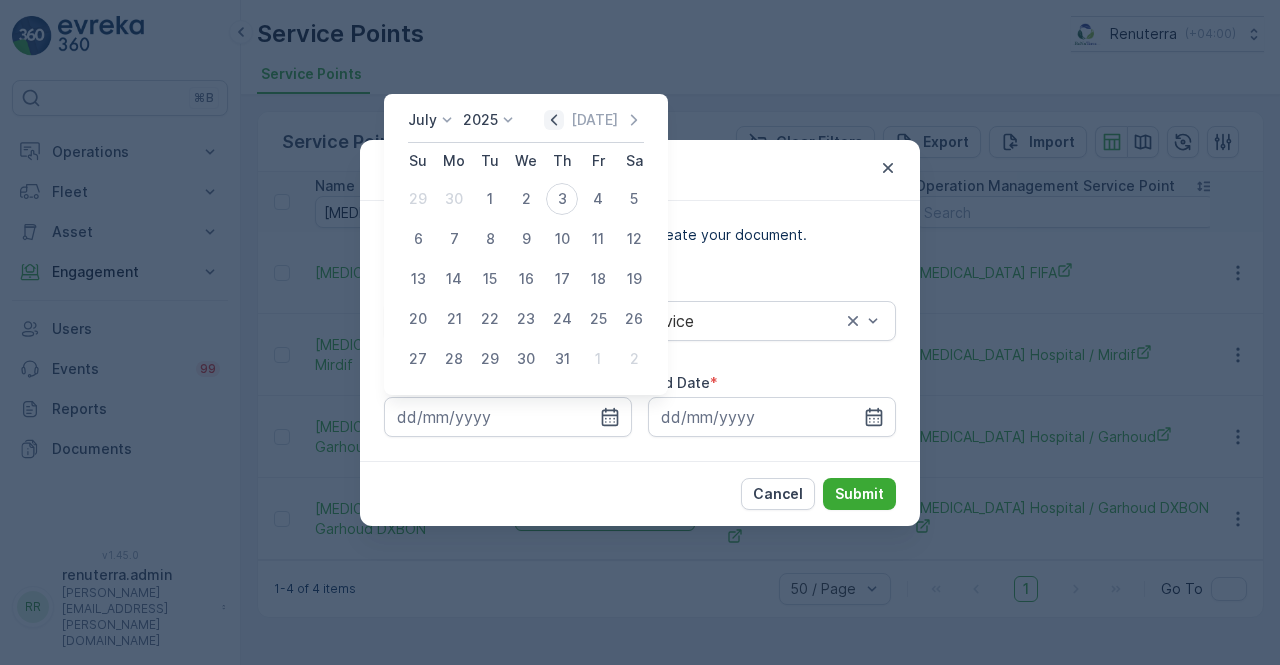click 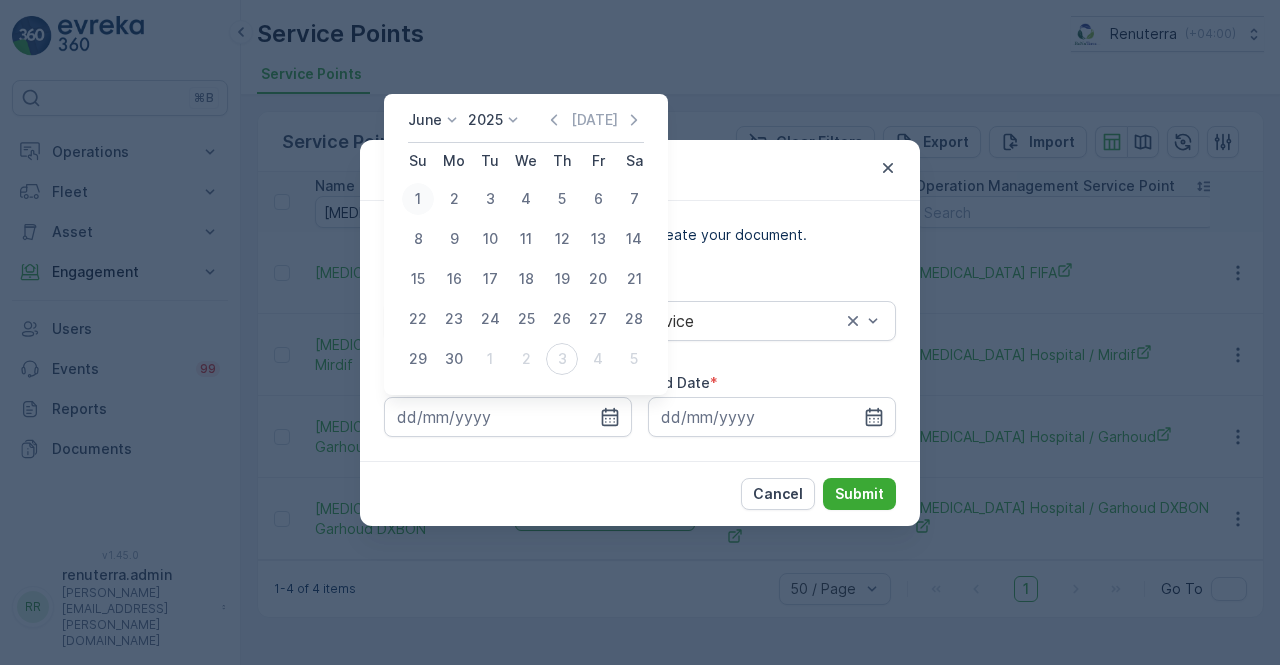 click on "1" at bounding box center [418, 199] 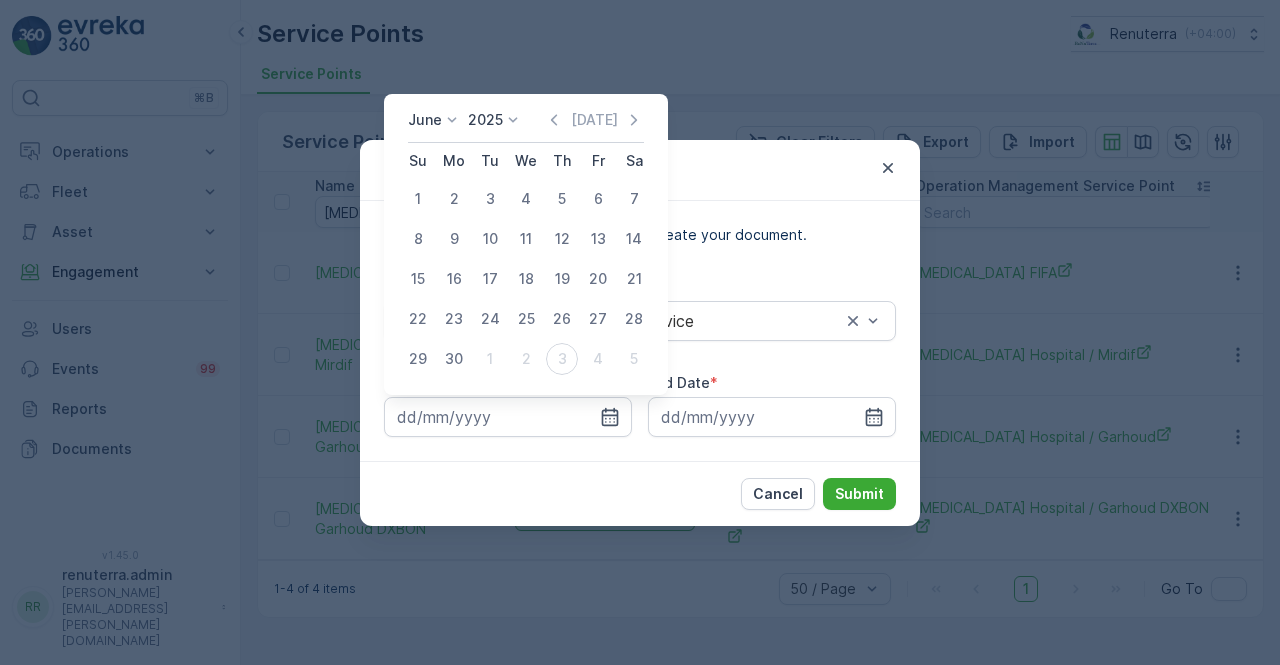 type on "01.06.2025" 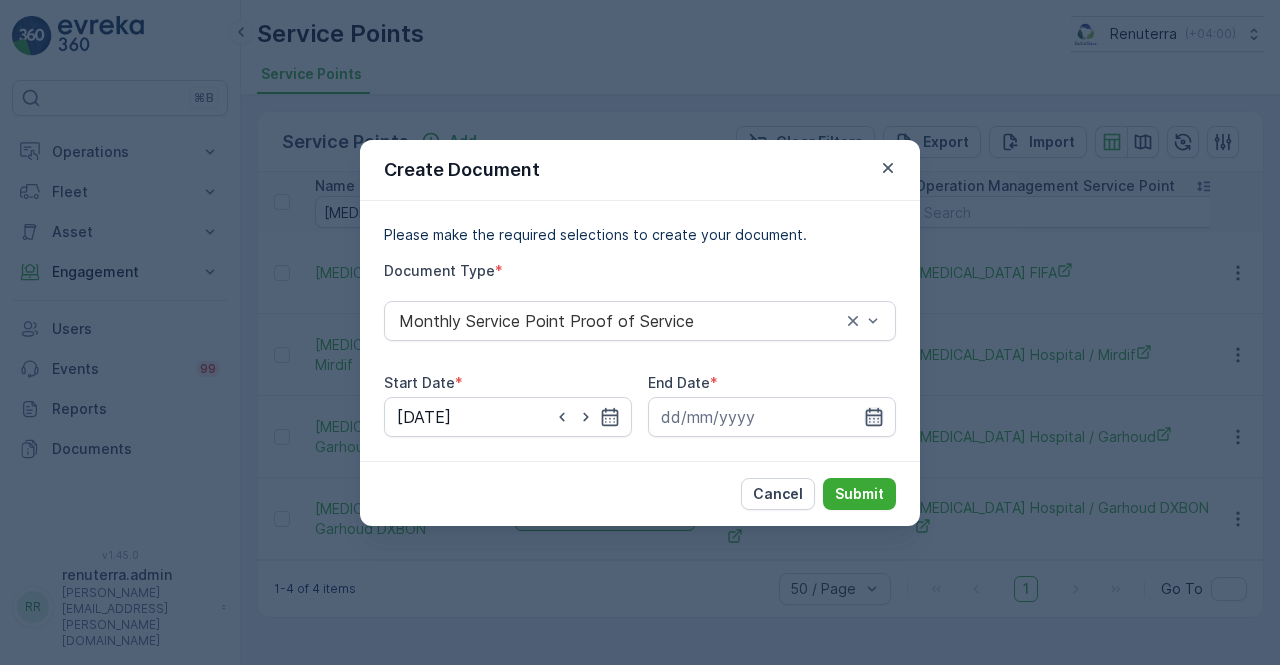 drag, startPoint x: 875, startPoint y: 417, endPoint x: 869, endPoint y: 405, distance: 13.416408 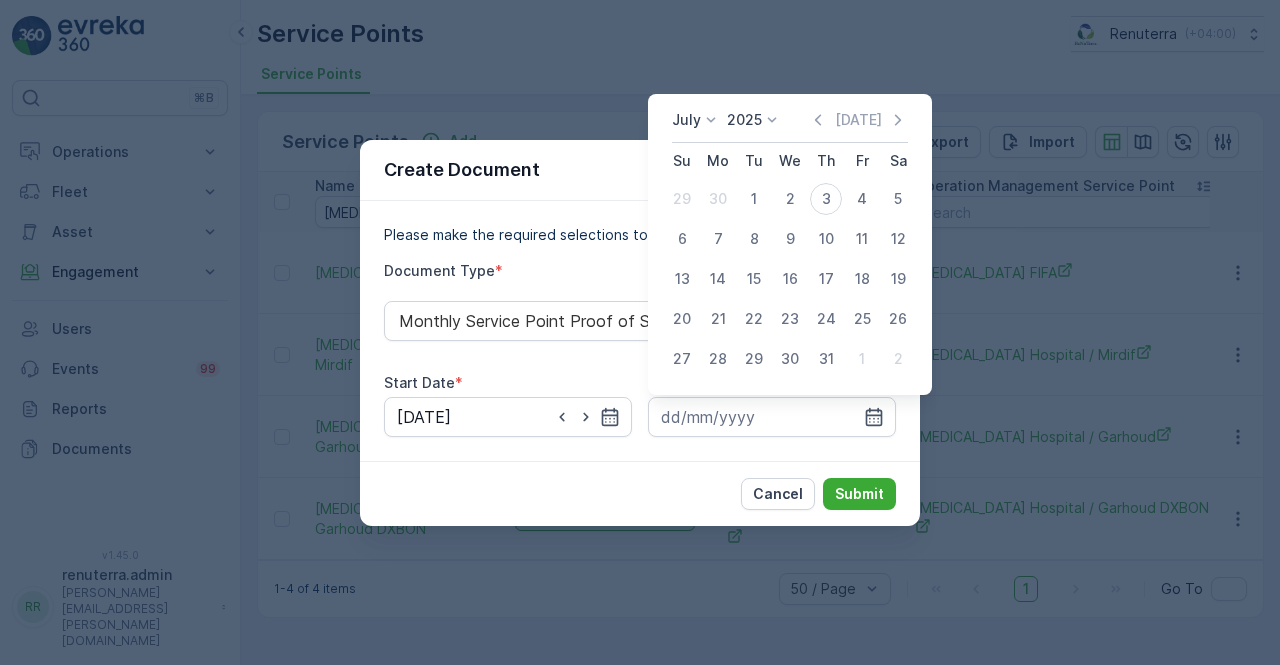 drag, startPoint x: 826, startPoint y: 128, endPoint x: 801, endPoint y: 178, distance: 55.9017 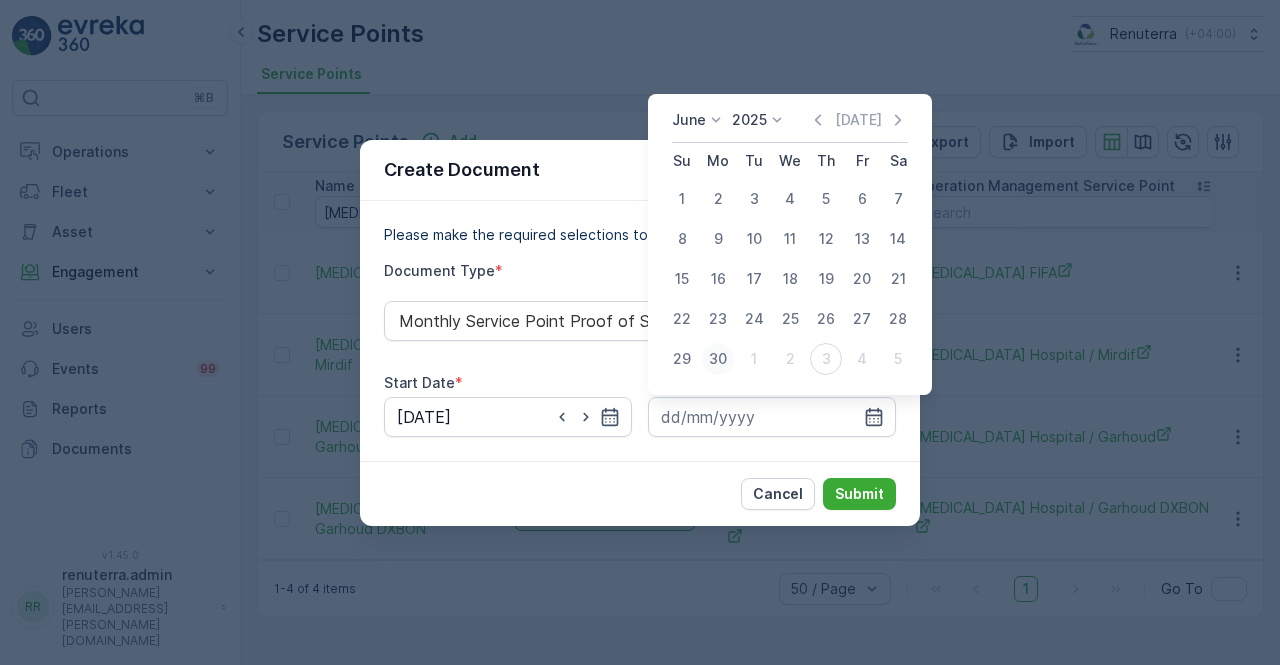 click on "30" at bounding box center [718, 359] 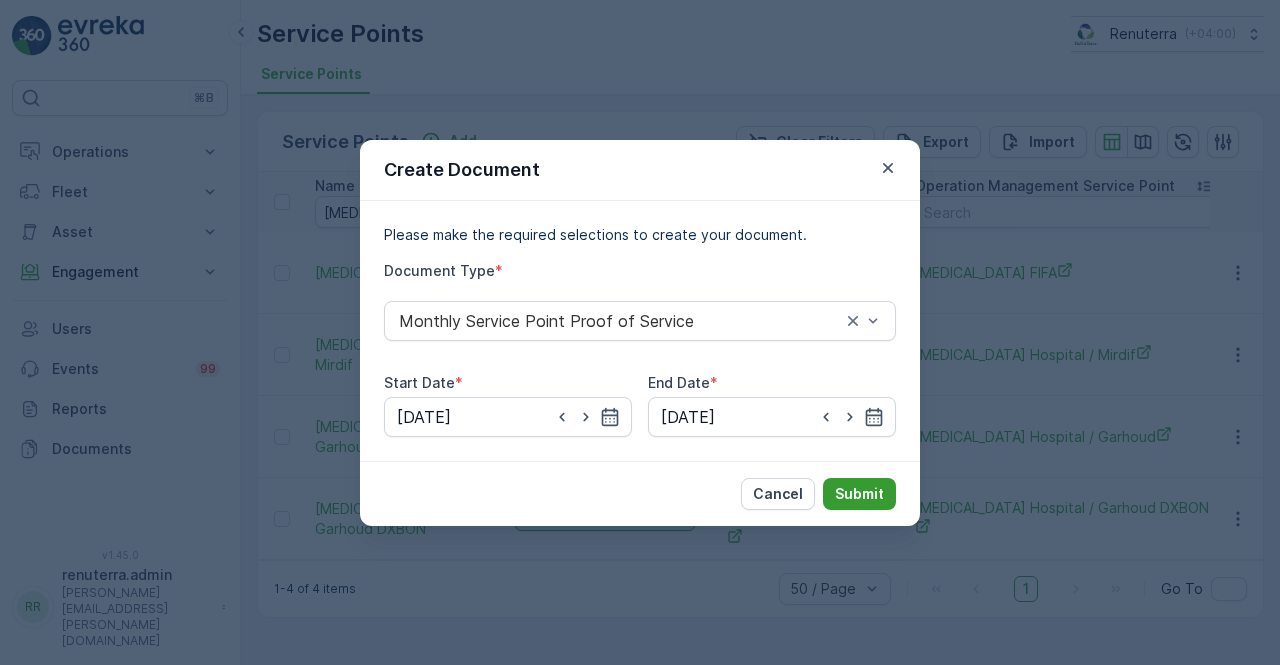 click on "Submit" at bounding box center [859, 494] 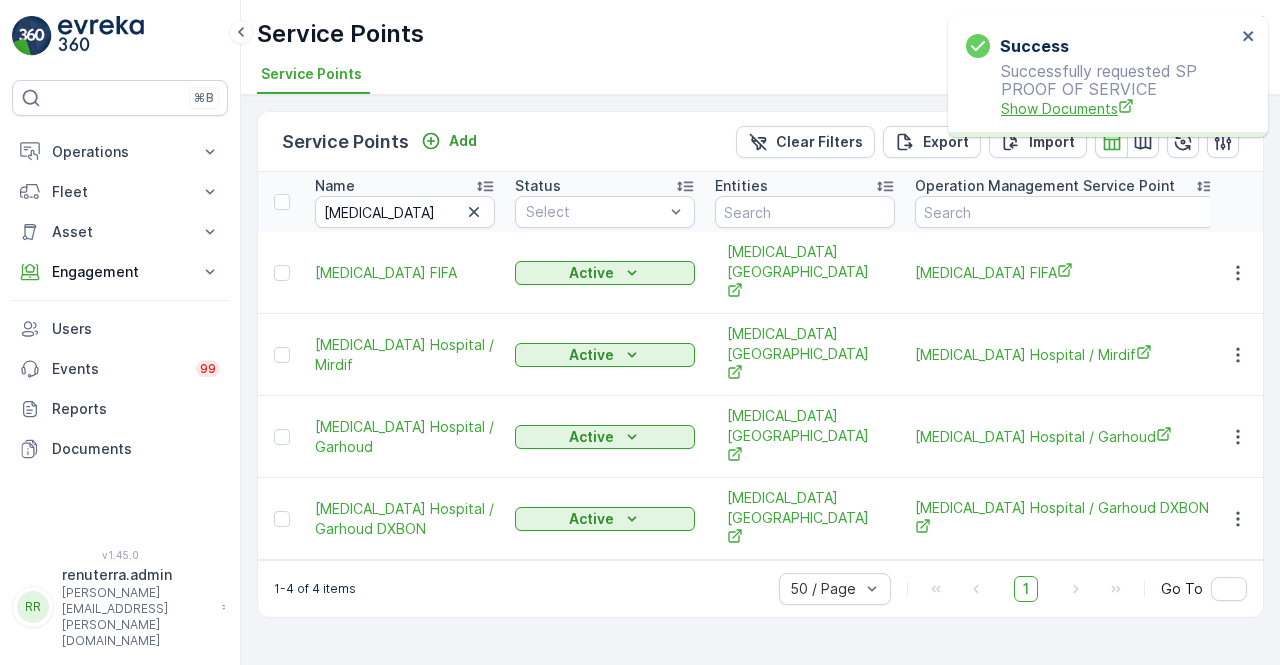 click on "Show Documents" at bounding box center (1118, 108) 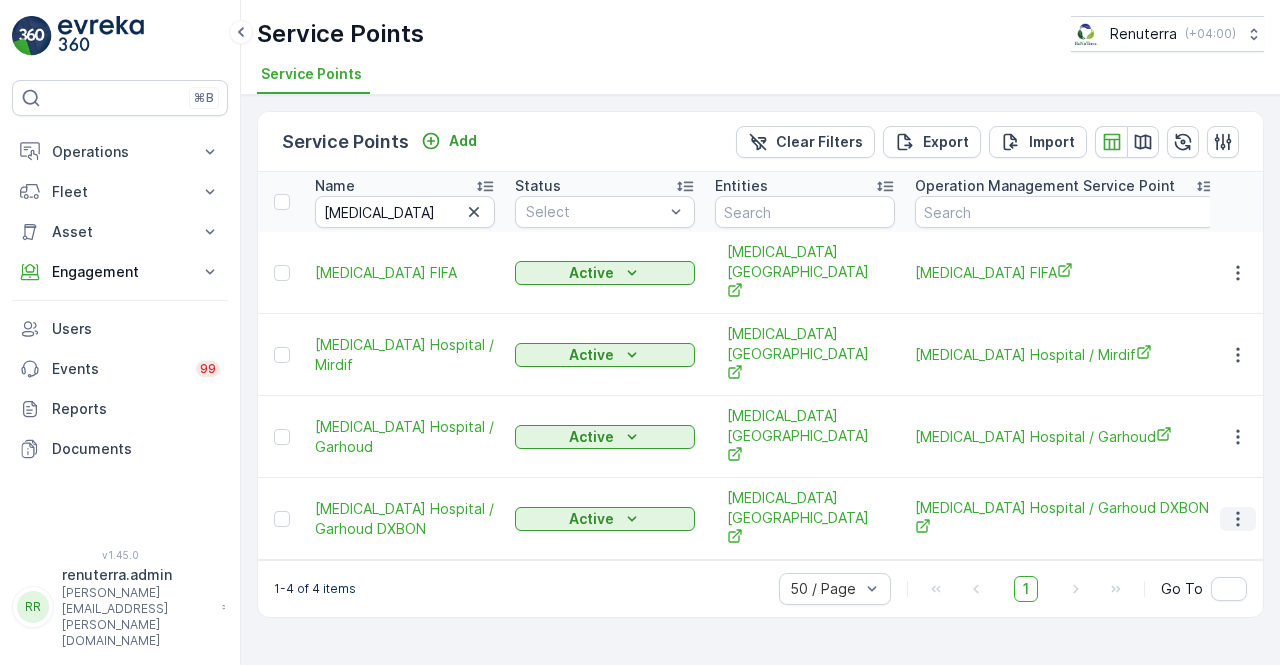 click at bounding box center [1238, 519] 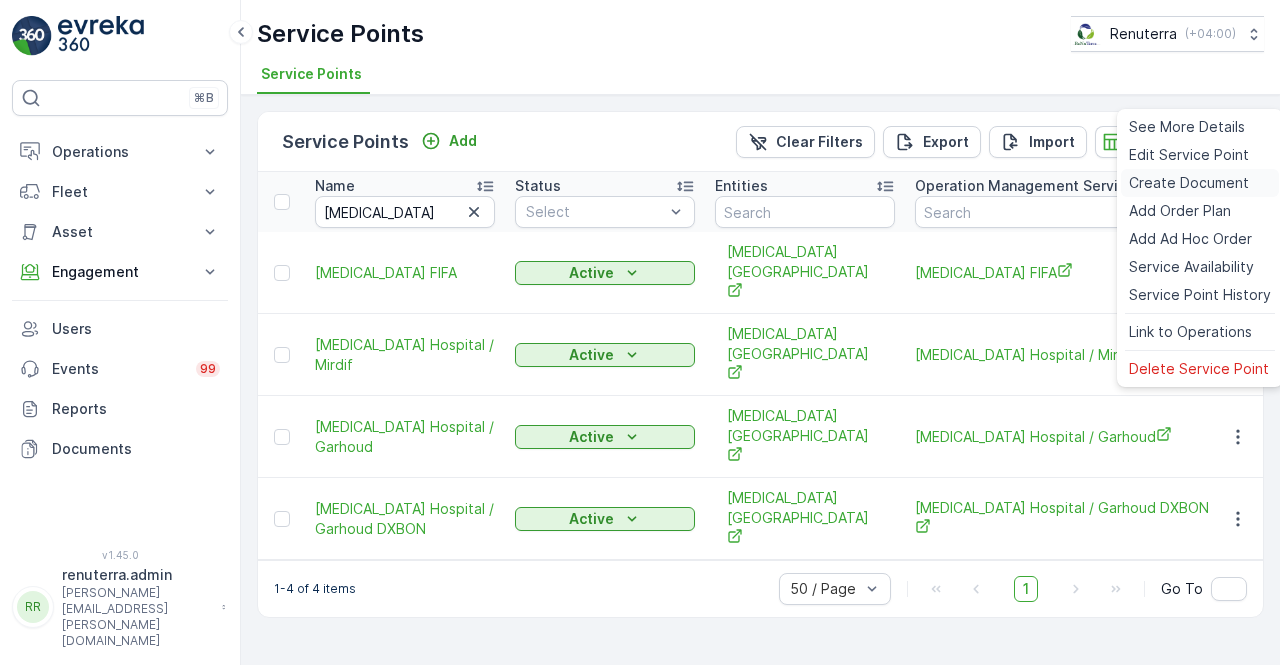 click on "Create Document" at bounding box center [1189, 183] 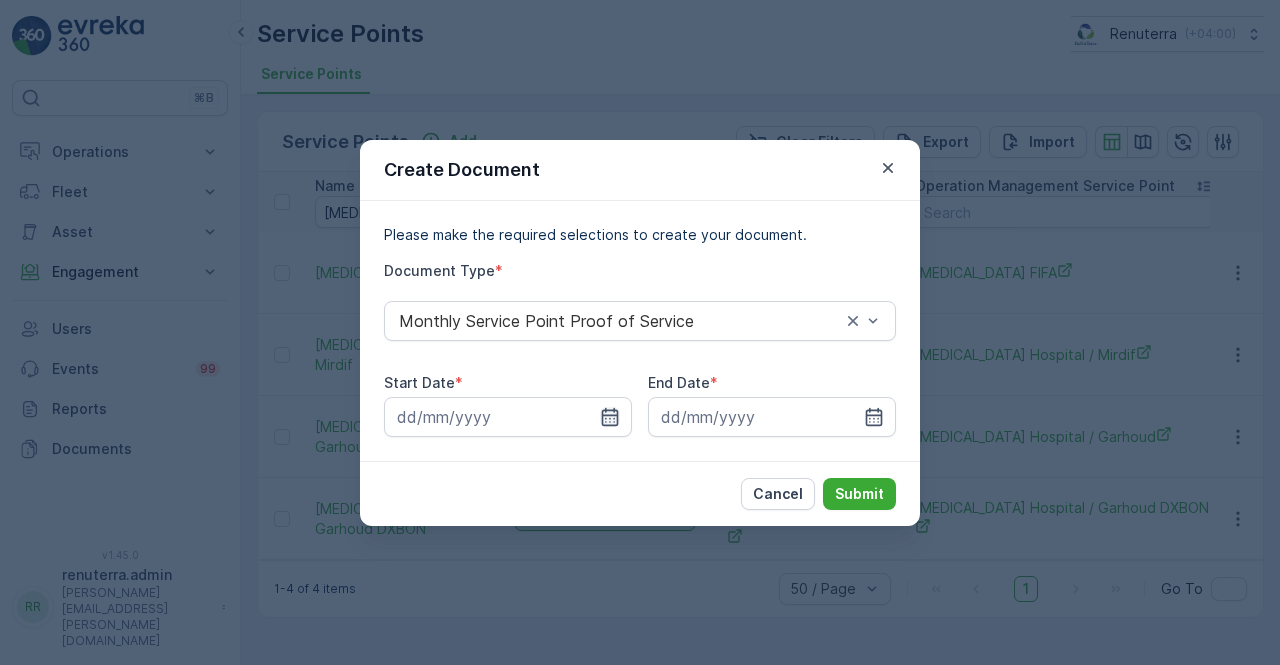click 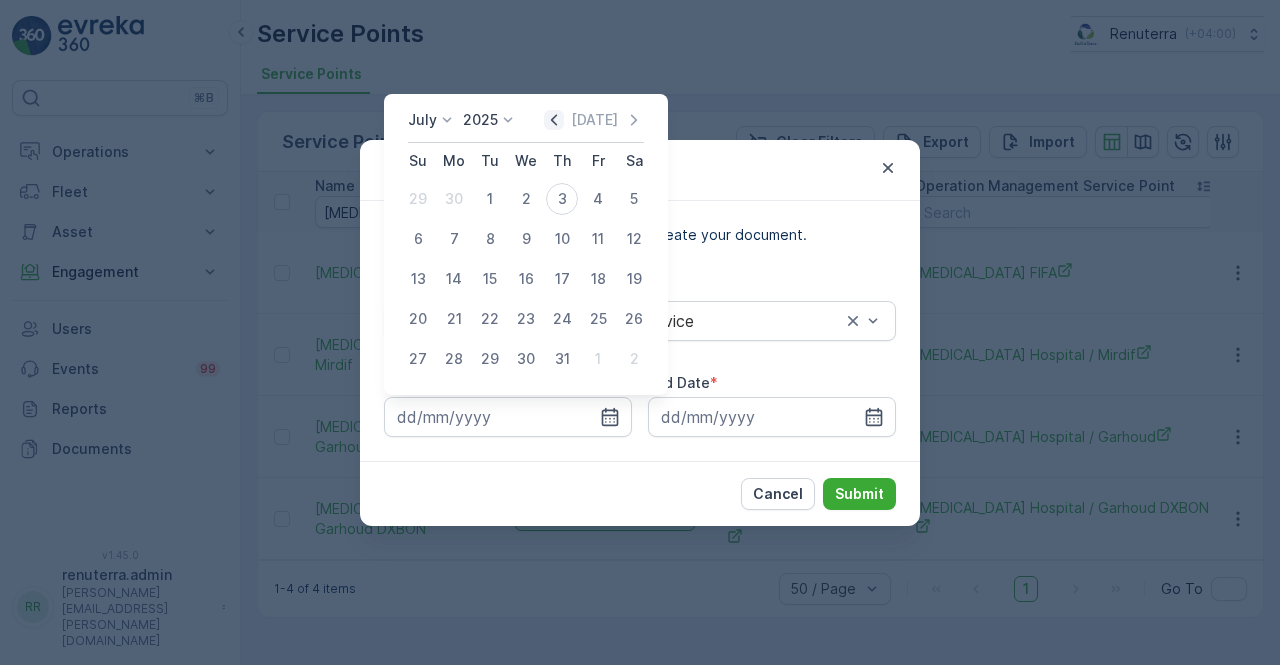 click 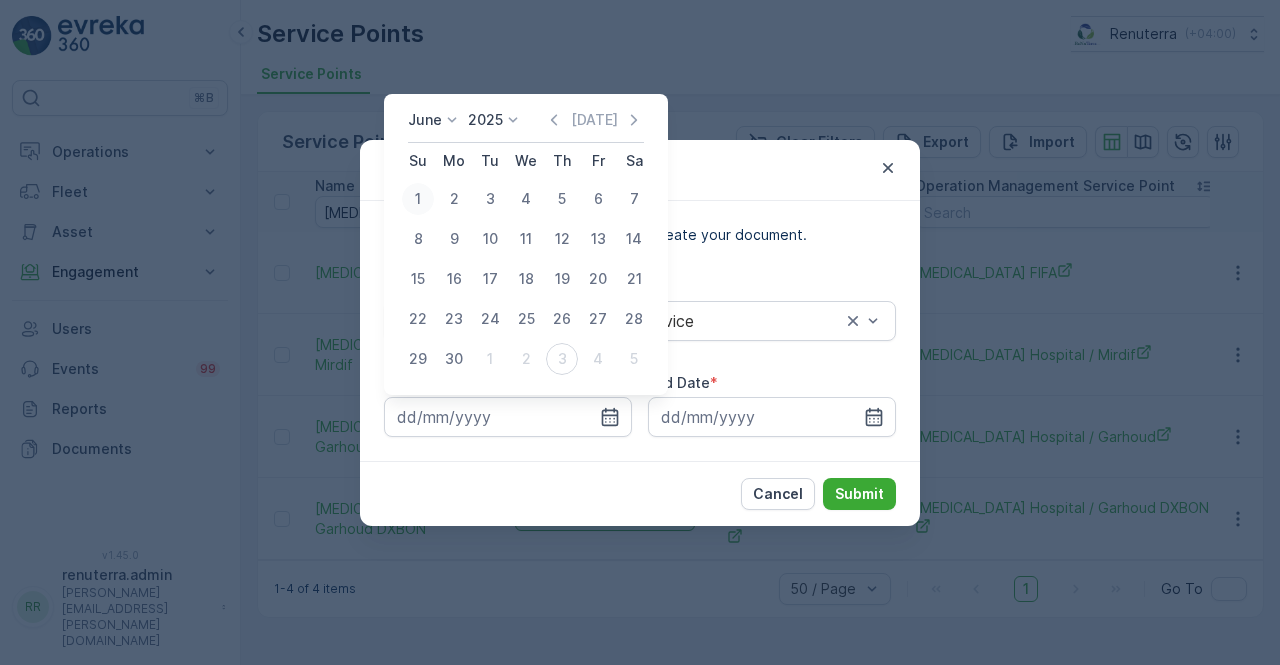 click on "1" at bounding box center [418, 199] 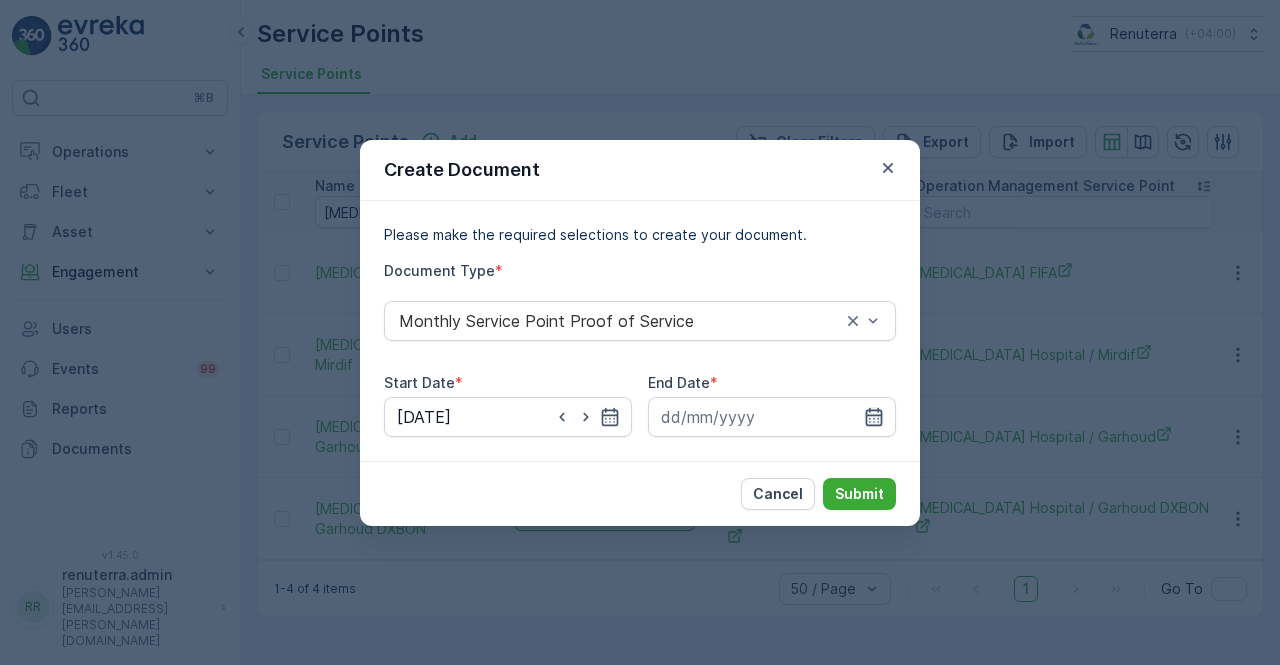 click 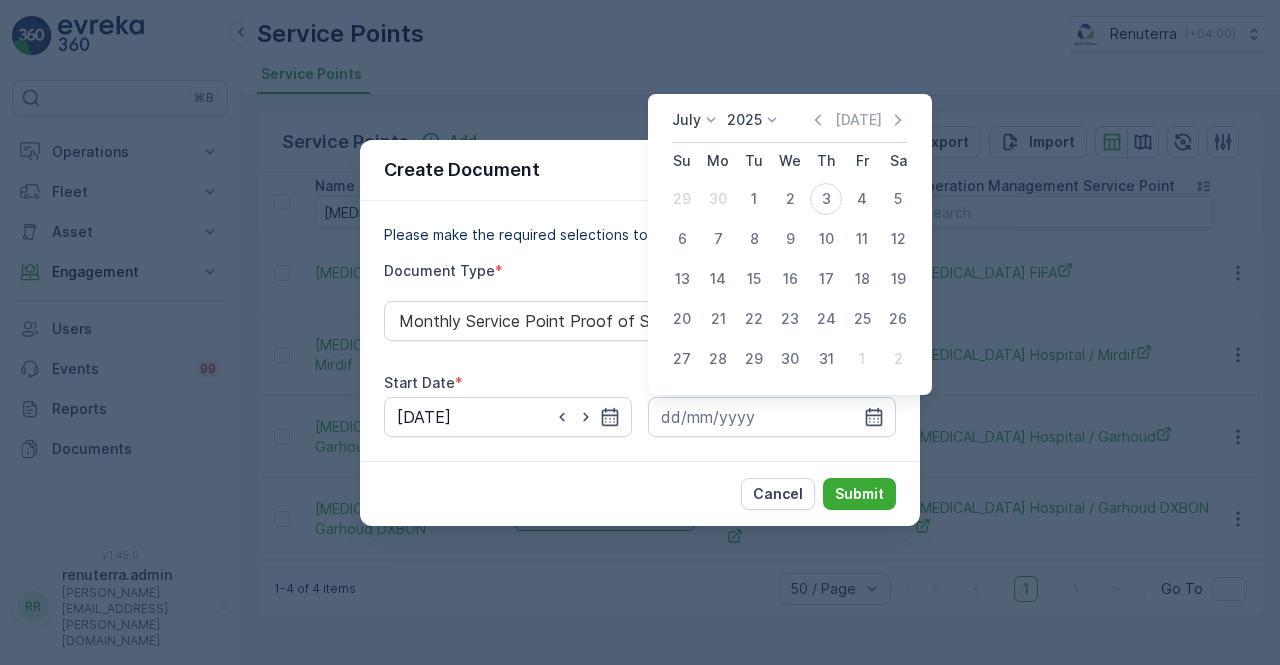 click on "July 2025 Today" at bounding box center [790, 126] 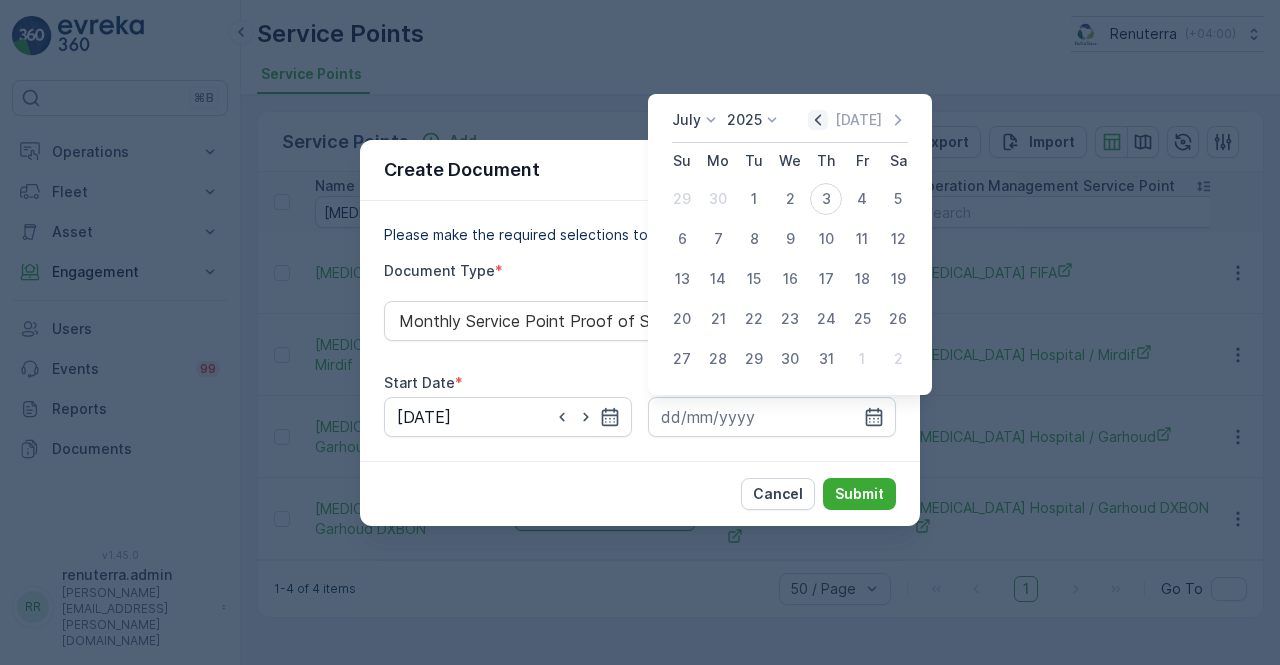 click 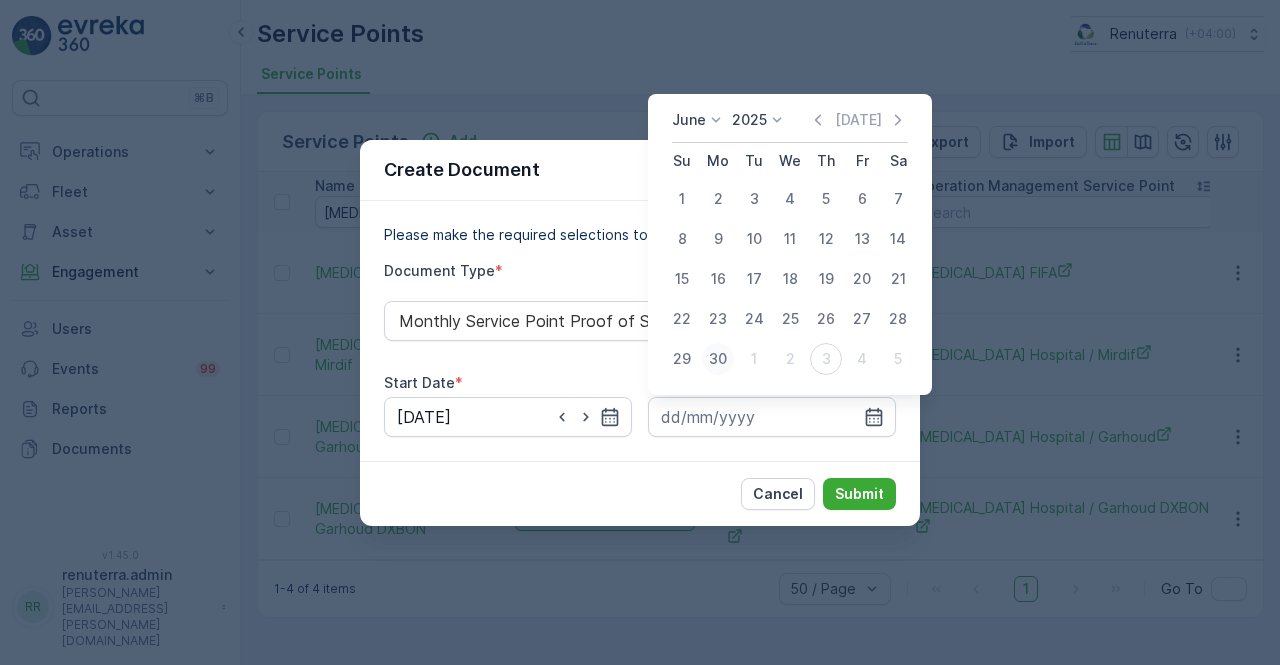 click on "30" at bounding box center [718, 359] 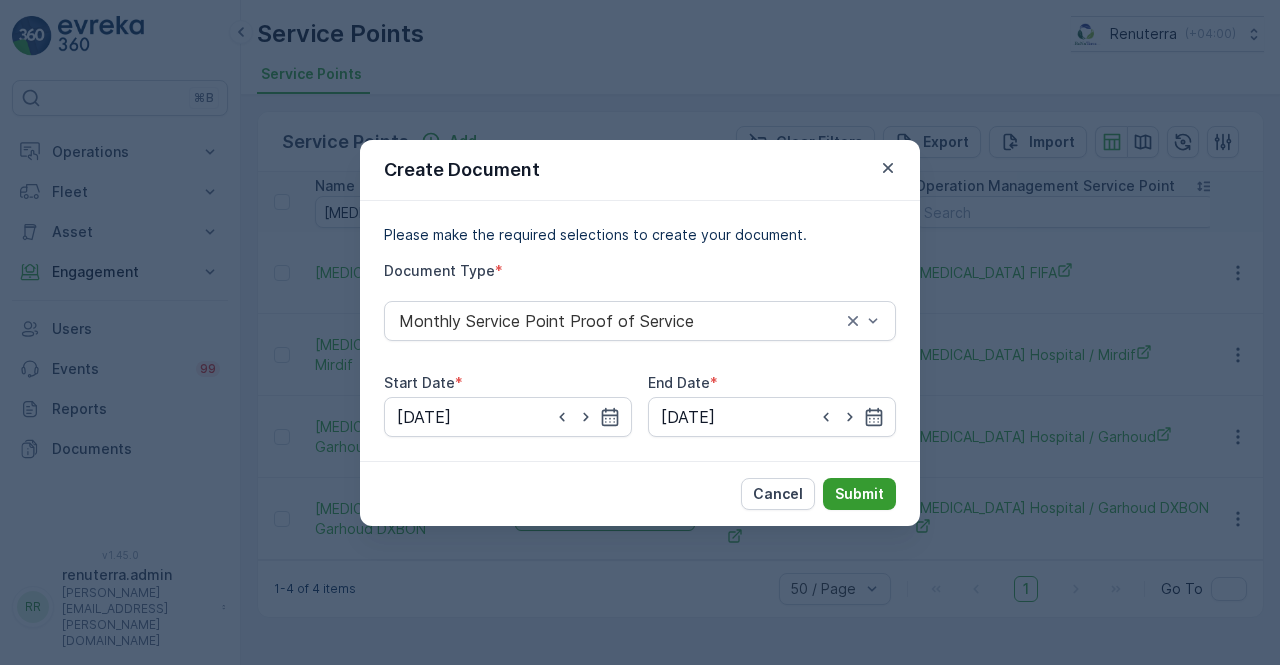 click on "Submit" at bounding box center [859, 494] 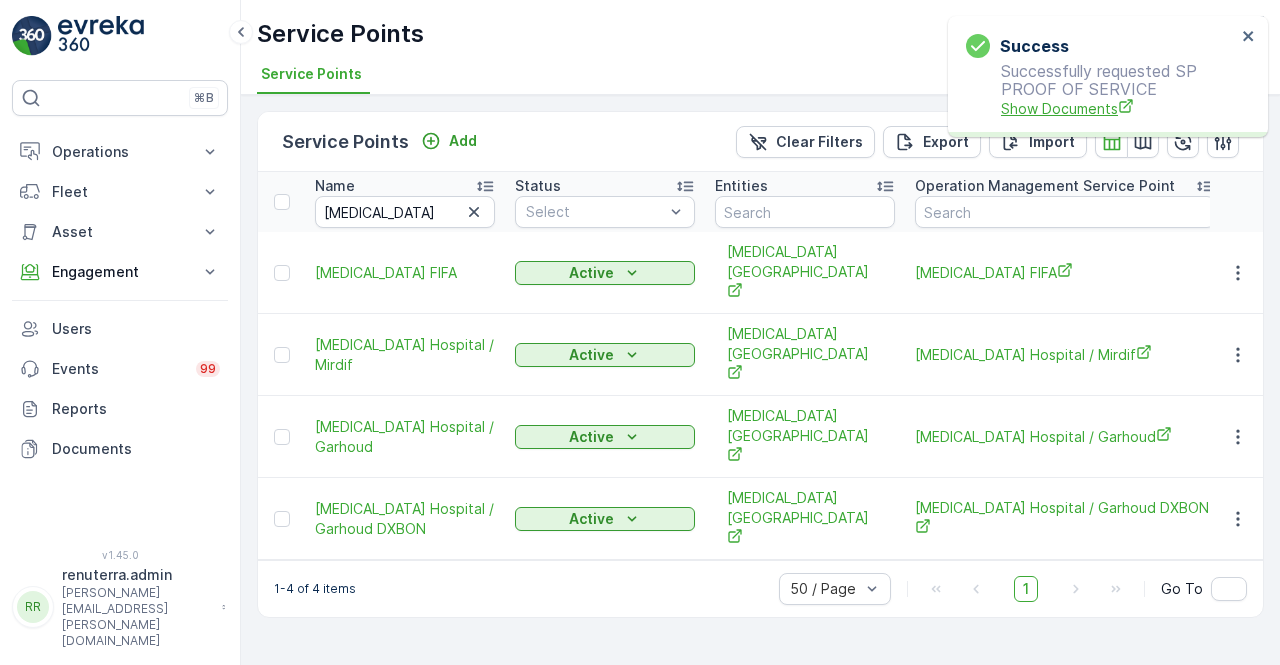 click on "Show Documents" at bounding box center (1118, 108) 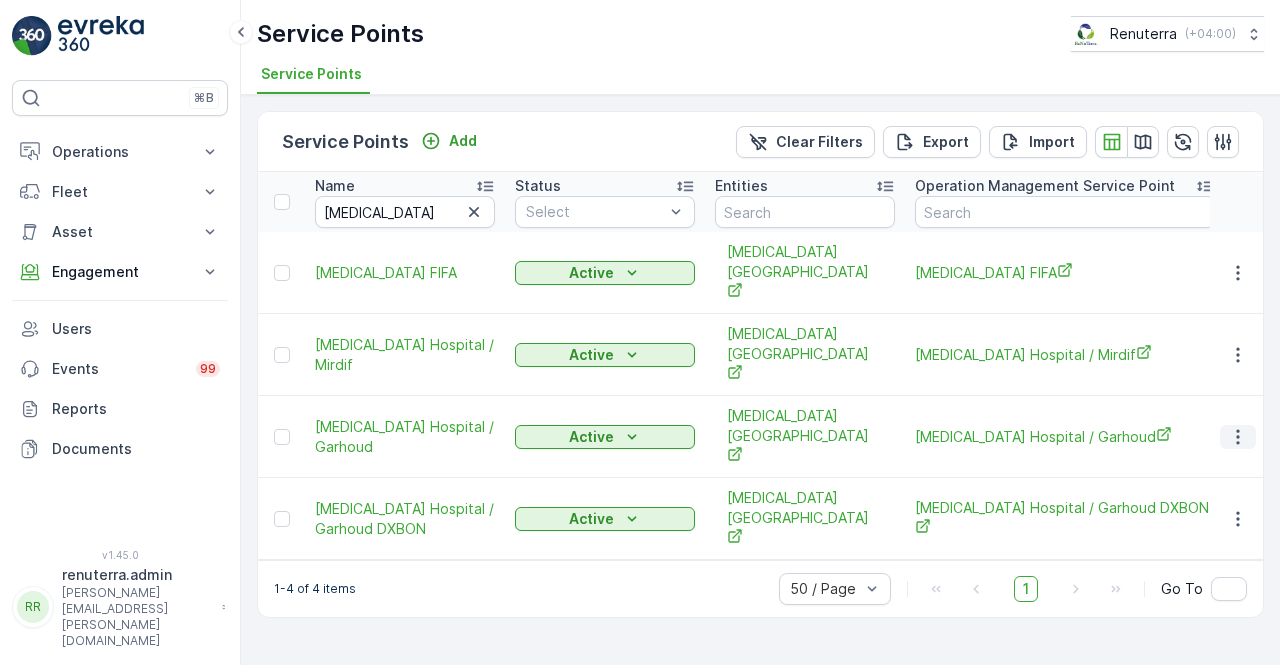click at bounding box center [1238, 437] 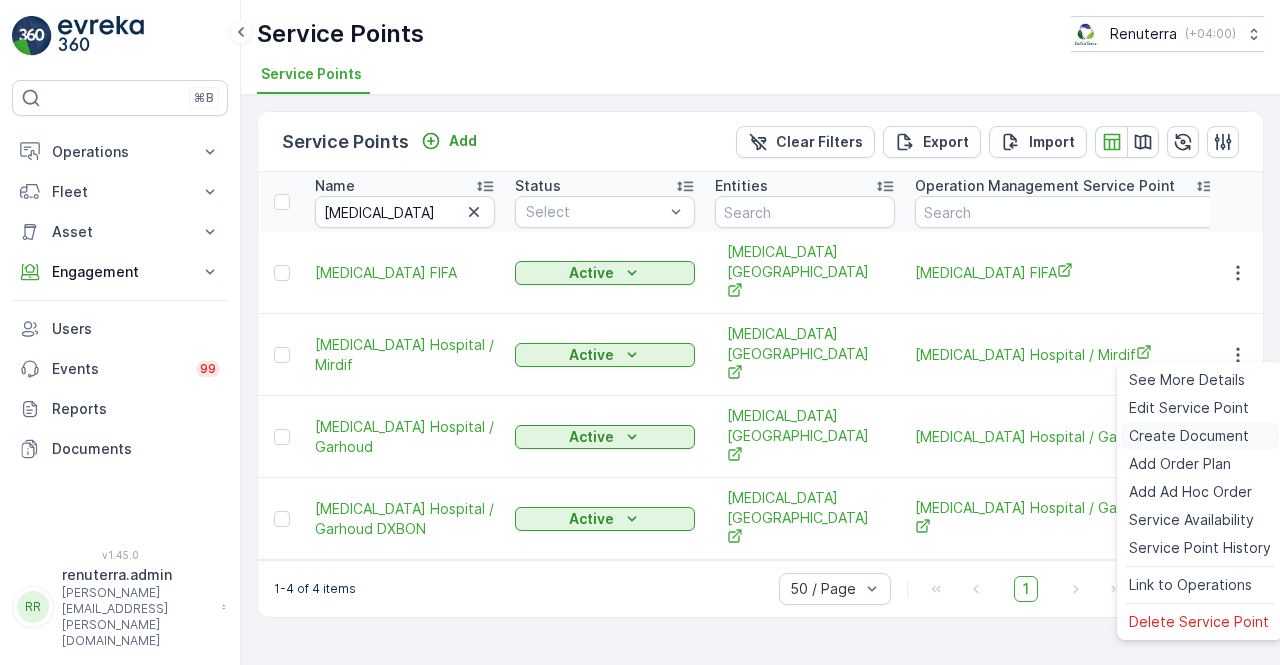 click on "Create Document" at bounding box center (1189, 436) 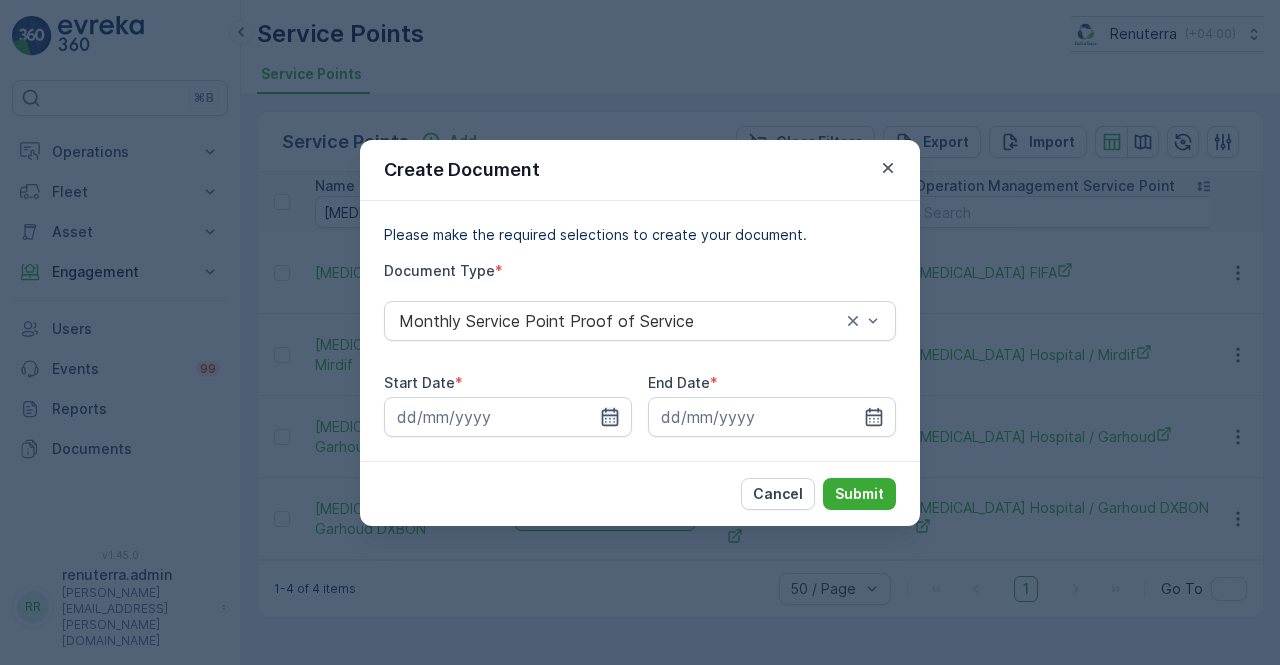 click 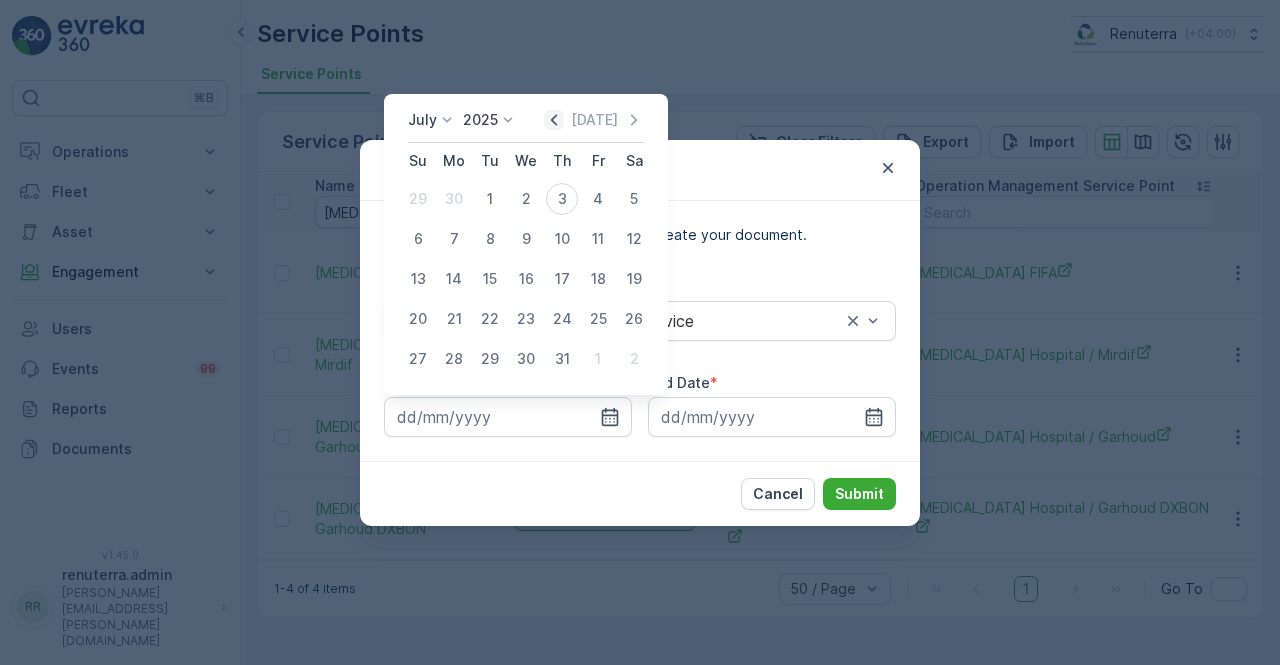 click 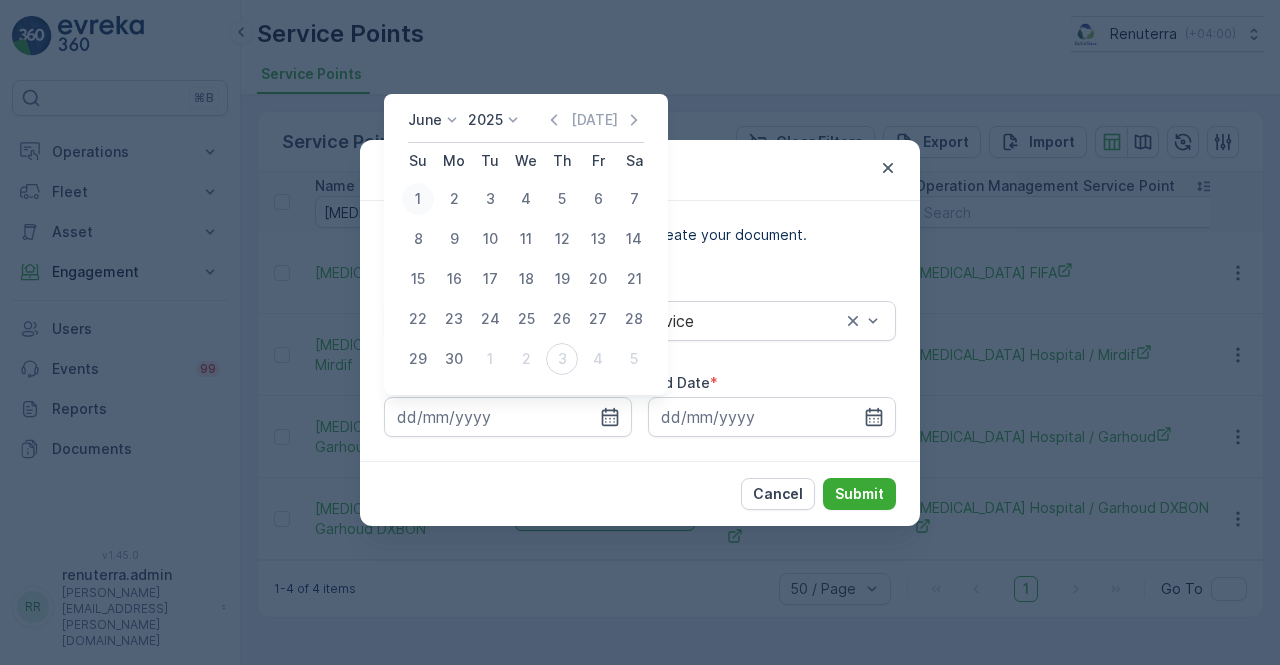 click on "1" at bounding box center (418, 199) 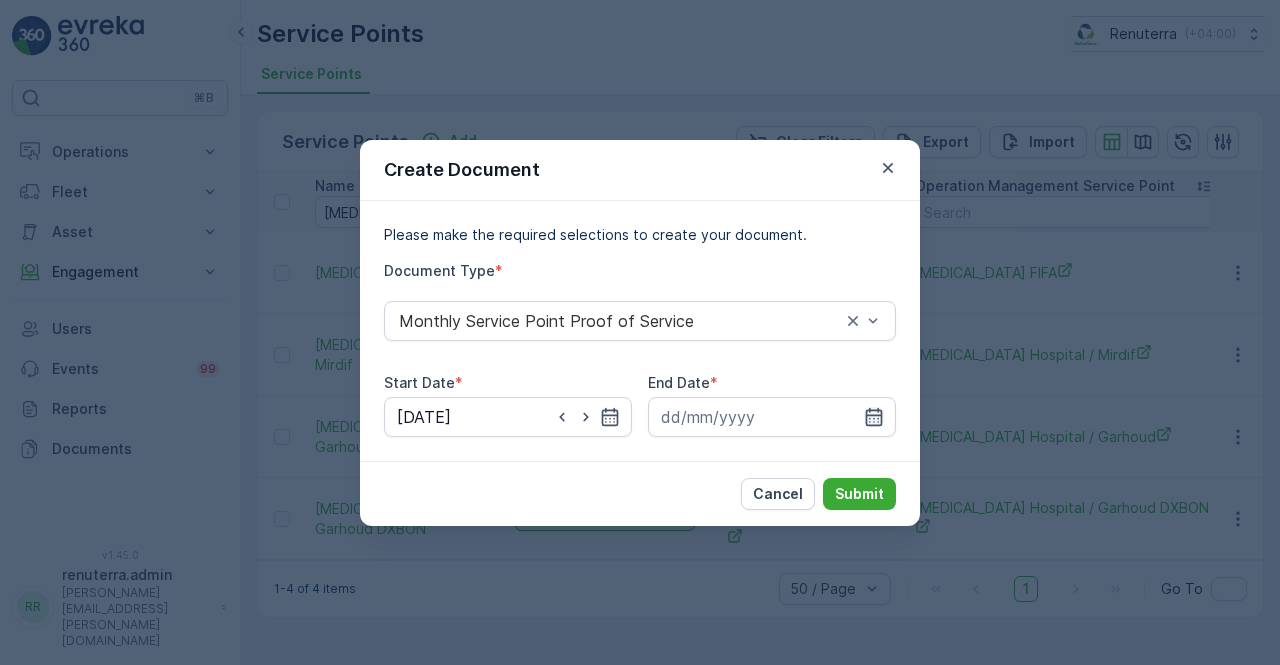 click at bounding box center (772, 417) 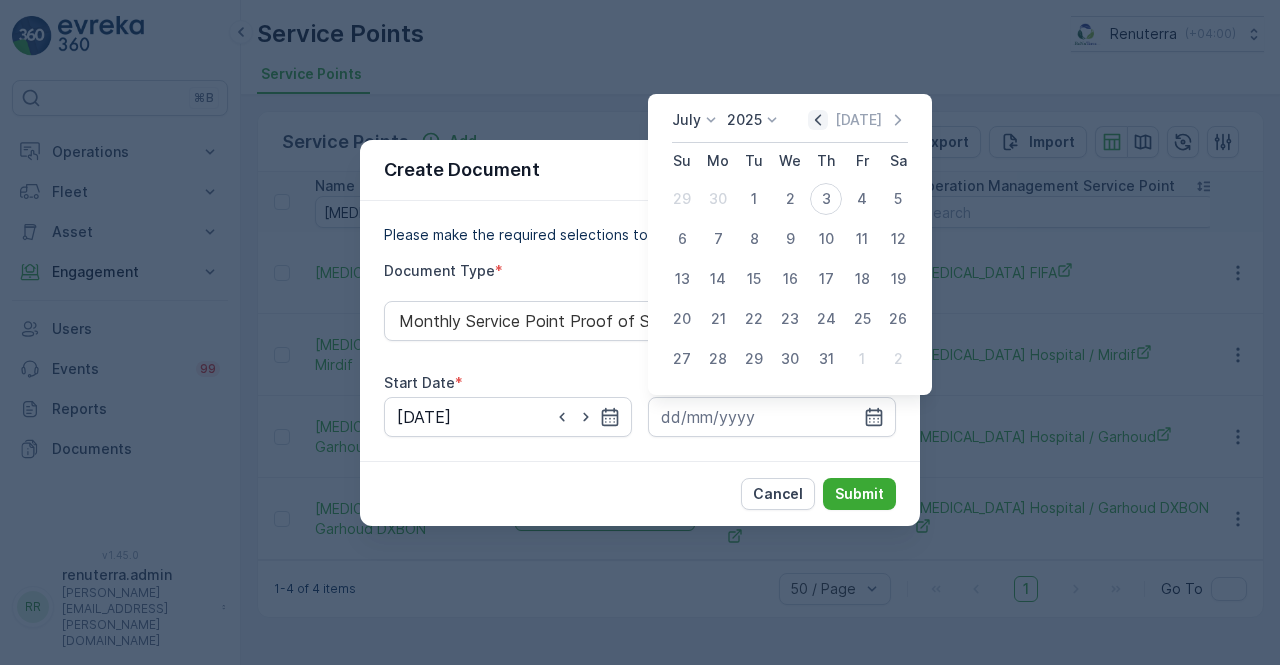 drag, startPoint x: 824, startPoint y: 118, endPoint x: 796, endPoint y: 172, distance: 60.827625 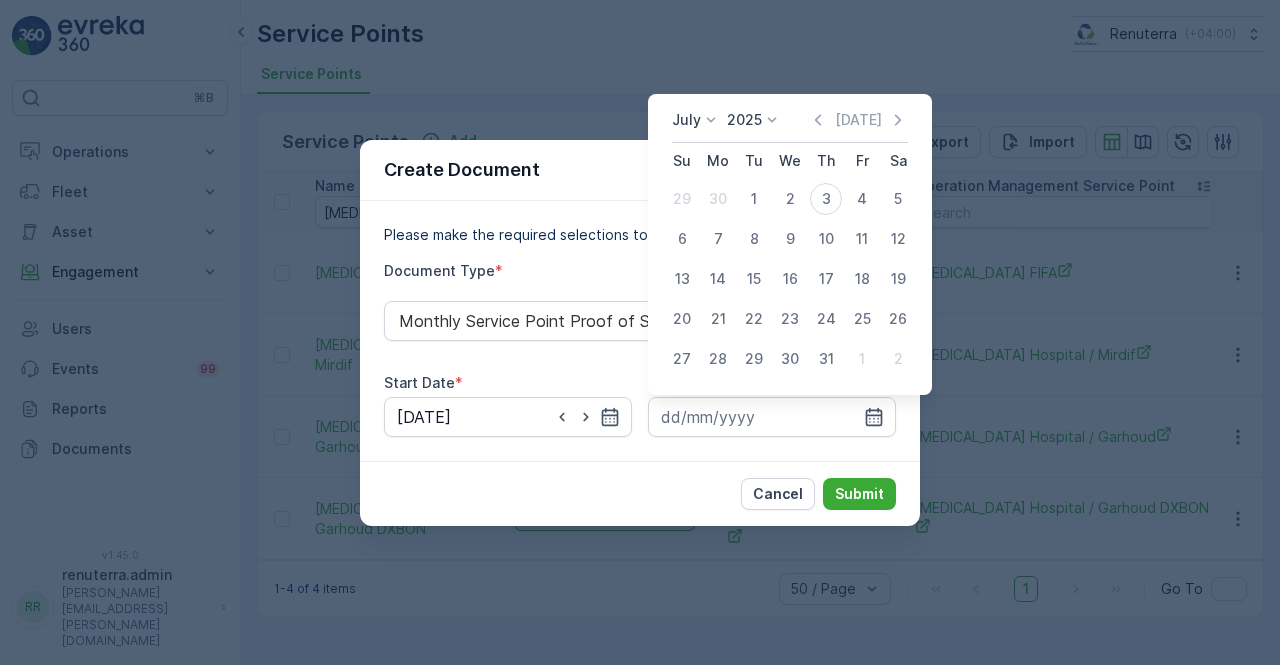 click 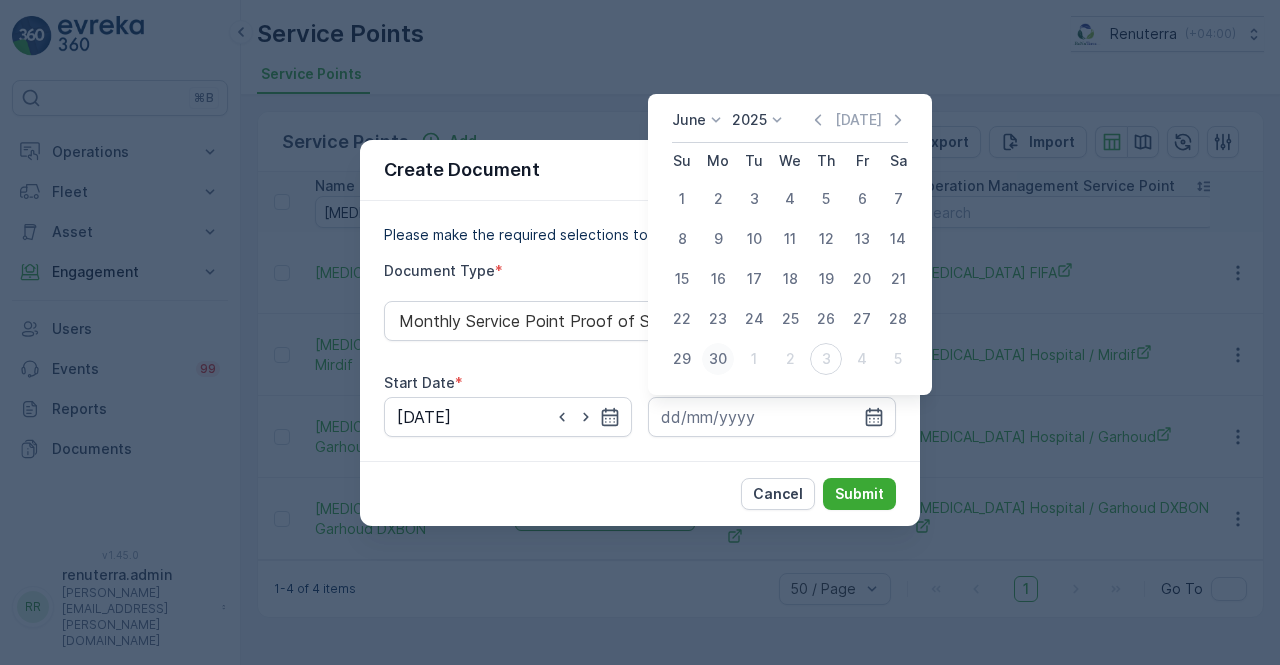 click on "30" at bounding box center [718, 359] 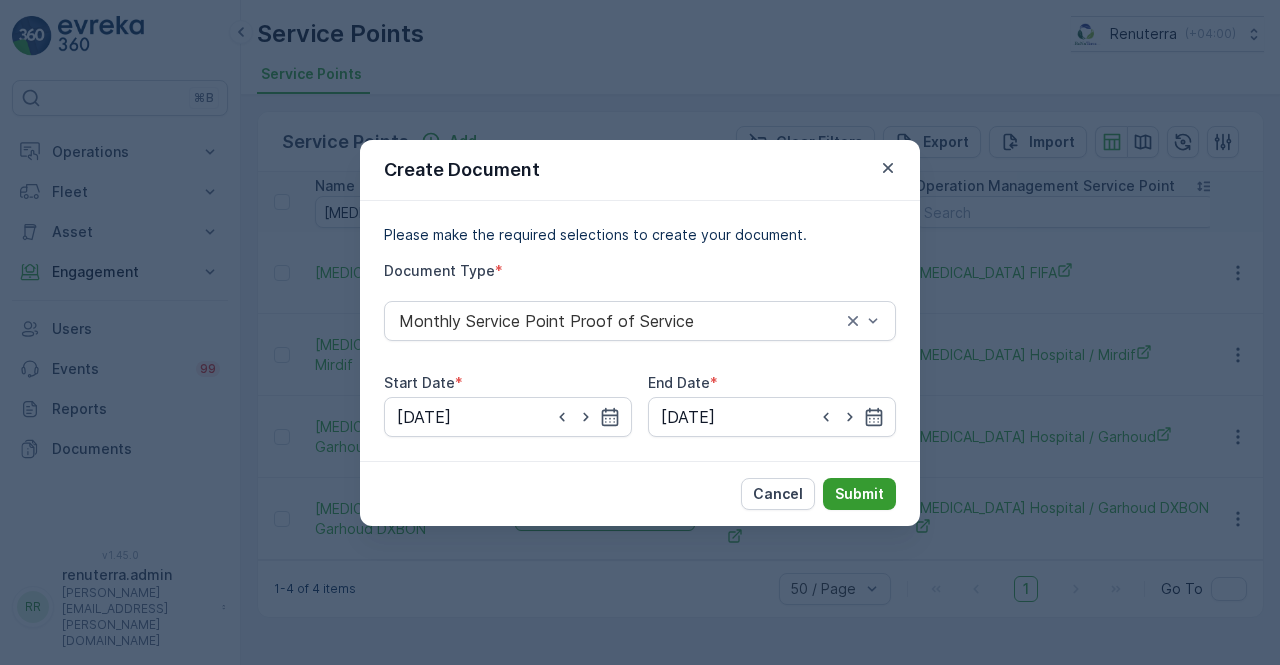 drag, startPoint x: 847, startPoint y: 484, endPoint x: 842, endPoint y: 495, distance: 12.083046 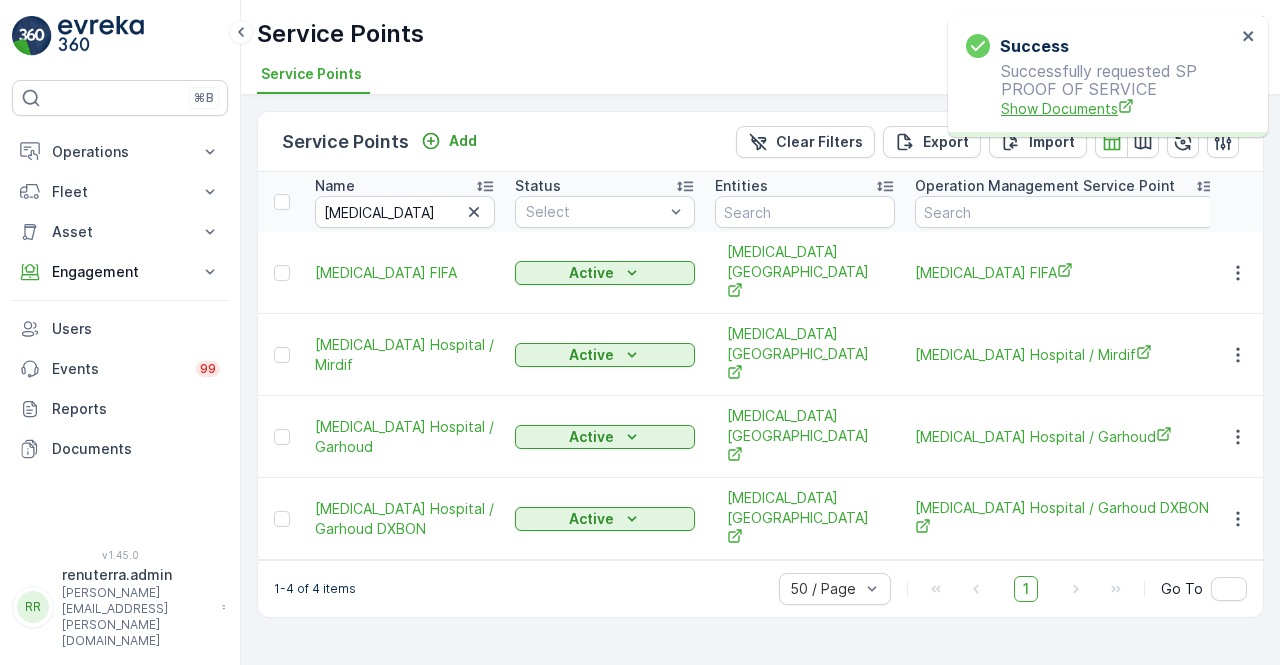 click on "Show Documents" at bounding box center [1118, 108] 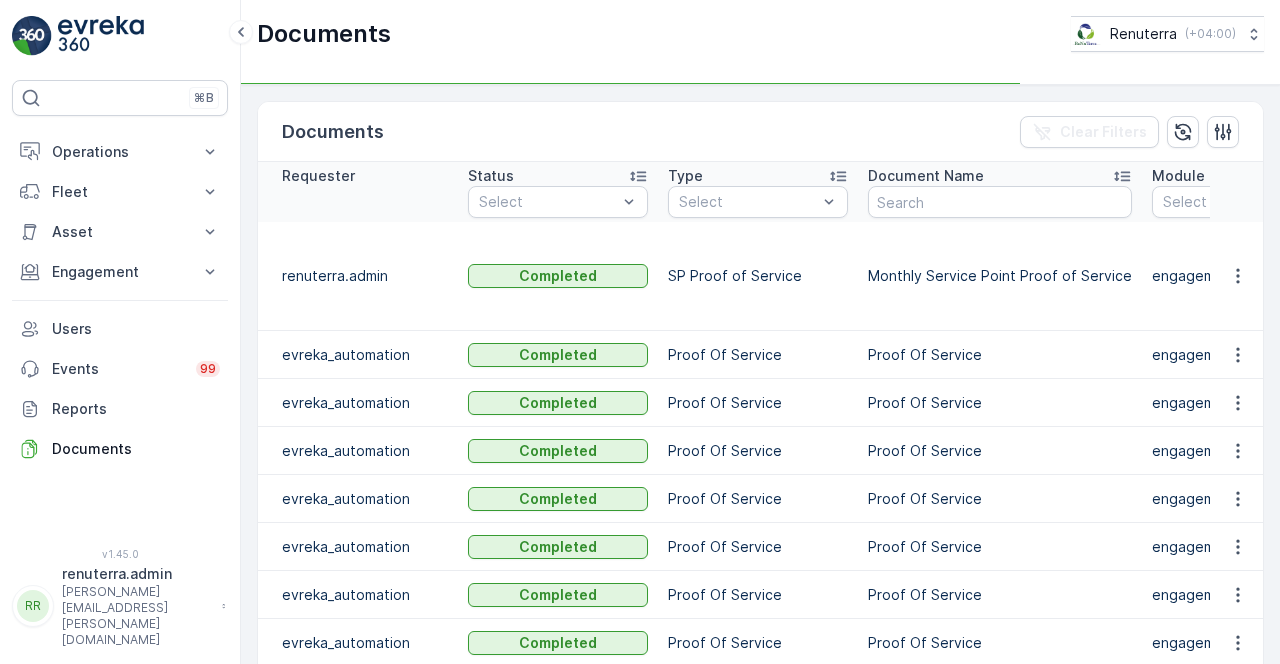 scroll, scrollTop: 0, scrollLeft: 0, axis: both 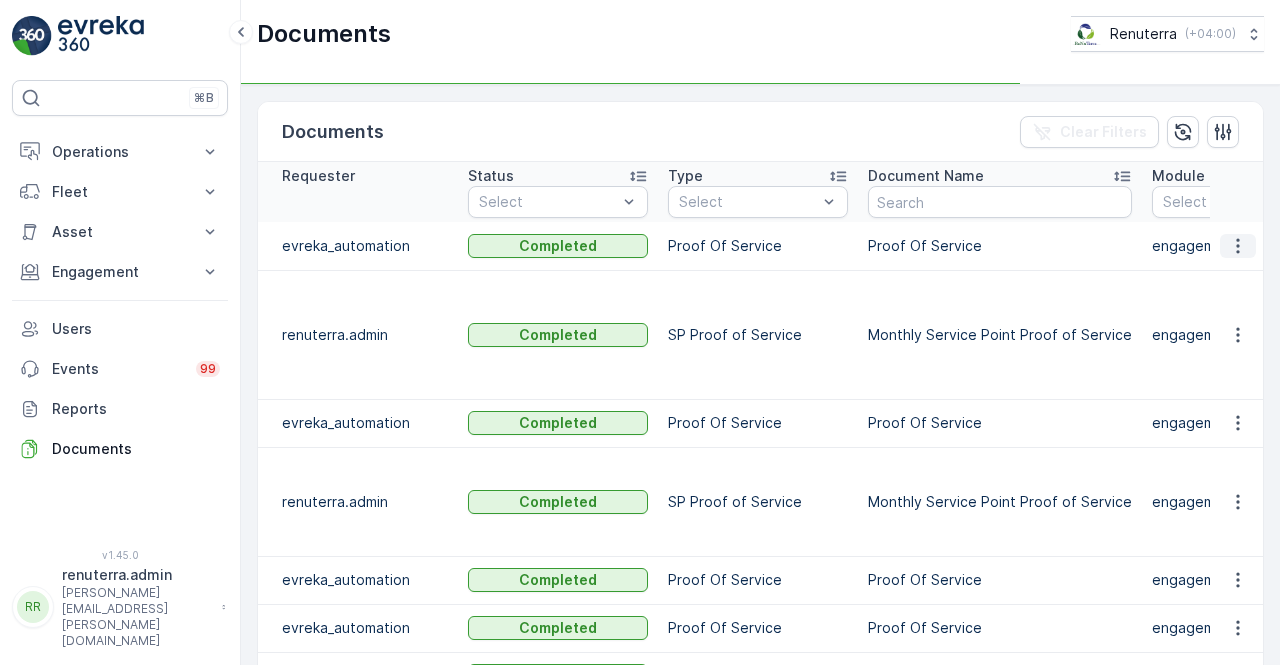 click 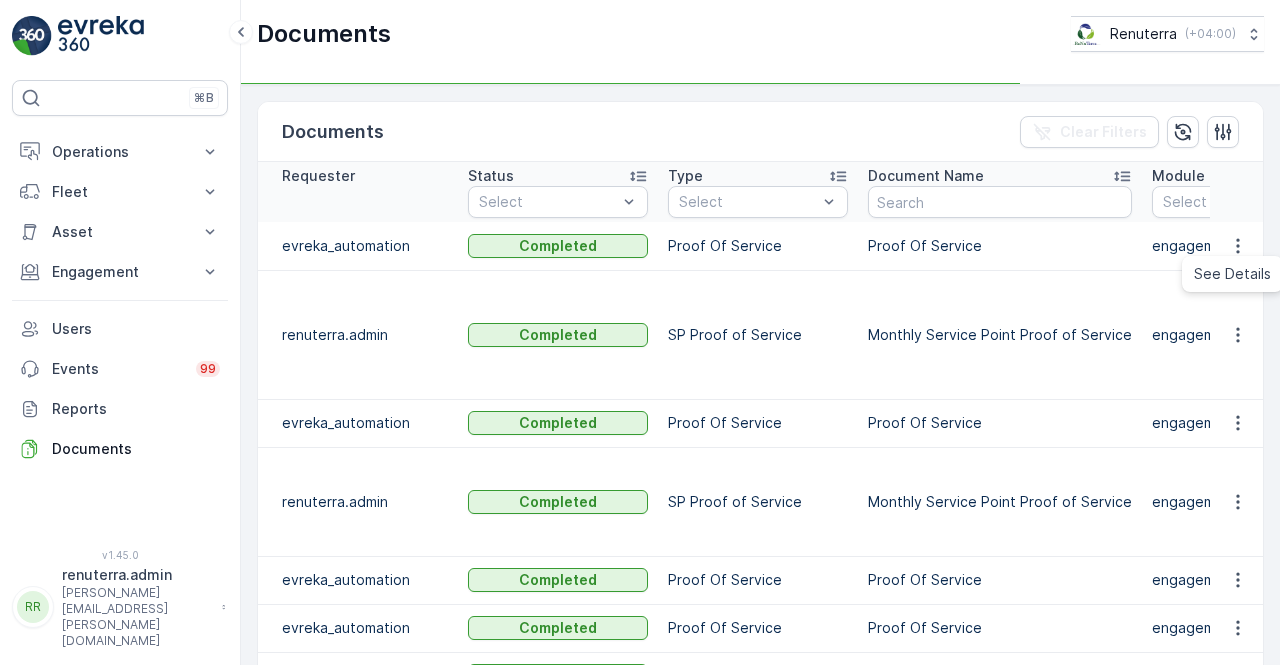 click on "engagement" at bounding box center (1242, 334) 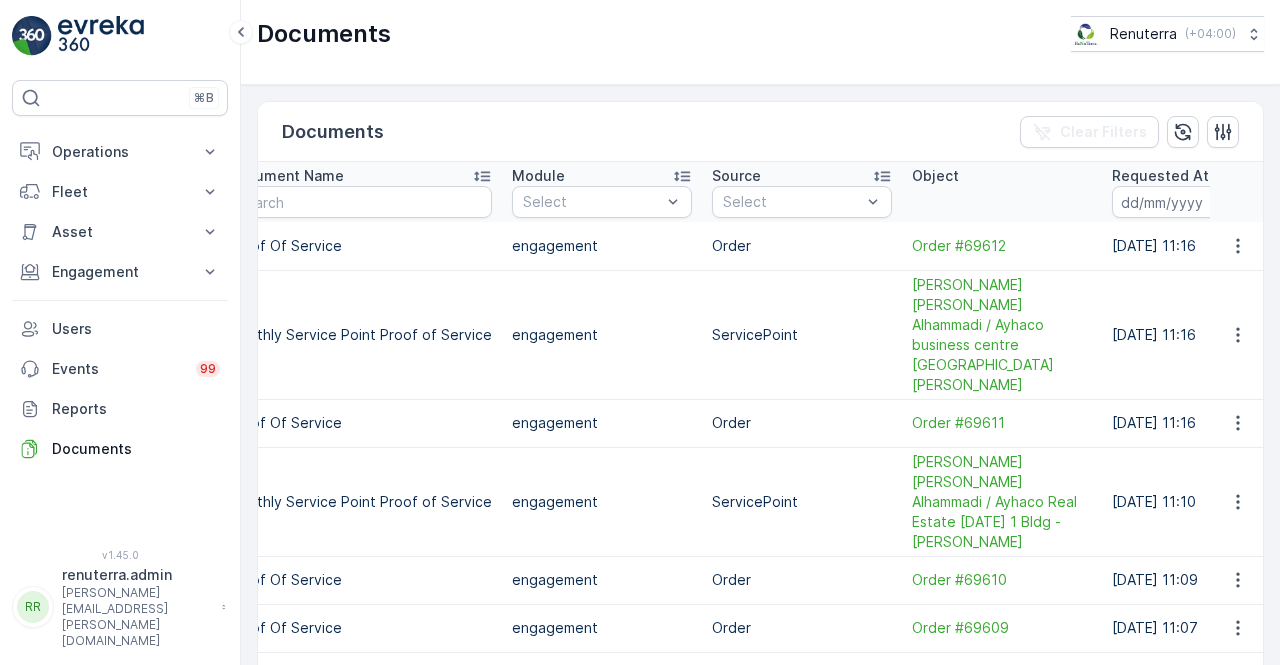 scroll, scrollTop: 0, scrollLeft: 680, axis: horizontal 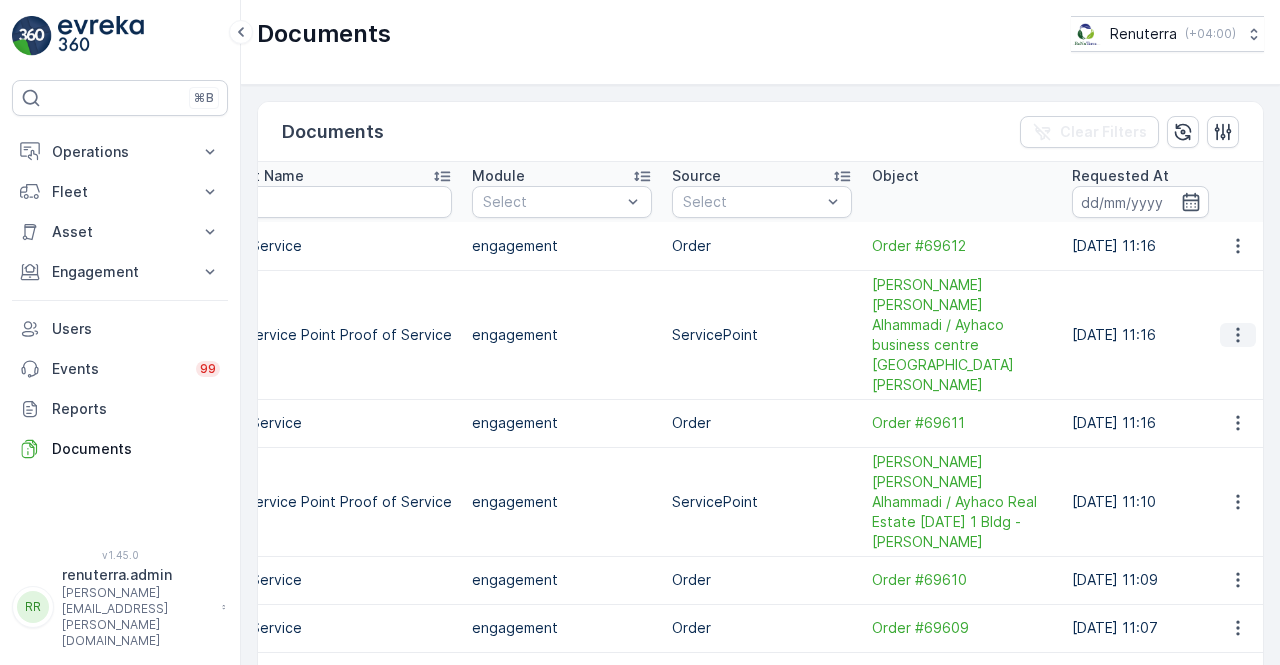 click at bounding box center (1238, 335) 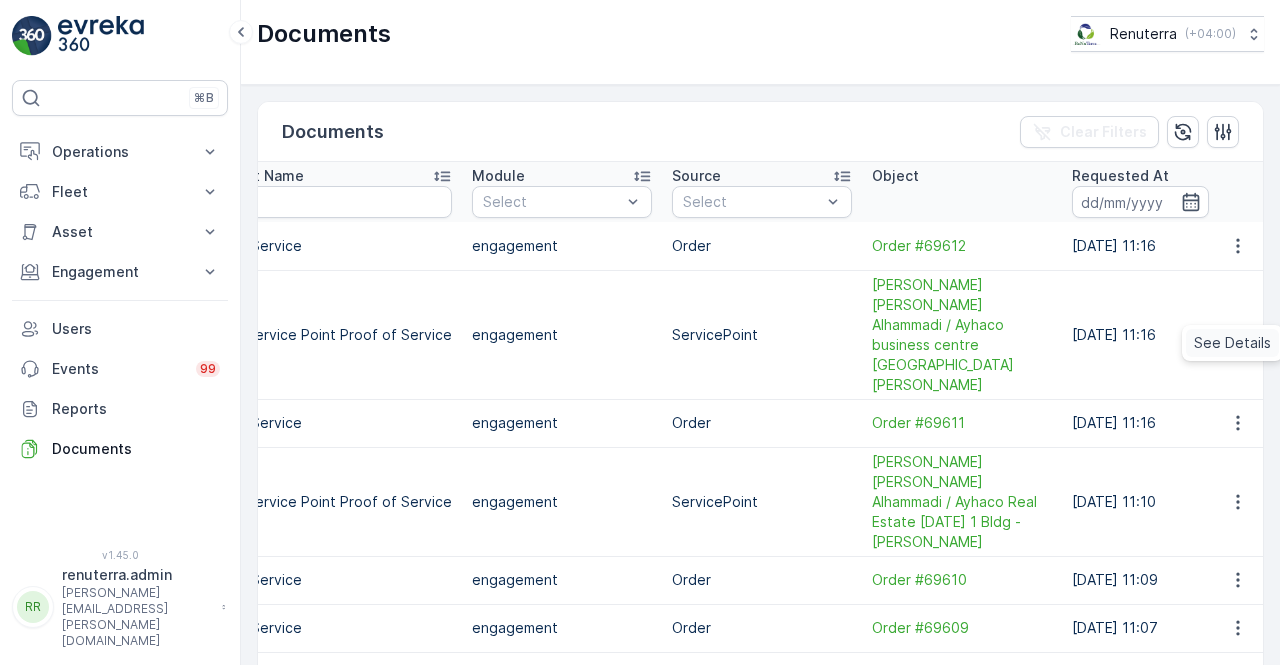 click on "See Details" at bounding box center (1232, 343) 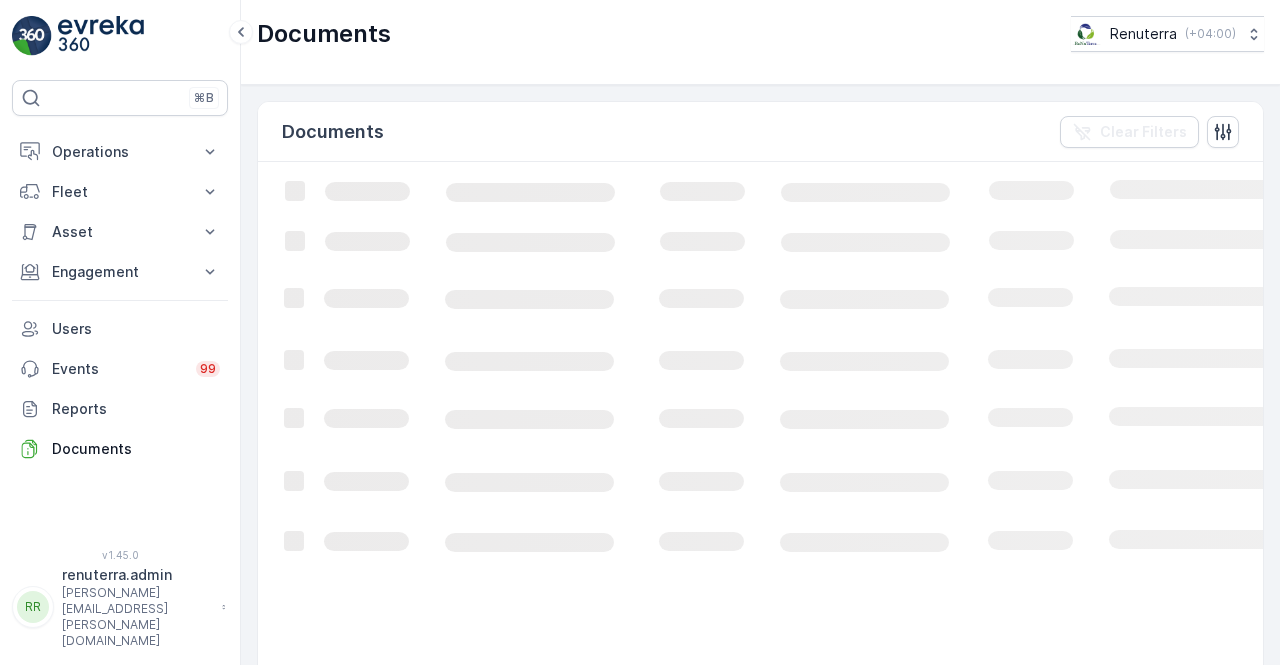 scroll, scrollTop: 0, scrollLeft: 0, axis: both 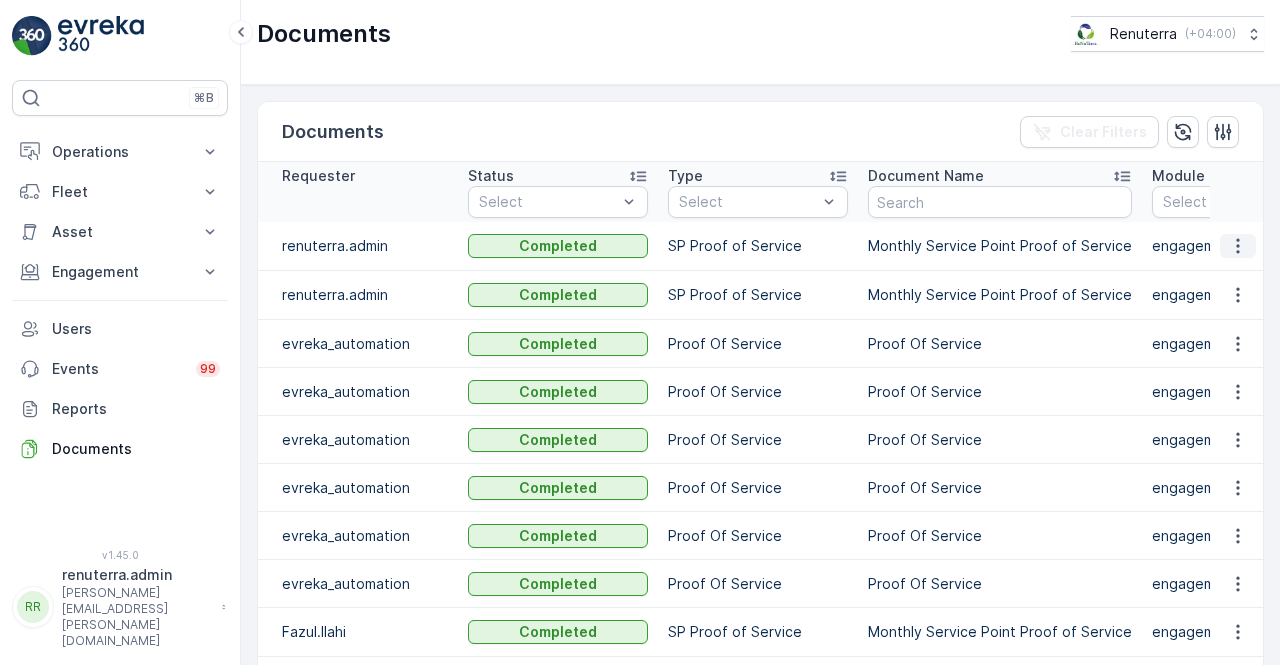 click 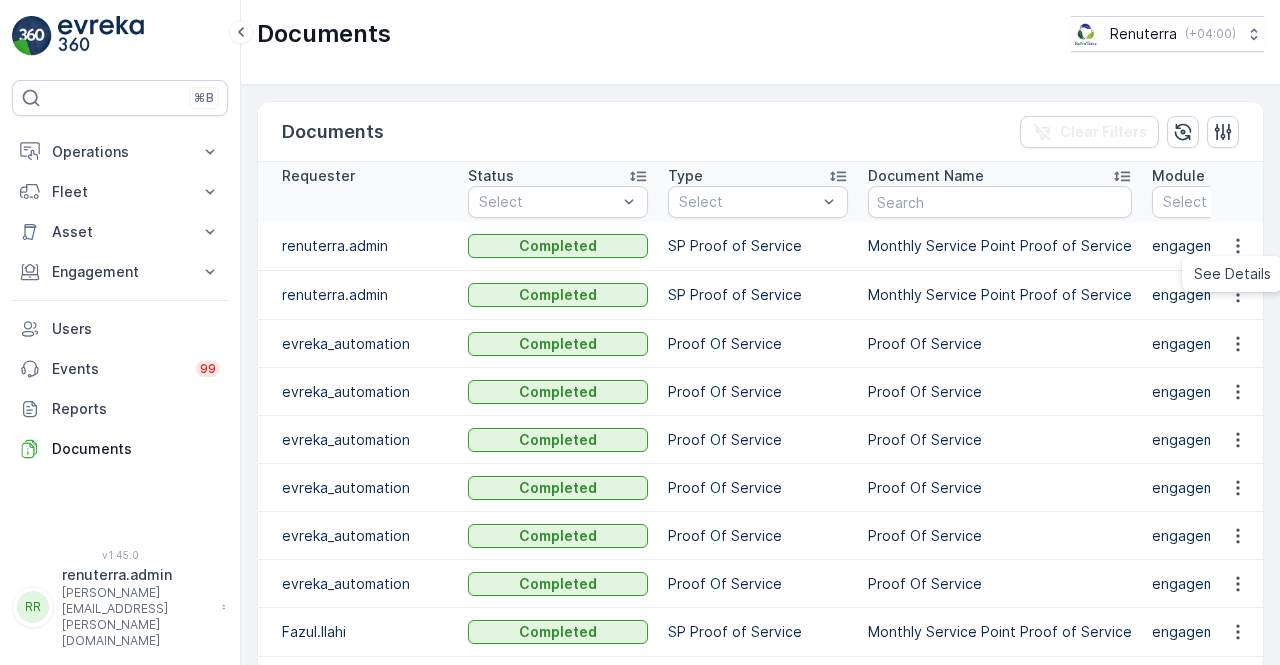 click on "See Details" at bounding box center (1232, 274) 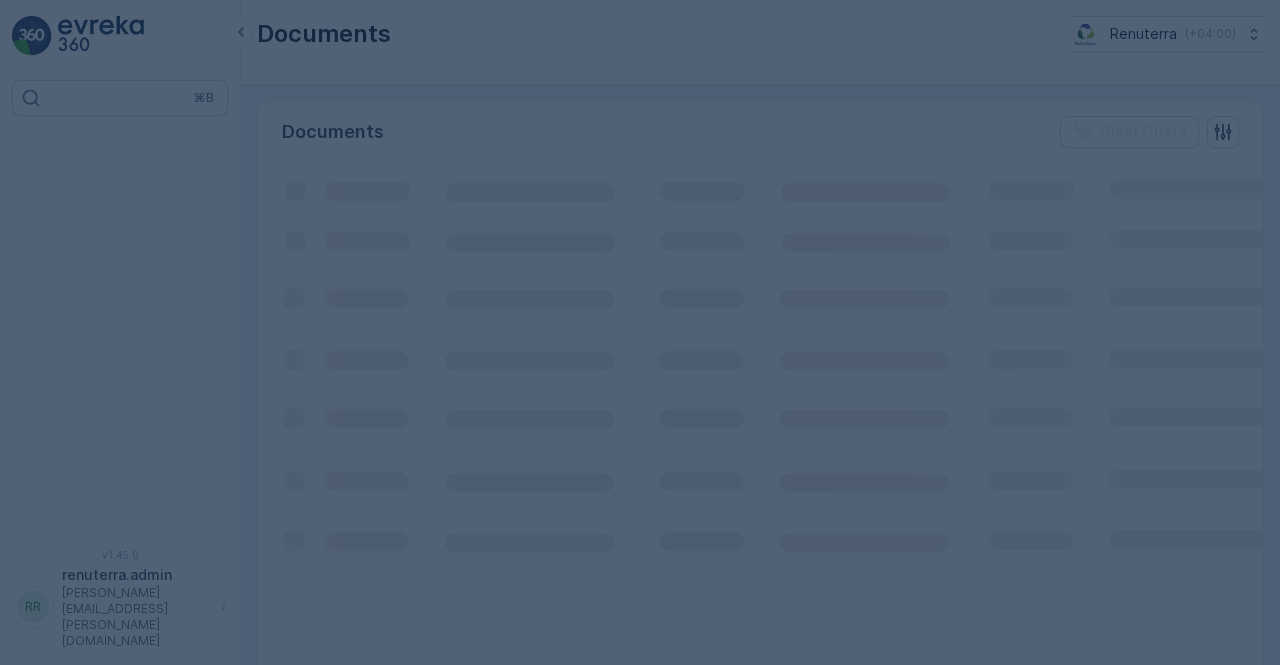 scroll, scrollTop: 0, scrollLeft: 0, axis: both 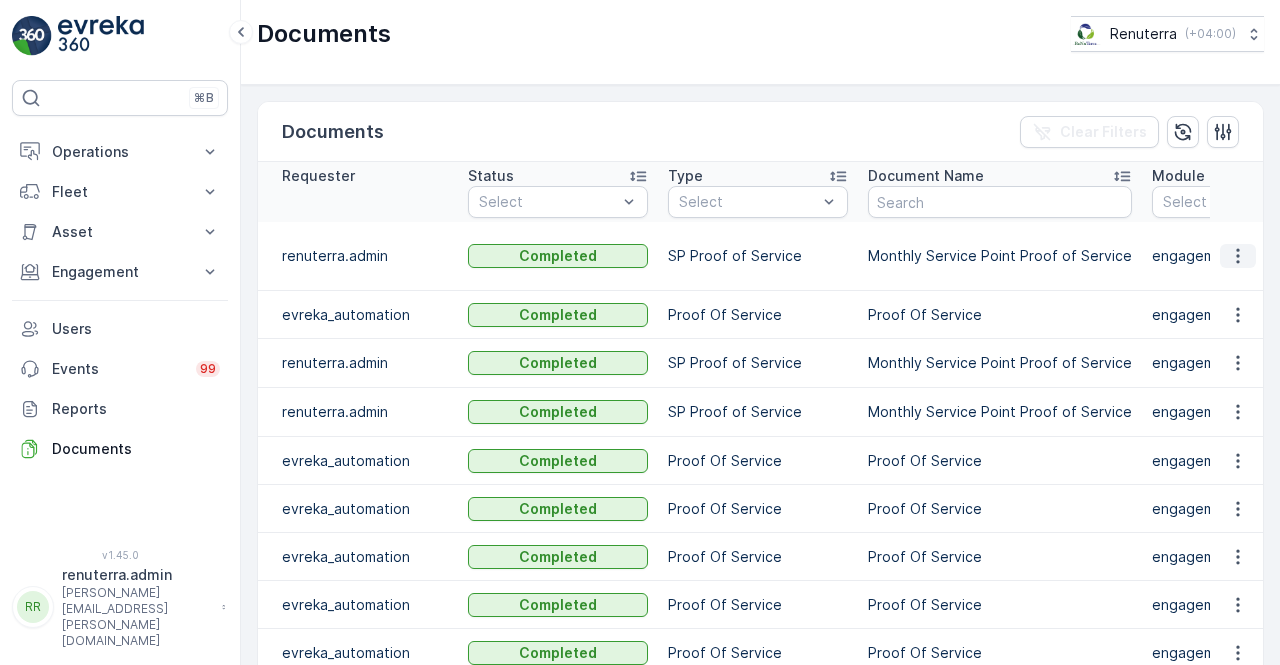 click 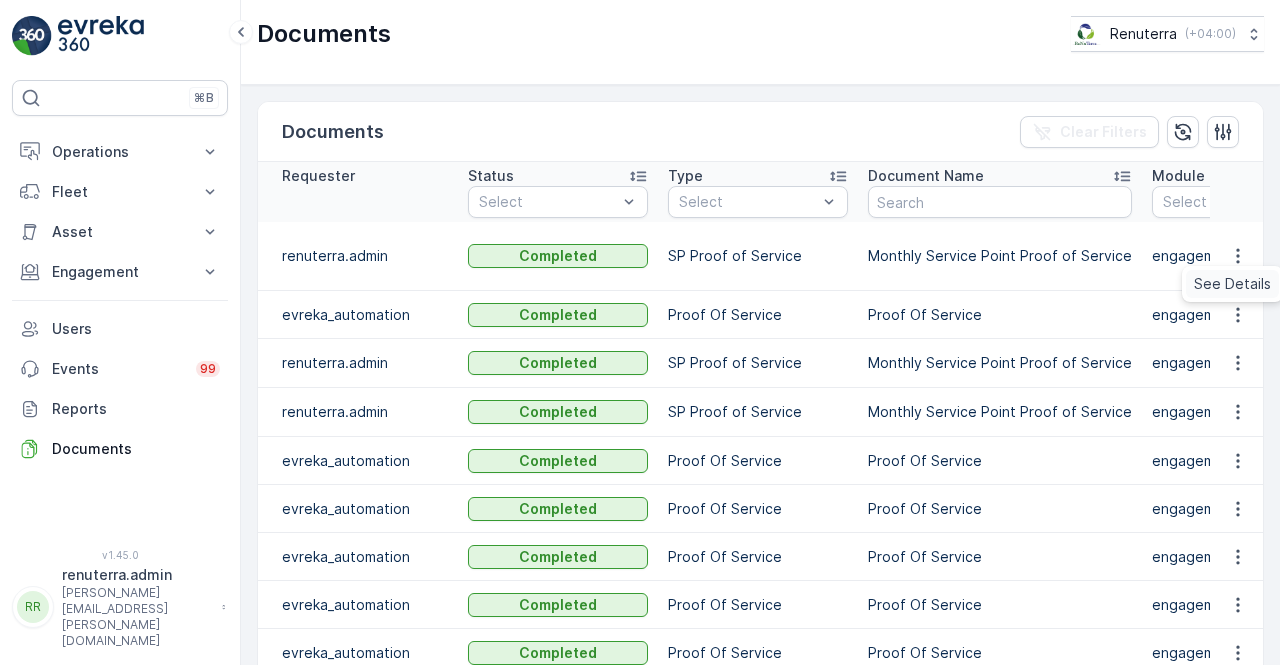 click on "See Details" at bounding box center (1232, 284) 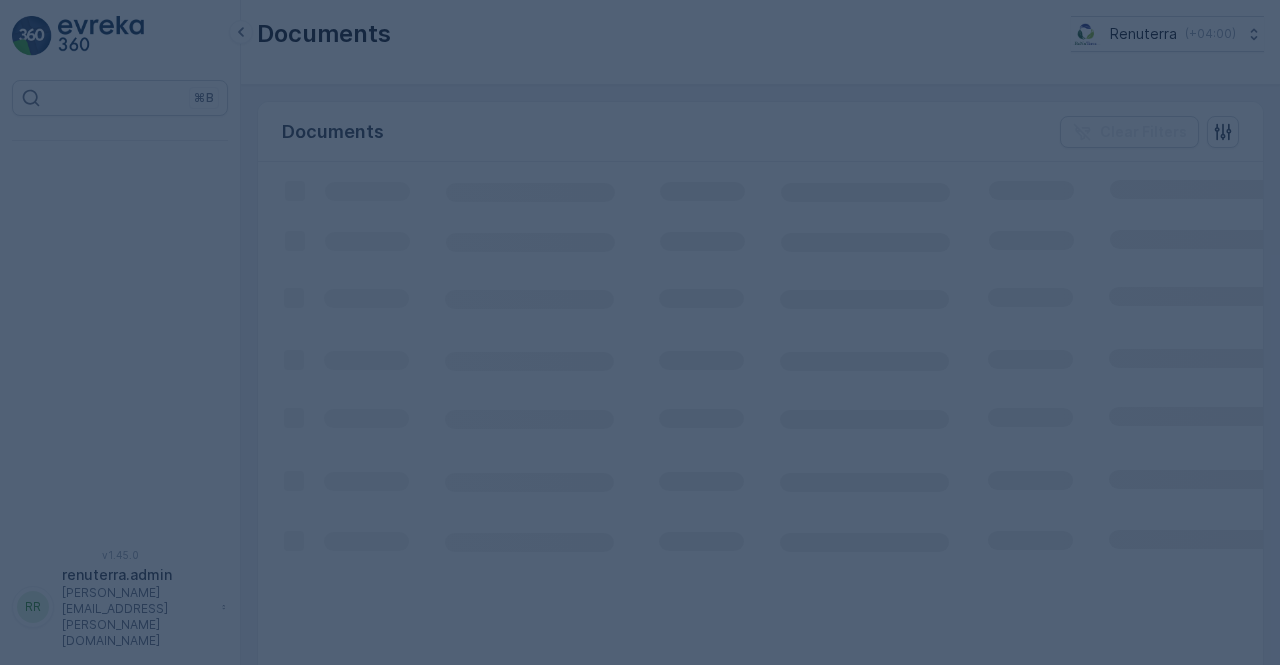 scroll, scrollTop: 0, scrollLeft: 0, axis: both 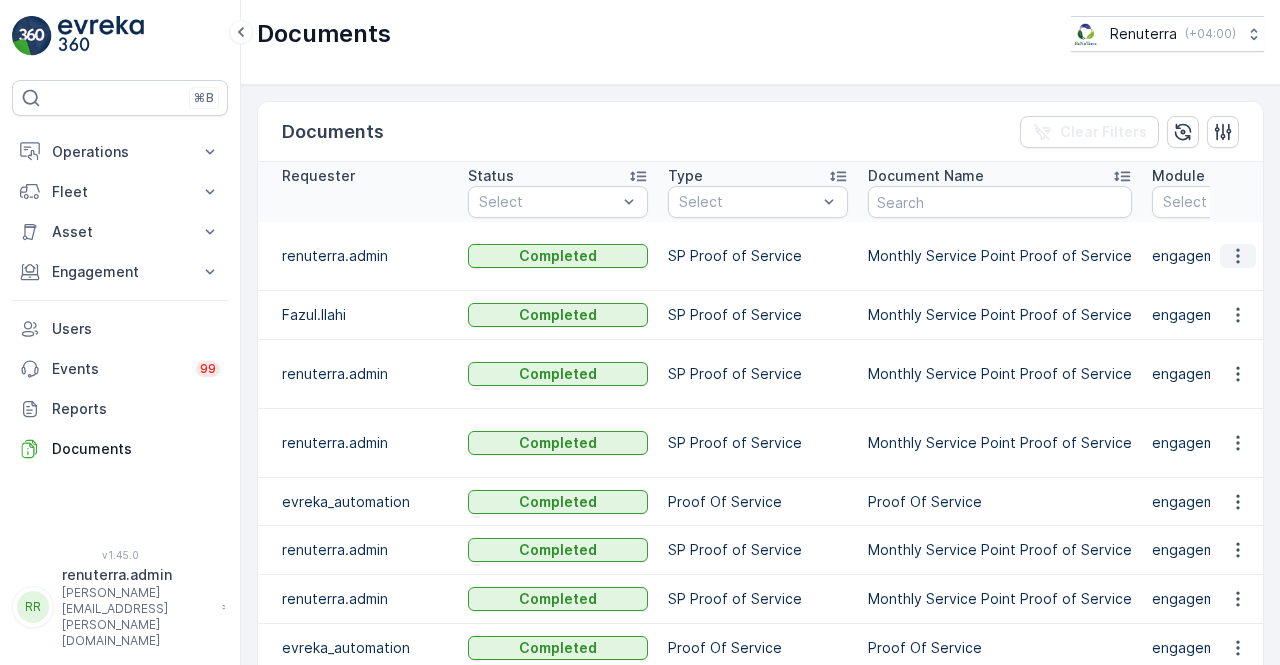 click 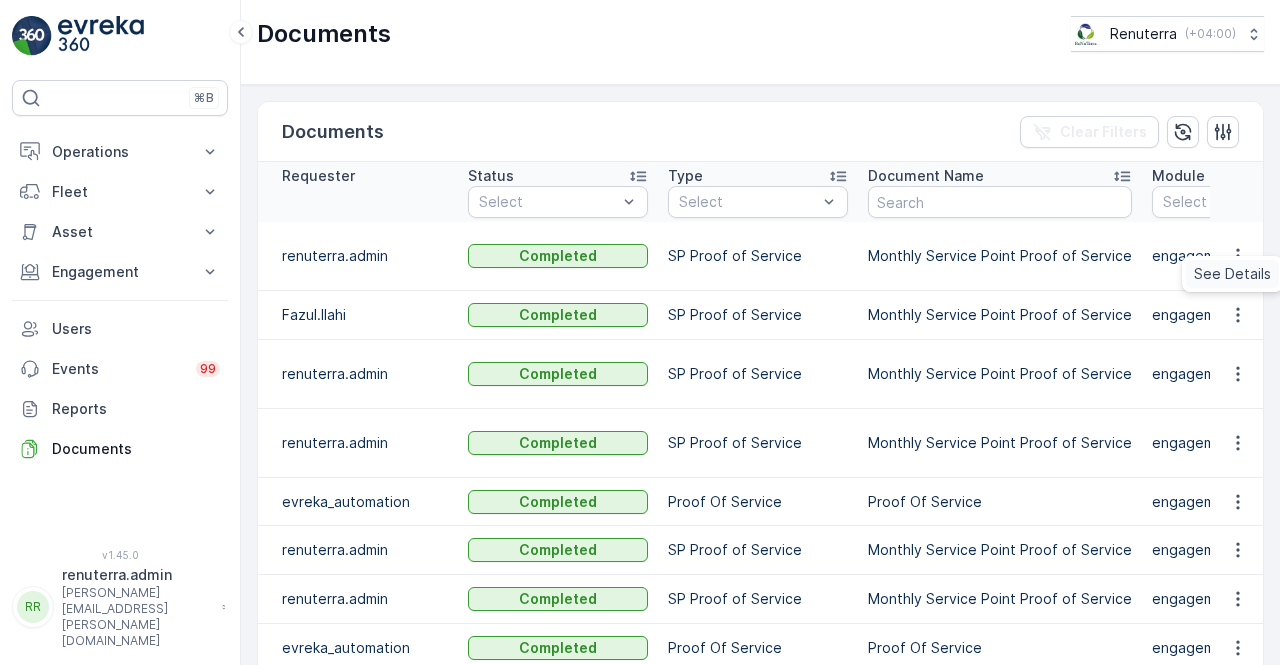 click on "See Details" at bounding box center [1232, 274] 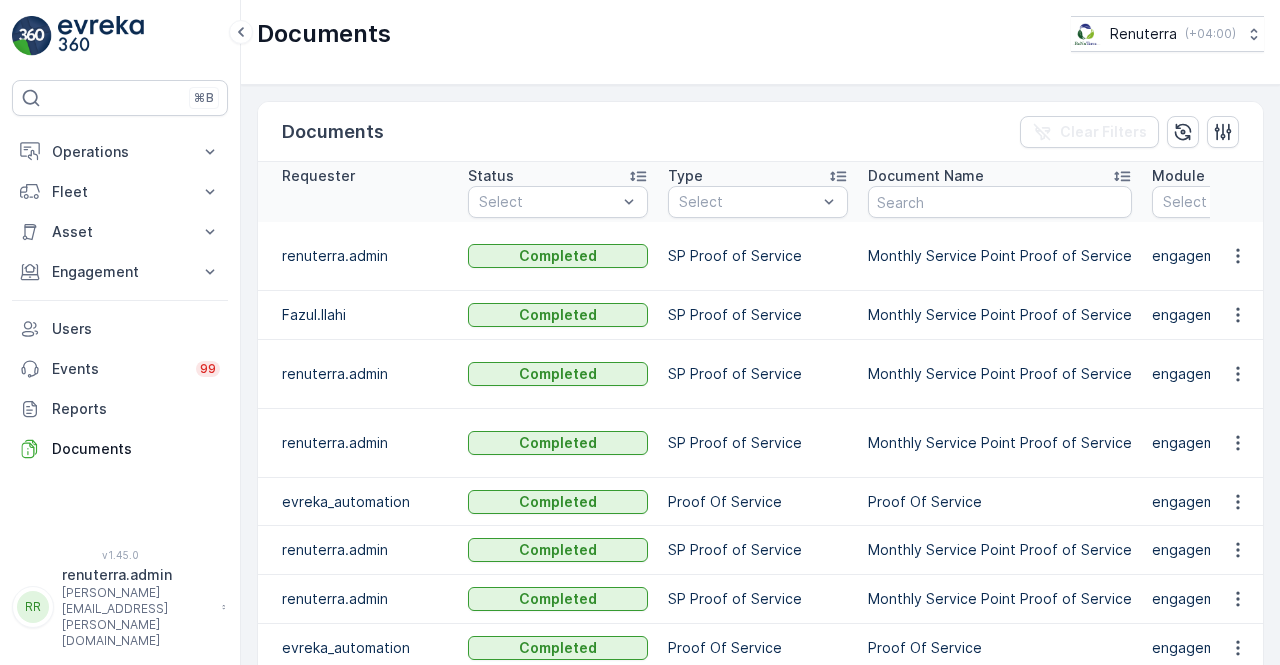 click on "engagement" at bounding box center (1242, 374) 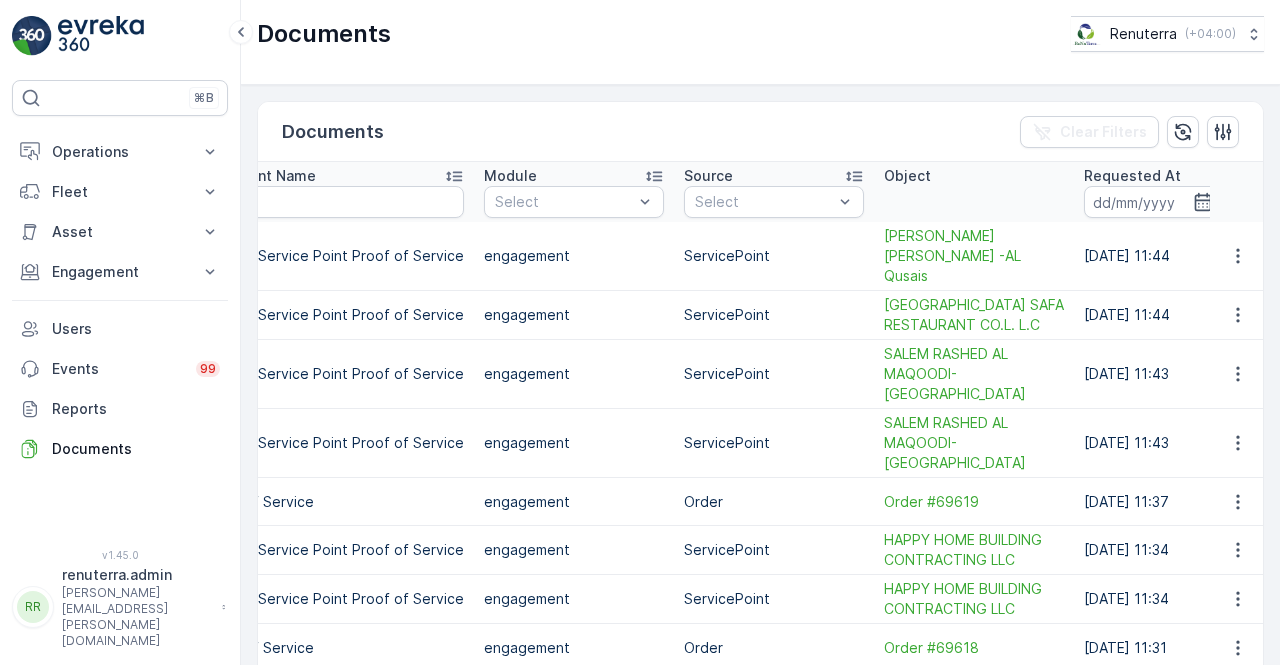 scroll, scrollTop: 0, scrollLeft: 720, axis: horizontal 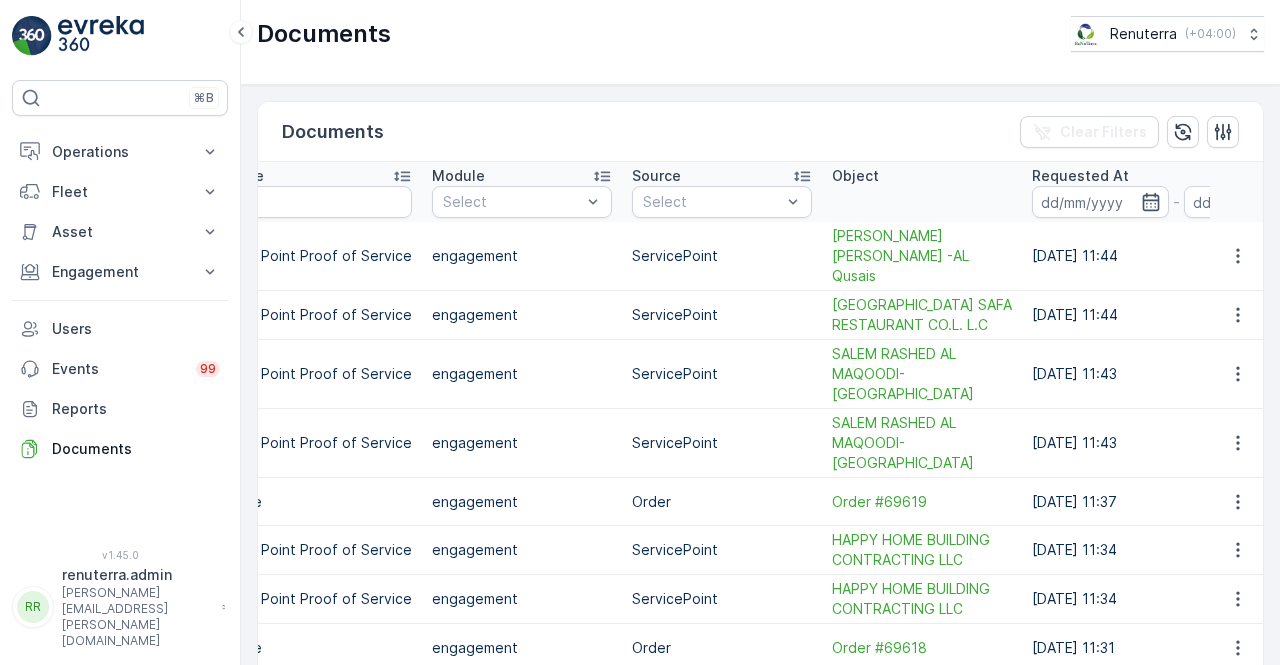 click at bounding box center (1237, 315) 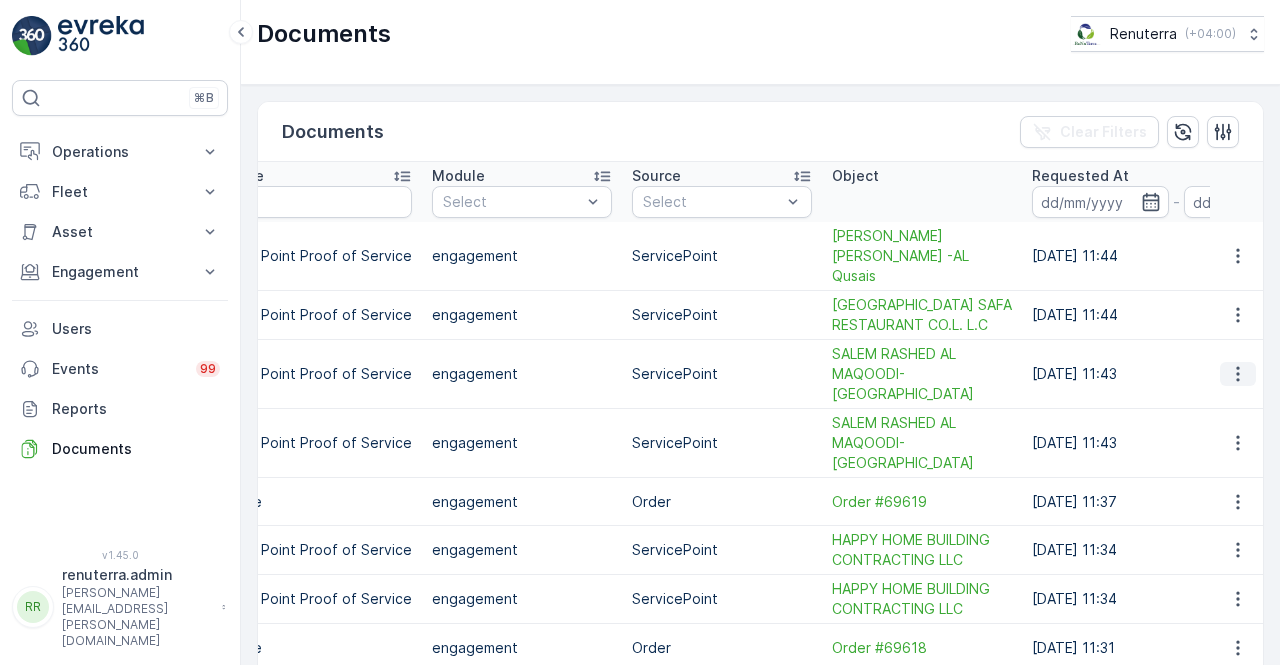 drag, startPoint x: 1235, startPoint y: 355, endPoint x: 1220, endPoint y: 362, distance: 16.552946 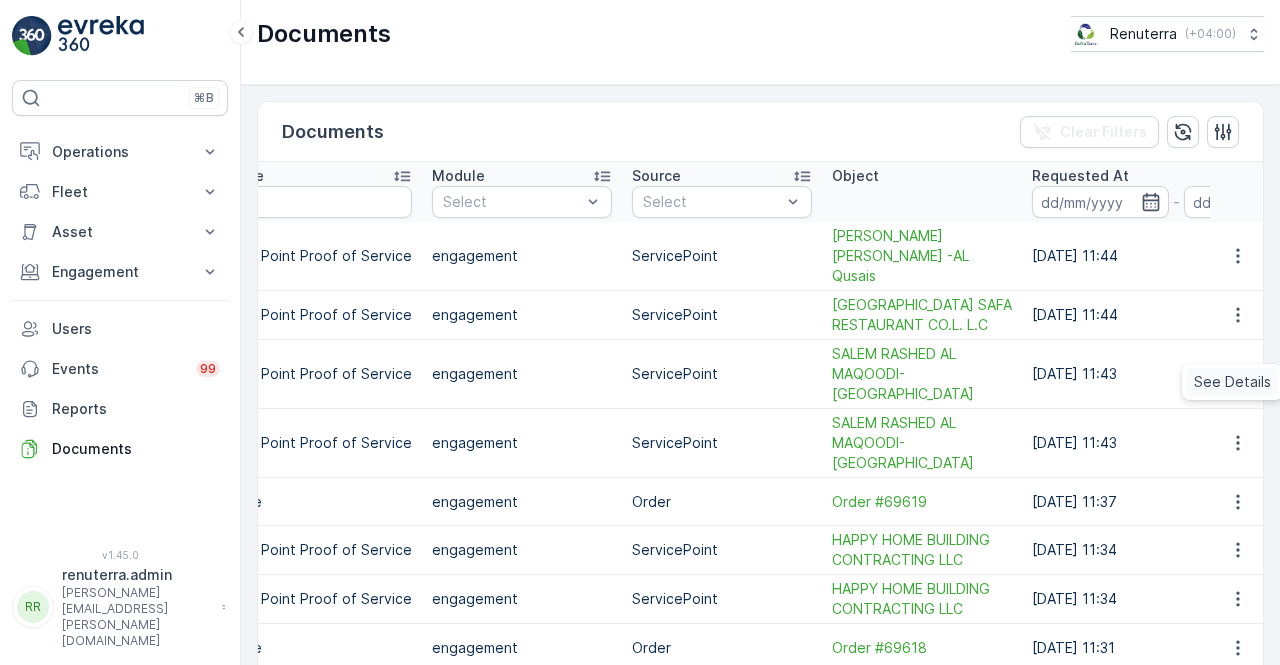 click on "See Details" at bounding box center (1232, 382) 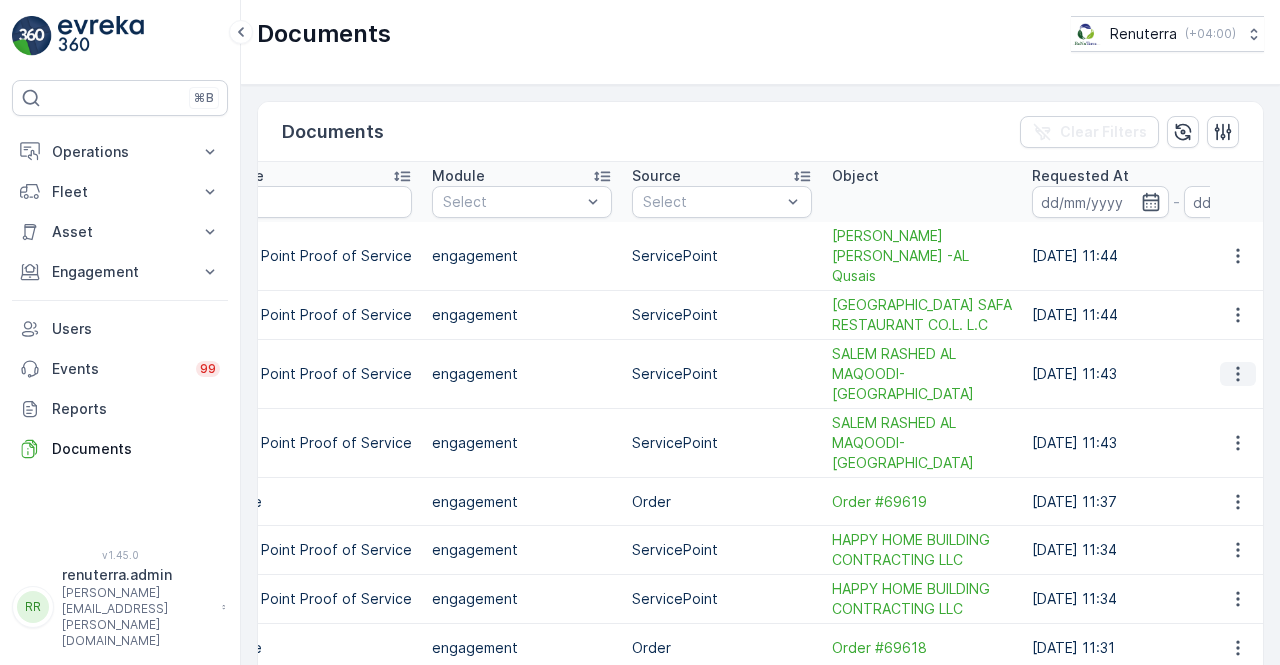 click 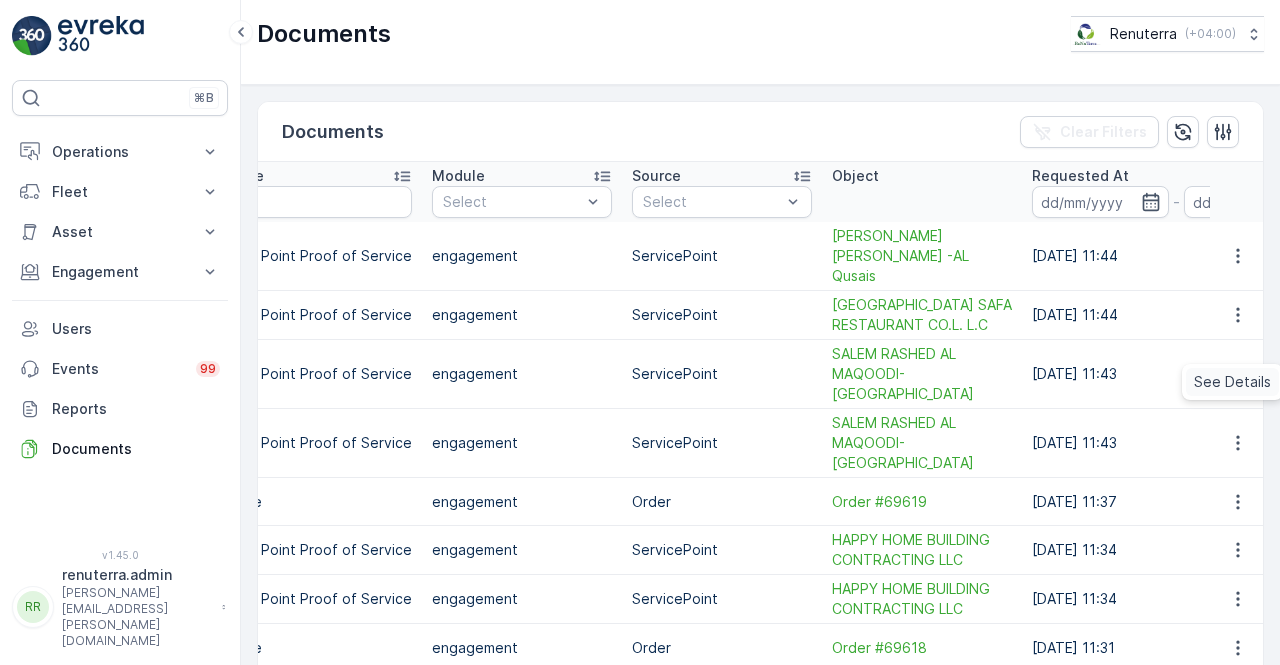 click on "See Details" at bounding box center (1232, 382) 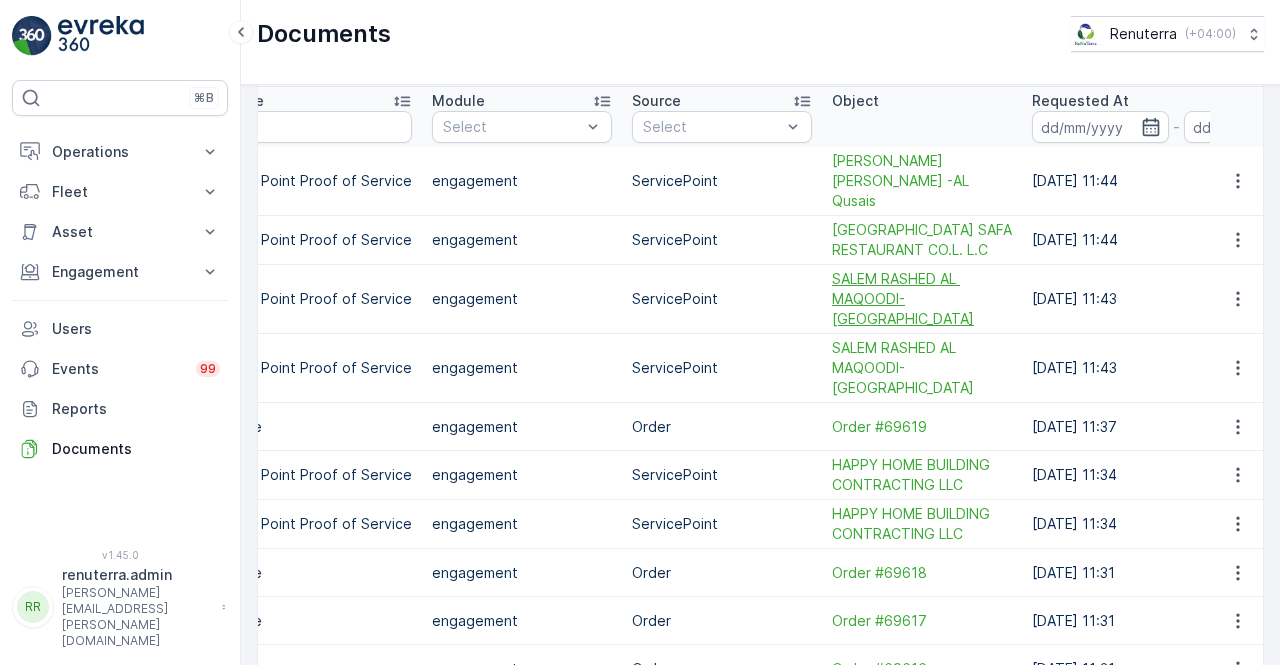scroll, scrollTop: 100, scrollLeft: 0, axis: vertical 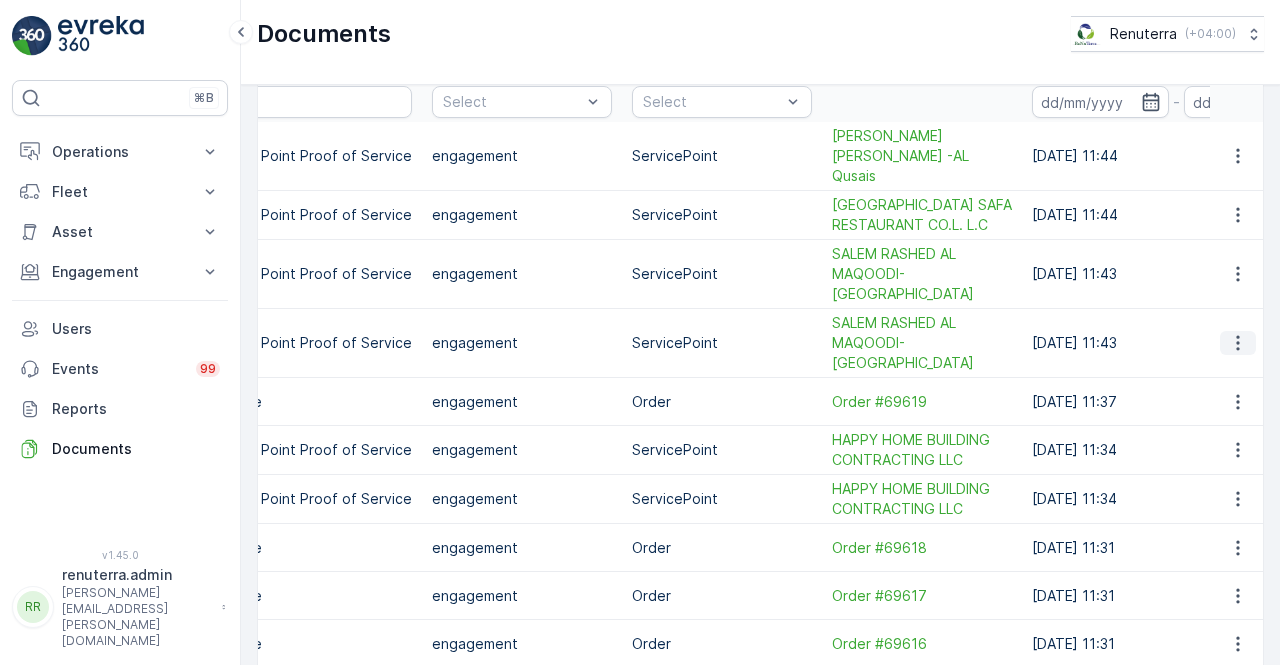 click 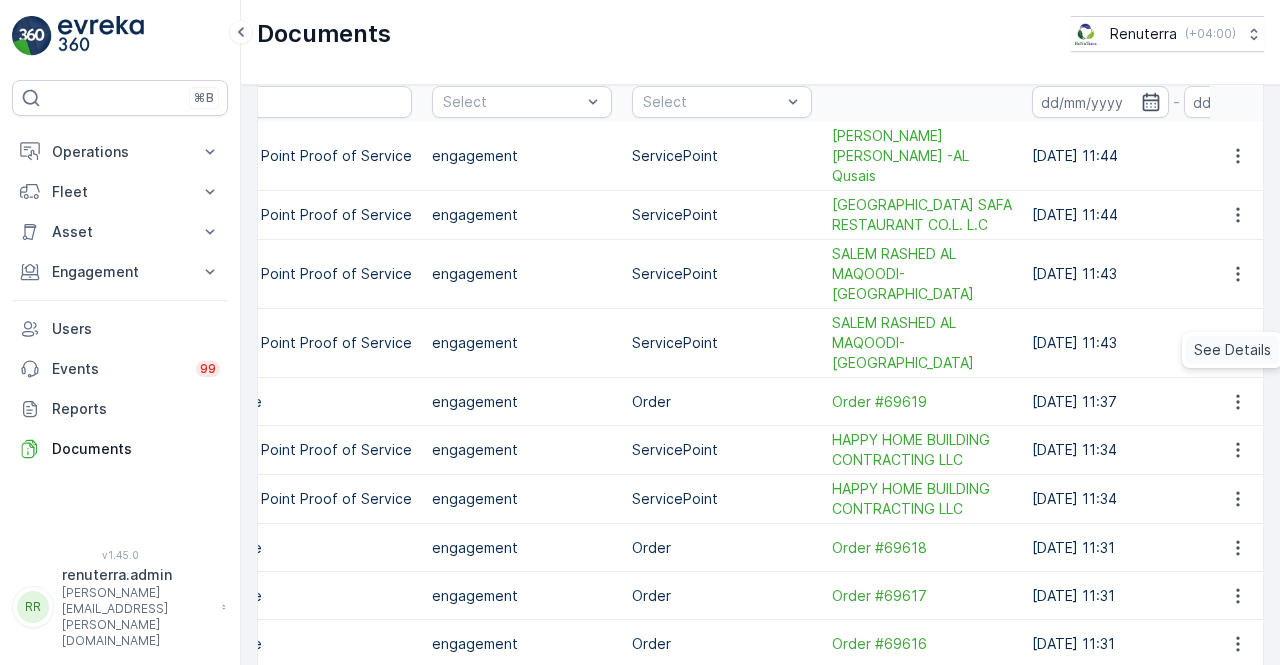 click on "See Details" at bounding box center (1232, 350) 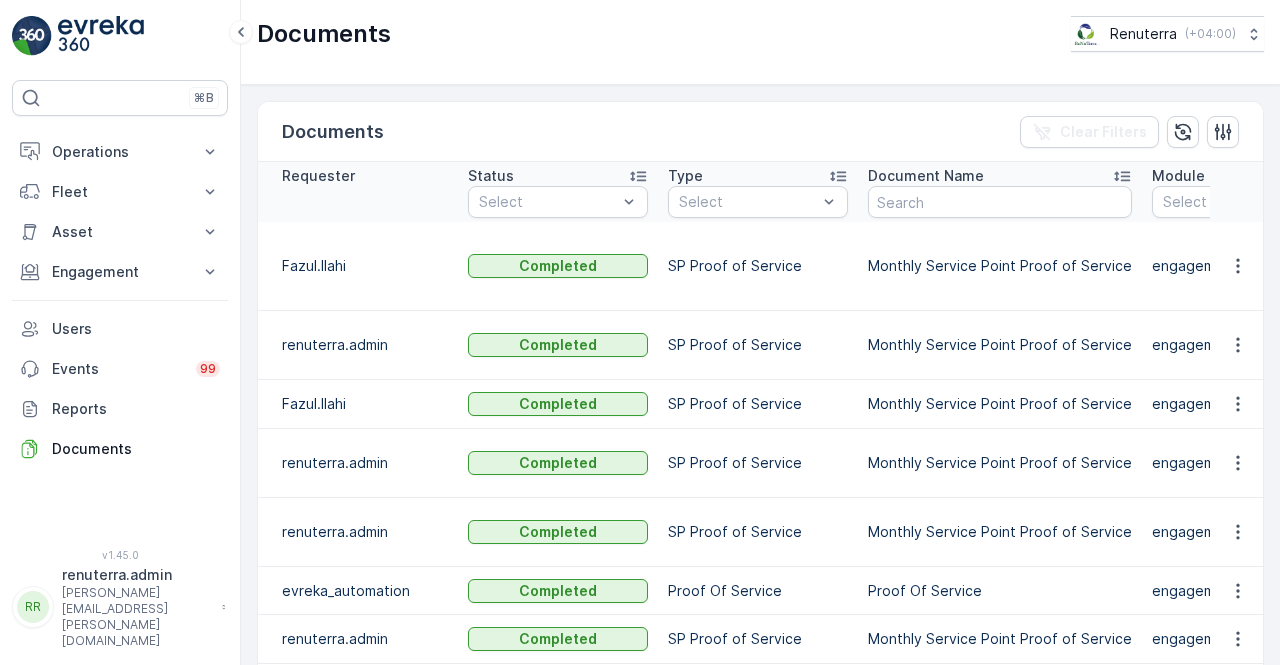scroll, scrollTop: 0, scrollLeft: 0, axis: both 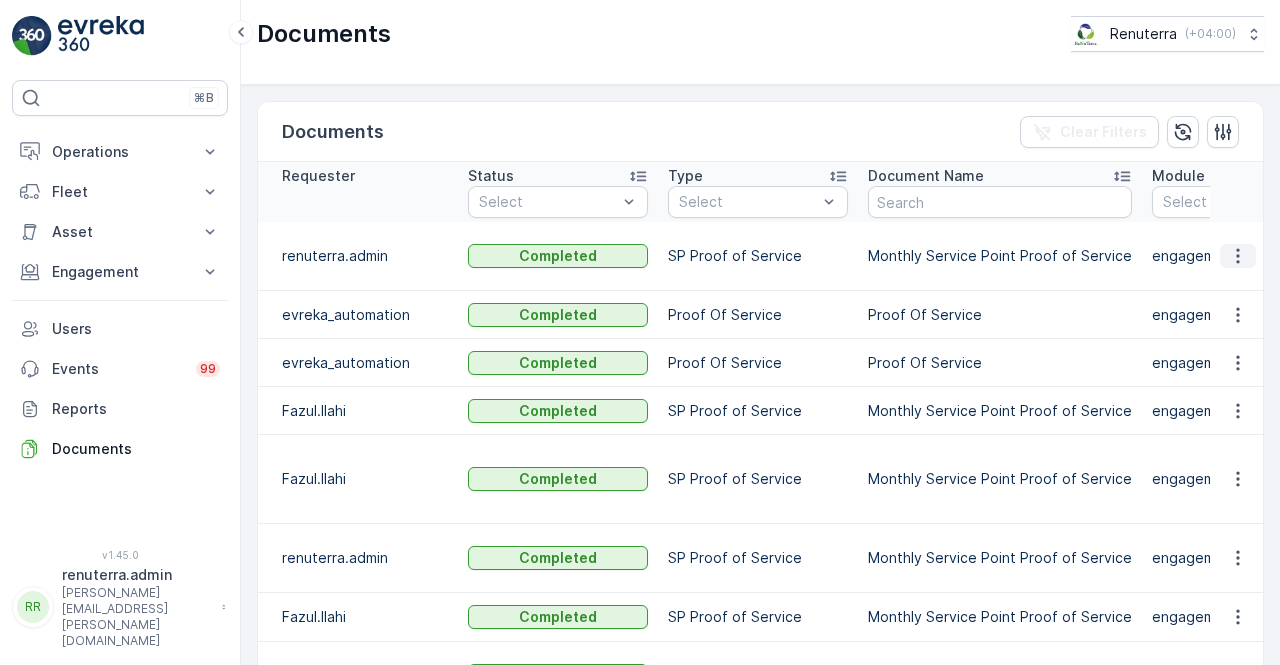 click 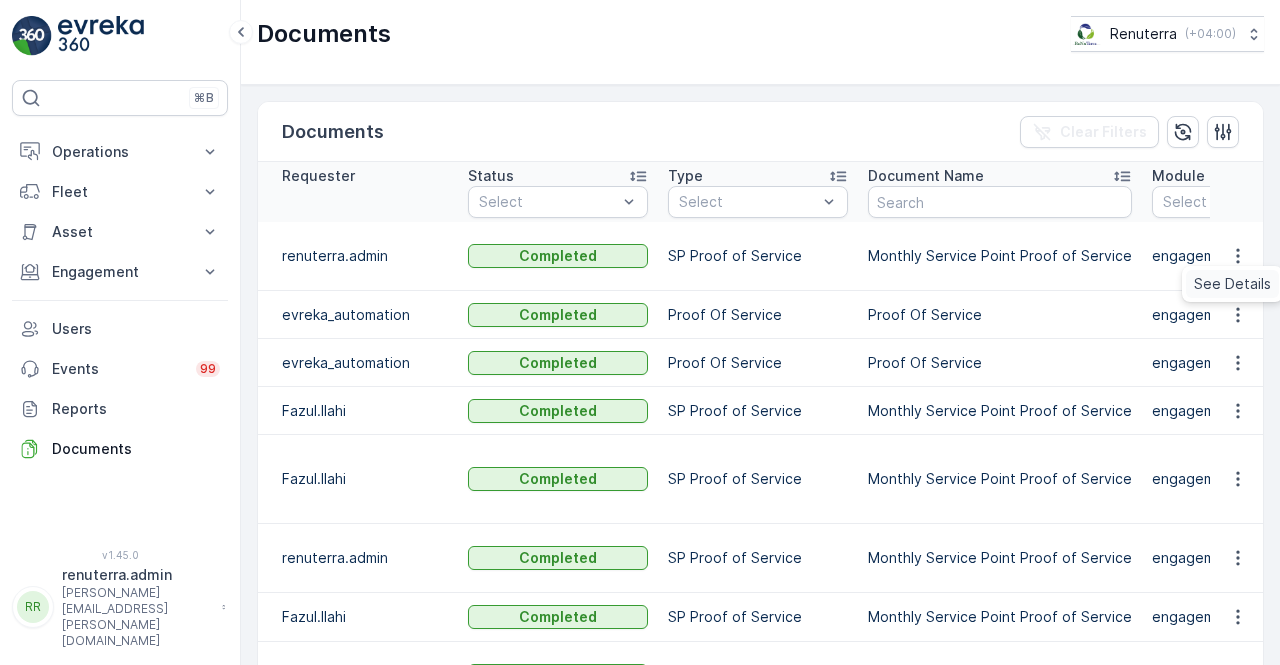 click on "See Details" at bounding box center (1232, 284) 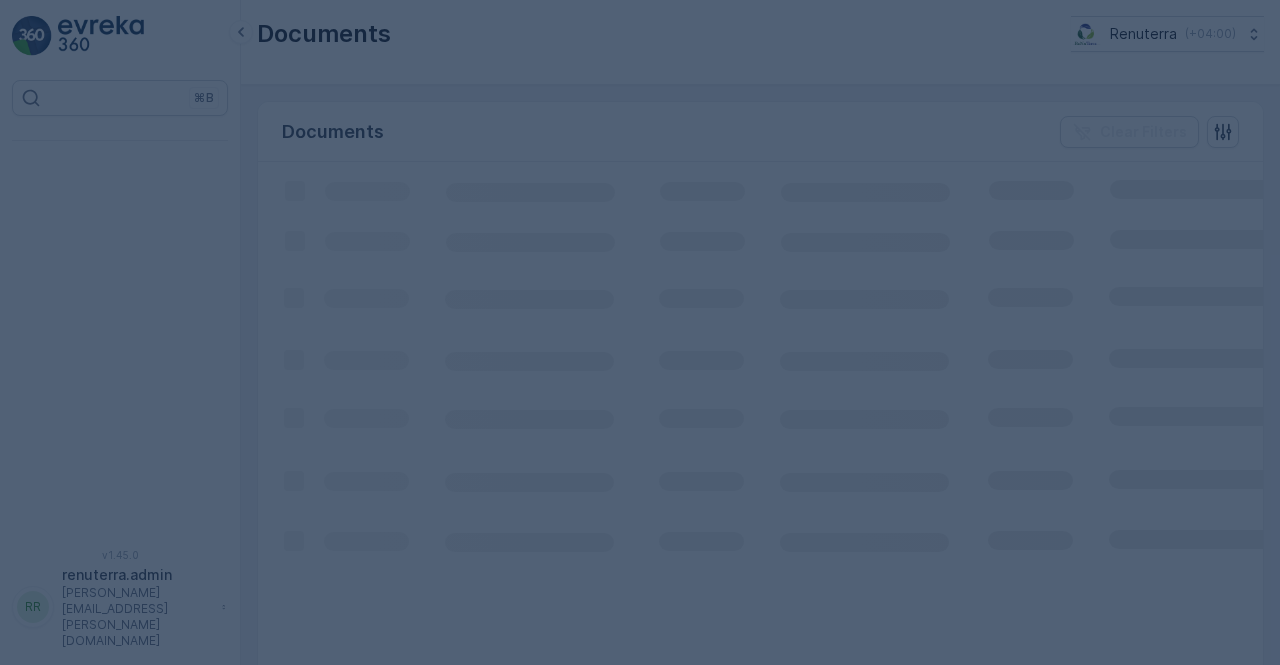 scroll, scrollTop: 0, scrollLeft: 0, axis: both 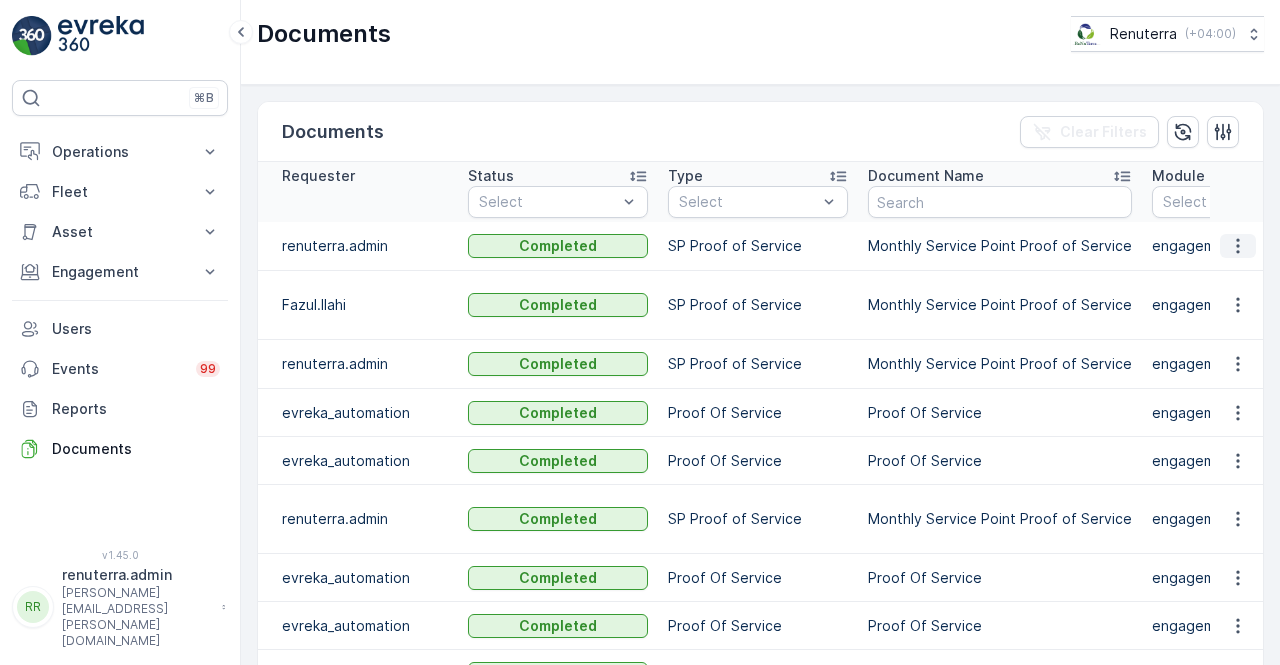 click at bounding box center [1237, 246] 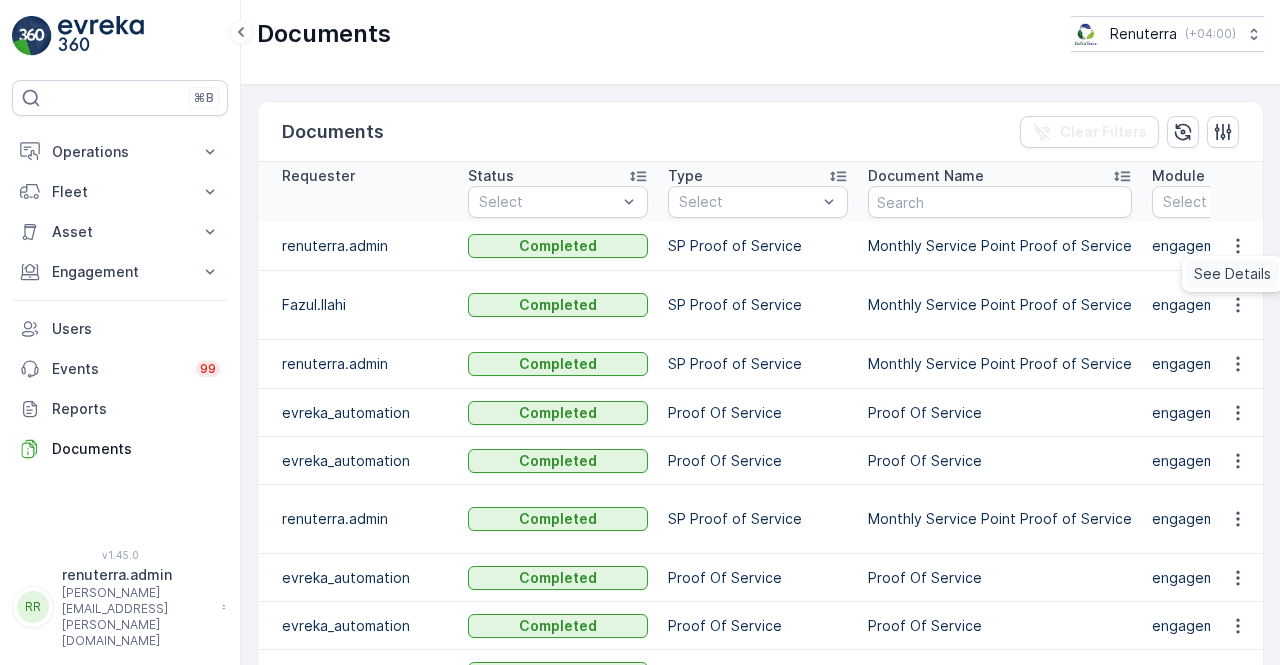 click on "See Details" at bounding box center (1232, 274) 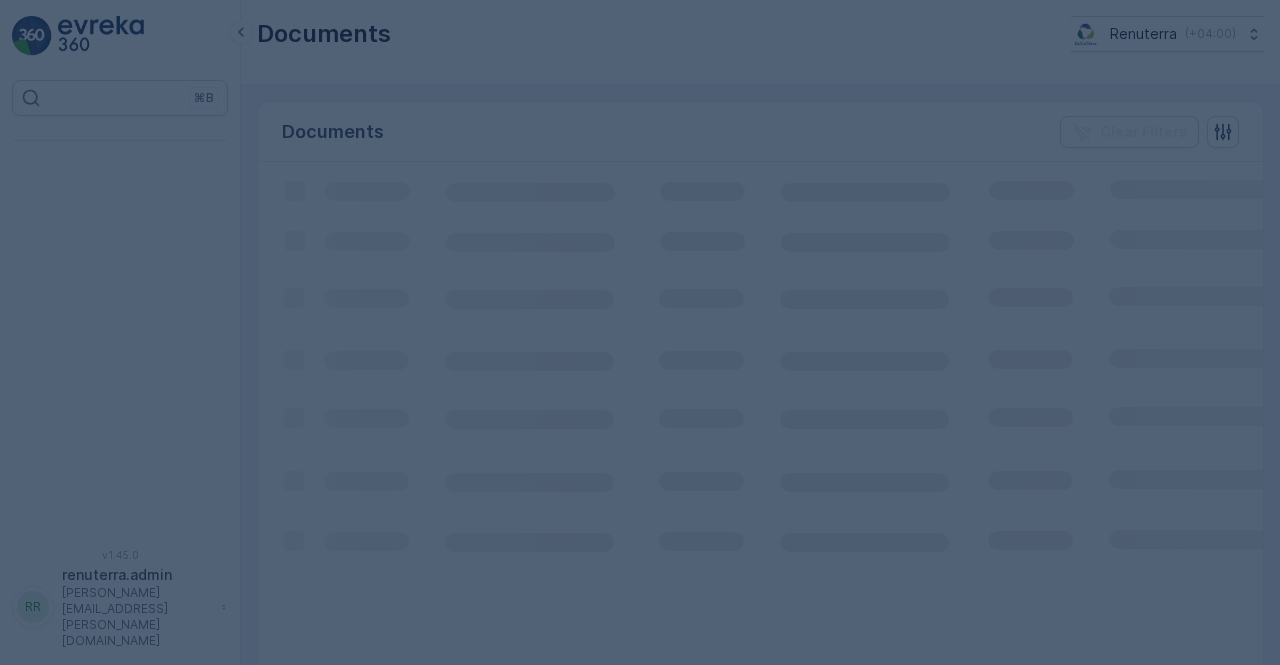 scroll, scrollTop: 0, scrollLeft: 0, axis: both 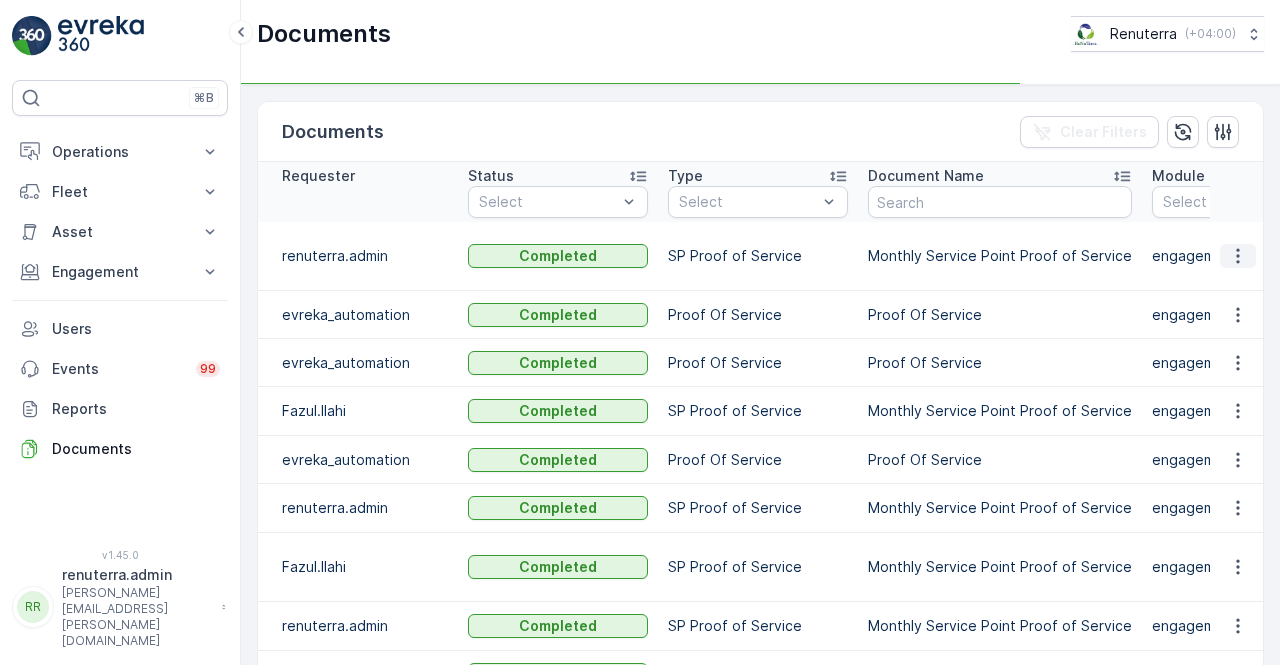 click 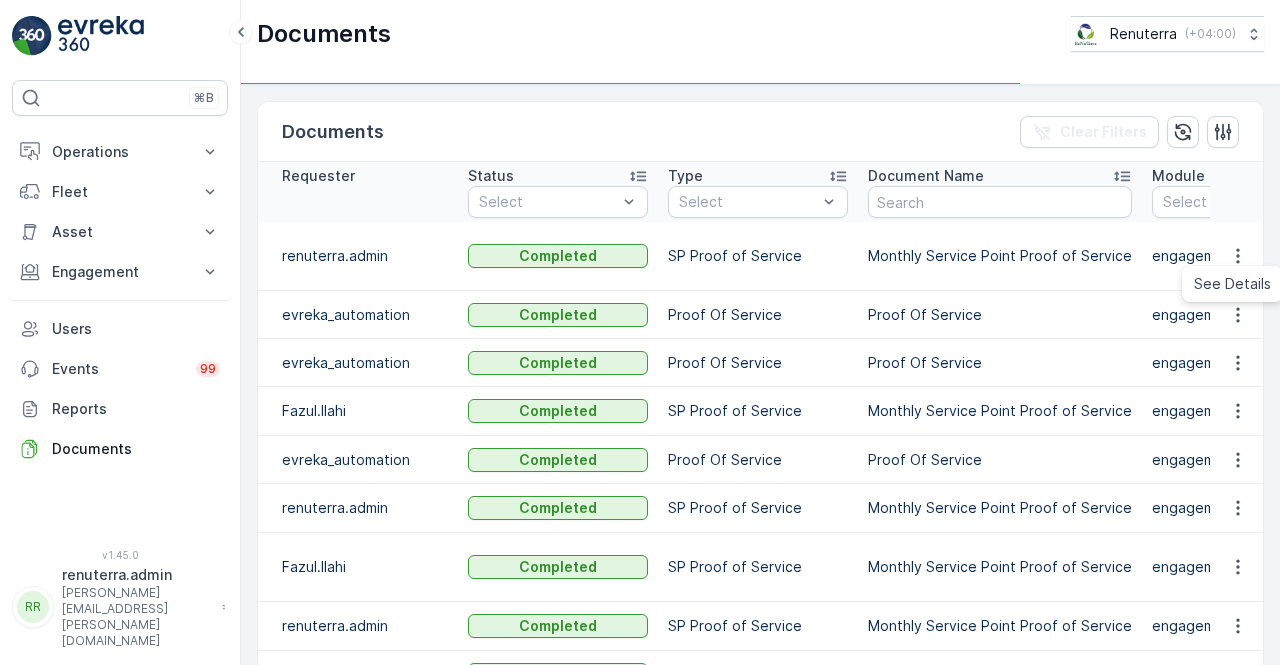 click on "See Details" at bounding box center [1232, 284] 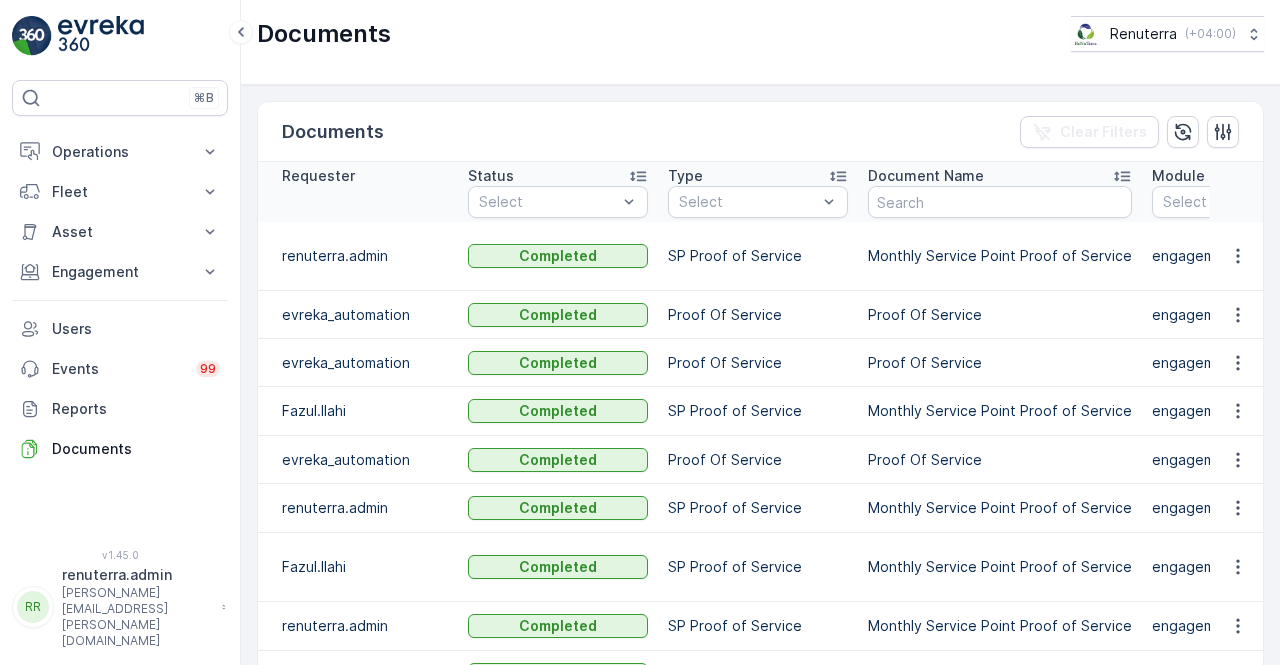 click at bounding box center (1237, 256) 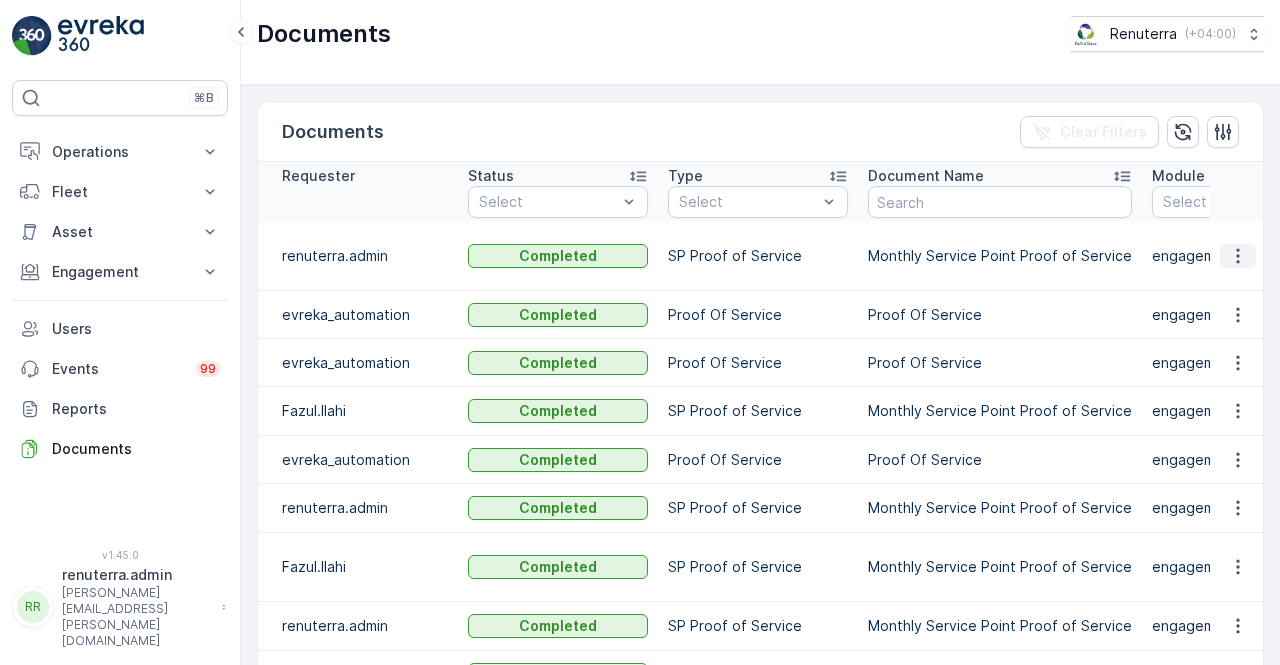 click at bounding box center (1238, 256) 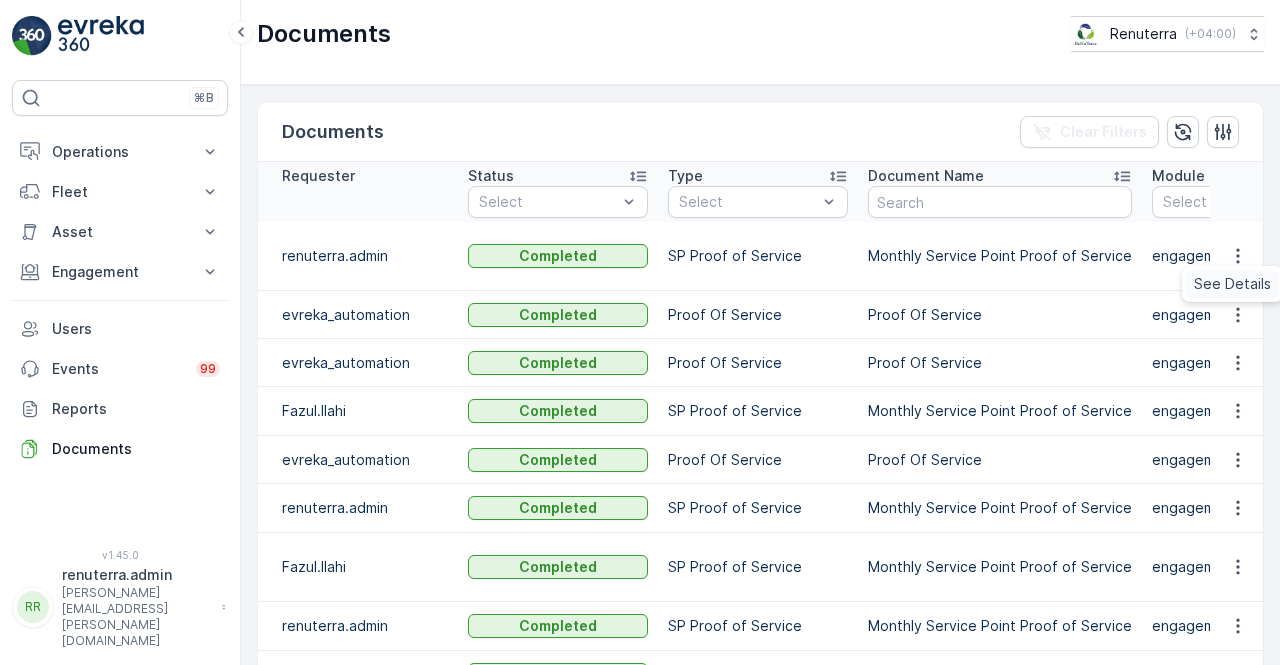 click on "See Details" at bounding box center [1232, 284] 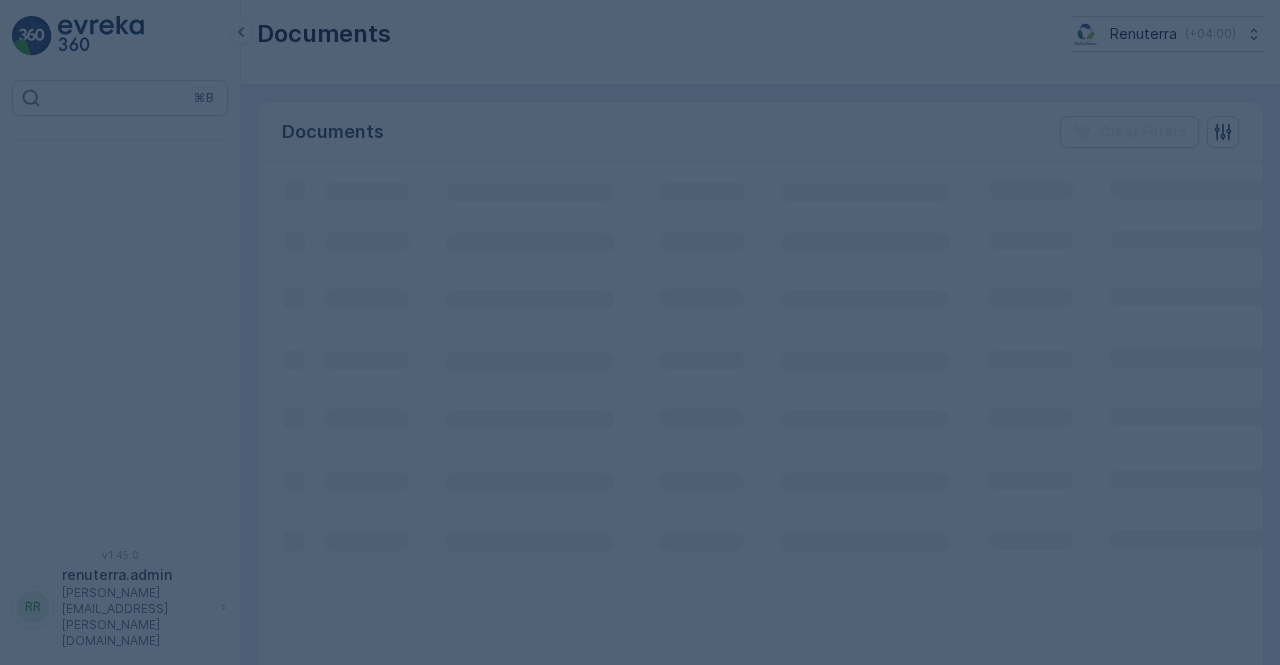 scroll, scrollTop: 0, scrollLeft: 0, axis: both 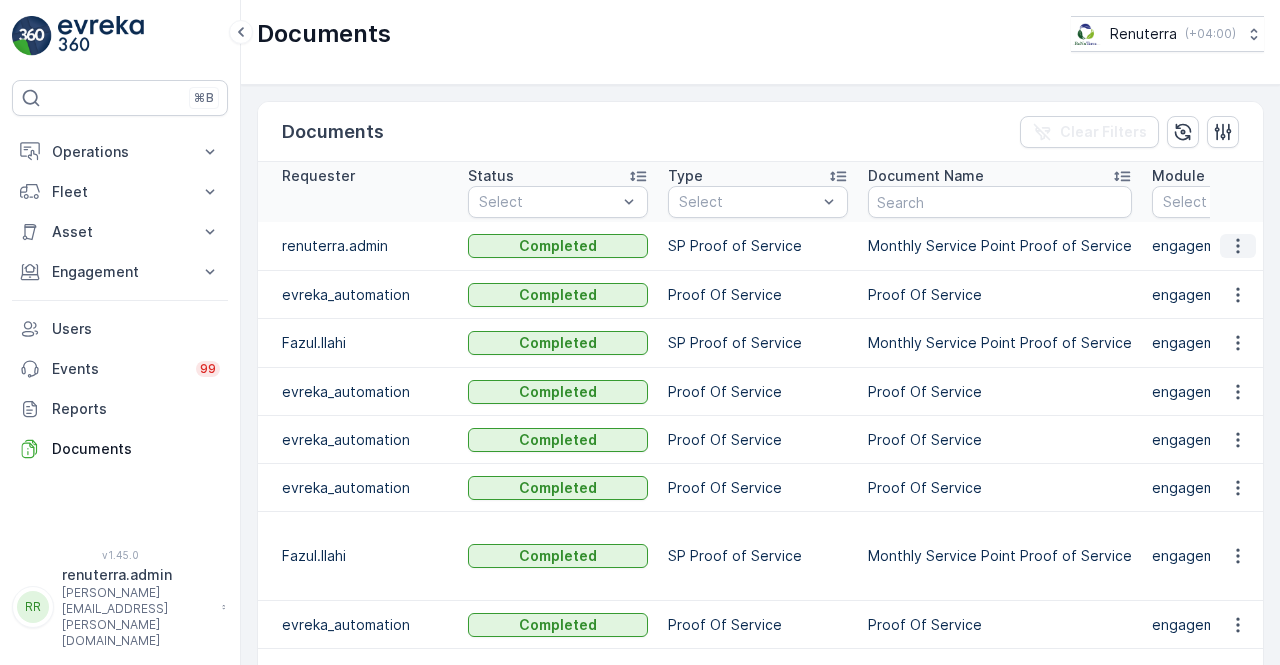 click 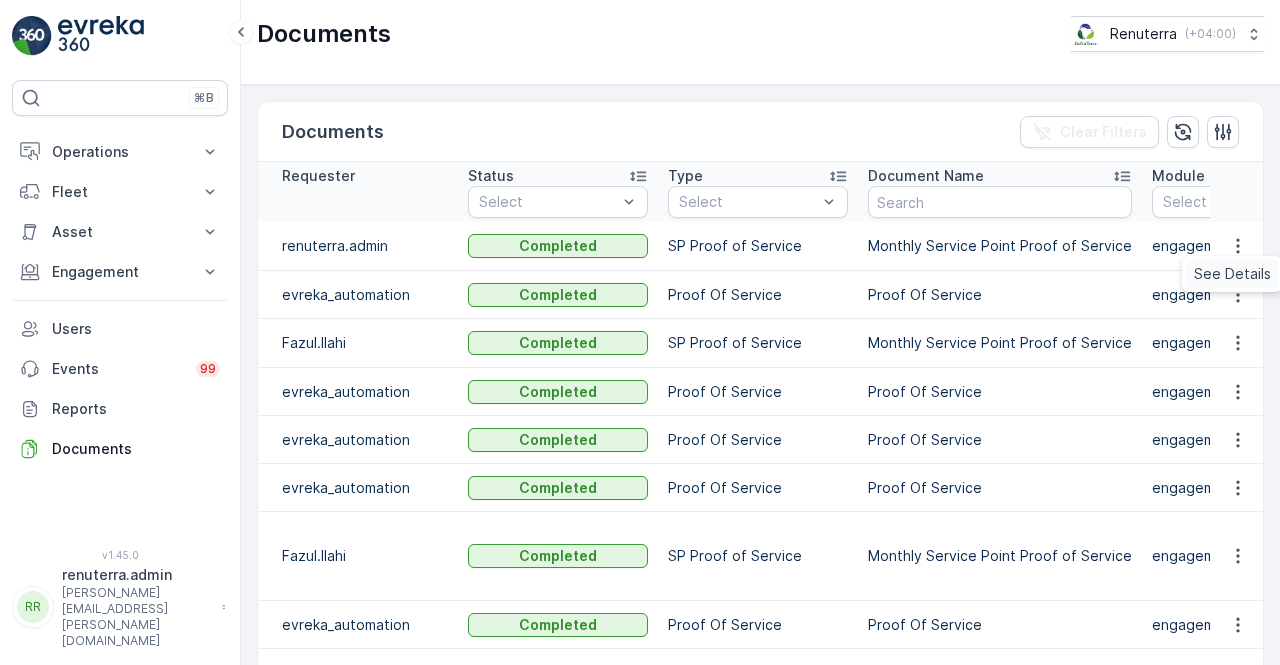 click on "See Details" at bounding box center (1232, 274) 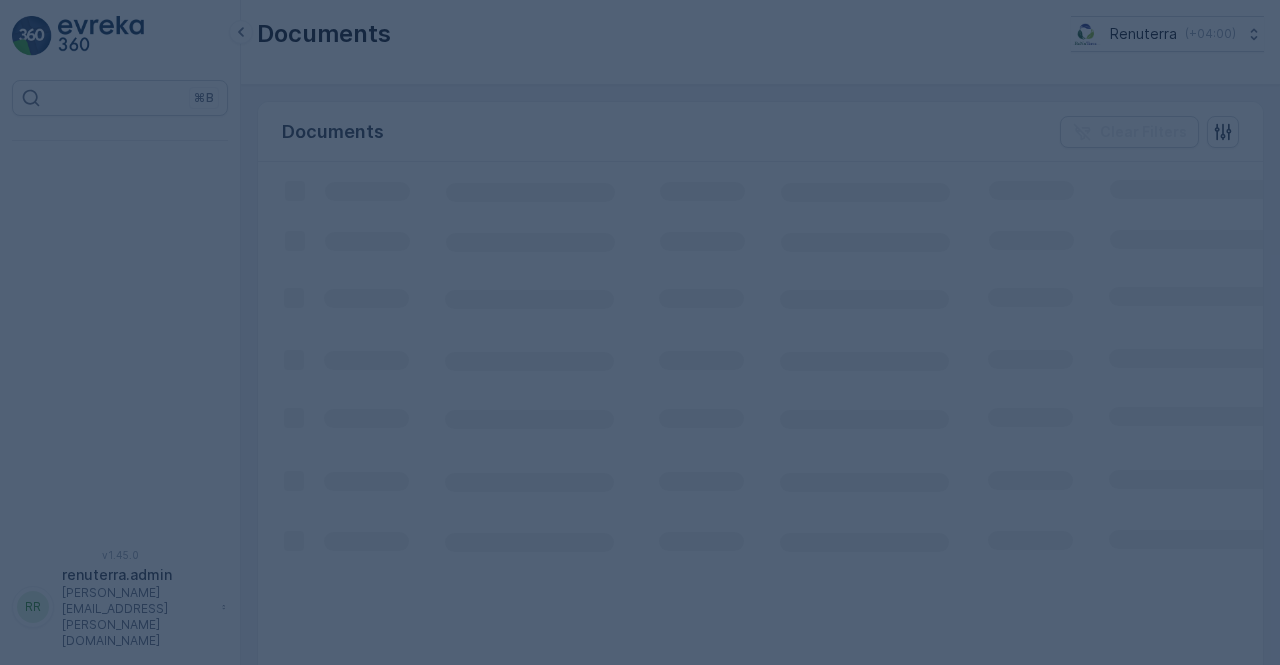 scroll, scrollTop: 0, scrollLeft: 0, axis: both 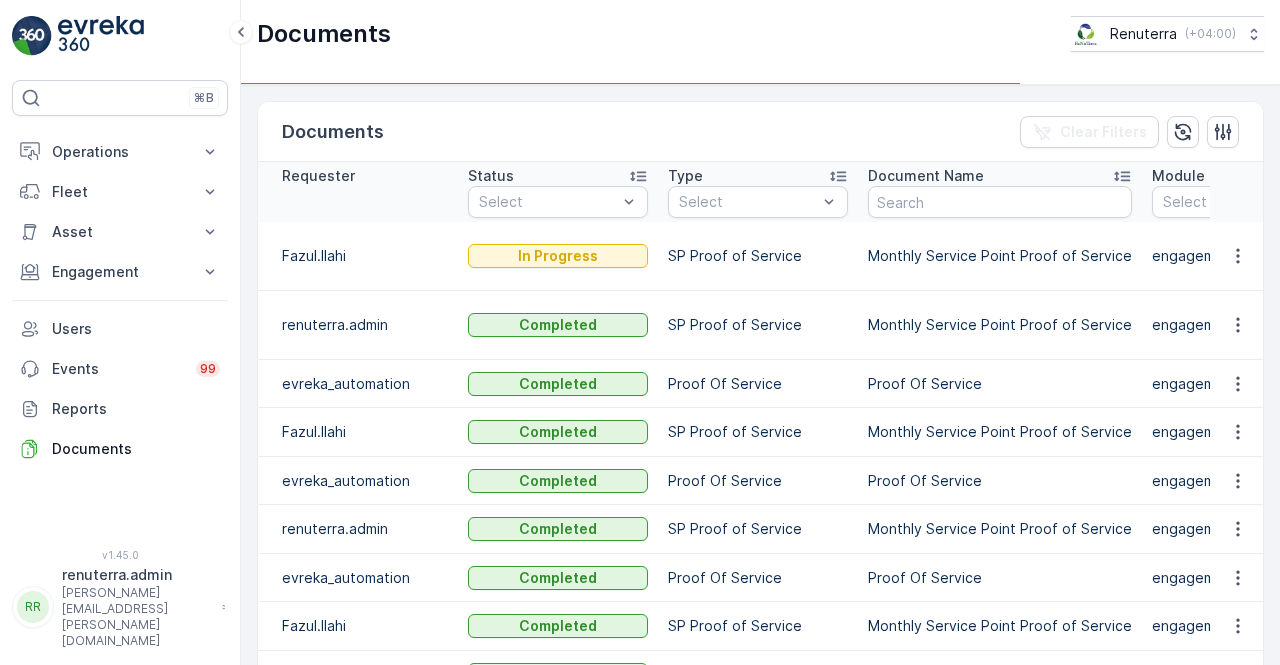 click on "SP Proof of Service" at bounding box center (758, 325) 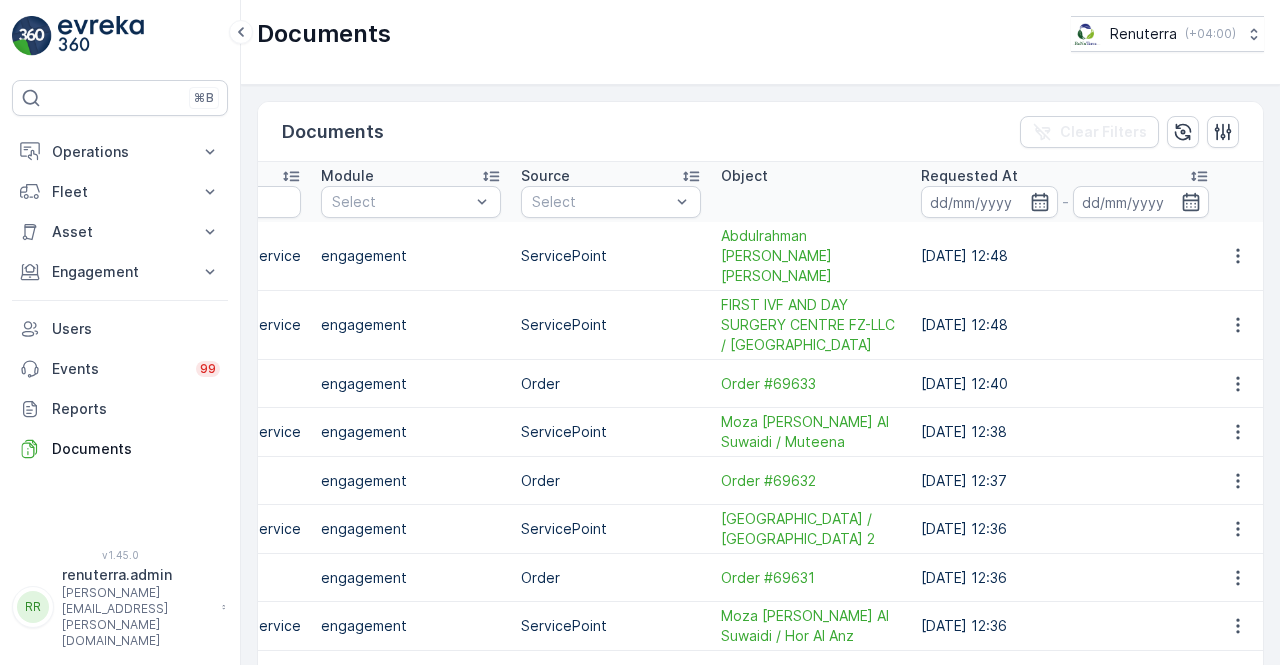 scroll, scrollTop: 0, scrollLeft: 836, axis: horizontal 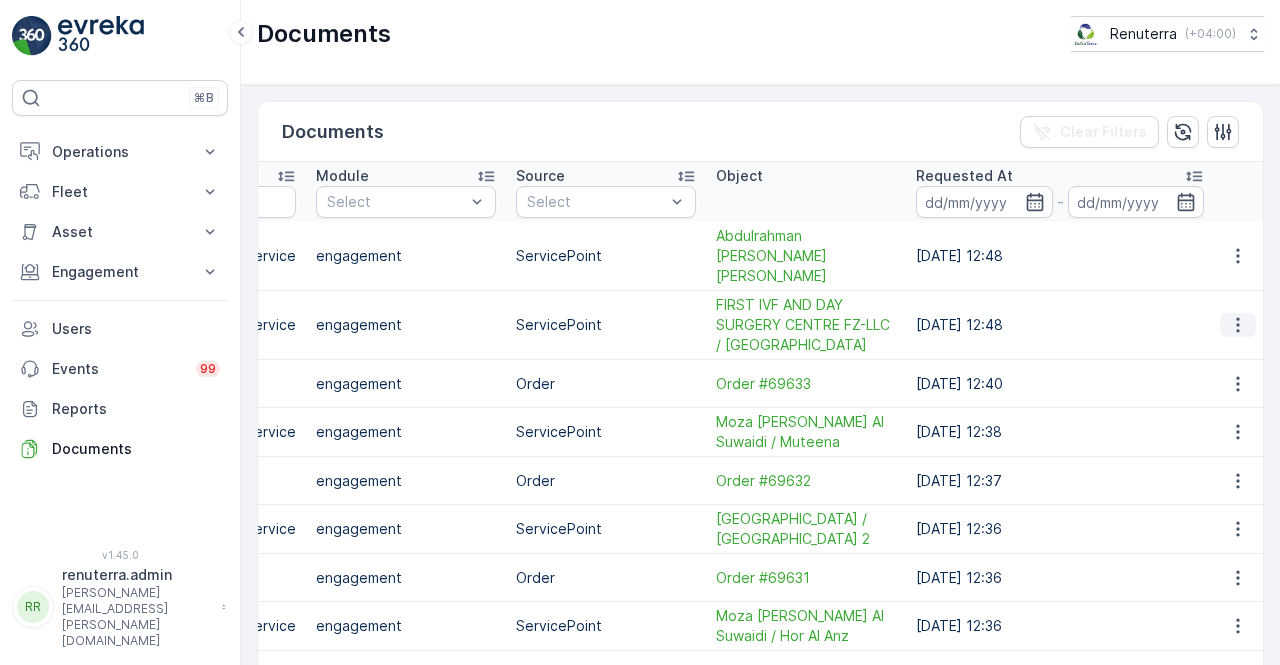 click 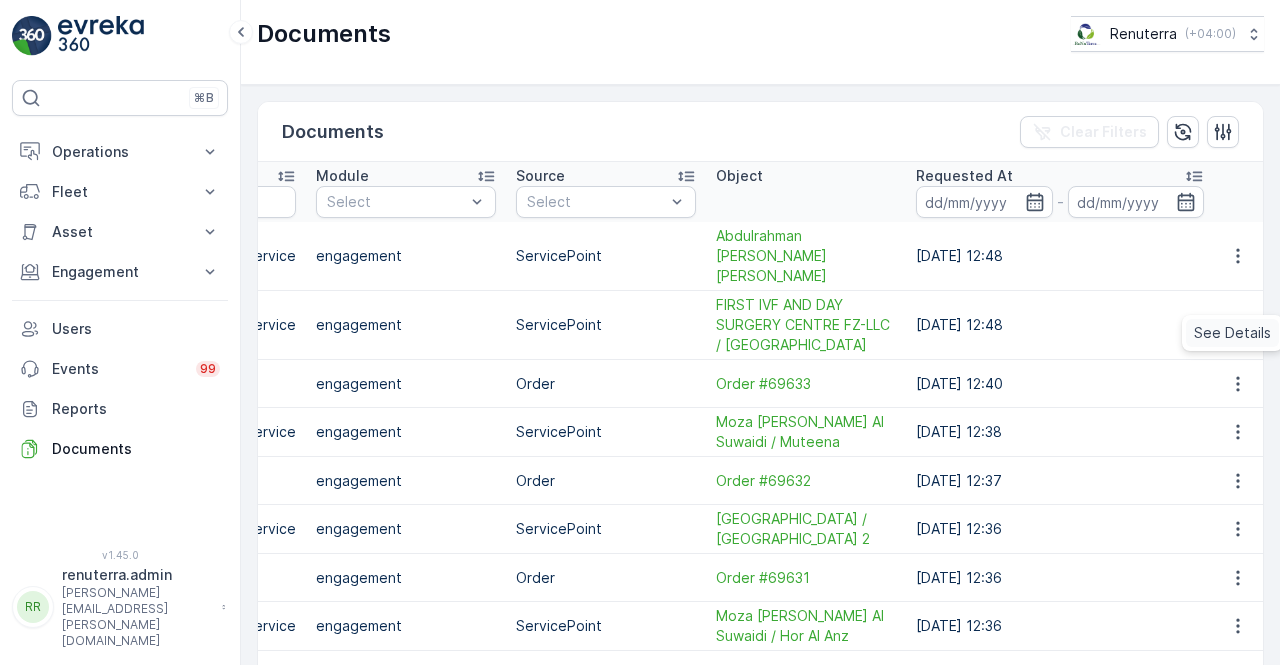 click on "See Details" at bounding box center (1232, 333) 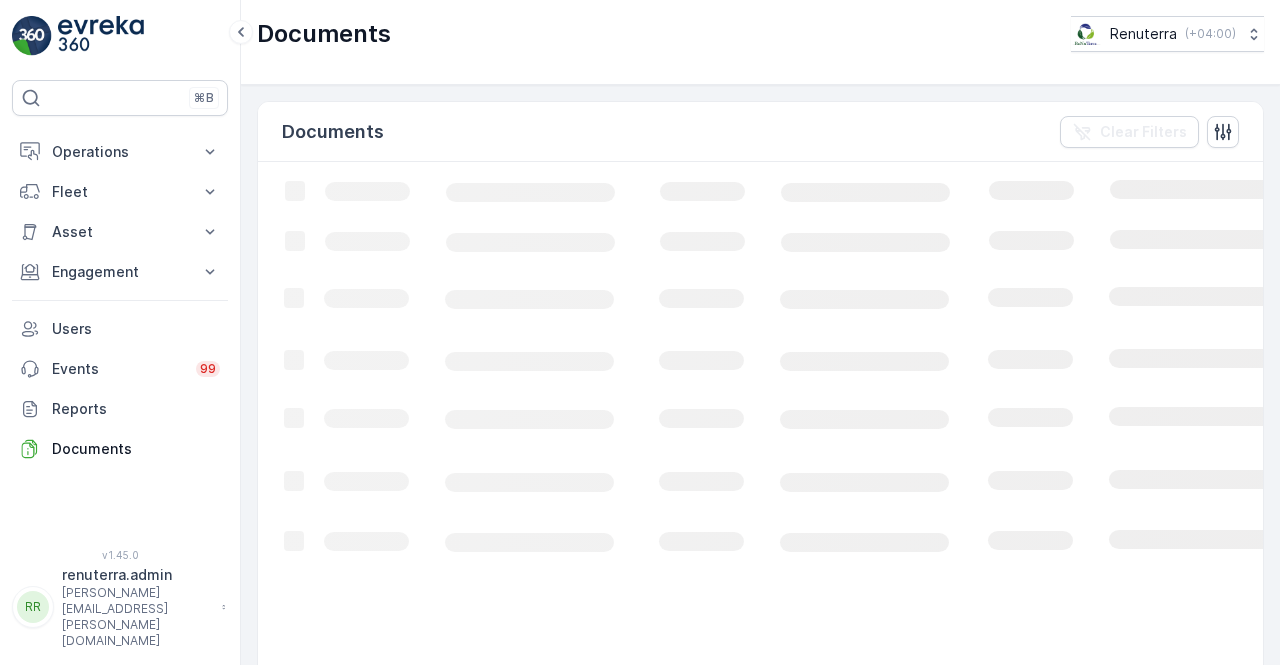 scroll, scrollTop: 0, scrollLeft: 0, axis: both 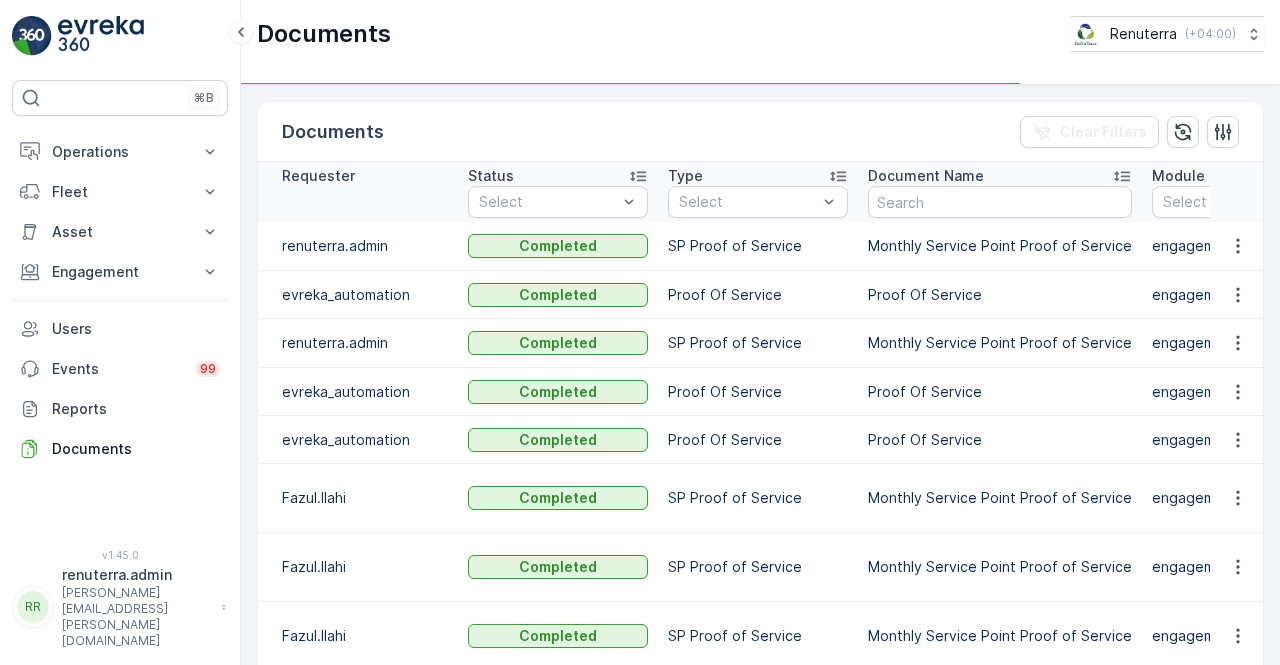 drag, startPoint x: 977, startPoint y: 398, endPoint x: 1009, endPoint y: 398, distance: 32 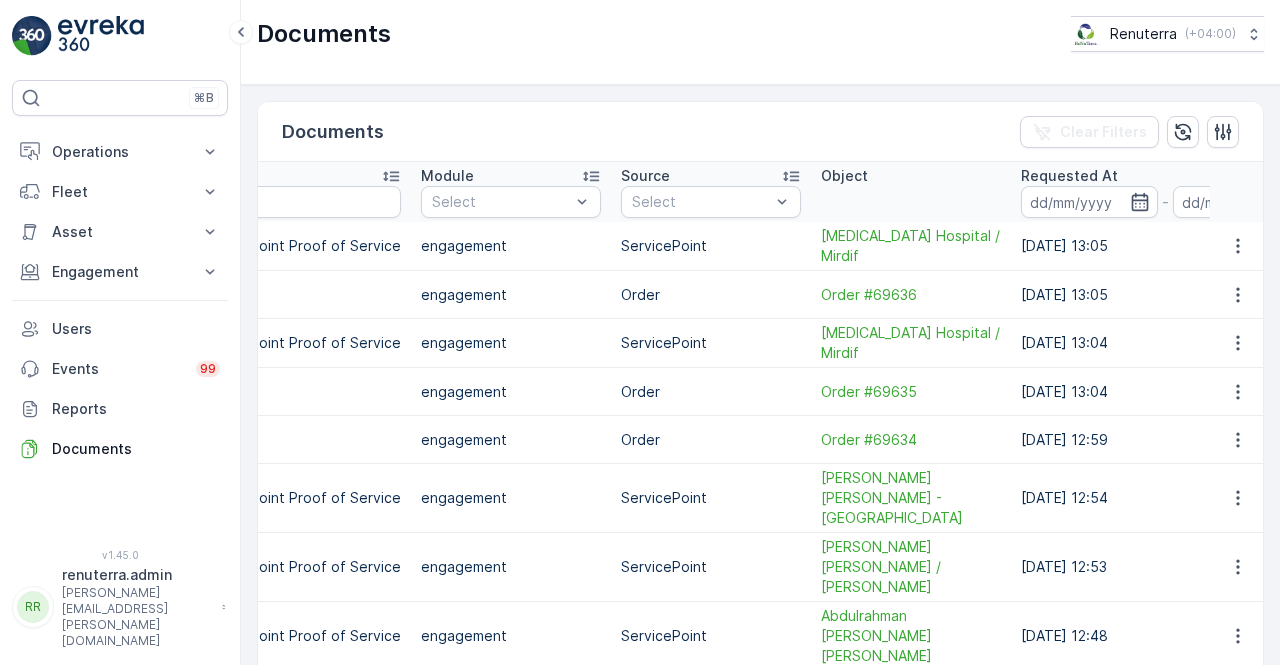 scroll, scrollTop: 0, scrollLeft: 836, axis: horizontal 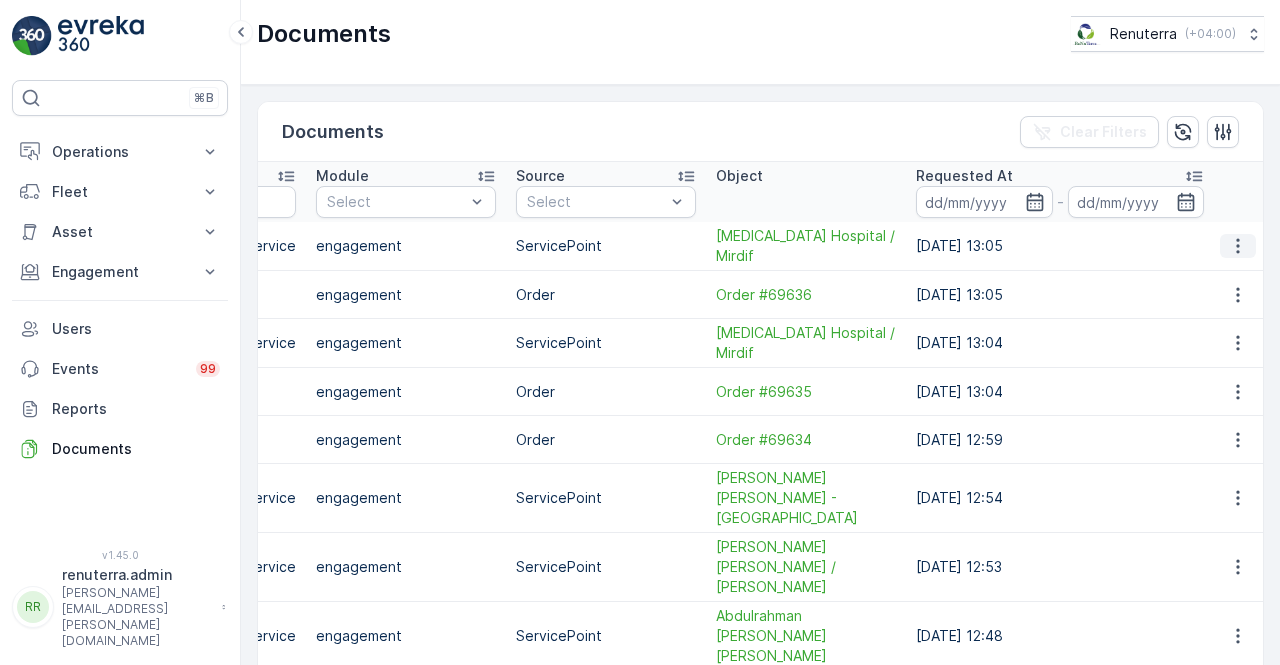 click 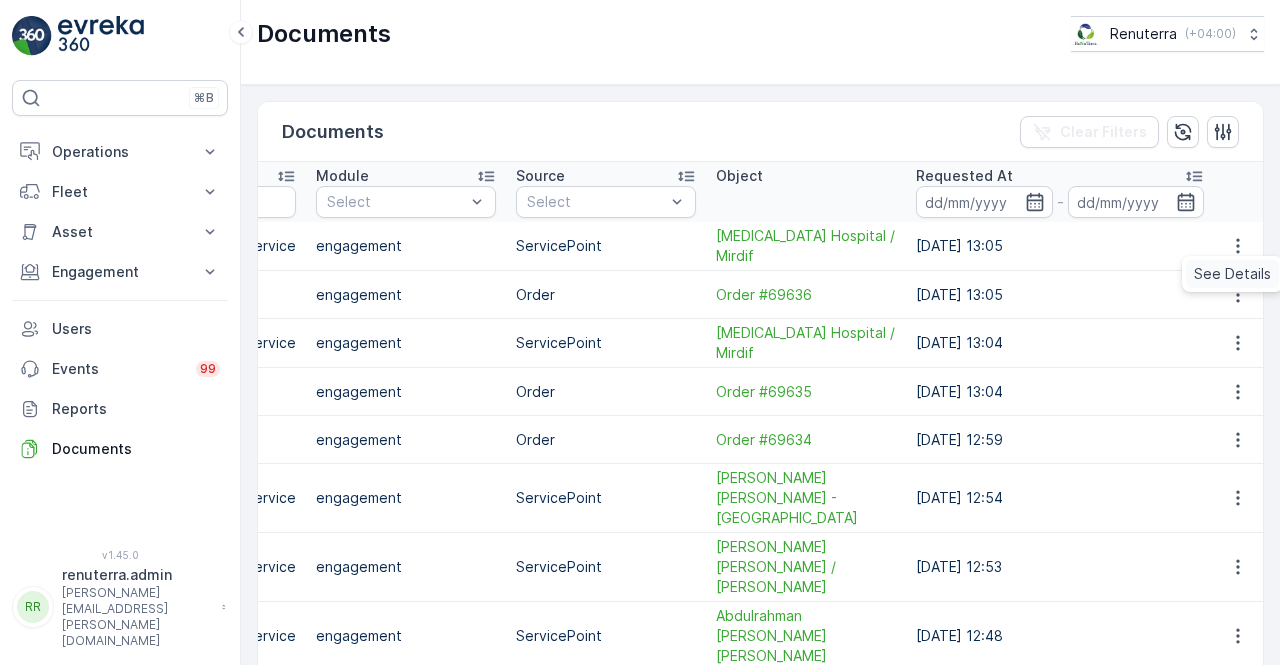 click on "See Details" at bounding box center [1232, 274] 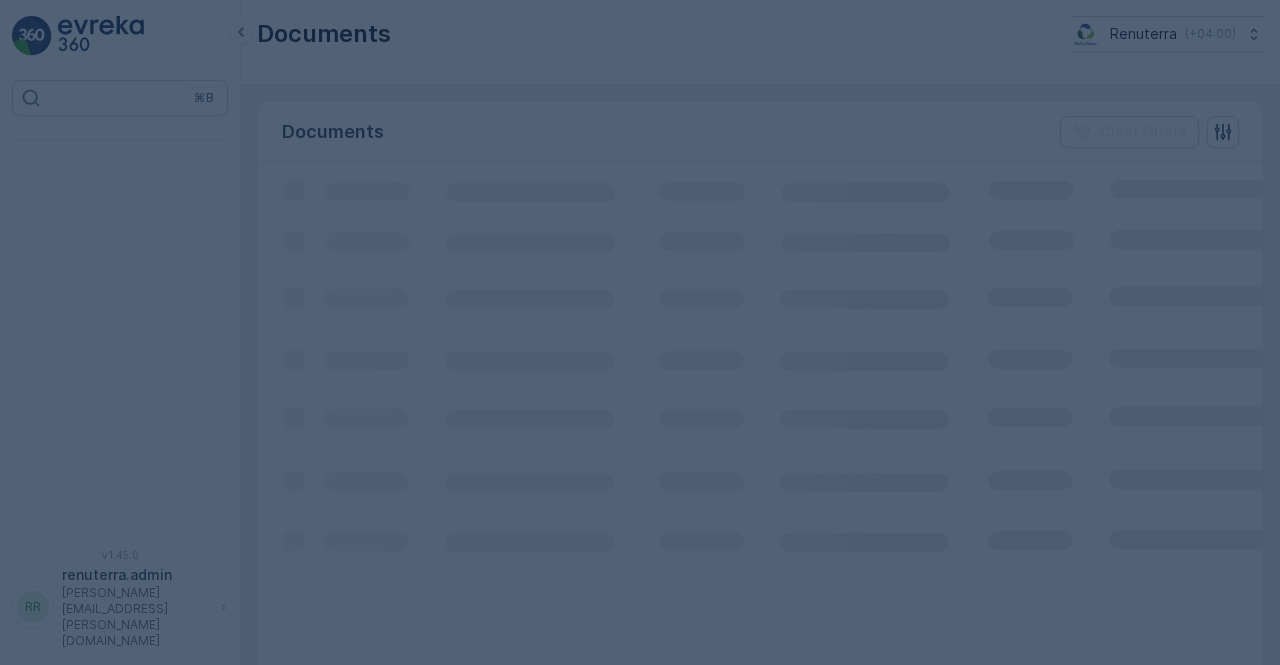 scroll, scrollTop: 0, scrollLeft: 0, axis: both 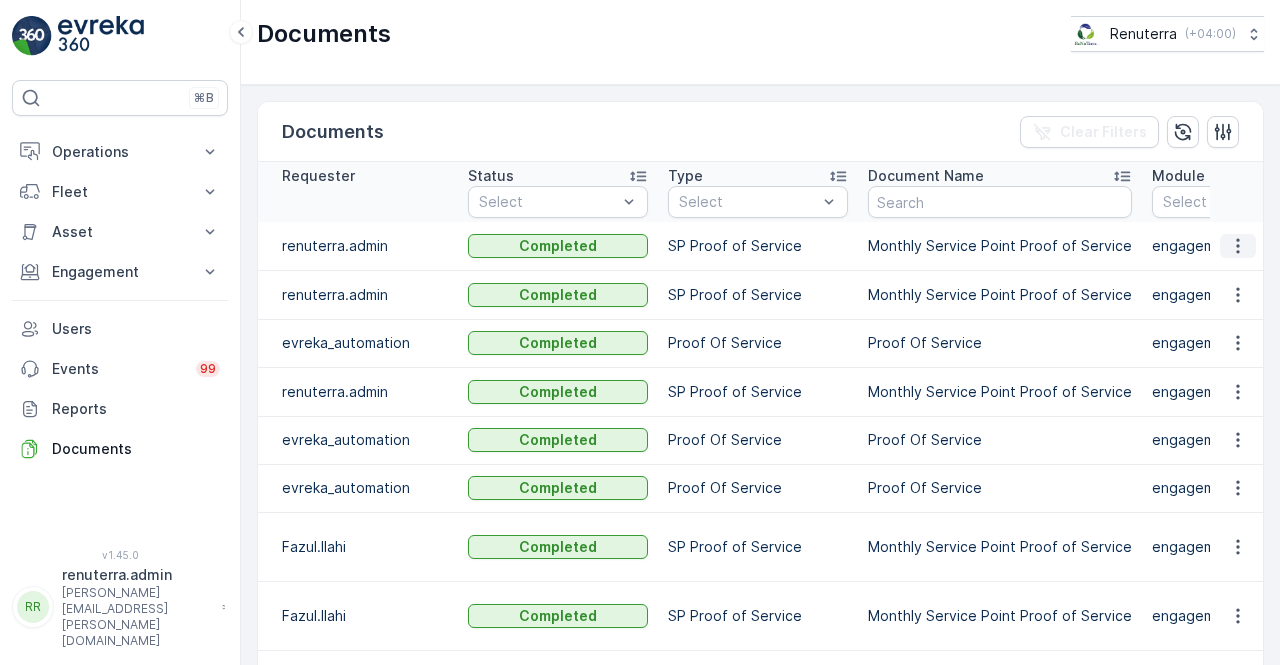 click 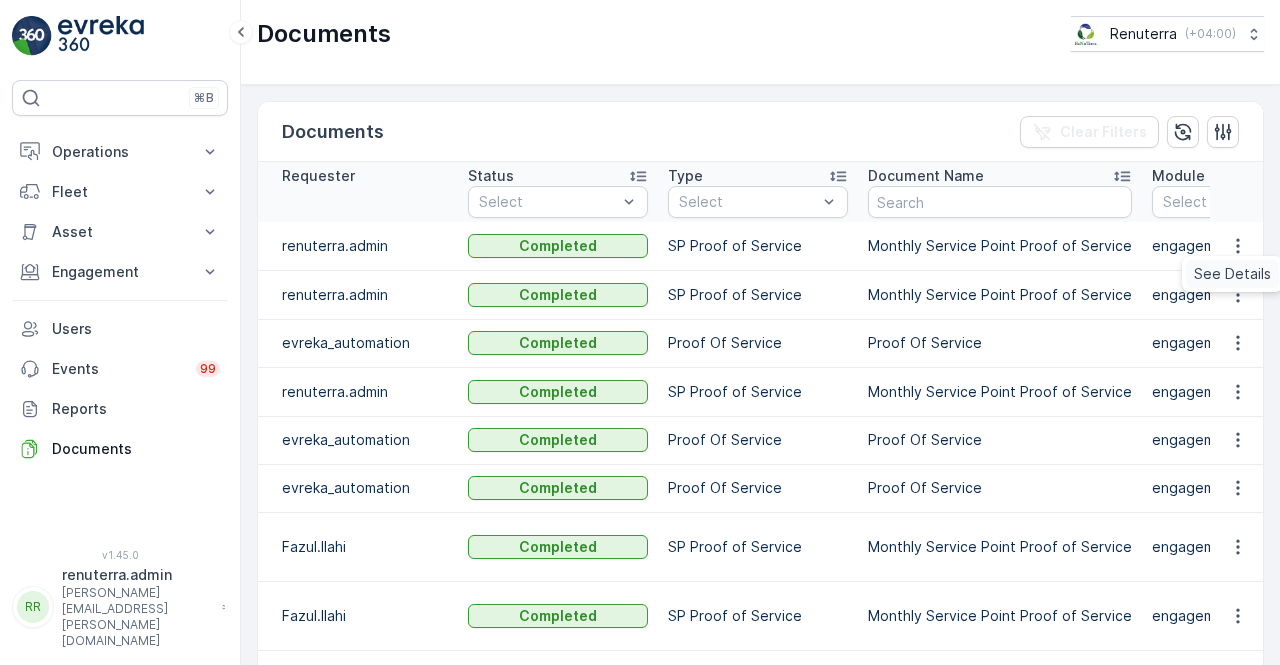 click on "See Details" at bounding box center (1232, 274) 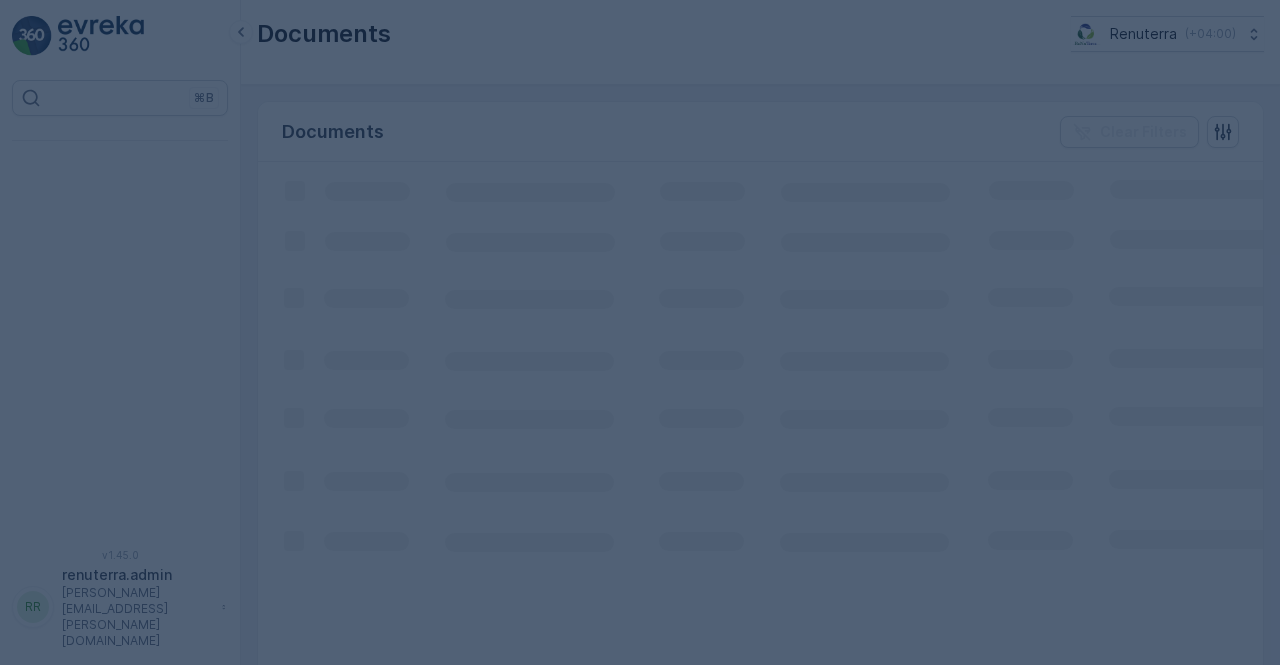 scroll, scrollTop: 0, scrollLeft: 0, axis: both 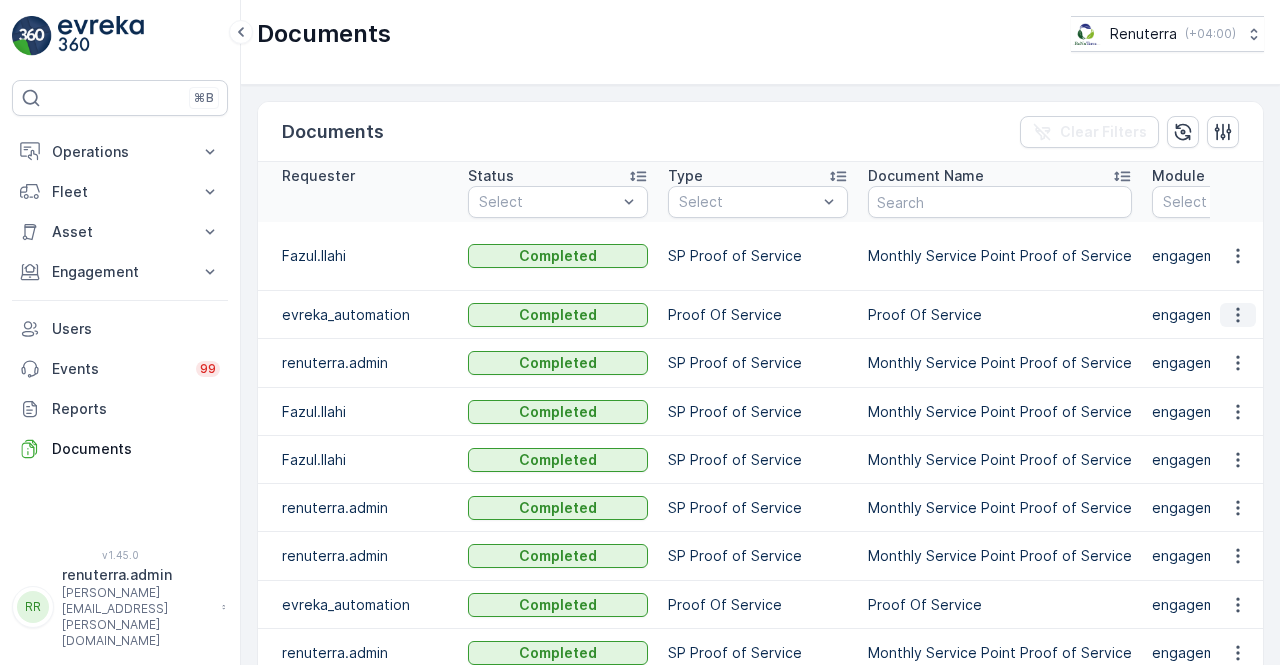 click 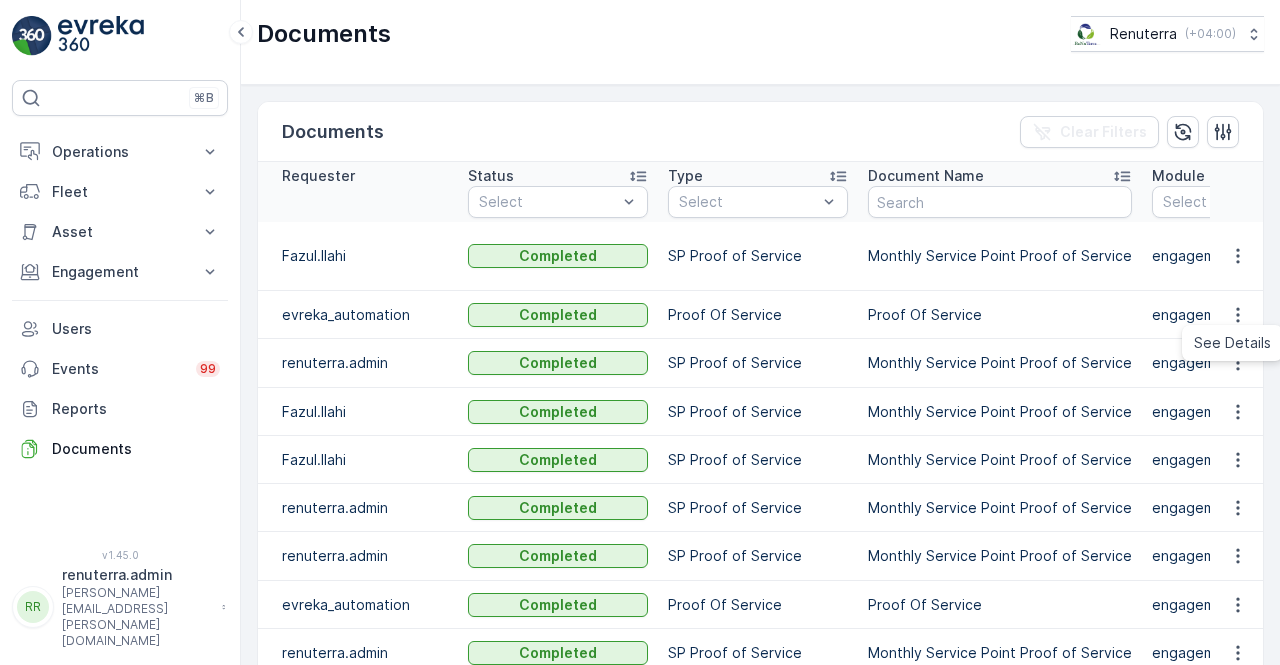 click on "Monthly Service Point Proof of Service" at bounding box center (1000, 363) 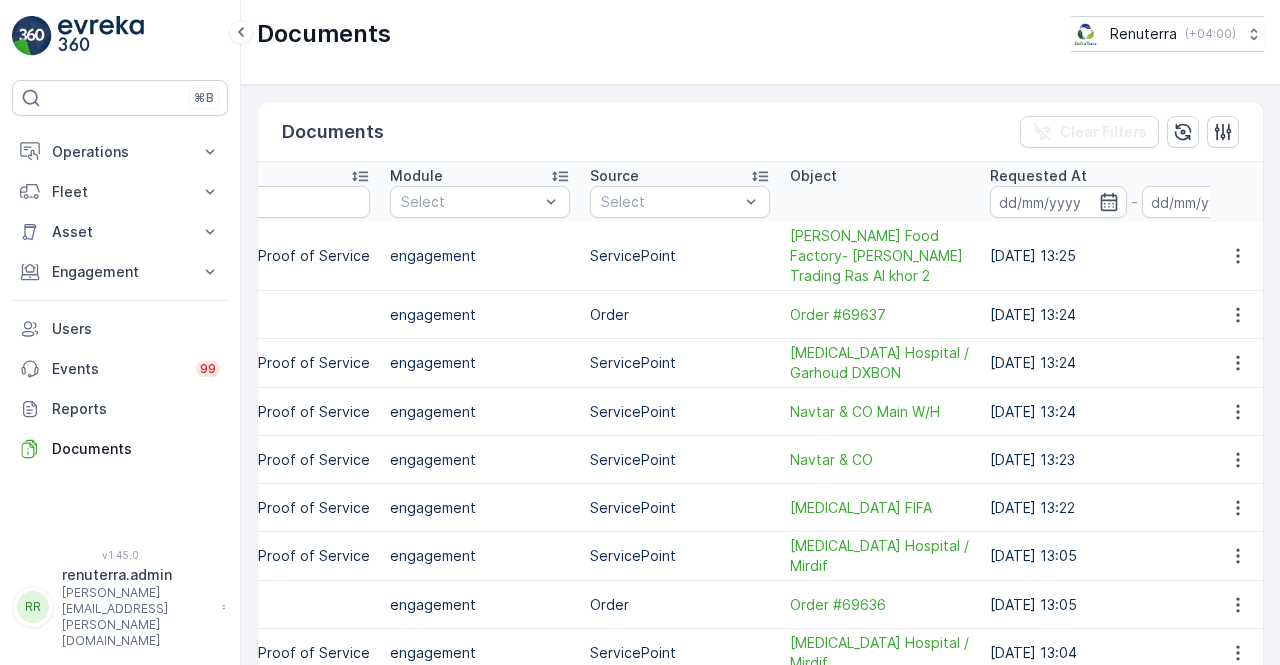 scroll, scrollTop: 0, scrollLeft: 836, axis: horizontal 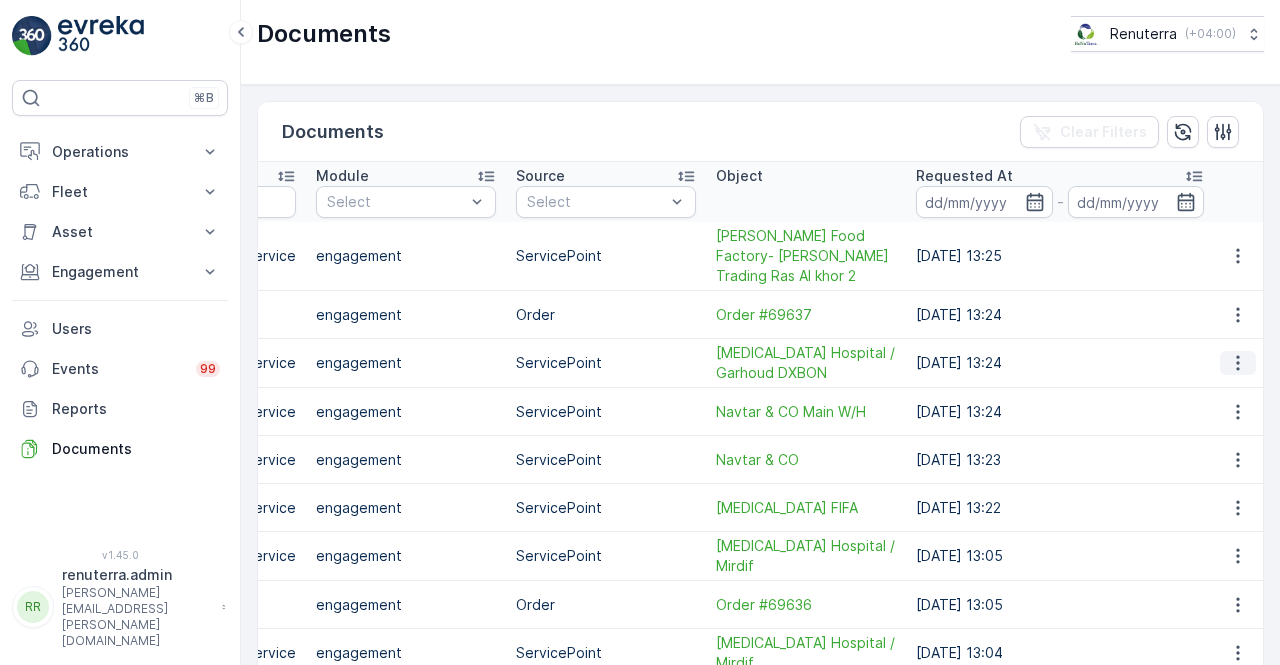 click at bounding box center [1238, 363] 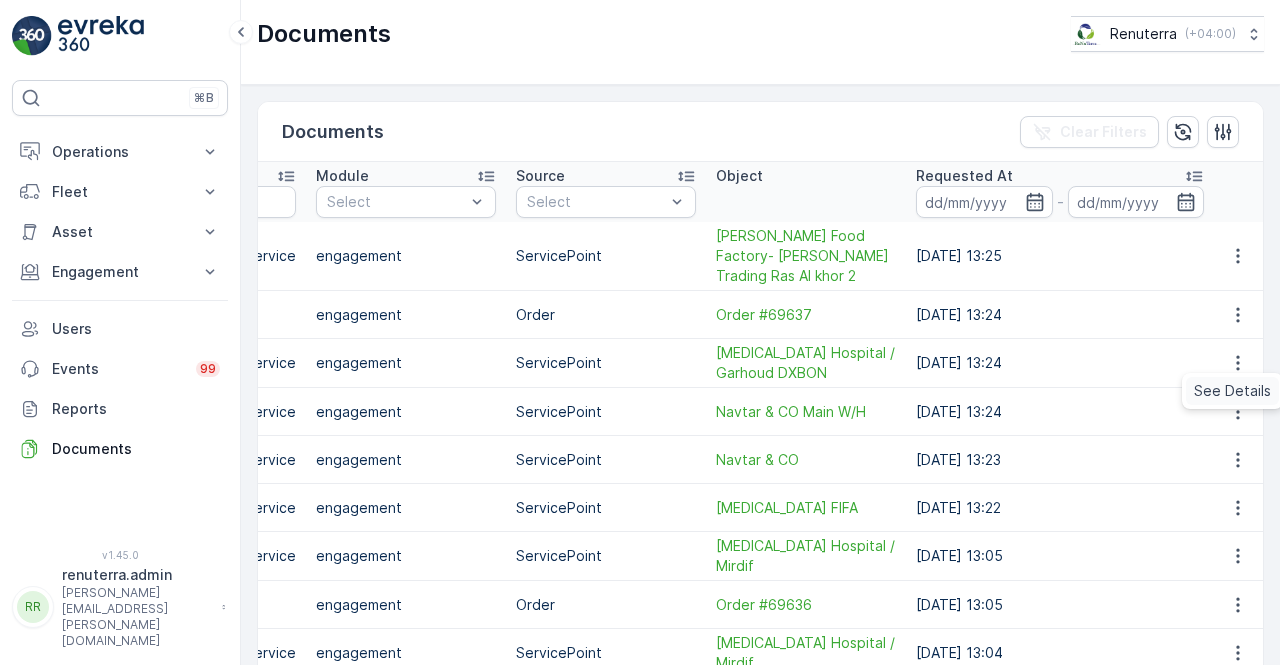 click on "See Details" at bounding box center (1232, 391) 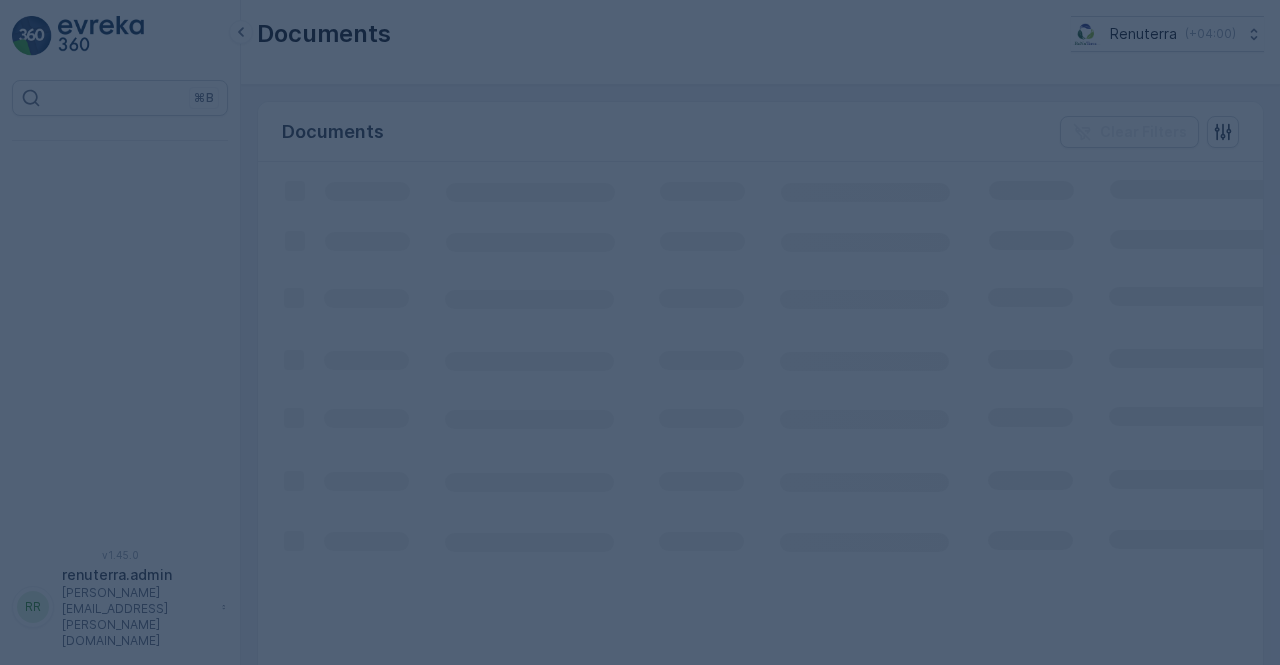 scroll, scrollTop: 0, scrollLeft: 0, axis: both 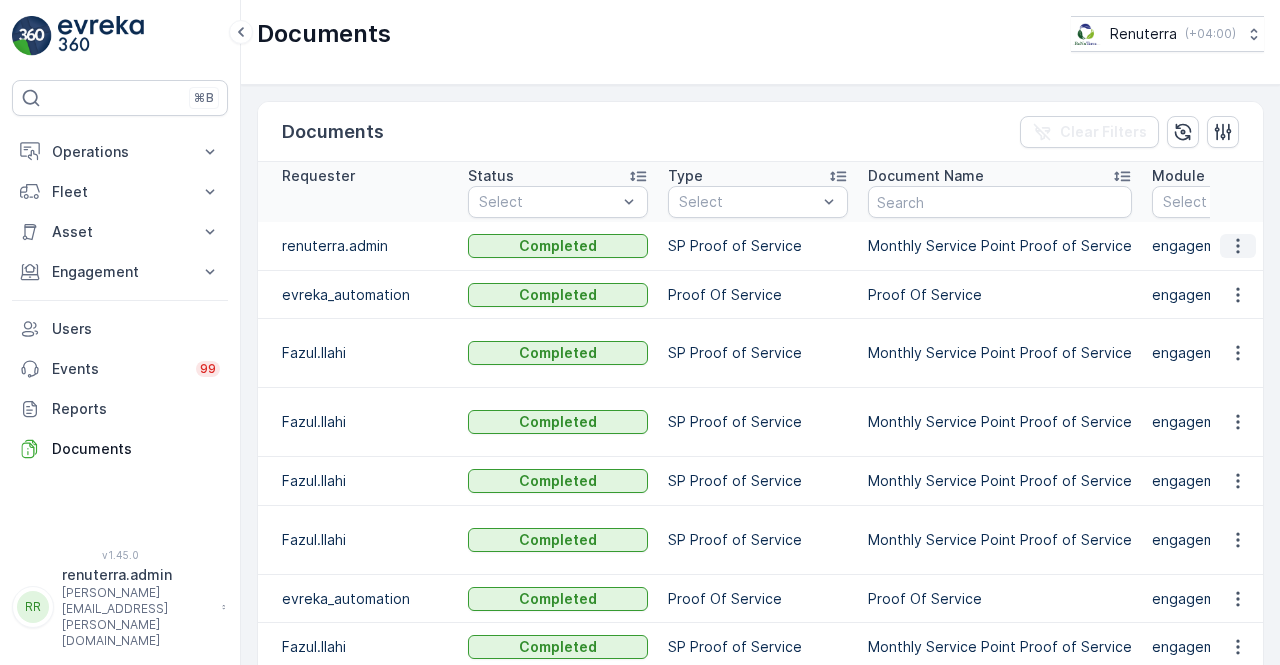 click 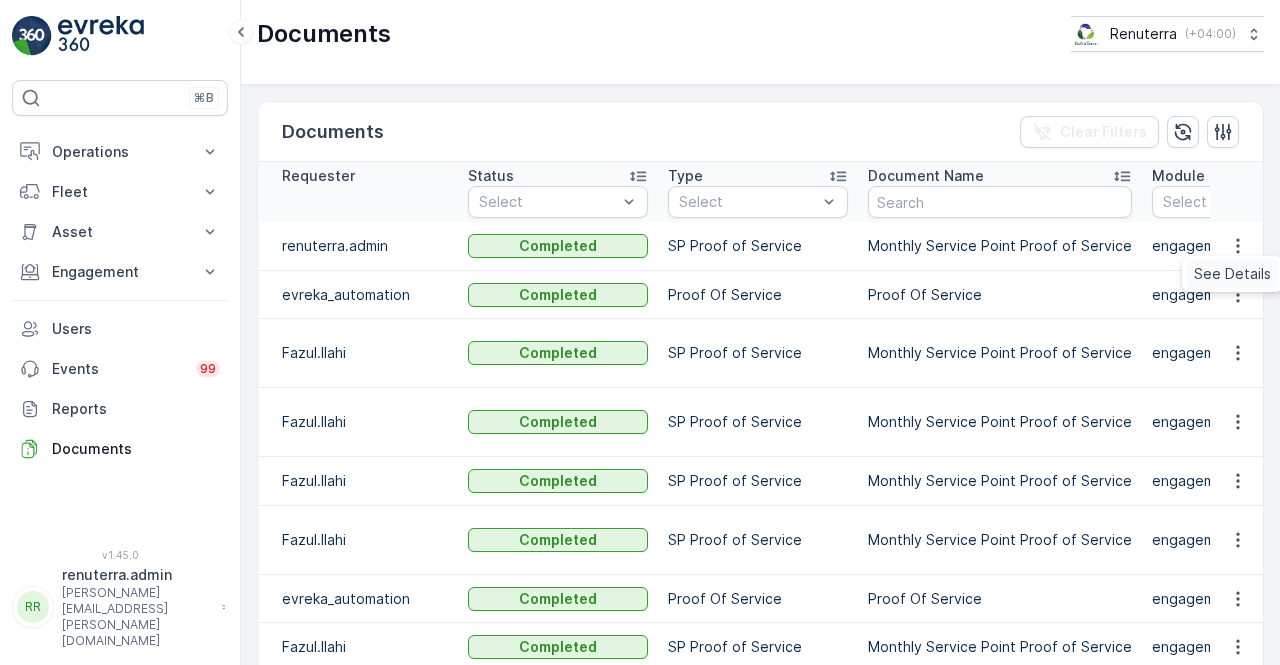 click on "See Details" at bounding box center (1232, 274) 